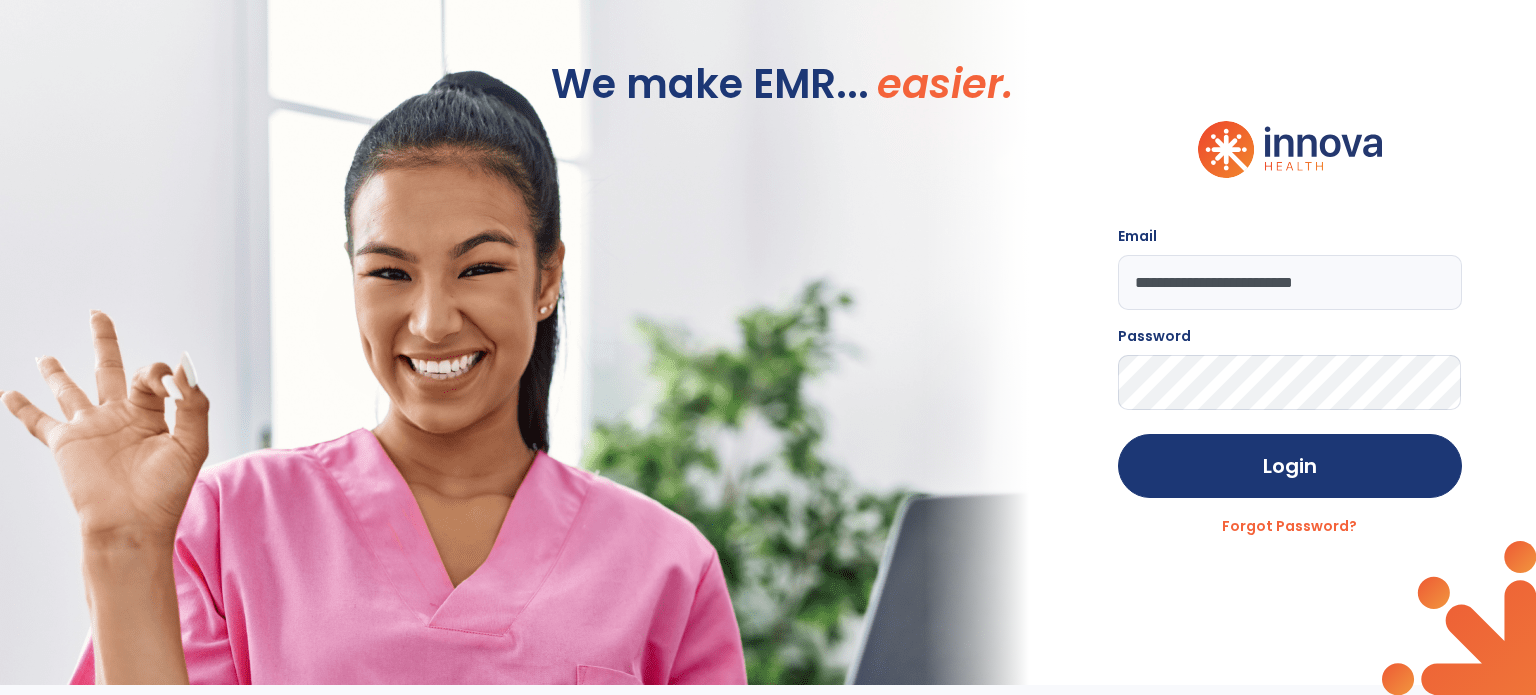 scroll, scrollTop: 0, scrollLeft: 0, axis: both 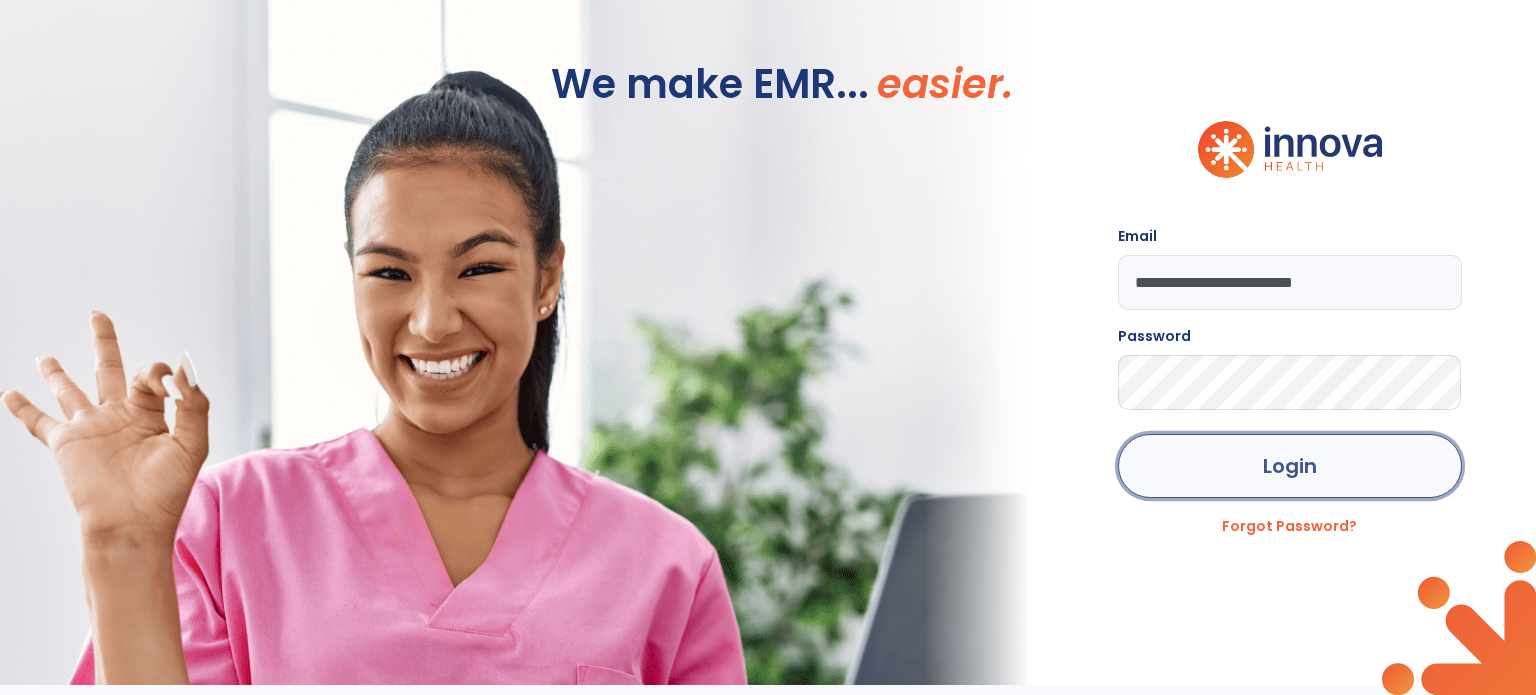 click on "Login" 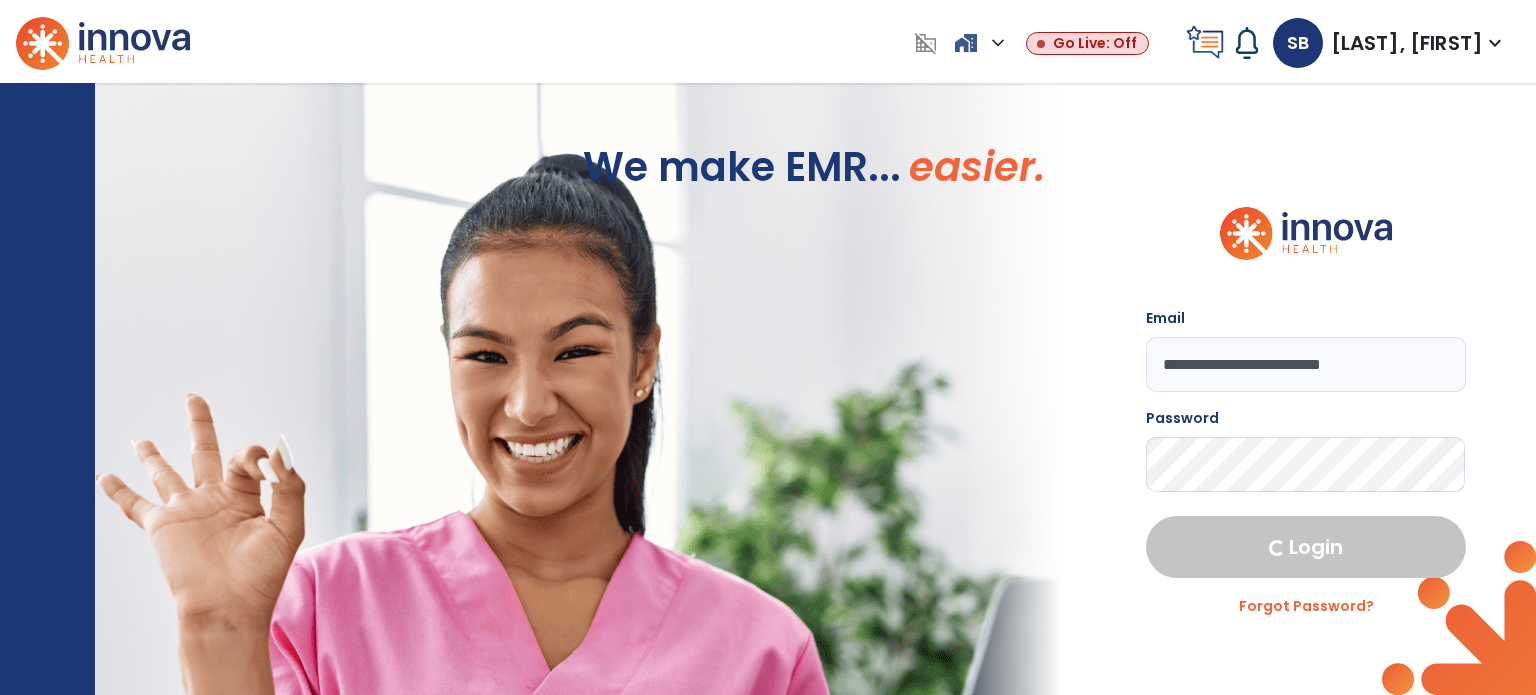 select on "***" 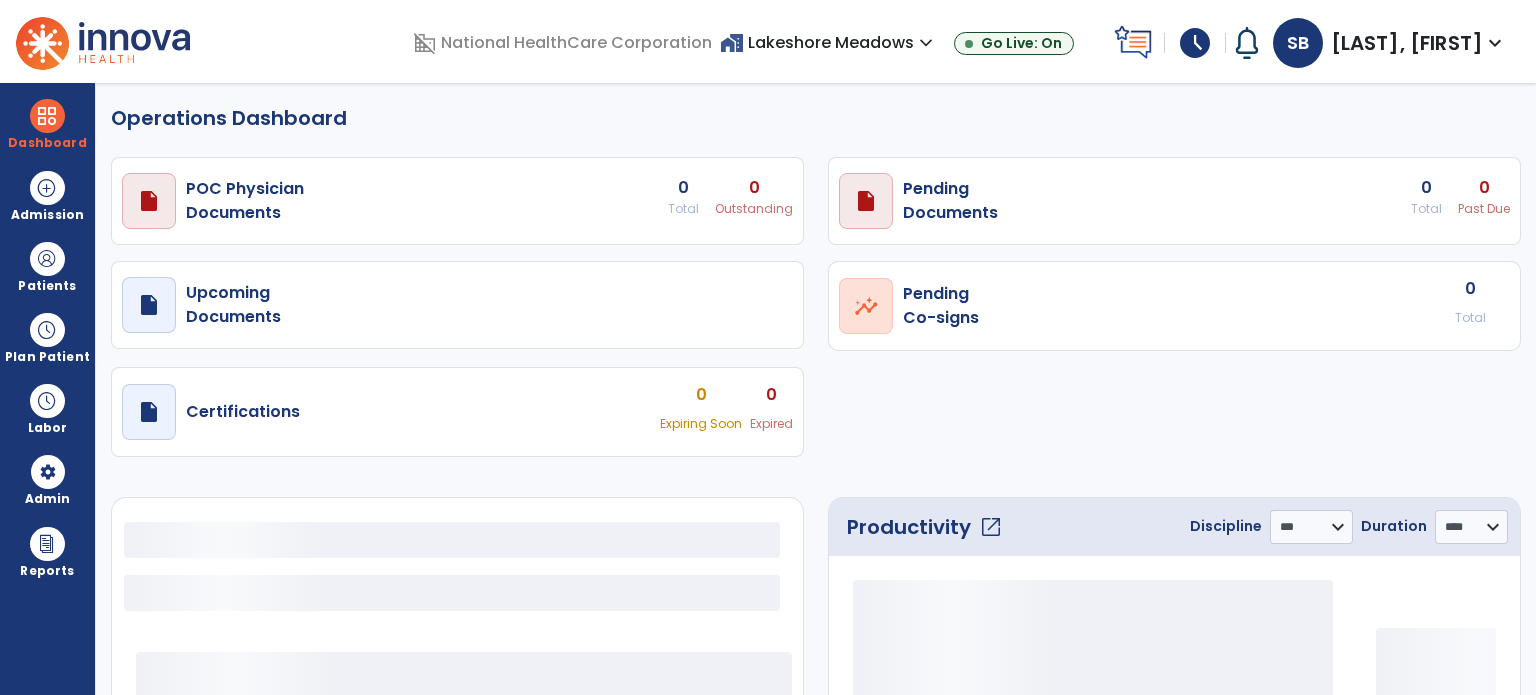 select on "***" 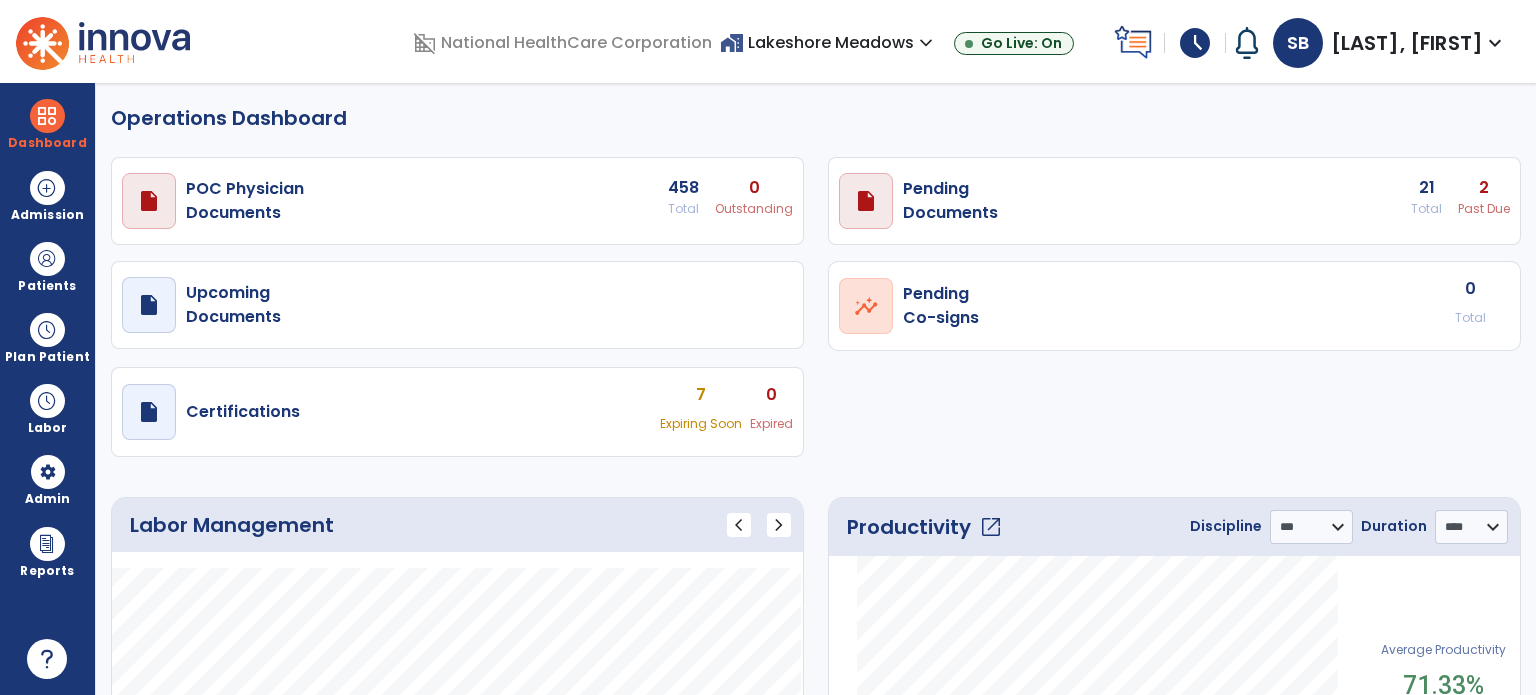 click on "Operations Dashboard" 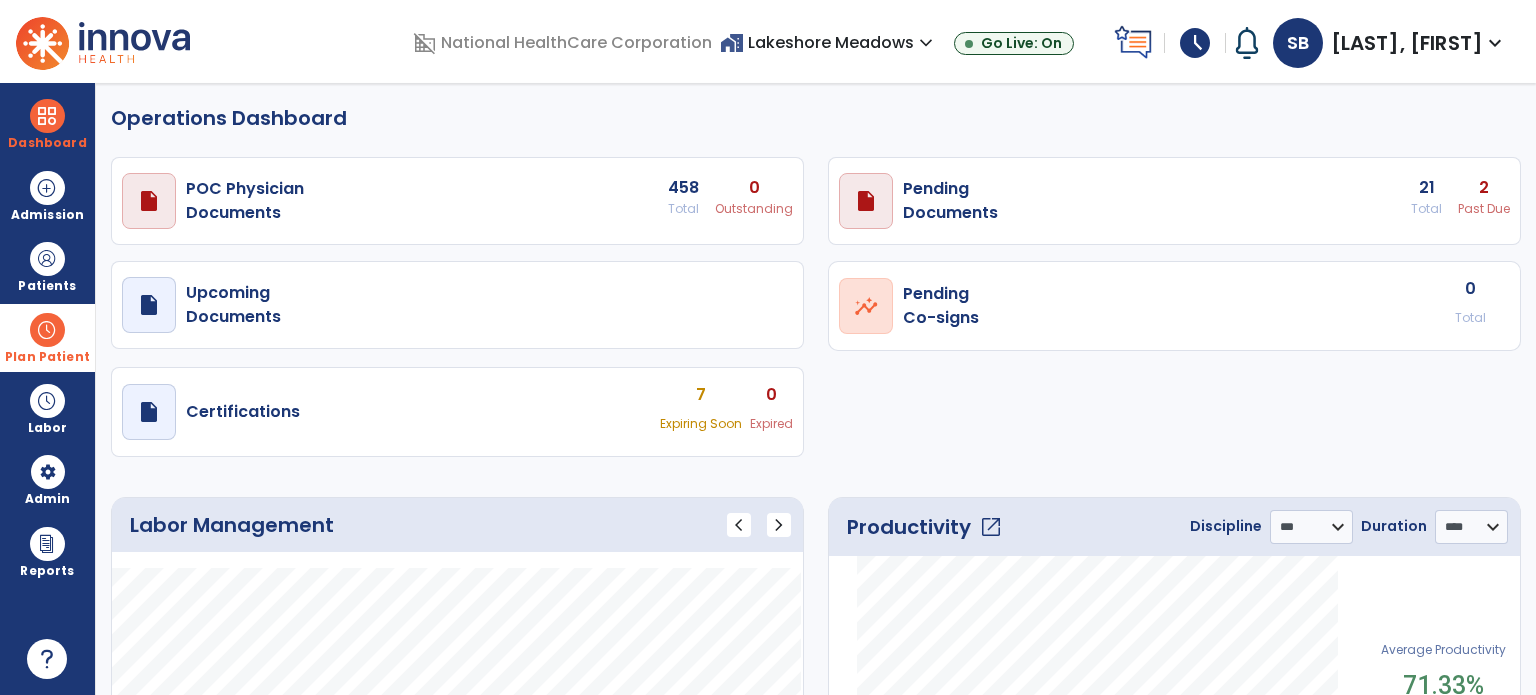 click on "Plan Patient" at bounding box center [47, 286] 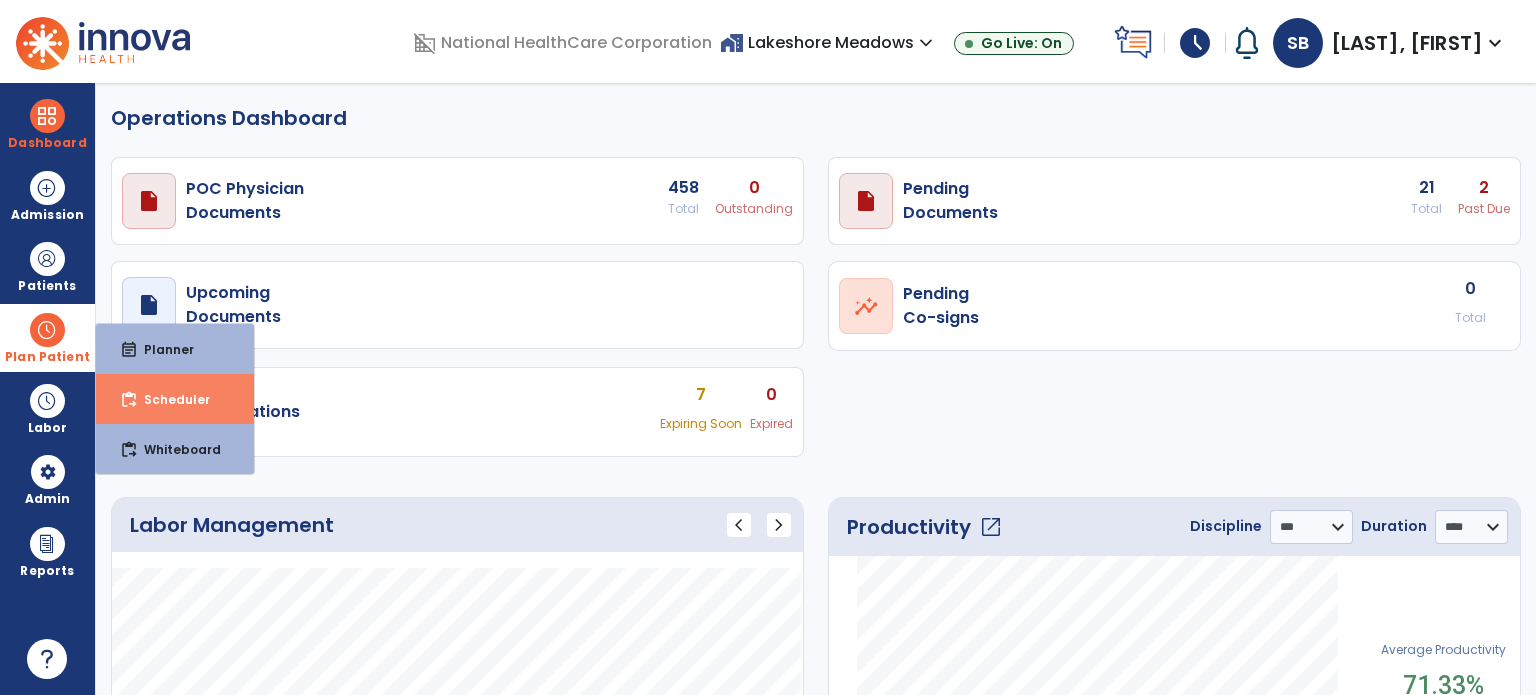 click on "content_paste_go  Scheduler" at bounding box center [175, 399] 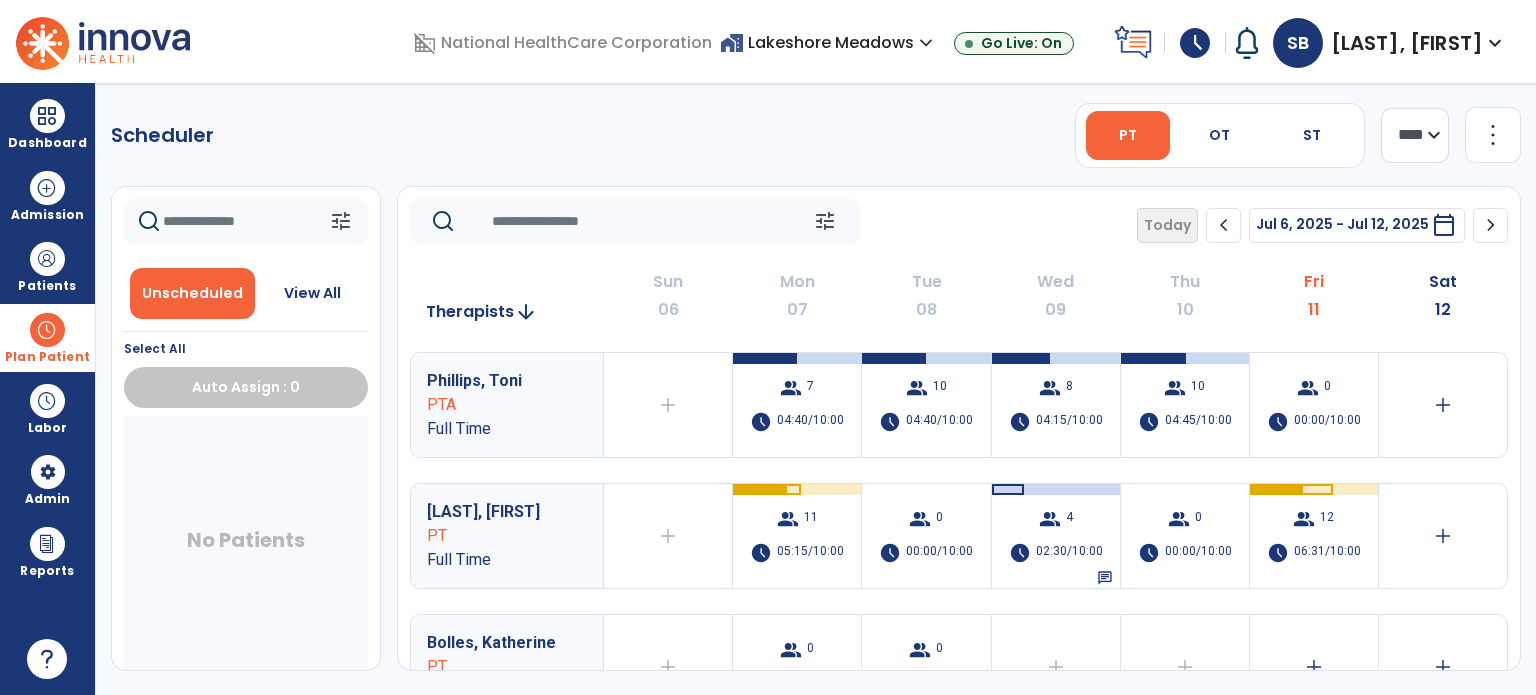 click on "chevron_right" 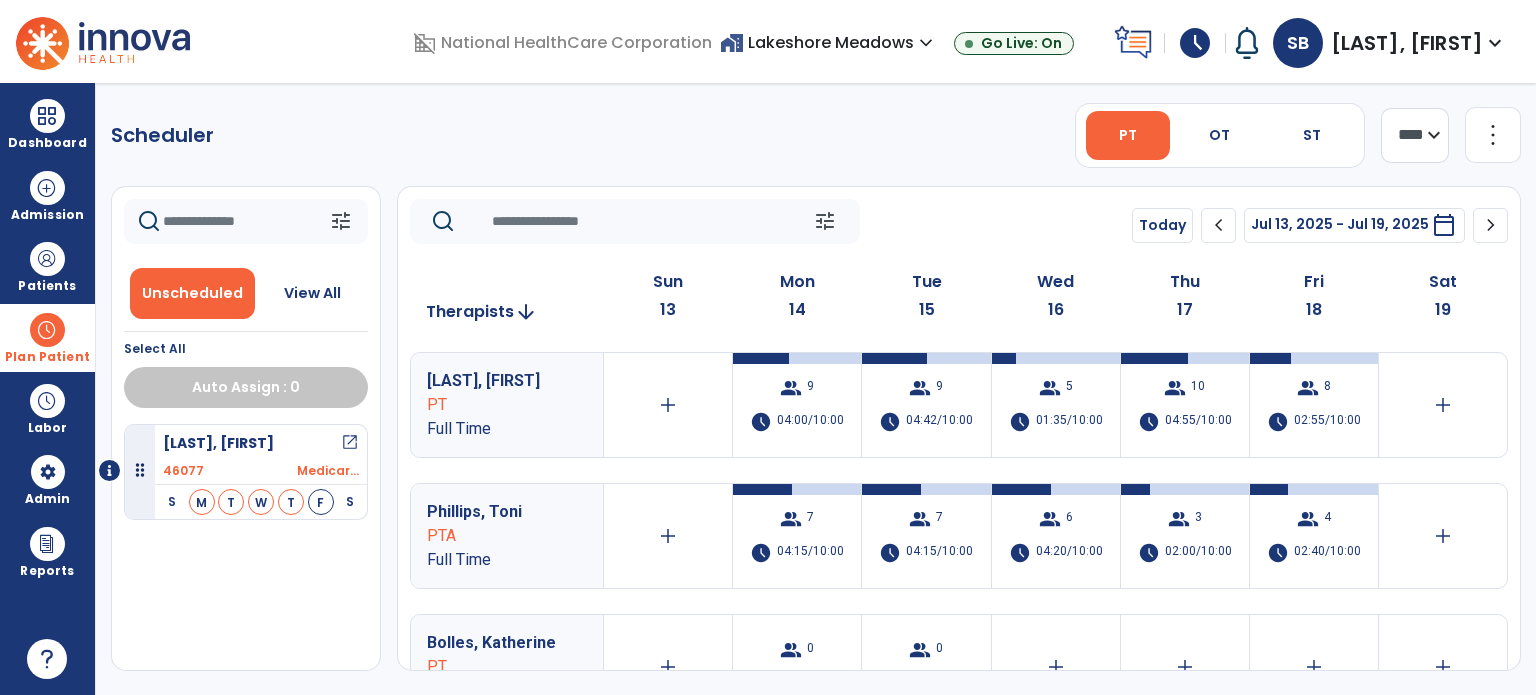 click on "Scheduler   PT   OT   ST  **** *** more_vert  Manage Labor   View All Therapists   Print" 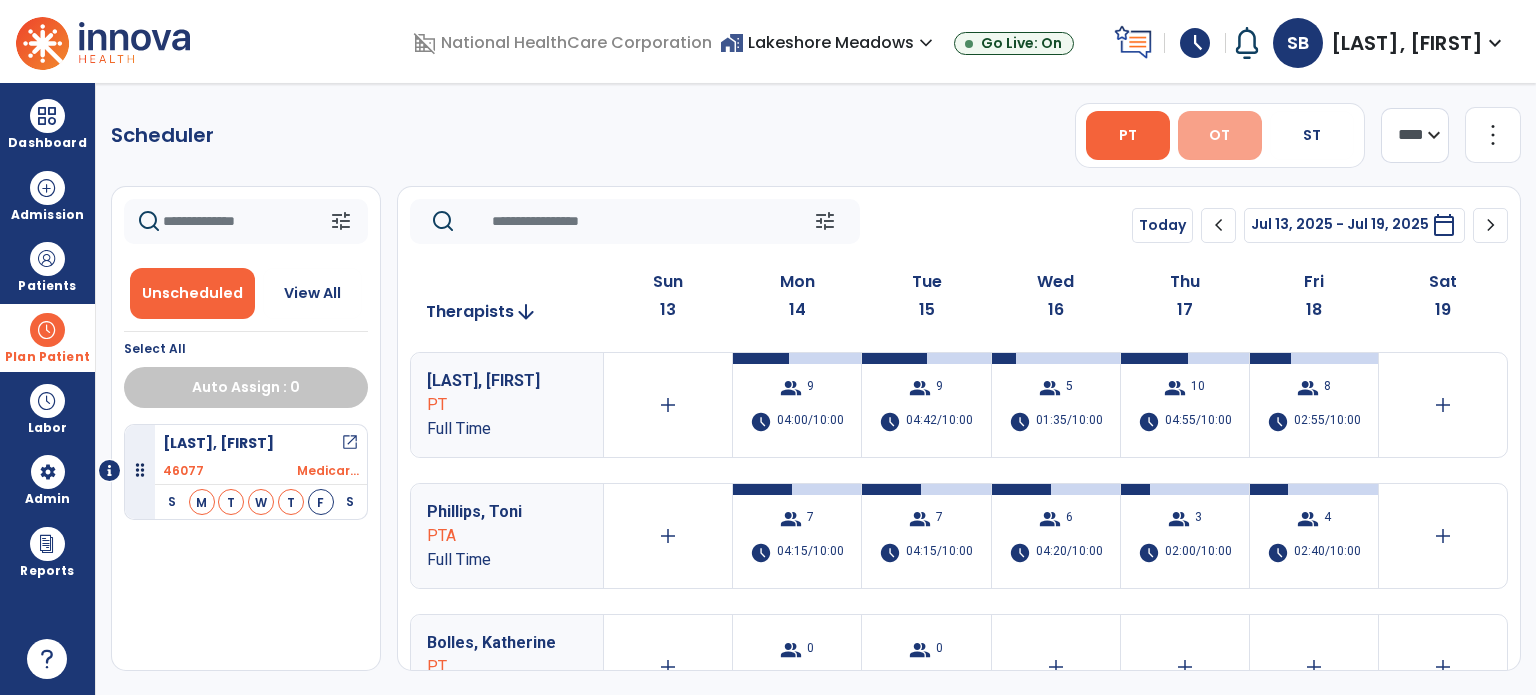 click on "OT" at bounding box center (1219, 135) 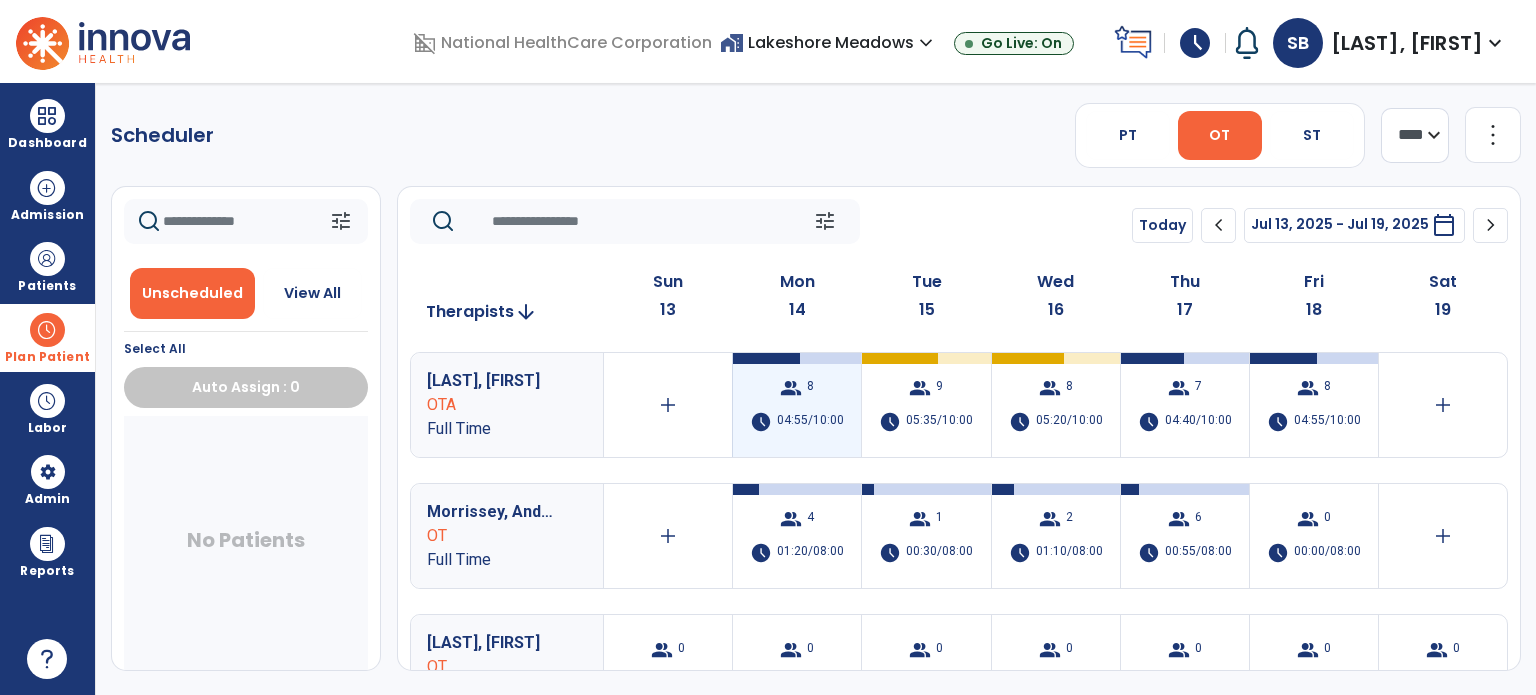 click on "group  8  schedule  04:55/10:00" at bounding box center (797, 405) 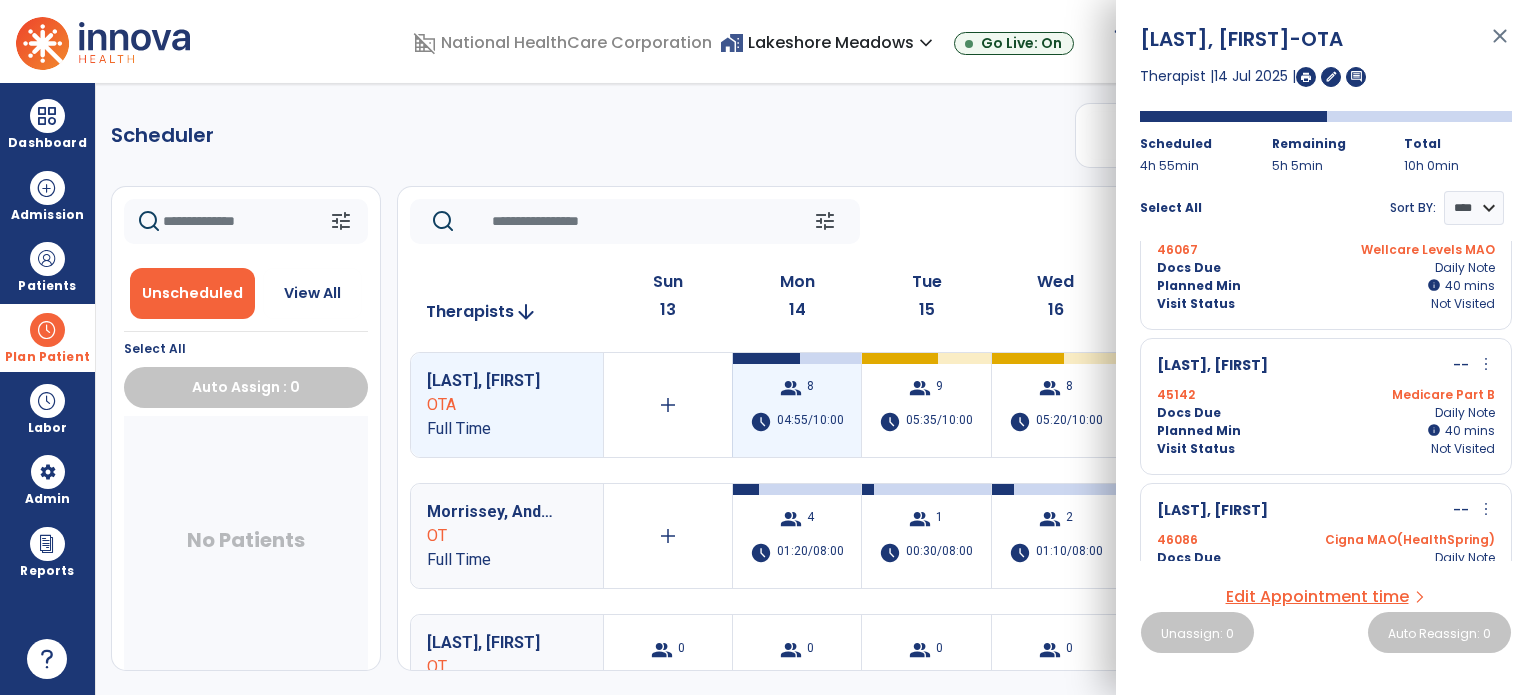scroll, scrollTop: 0, scrollLeft: 0, axis: both 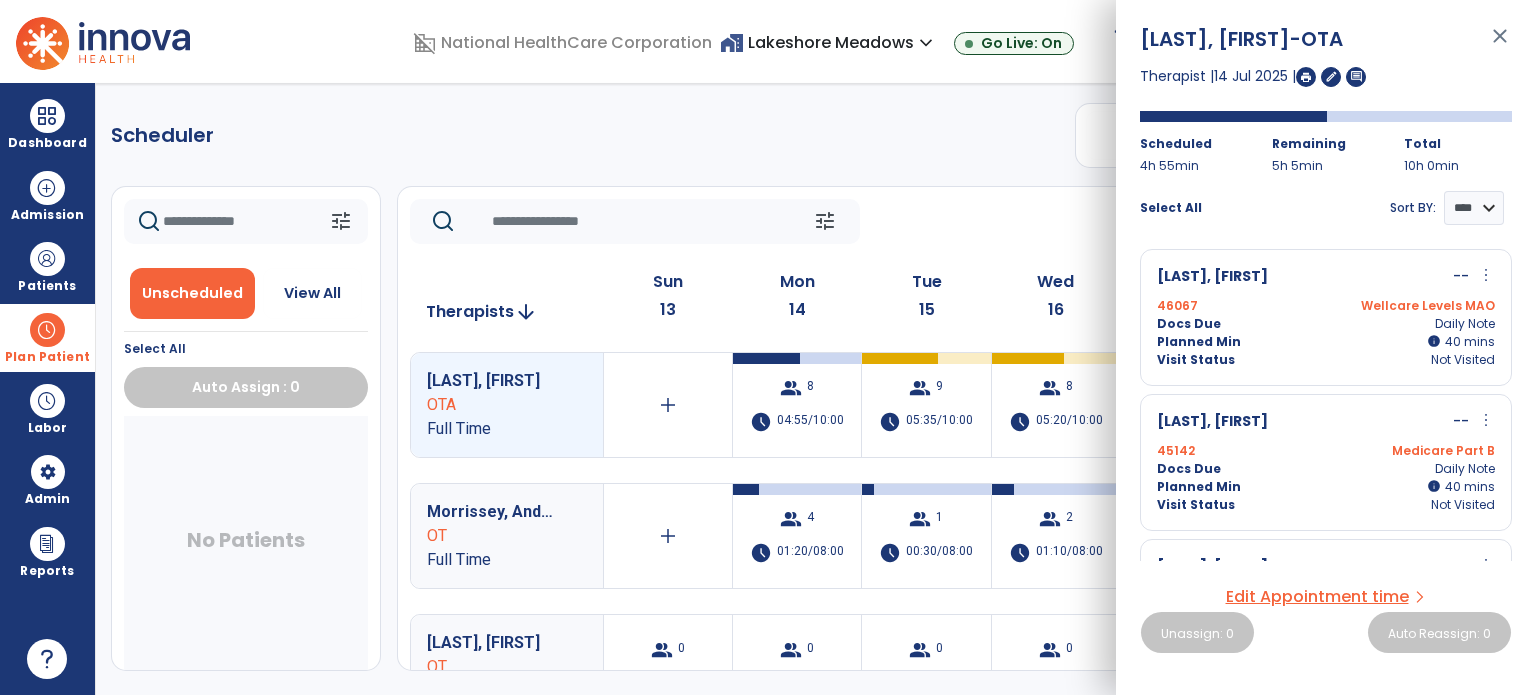 click on "Plan Patient" at bounding box center (47, 337) 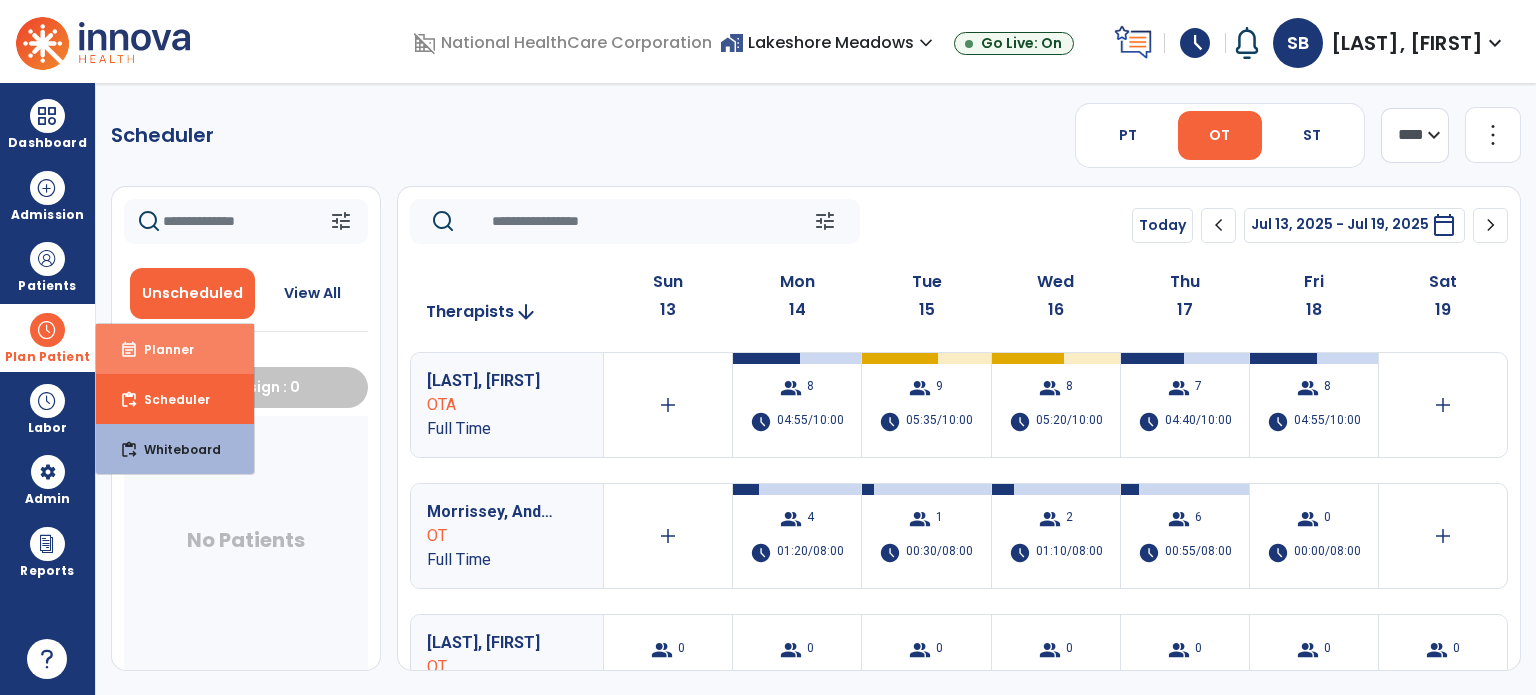 click on "event_note  Planner" at bounding box center [175, 349] 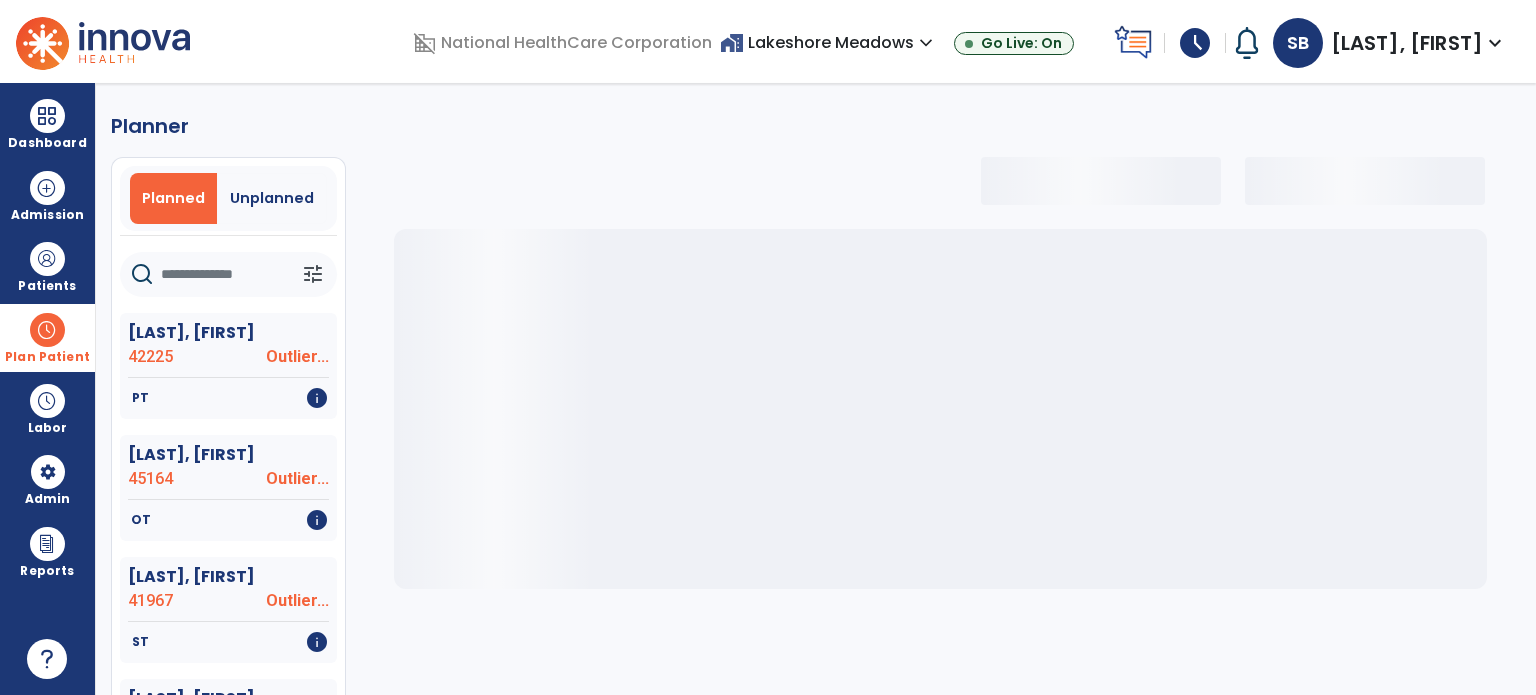 click 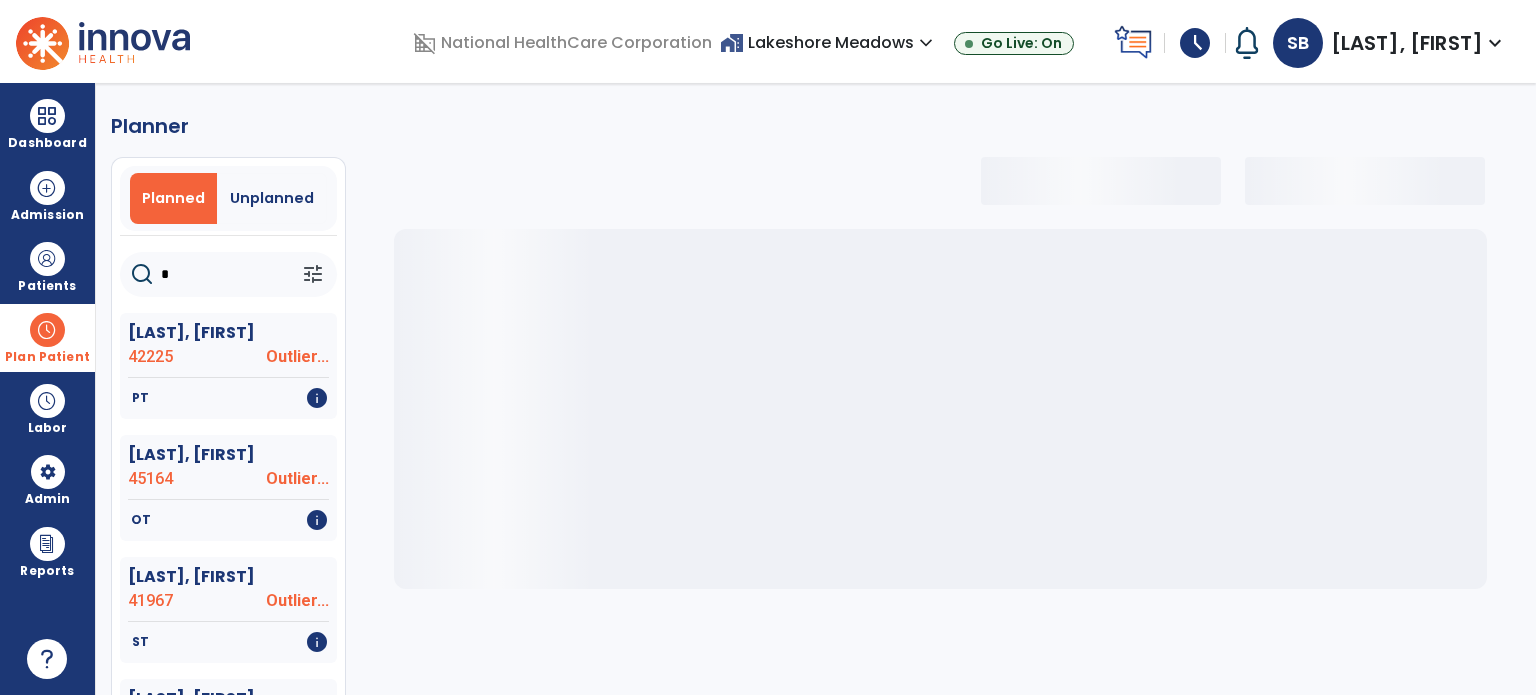 select on "***" 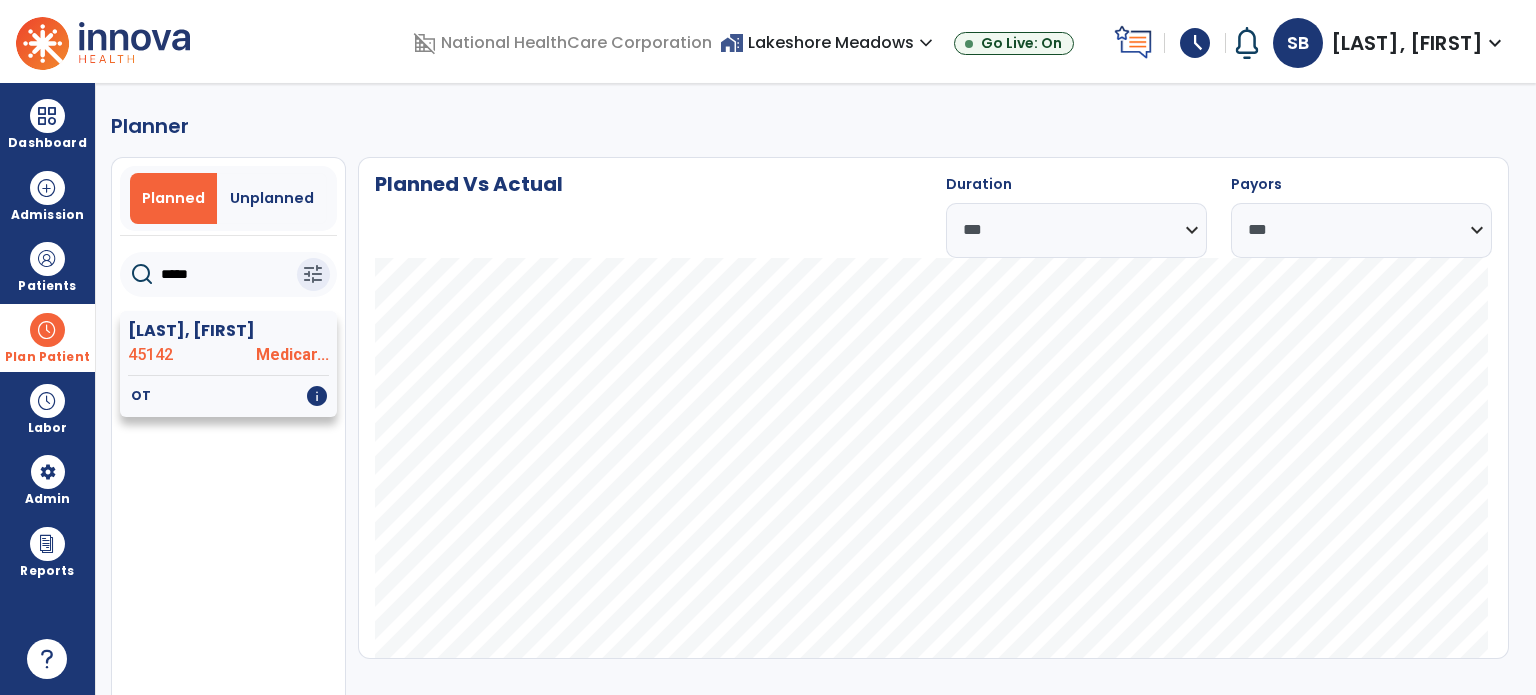 type on "*****" 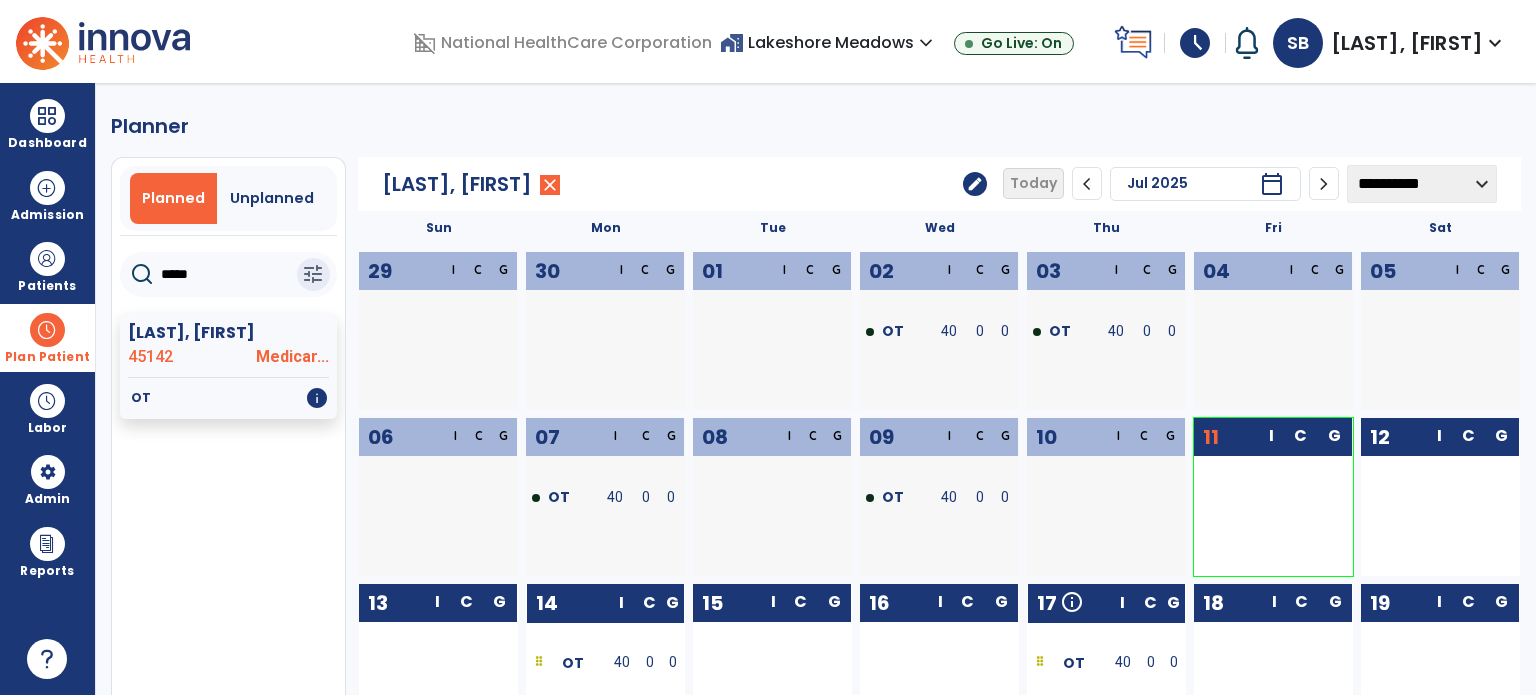 click on "**********" 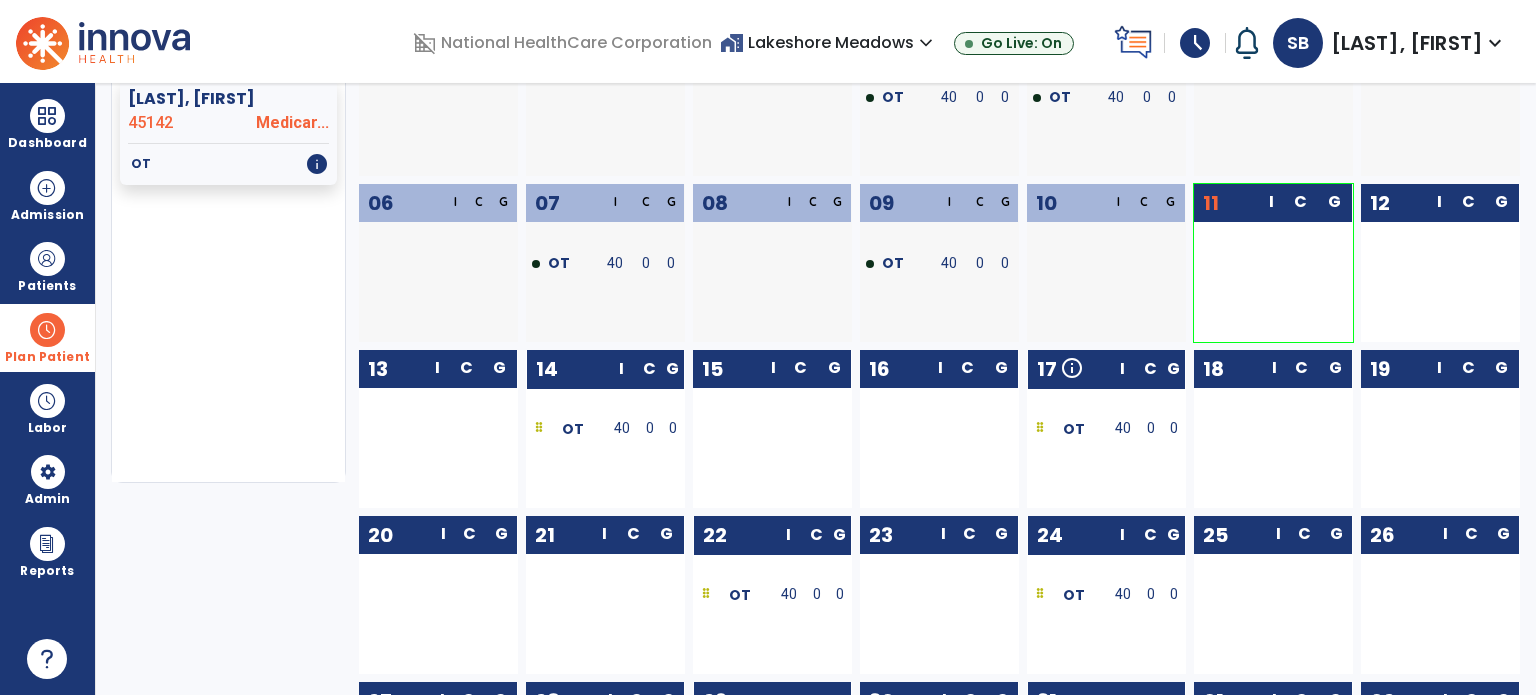 scroll, scrollTop: 240, scrollLeft: 0, axis: vertical 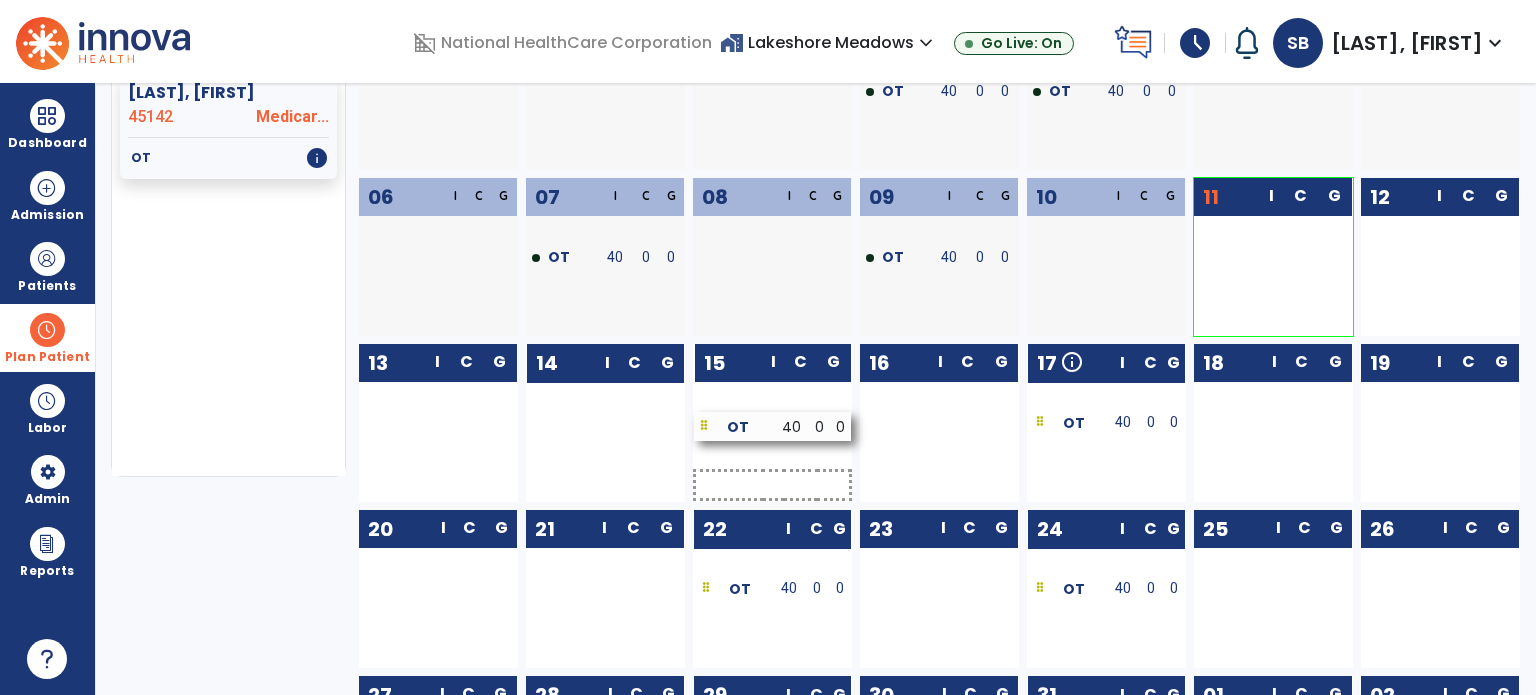 drag, startPoint x: 604, startPoint y: 427, endPoint x: 780, endPoint y: 430, distance: 176.02557 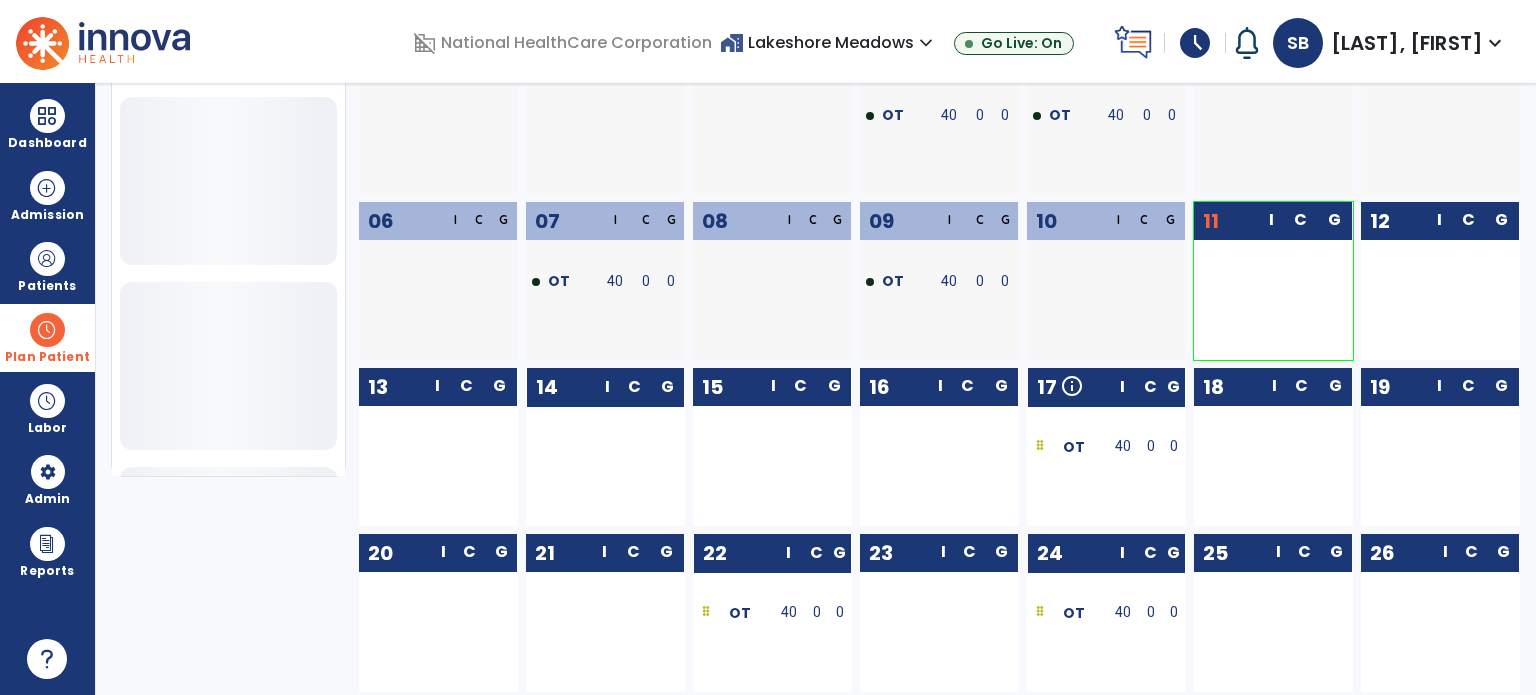 click at bounding box center [47, 330] 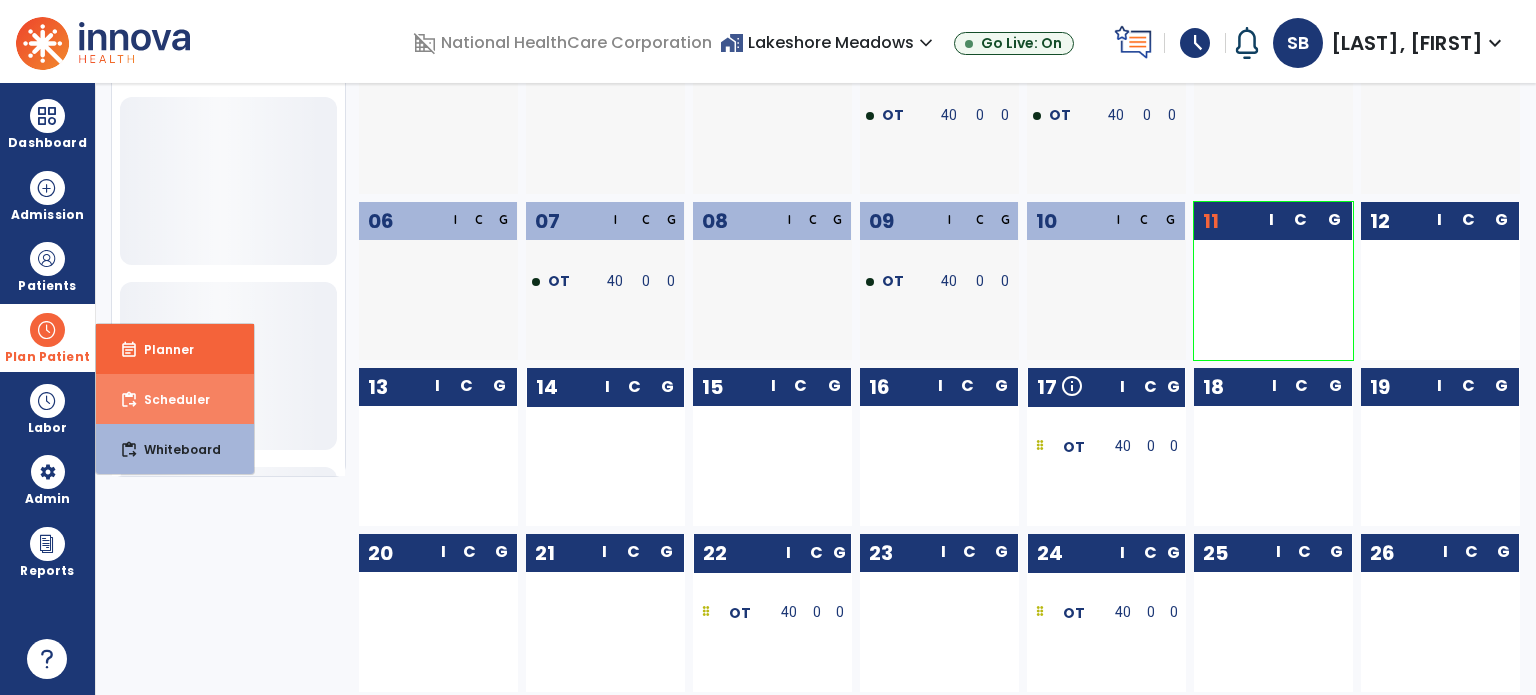 click on "Scheduler" at bounding box center (169, 399) 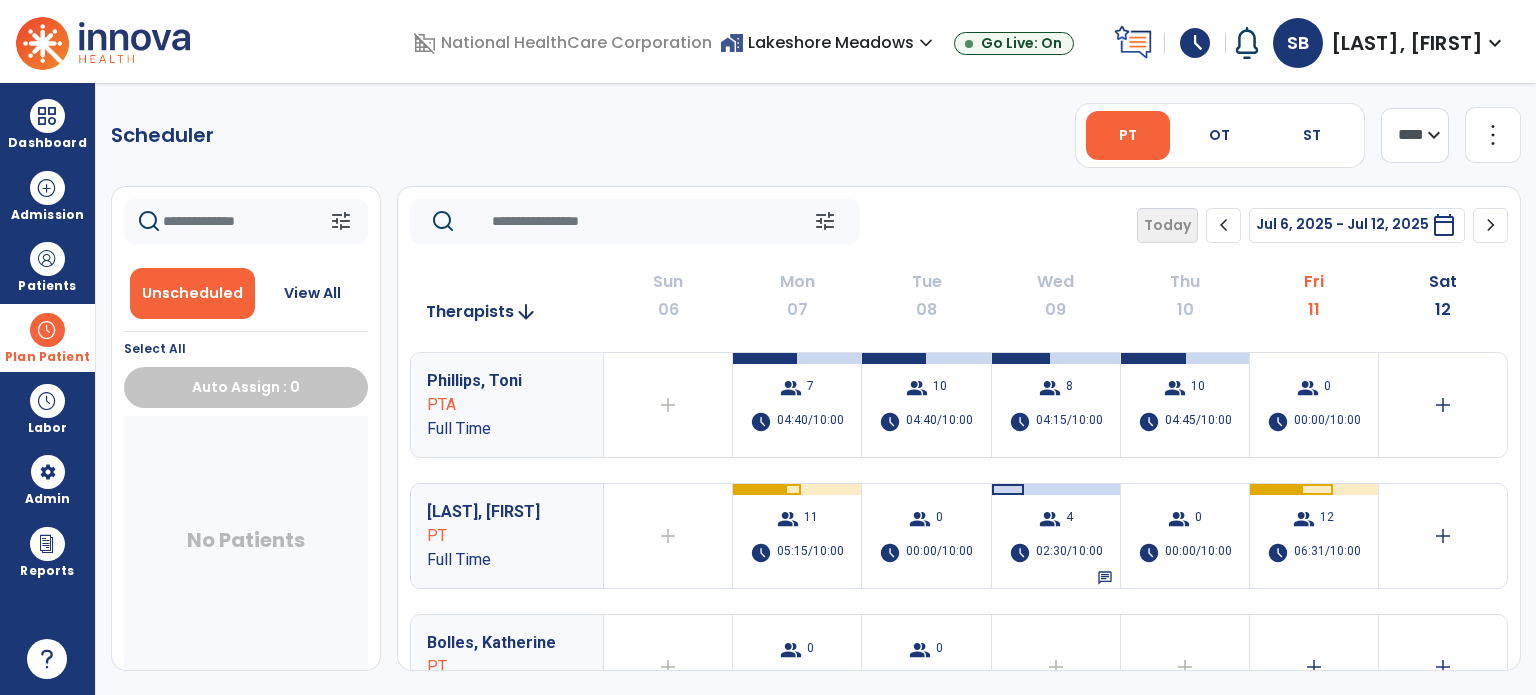 click on "tune   Today  chevron_left Jul 6, 2025 - Jul 12, 2025  *********  calendar_today  chevron_right" 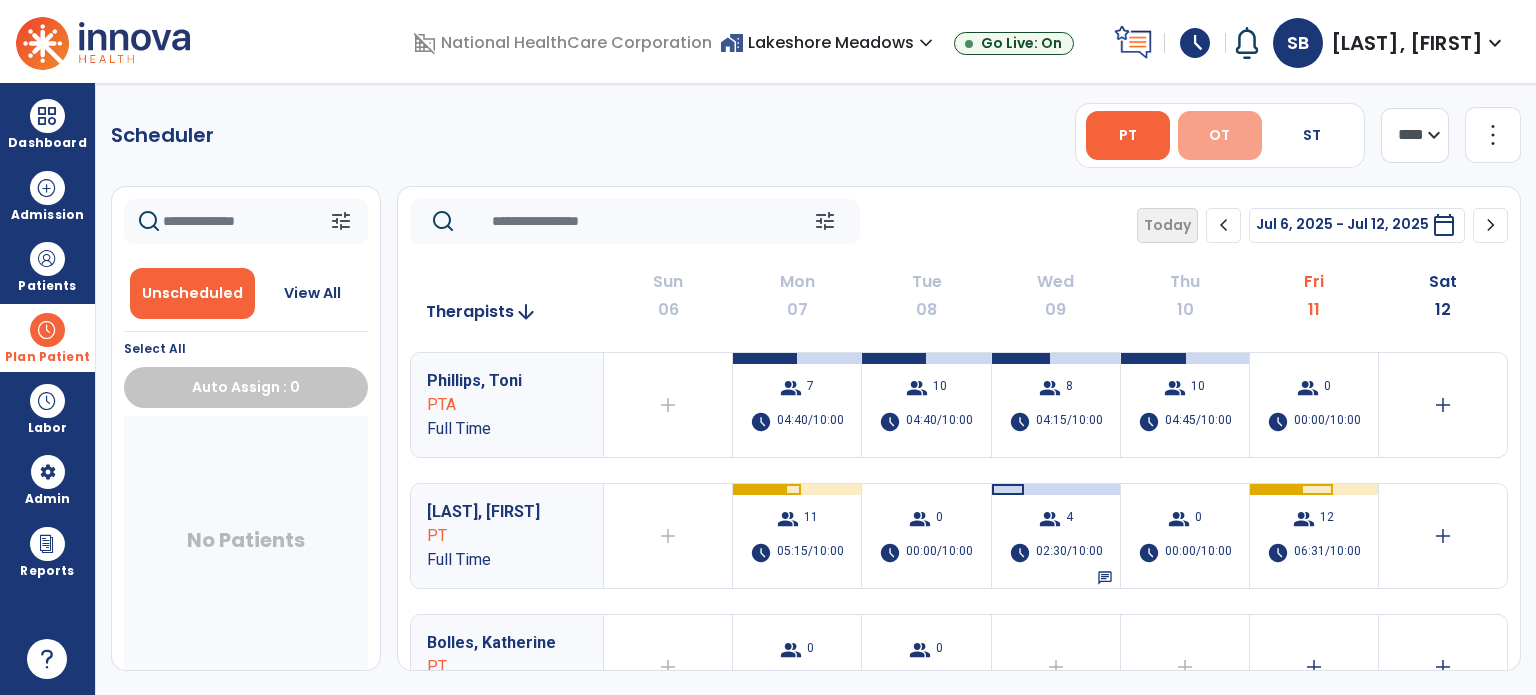 click on "OT" at bounding box center [1219, 135] 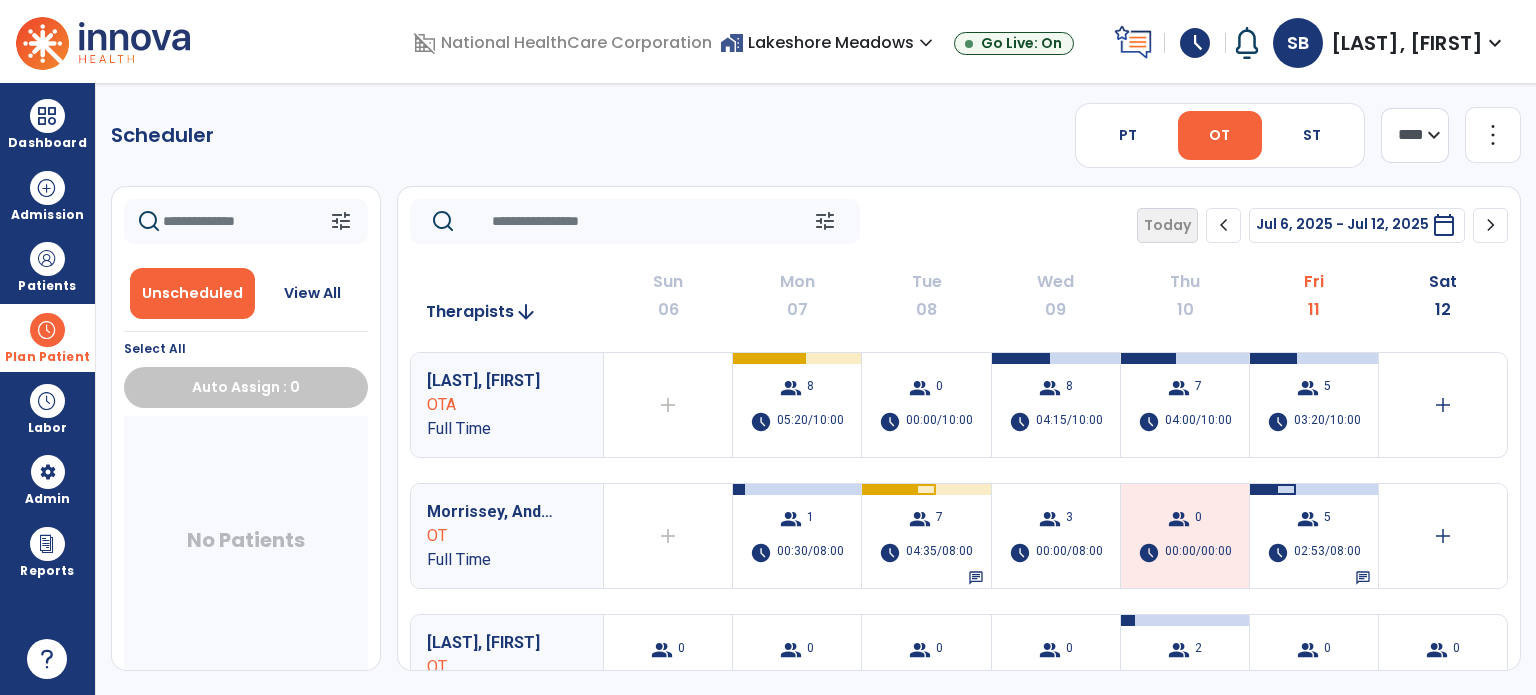 click on "chevron_right" 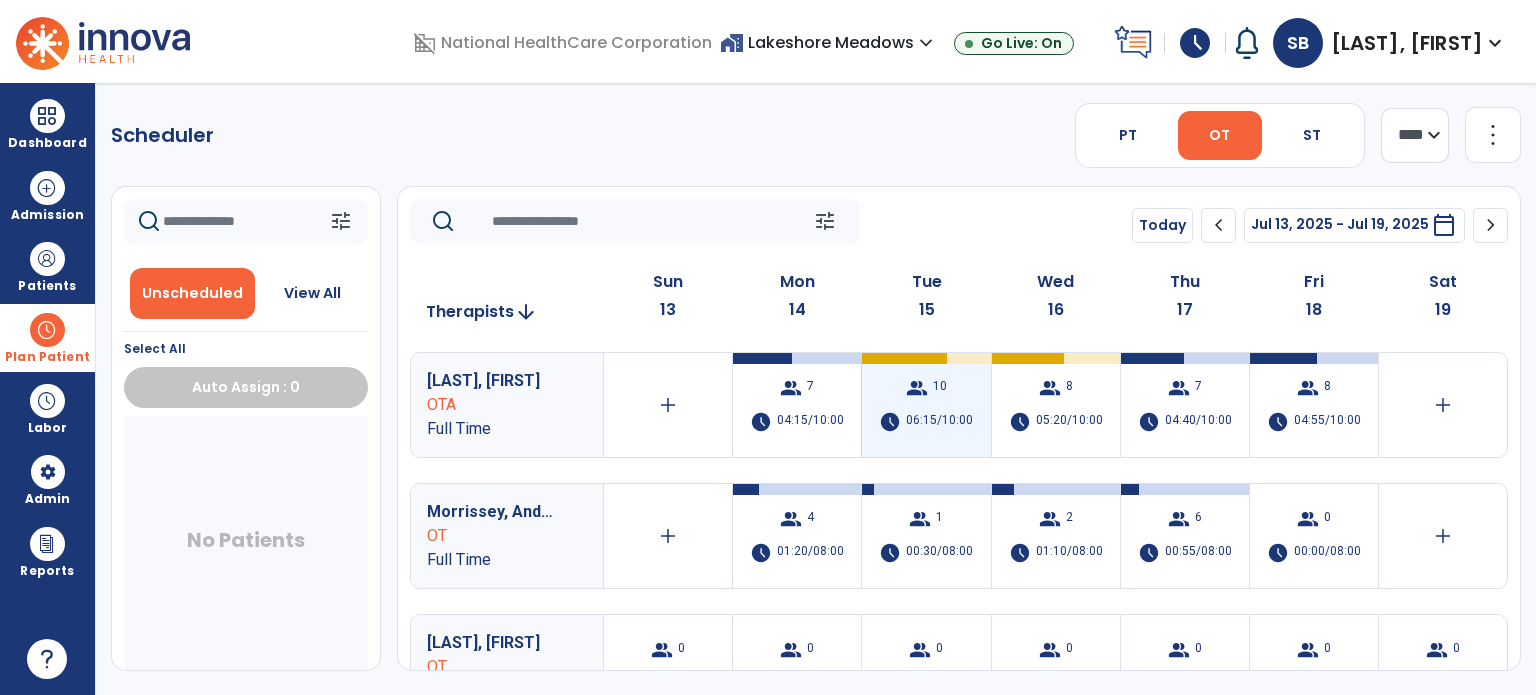click on "group" at bounding box center (917, 388) 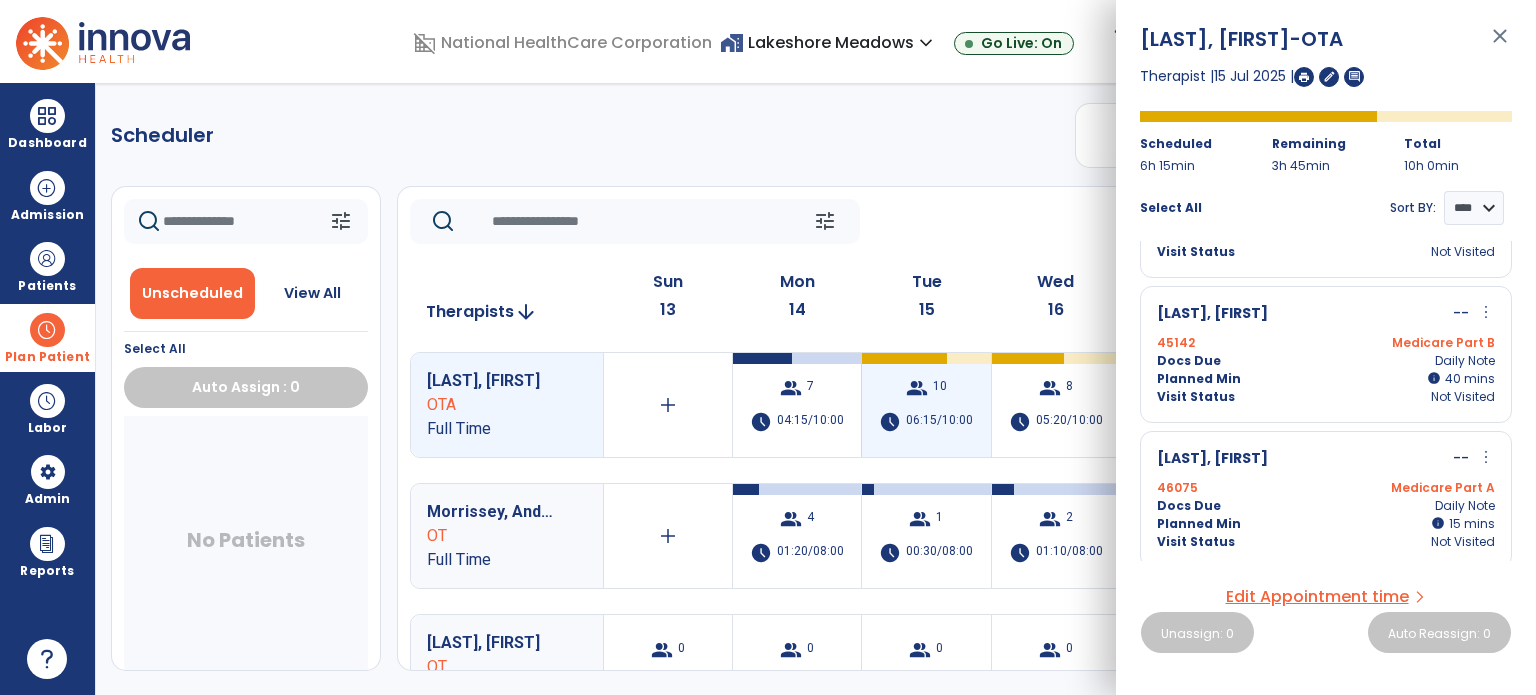 scroll, scrollTop: 1124, scrollLeft: 0, axis: vertical 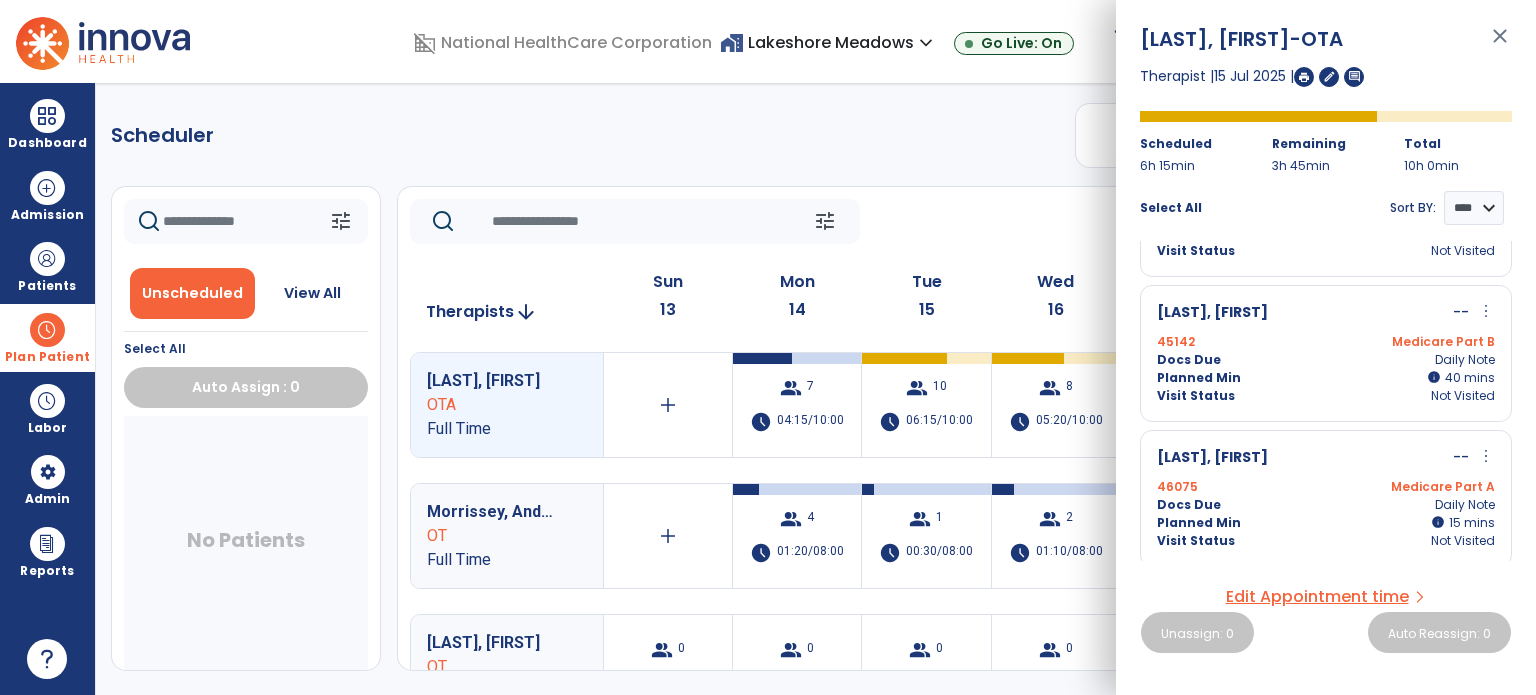 click on "Docs Due Daily Note" at bounding box center (1326, 360) 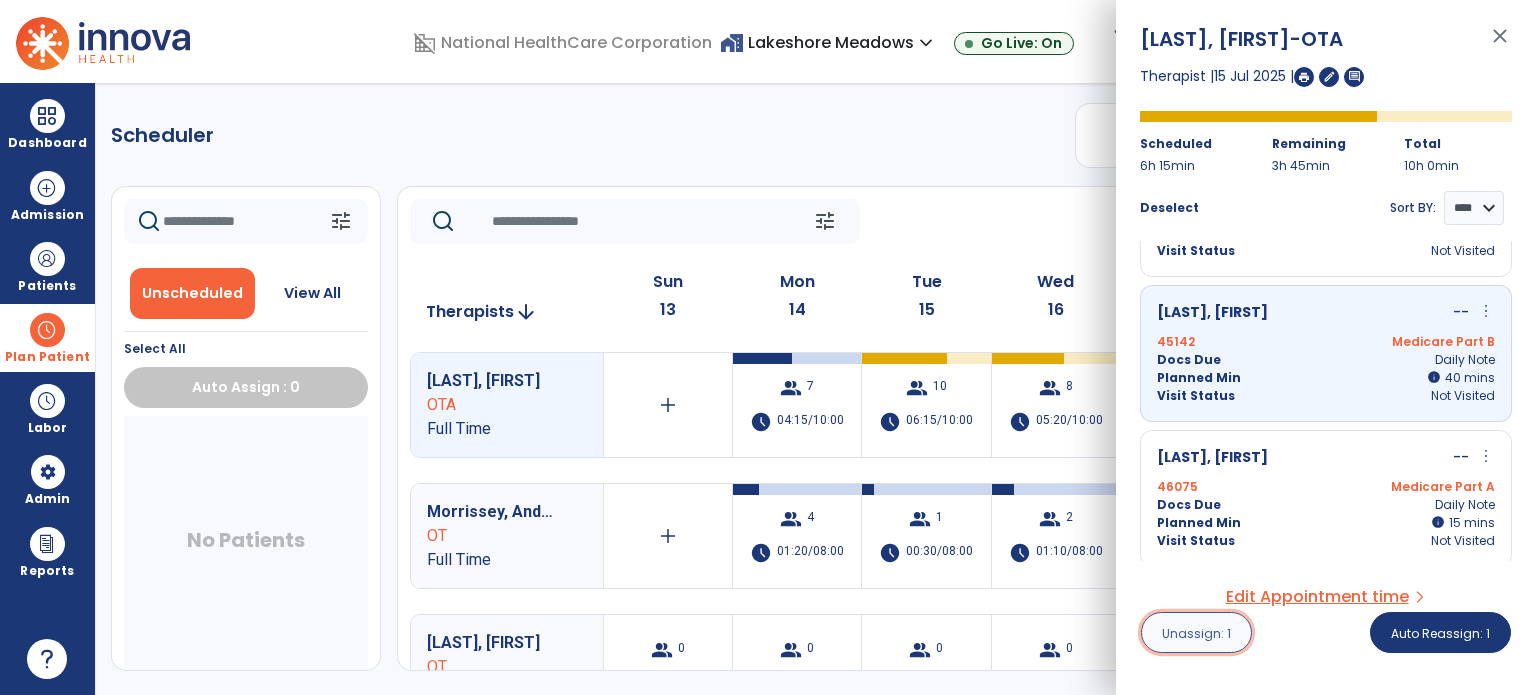 click on "Unassign: 1" at bounding box center [1196, 633] 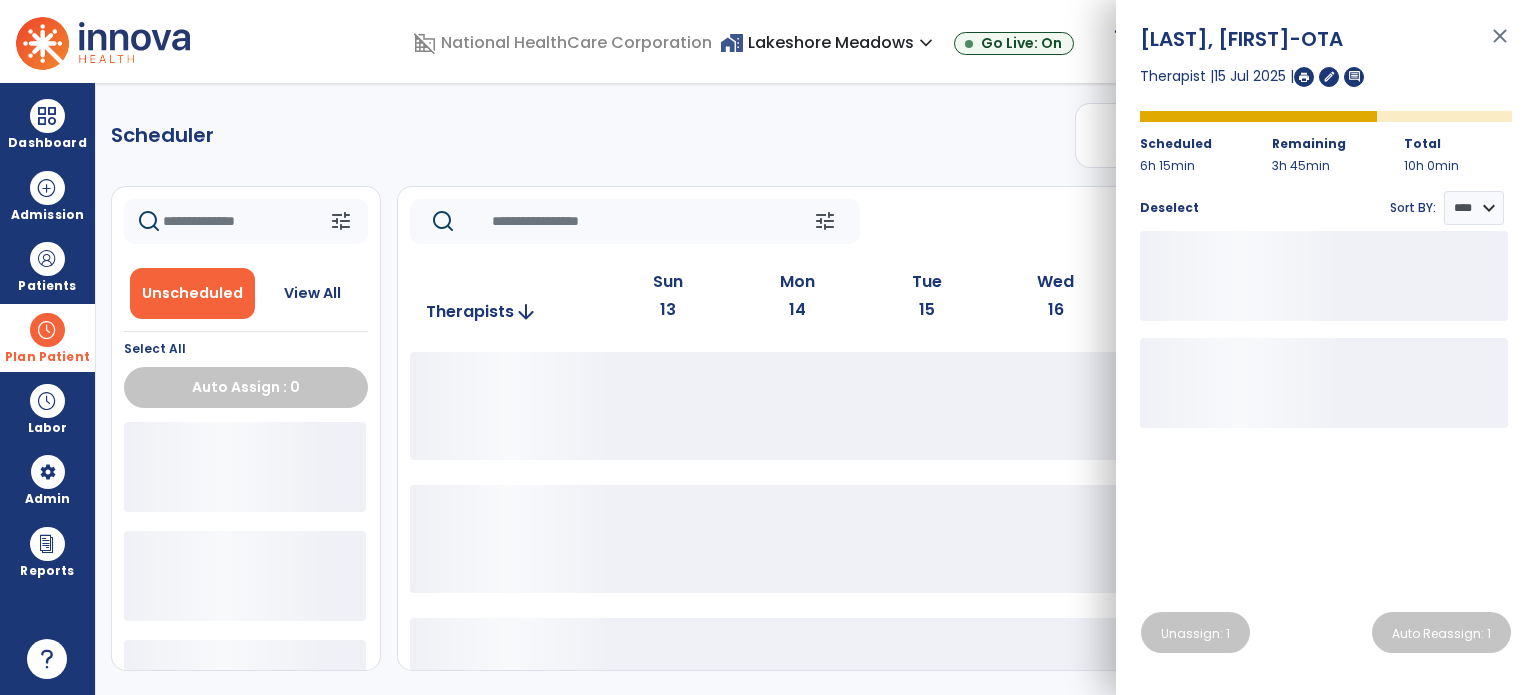 click on "tune   Today  chevron_left Jul 13, 2025 - Jul 19, 2025  *********  calendar_today  chevron_right" 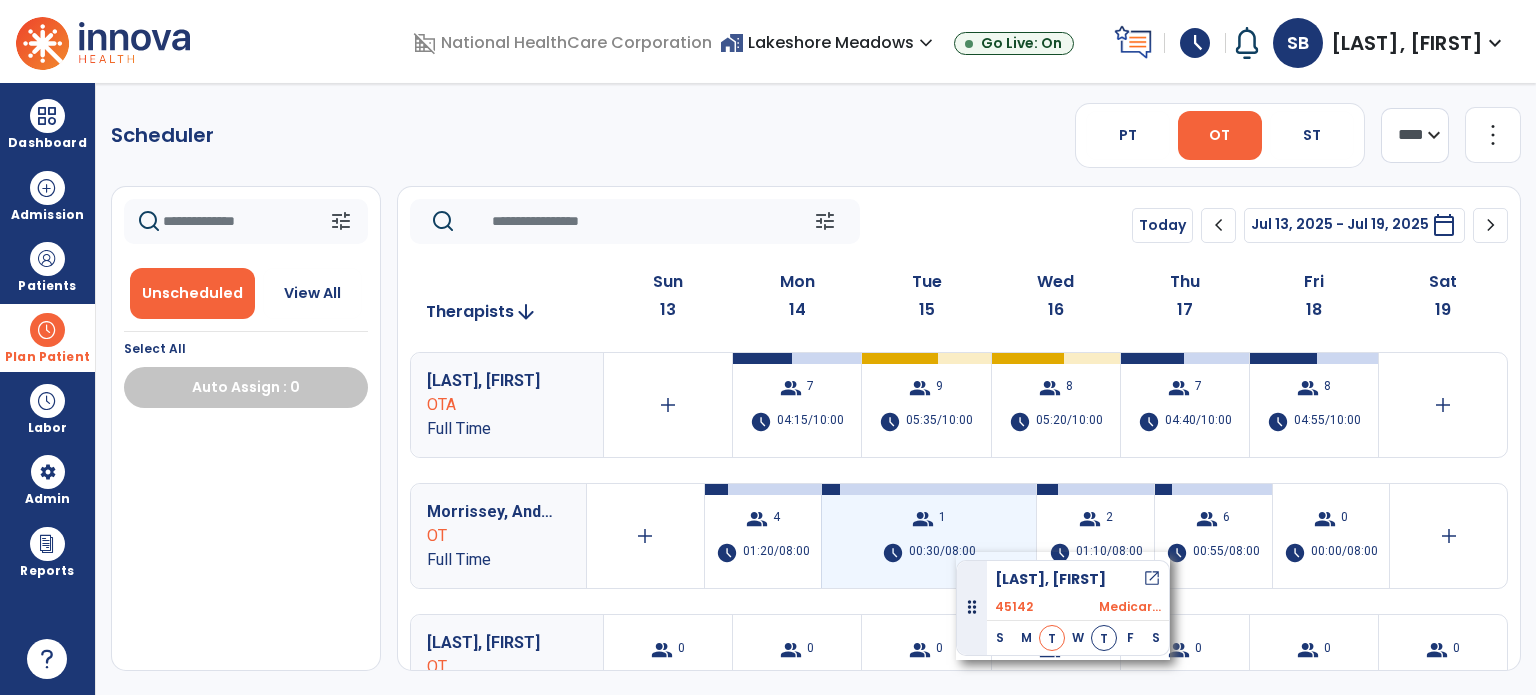 drag, startPoint x: 200, startPoint y: 451, endPoint x: 956, endPoint y: 552, distance: 762.71686 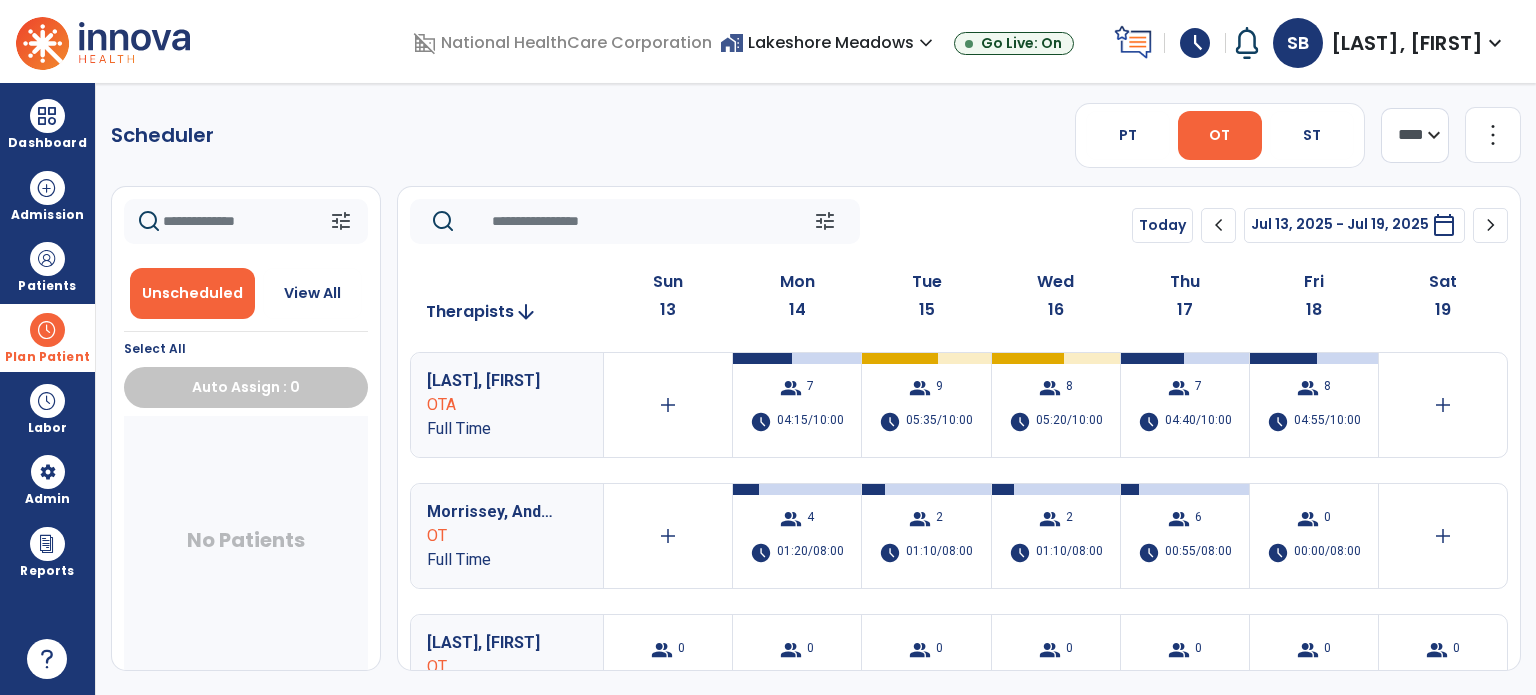 click on "tune   Today  chevron_left Jul 13, 2025 - Jul 19, 2025  *********  calendar_today  chevron_right" 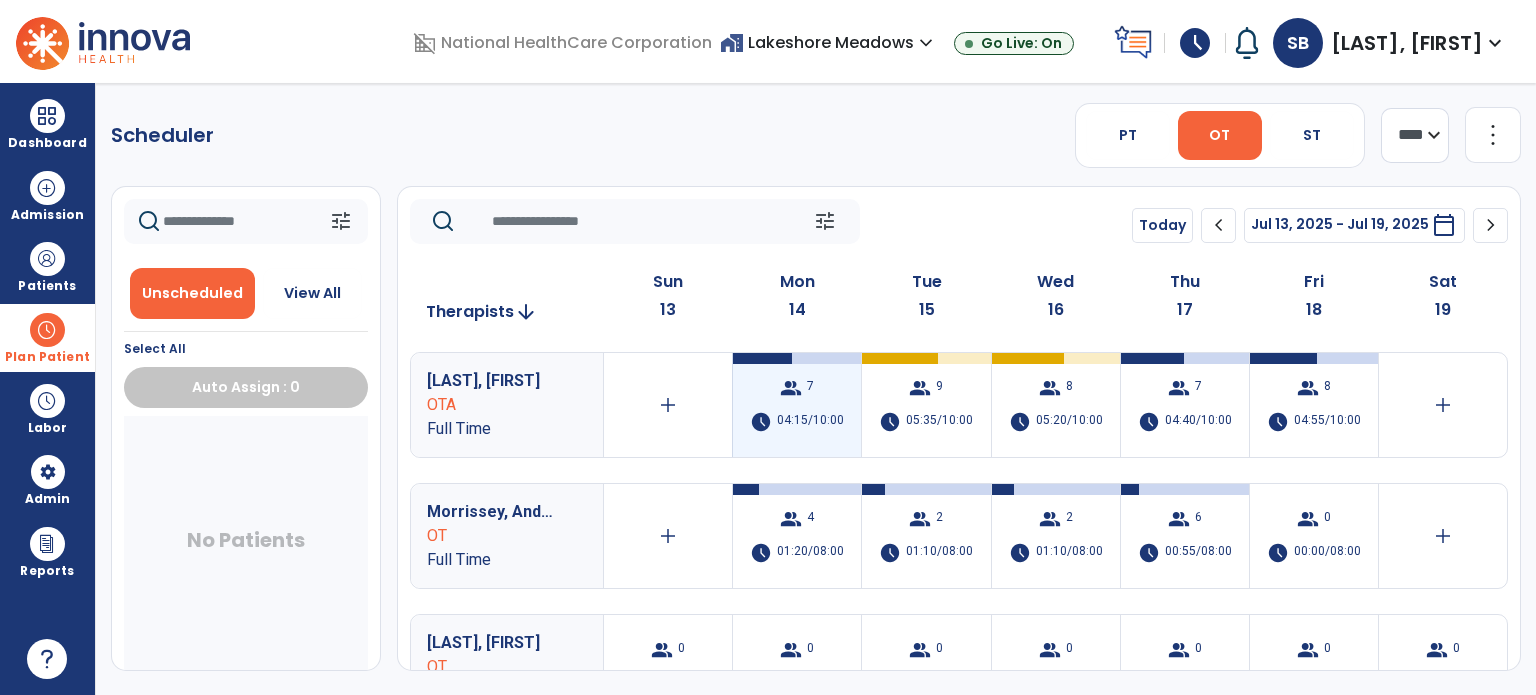 click on "group  7  schedule  04:15/10:00" at bounding box center [797, 405] 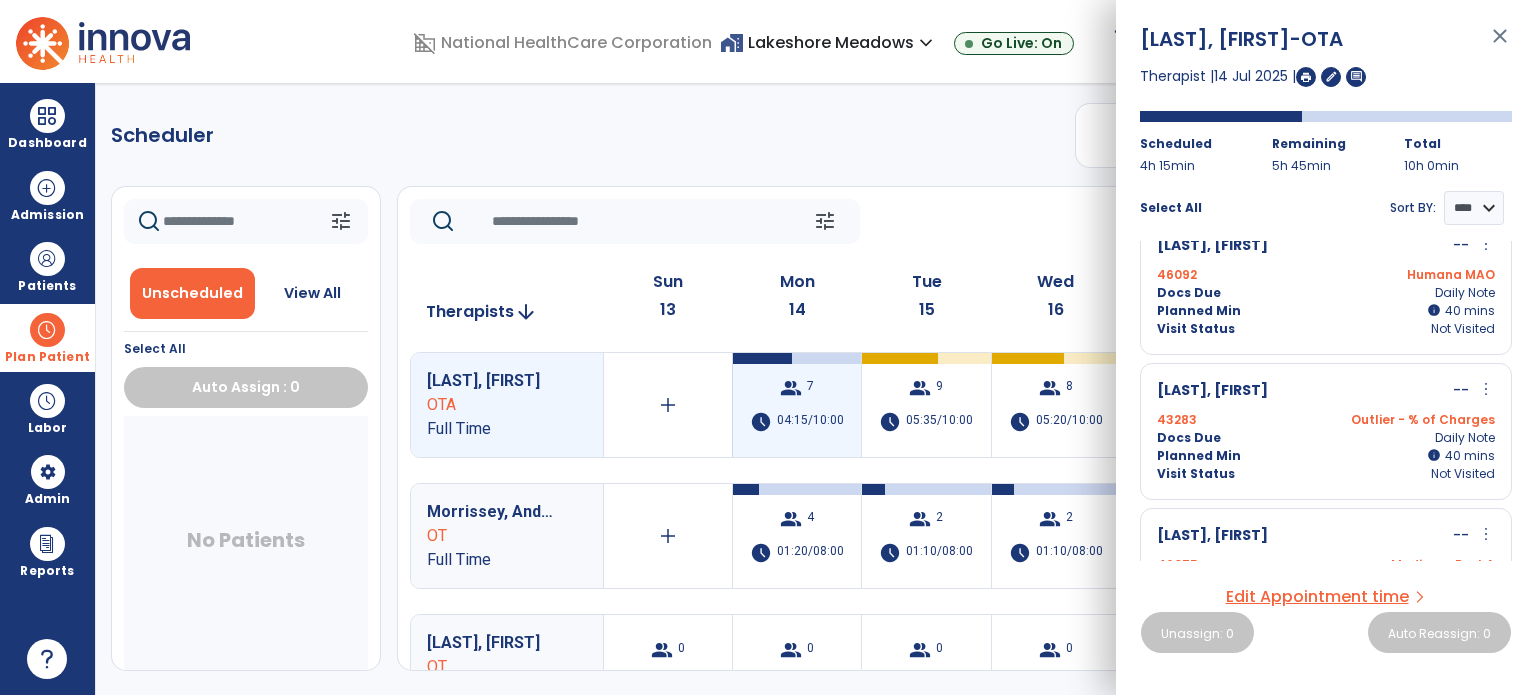 scroll, scrollTop: 690, scrollLeft: 0, axis: vertical 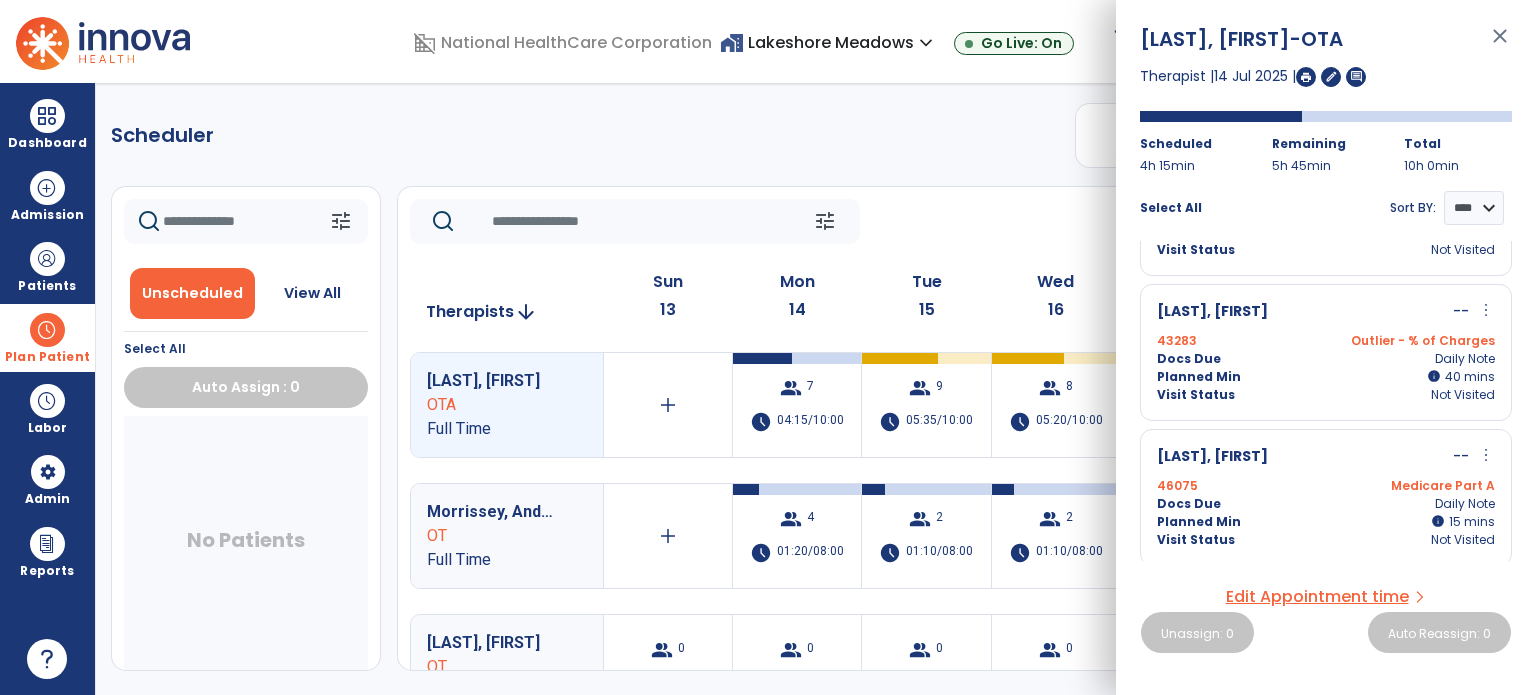 click at bounding box center (47, 330) 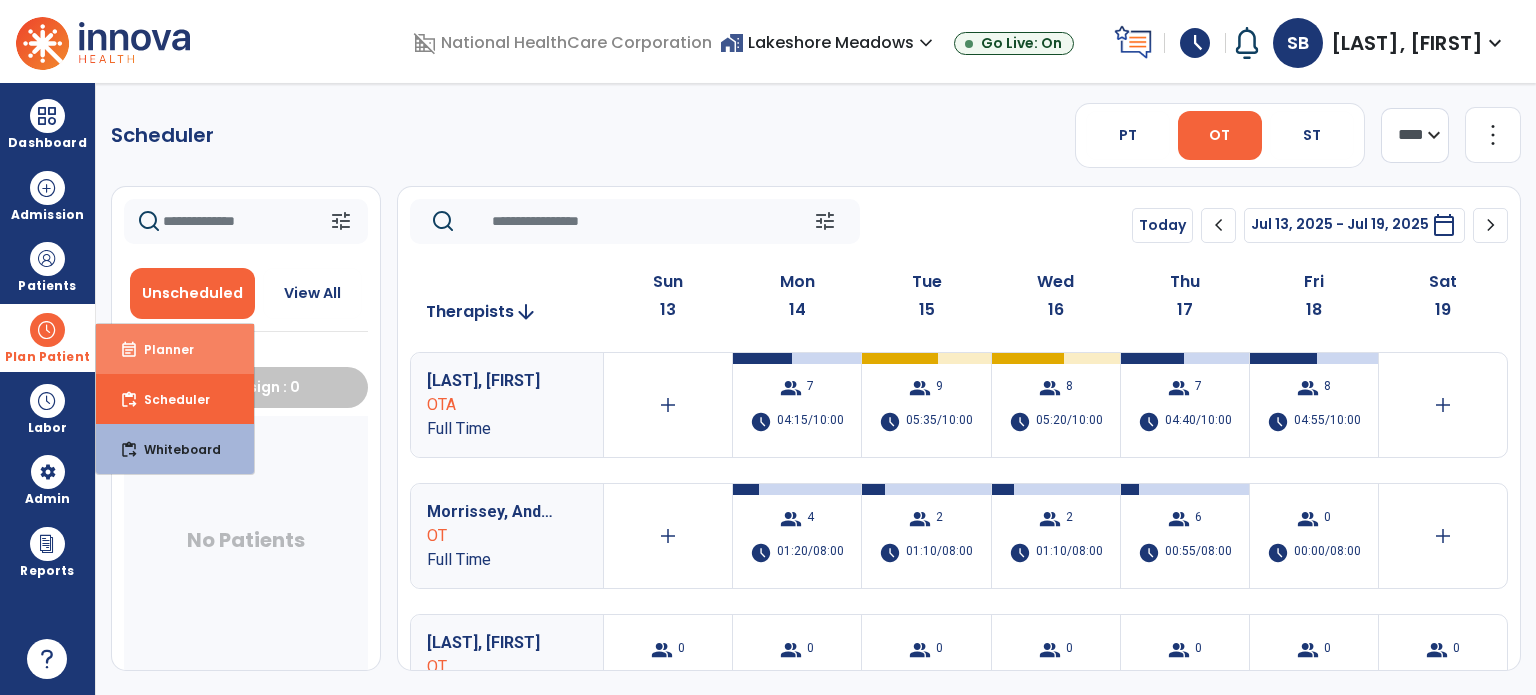 click on "event_note" at bounding box center [129, 350] 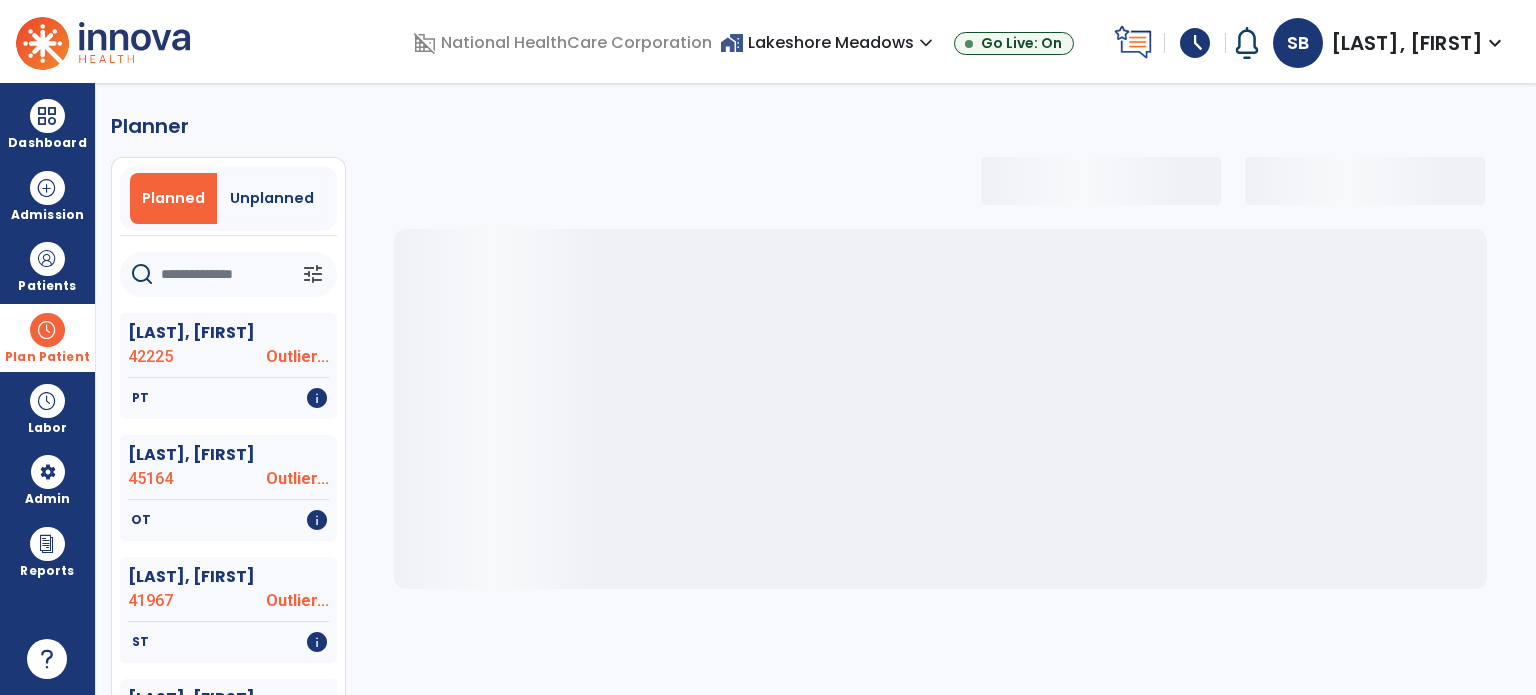 click 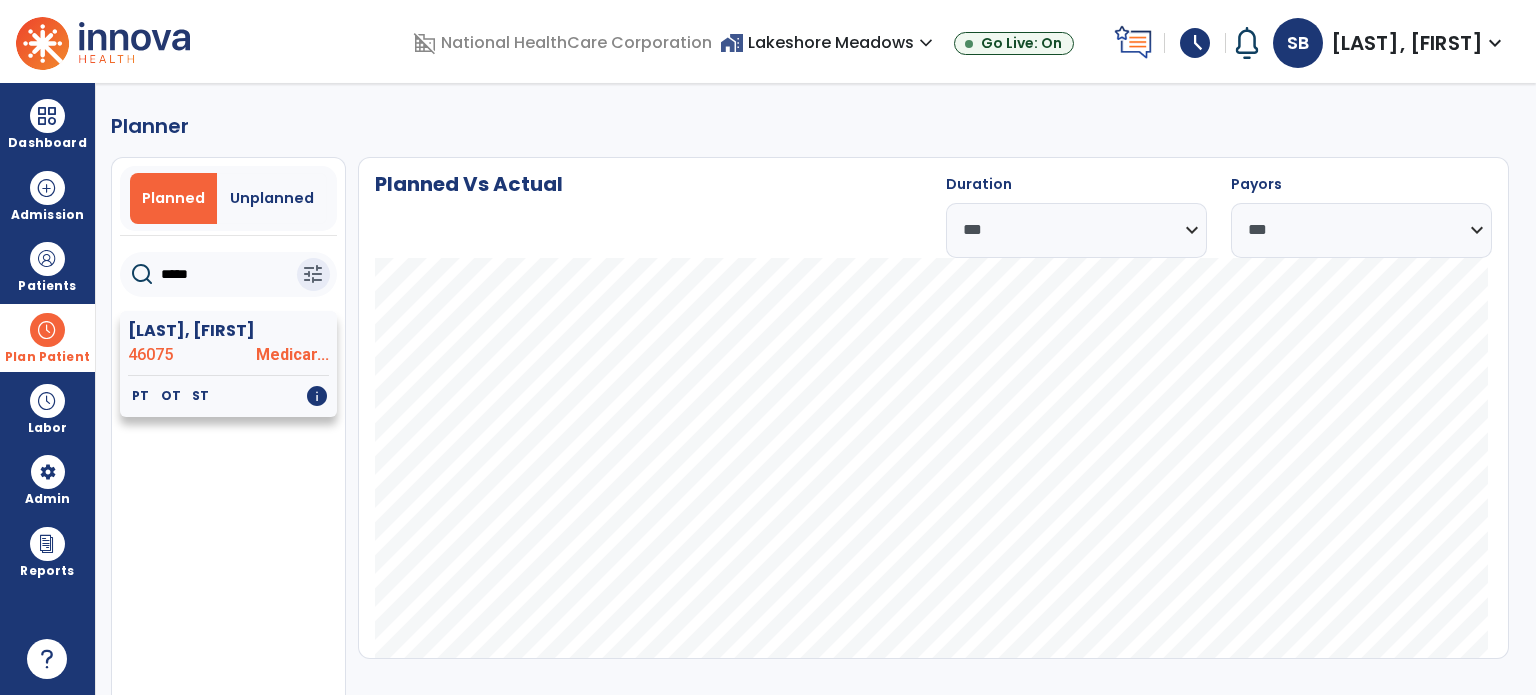 type on "*****" 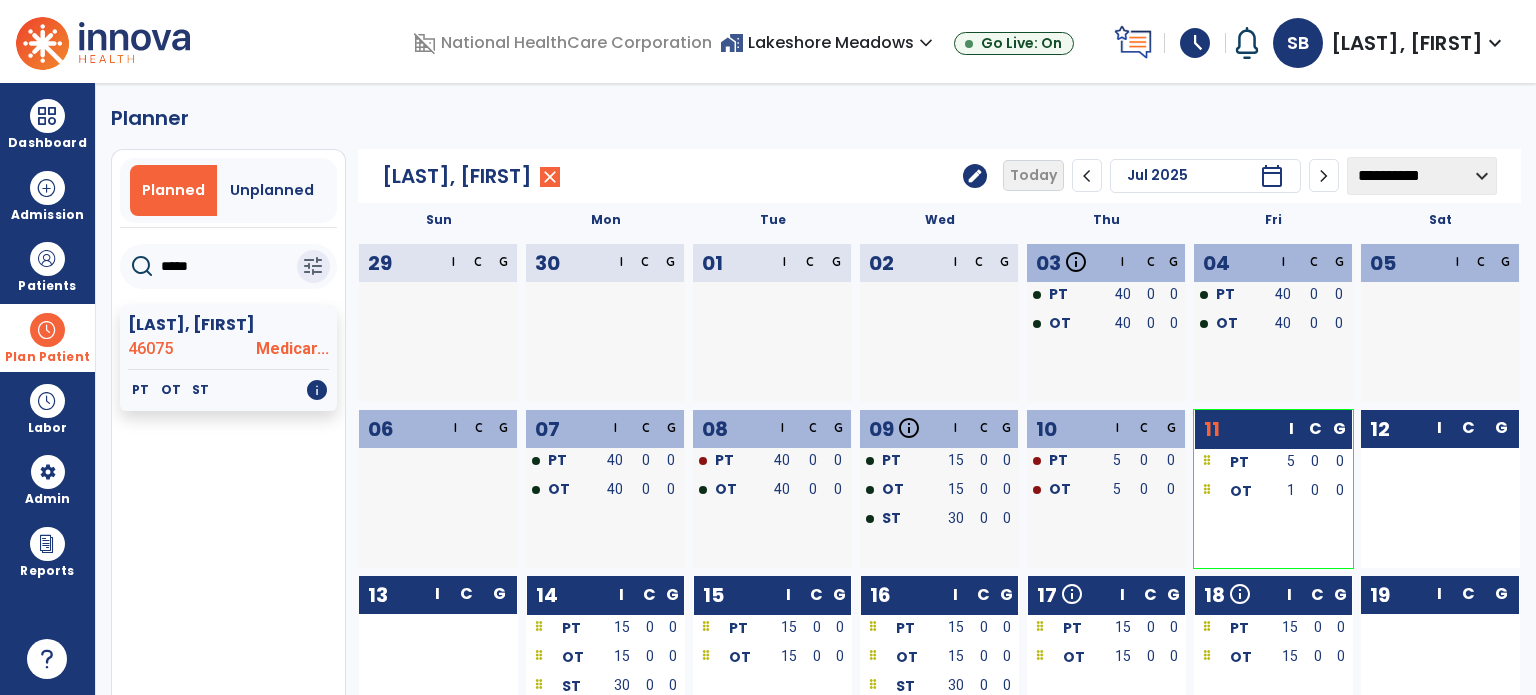 scroll, scrollTop: 0, scrollLeft: 0, axis: both 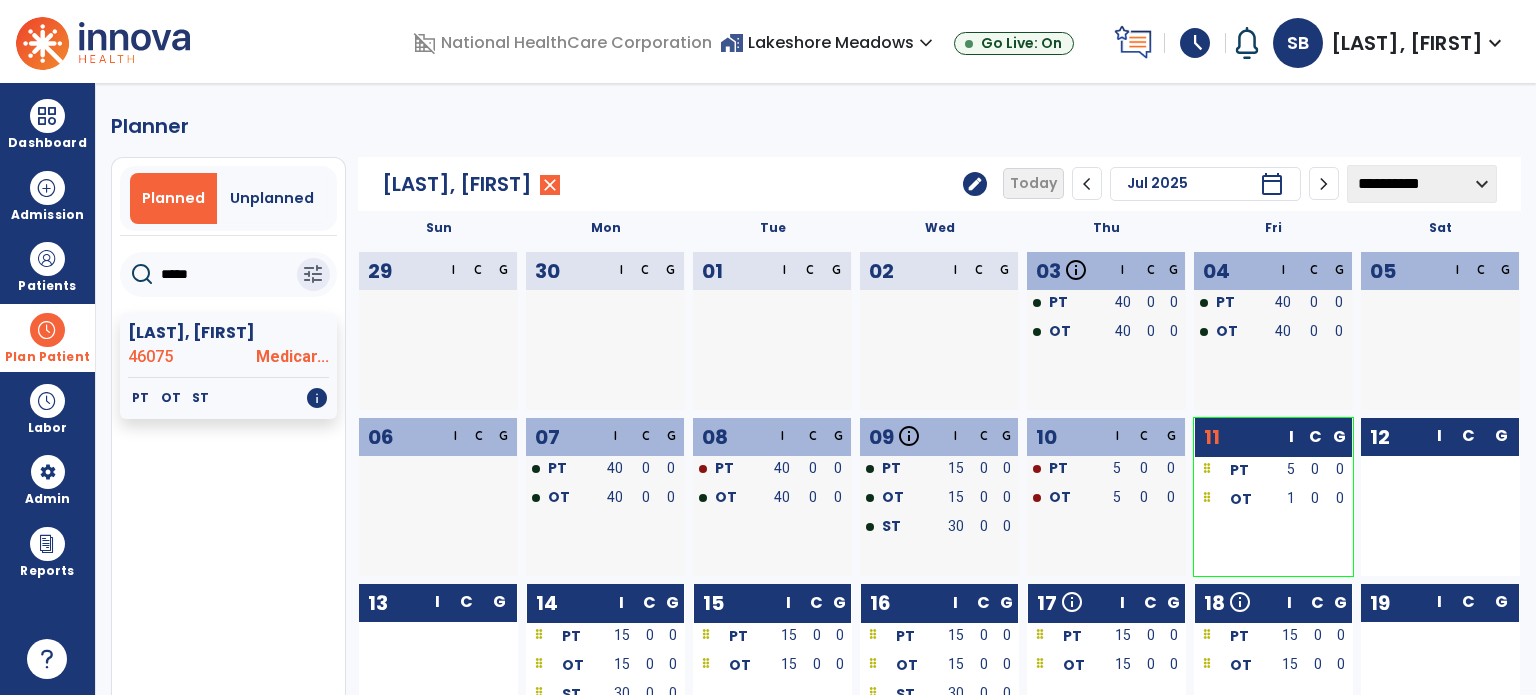 click on "*****" 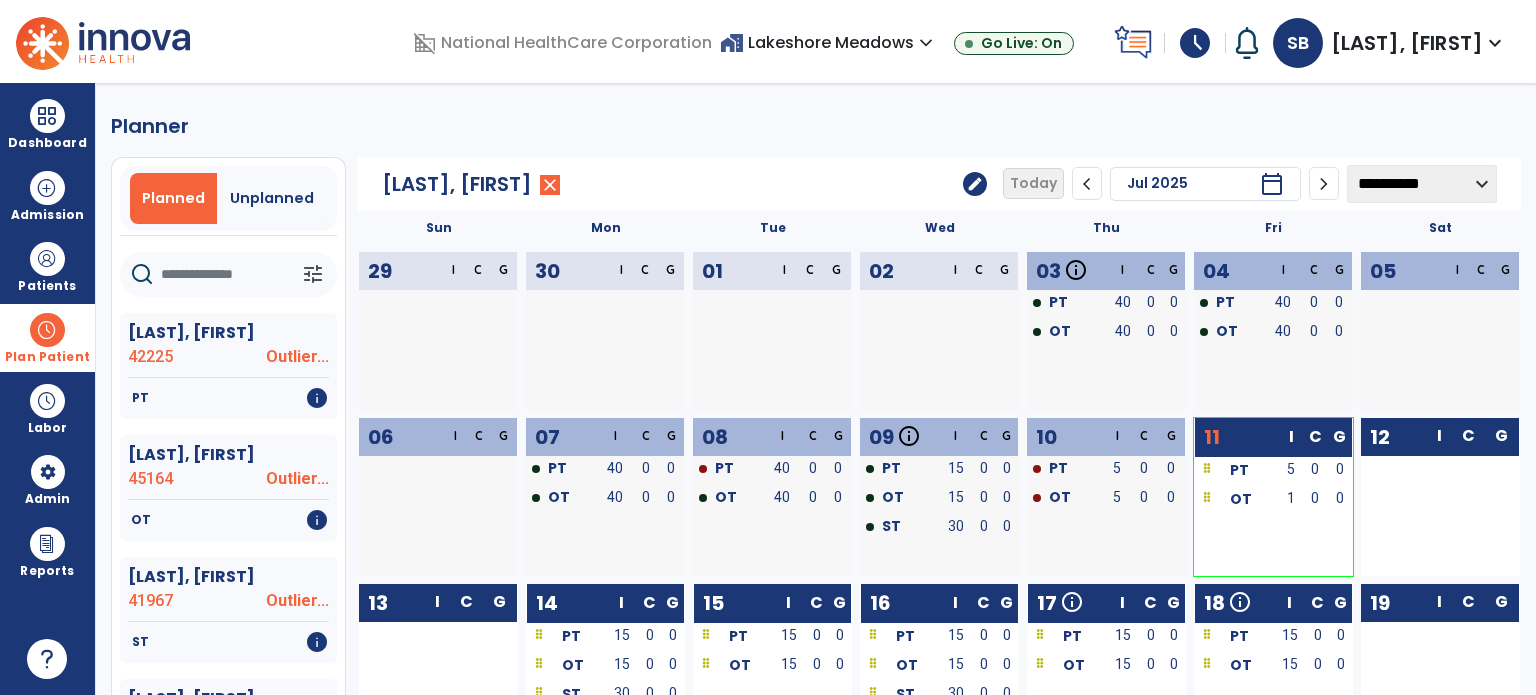 click 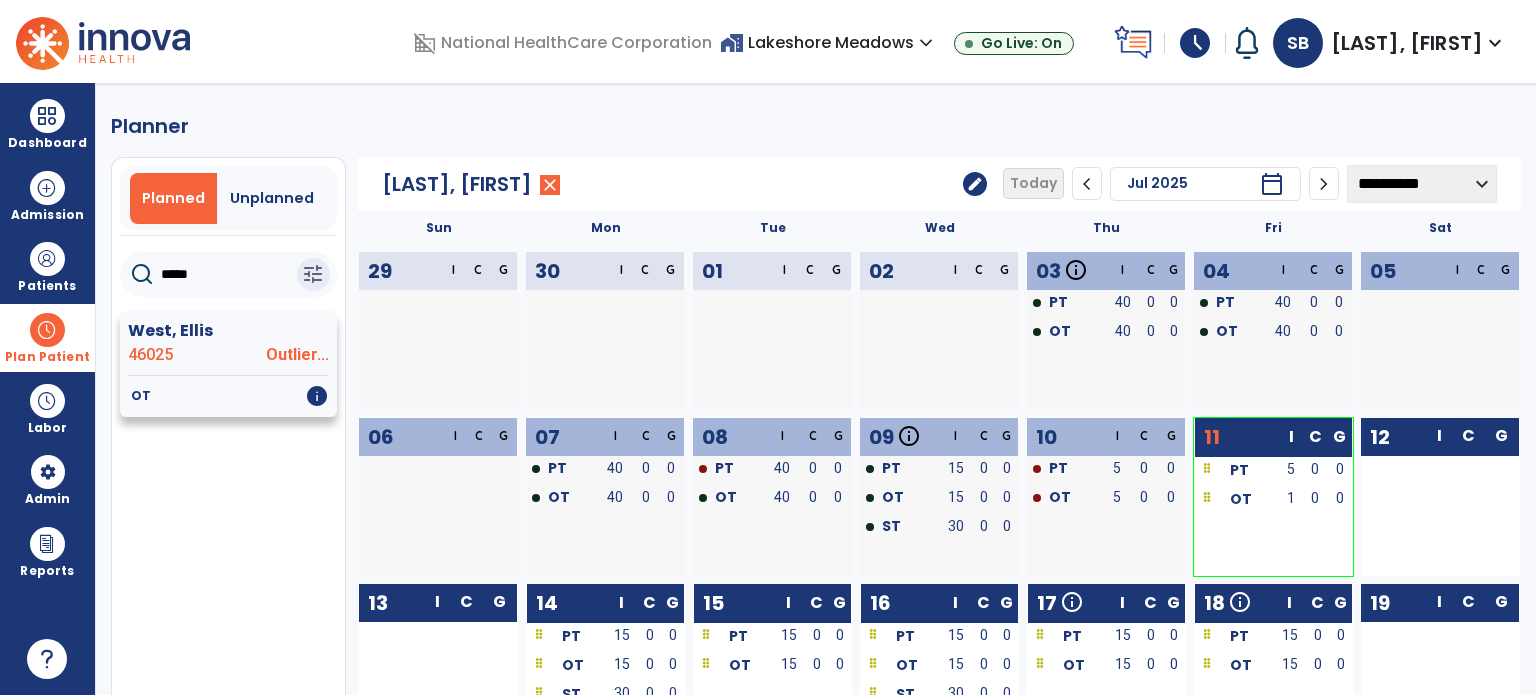 type on "*****" 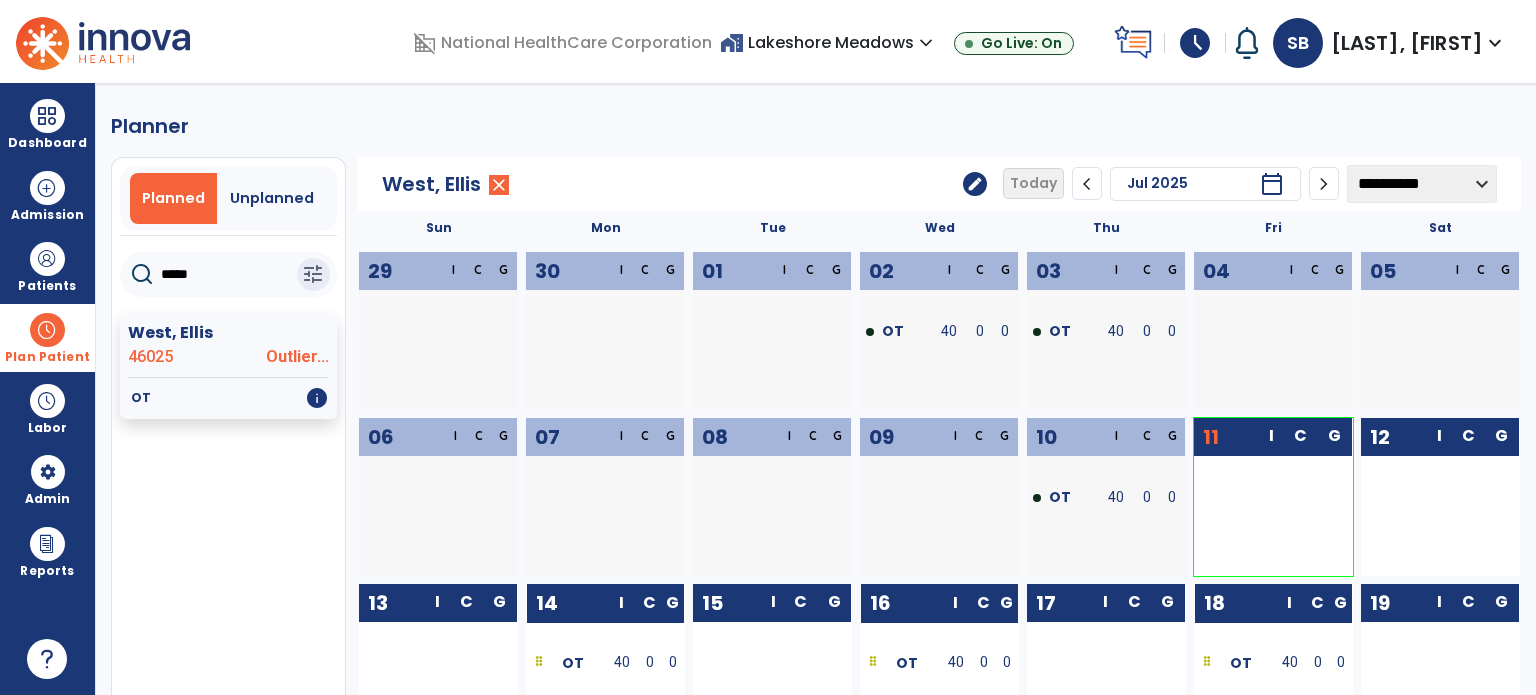 click on "**********" 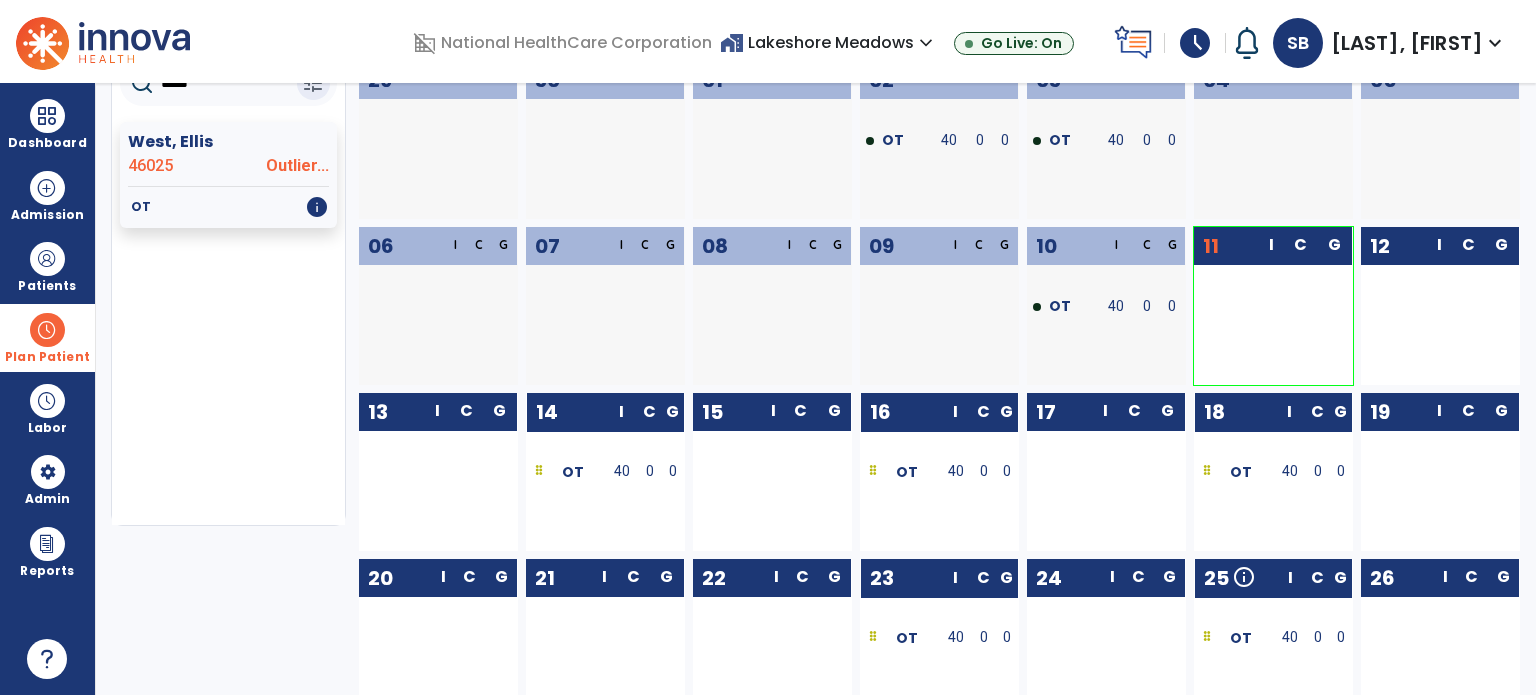 scroll, scrollTop: 200, scrollLeft: 0, axis: vertical 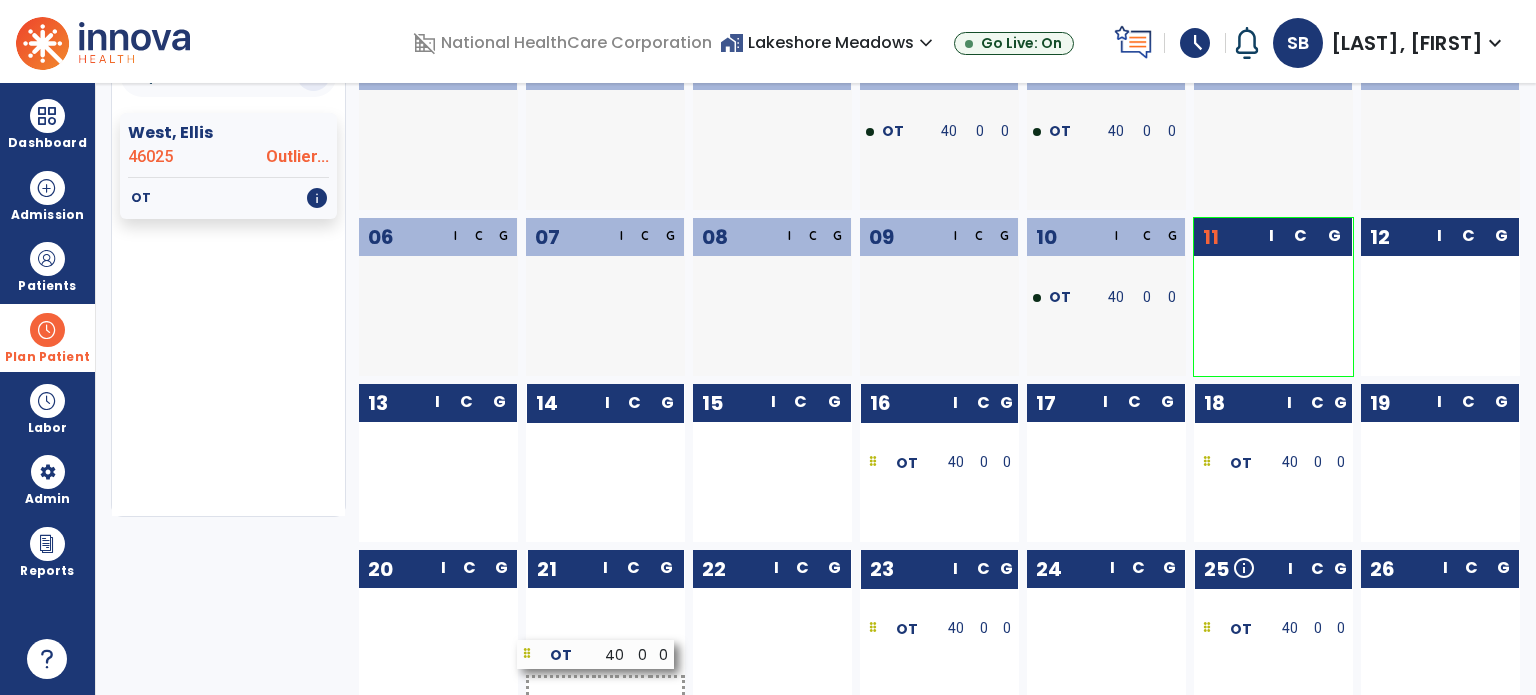 drag, startPoint x: 588, startPoint y: 473, endPoint x: 579, endPoint y: 661, distance: 188.2153 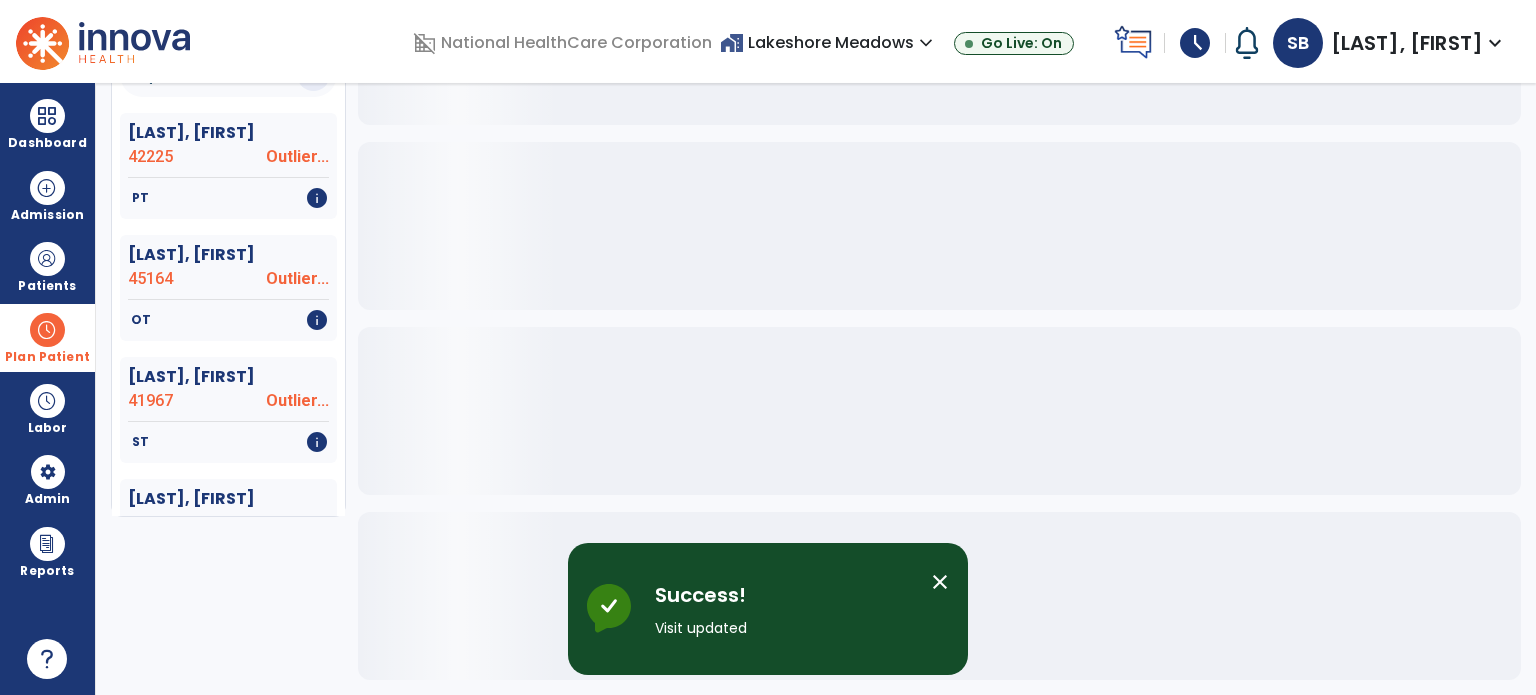 click at bounding box center [47, 330] 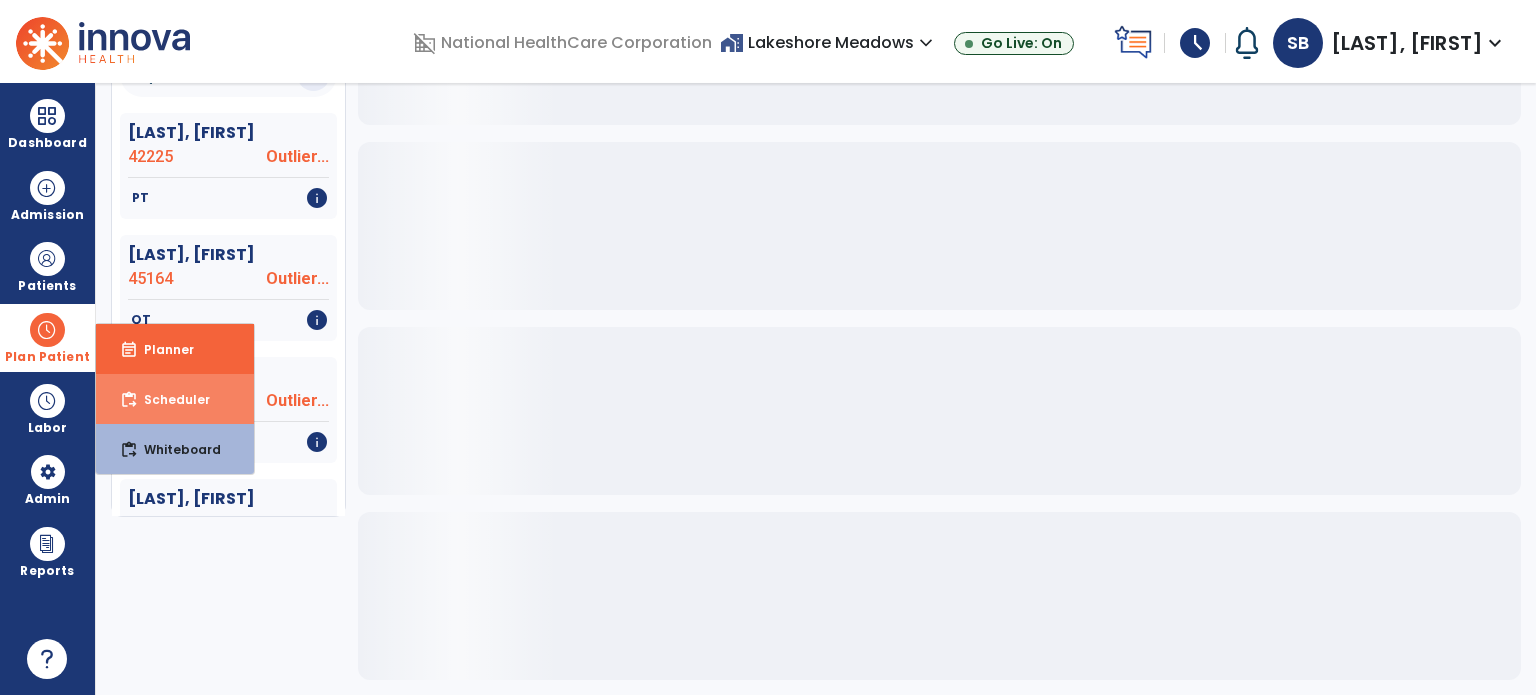 click on "Scheduler" at bounding box center (169, 399) 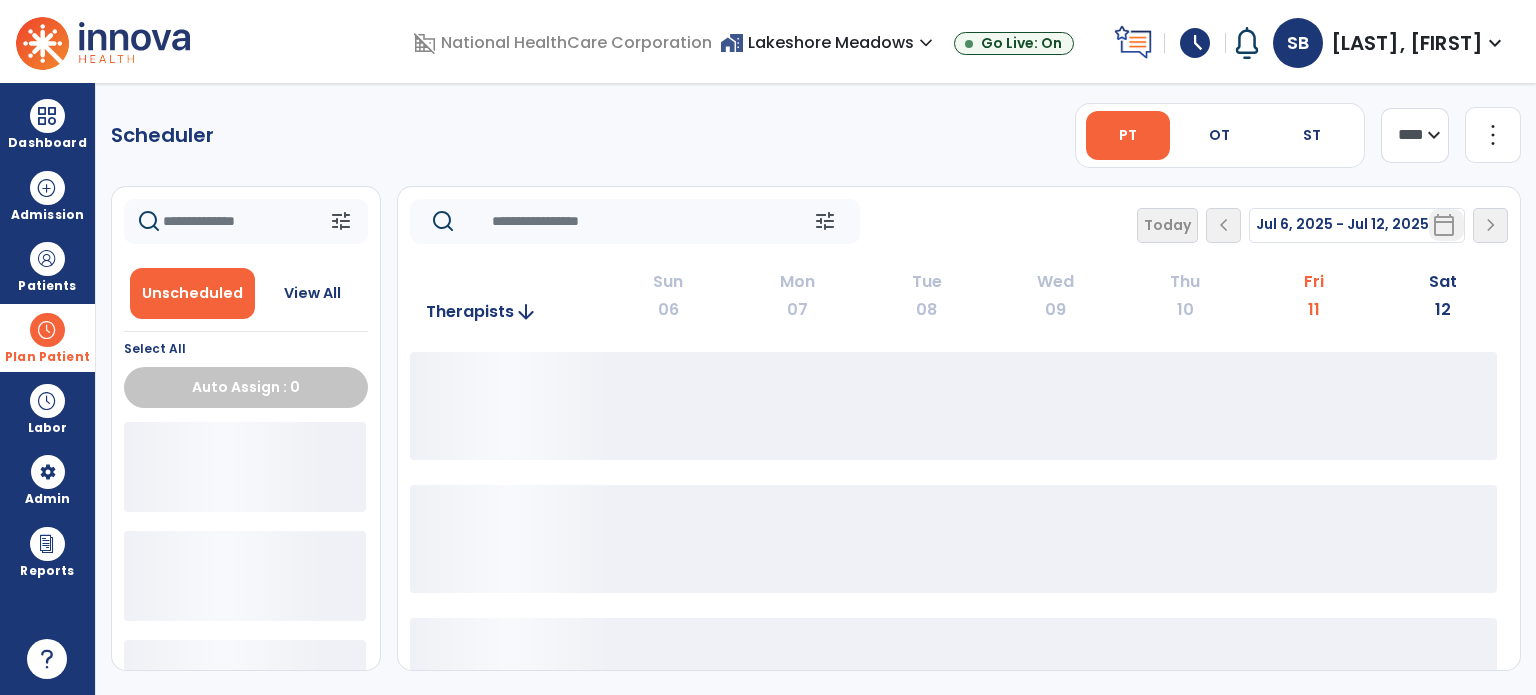scroll, scrollTop: 0, scrollLeft: 0, axis: both 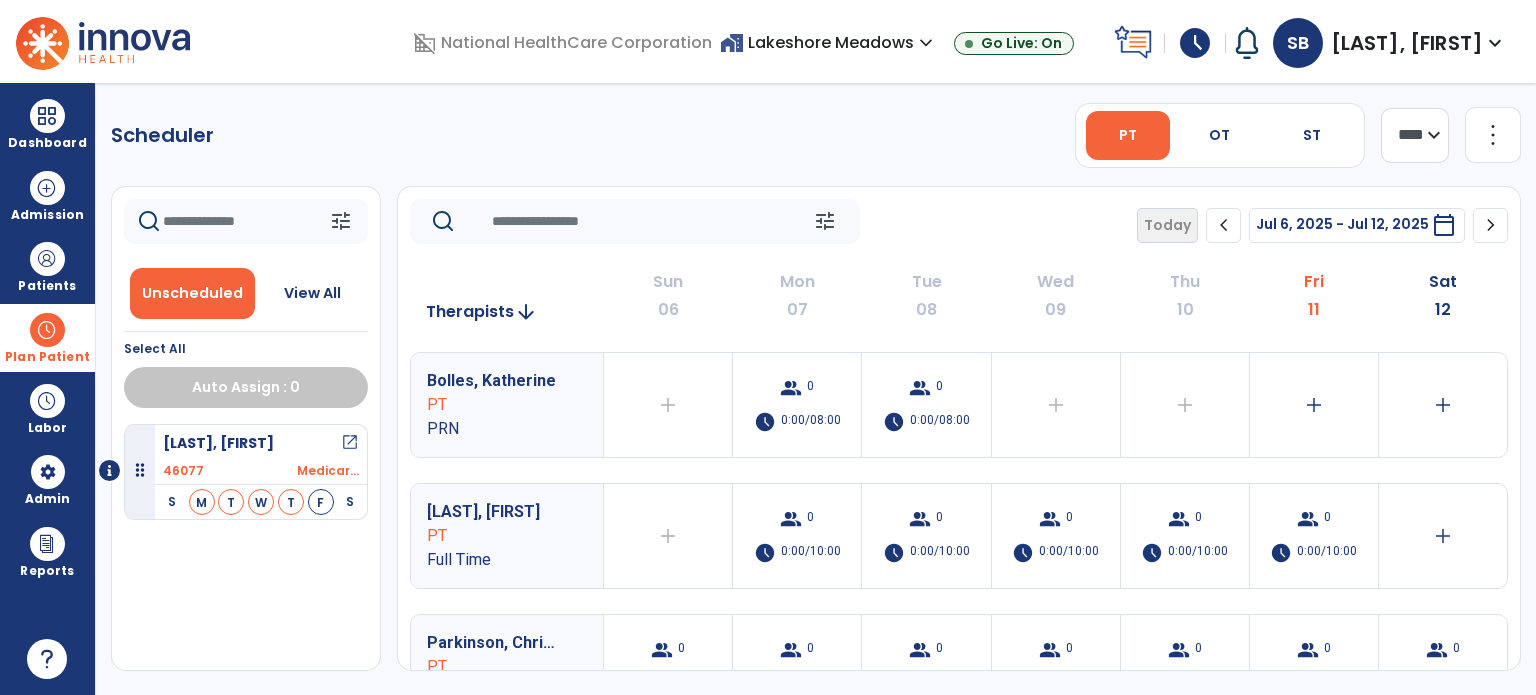click on "tune   Today  chevron_left Jul 6, 2025 - Jul 12, 2025  *********  calendar_today  chevron_right" 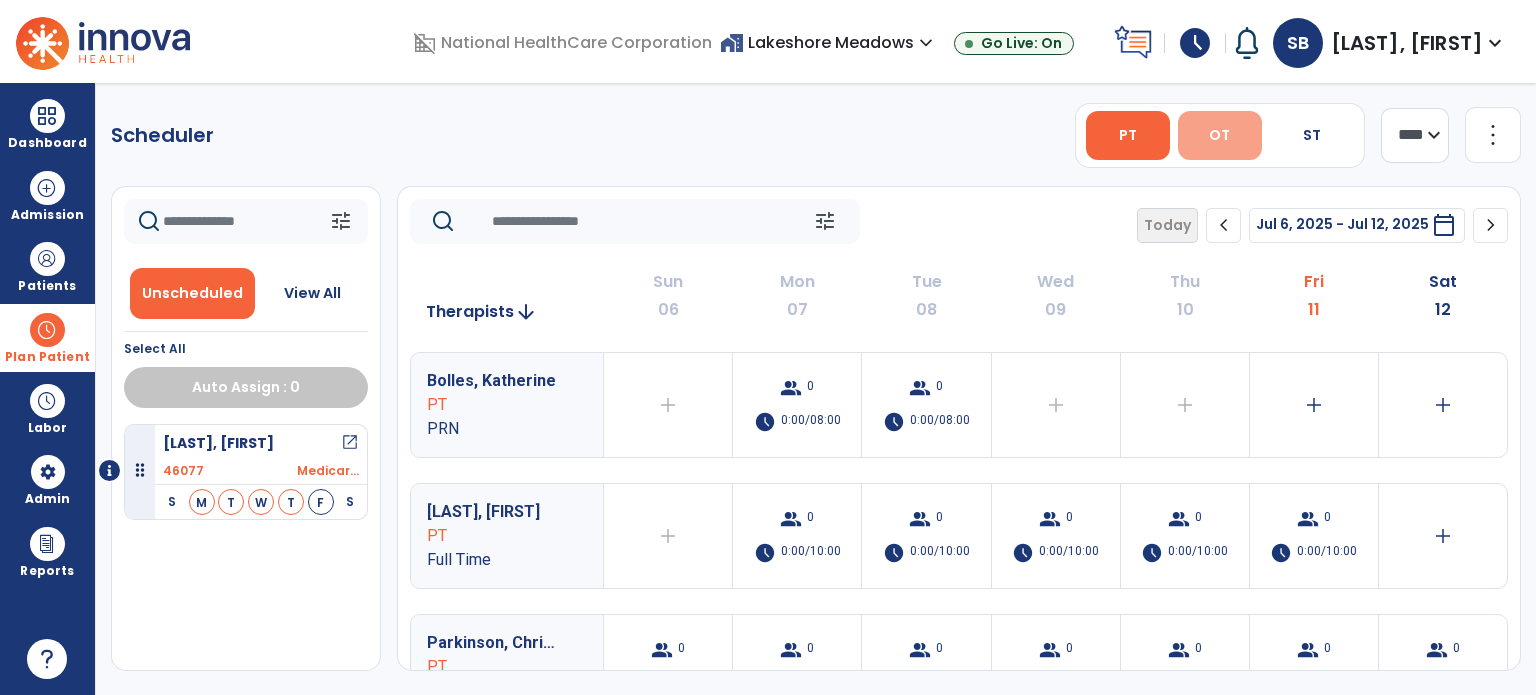 click on "OT" at bounding box center [1219, 135] 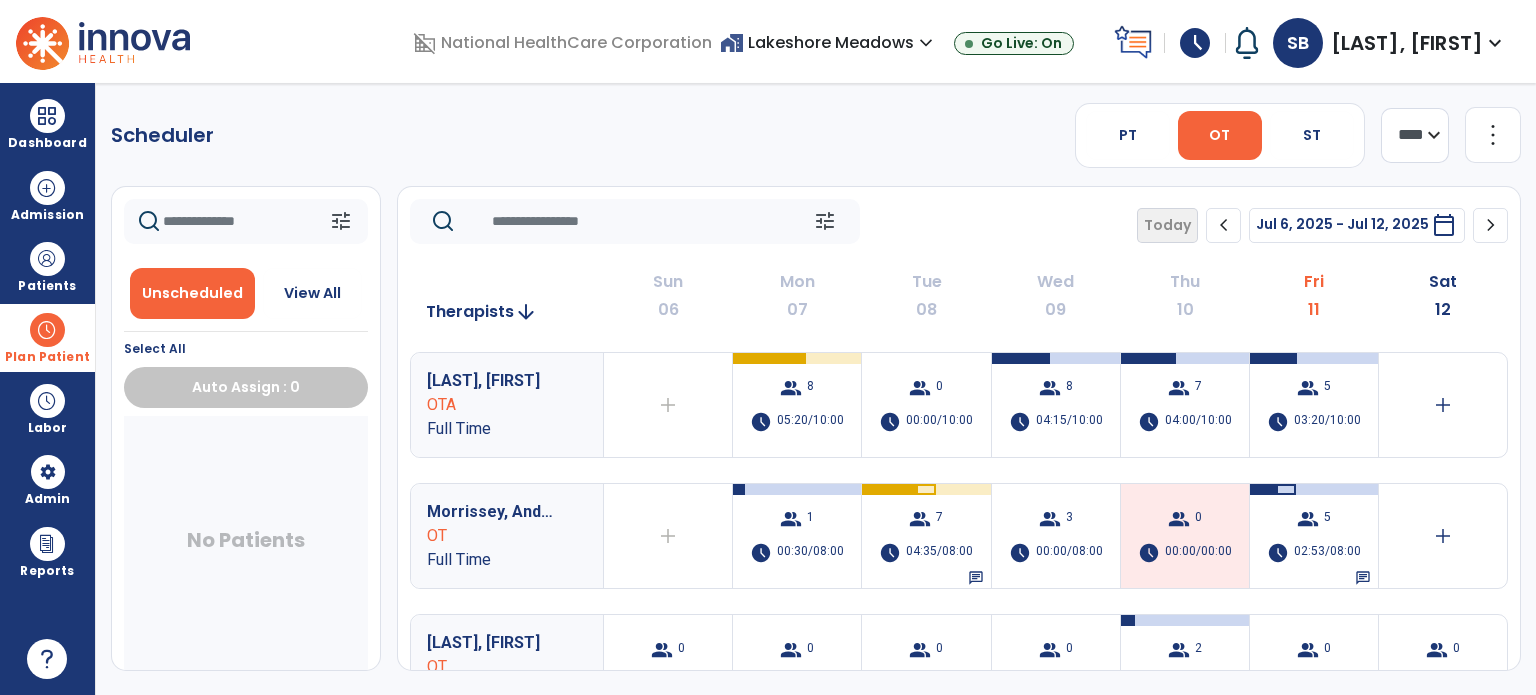 click on "chevron_right" 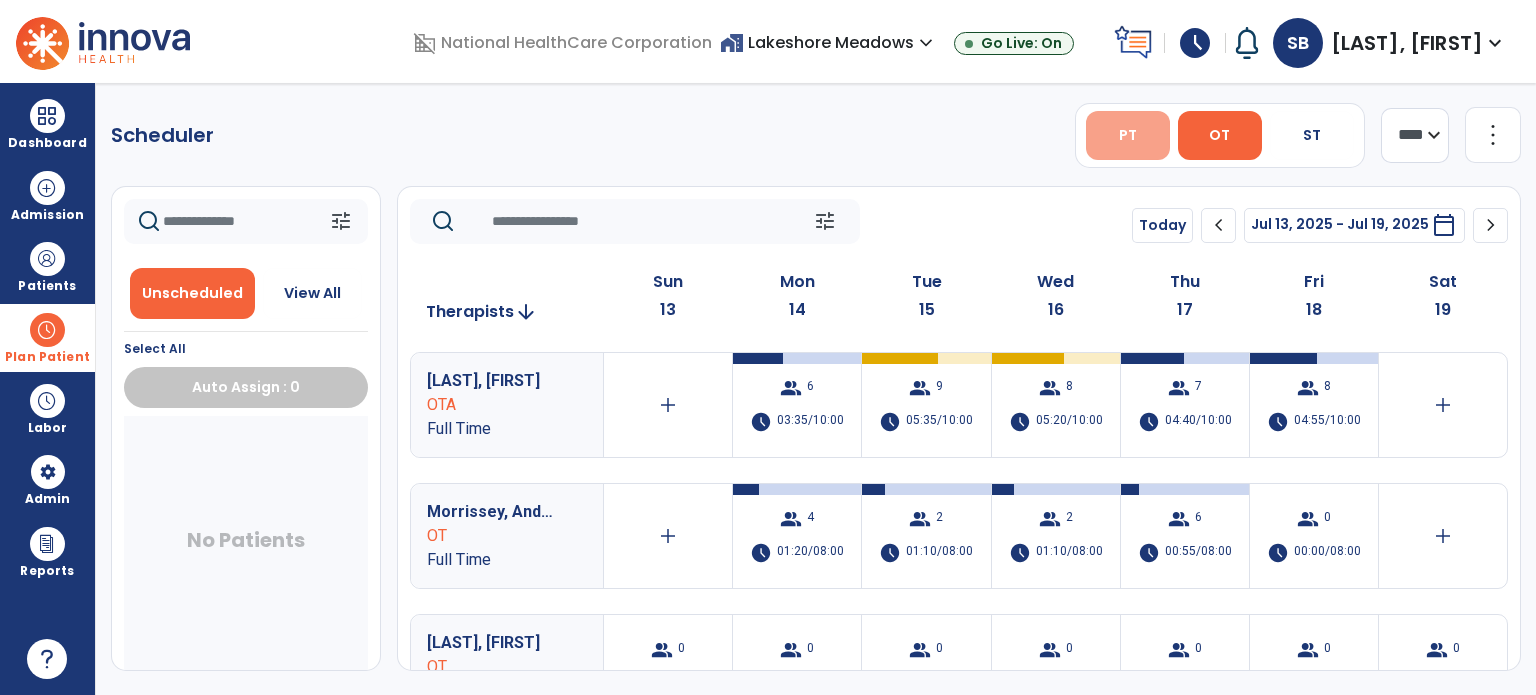 click on "PT" at bounding box center [1128, 135] 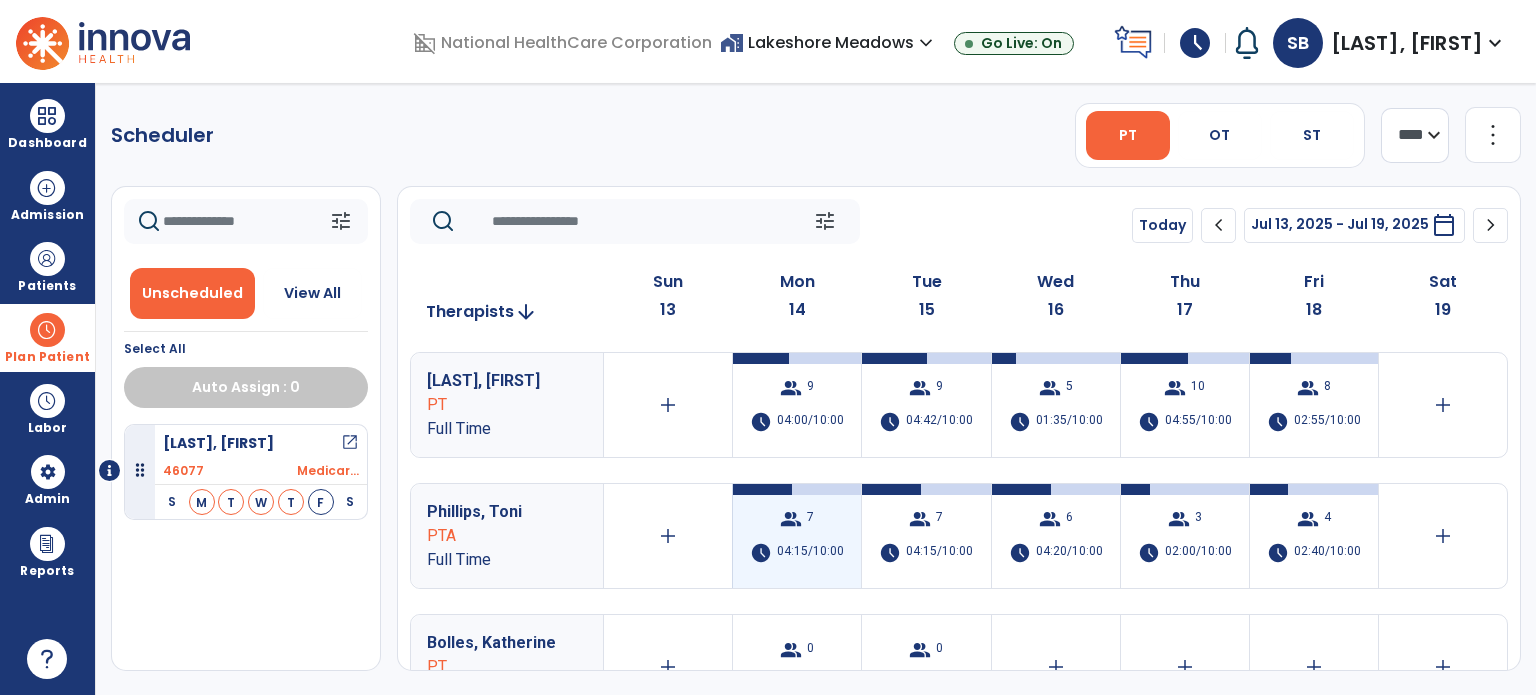 click on "04:15/10:00" at bounding box center [810, 553] 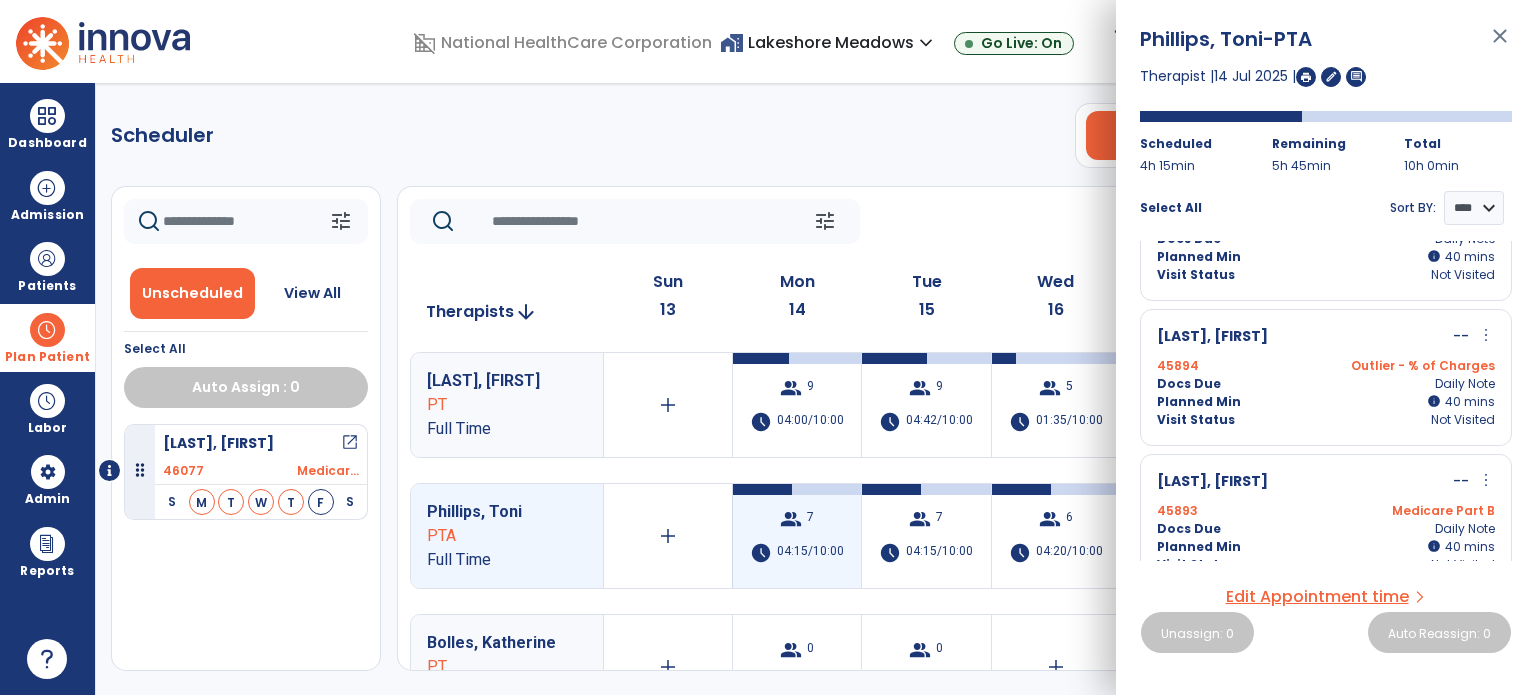 scroll, scrollTop: 520, scrollLeft: 0, axis: vertical 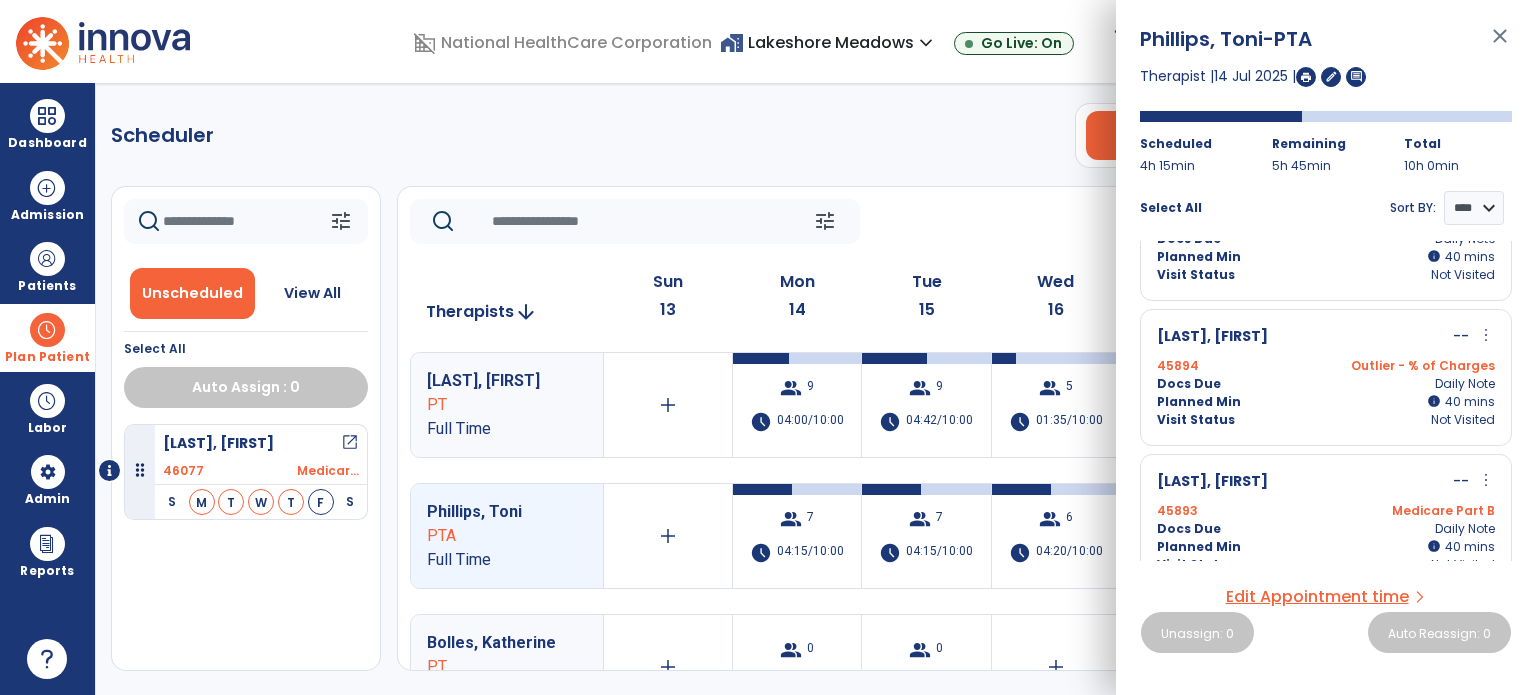 click on "45893 Medicare Part B" at bounding box center [1326, 511] 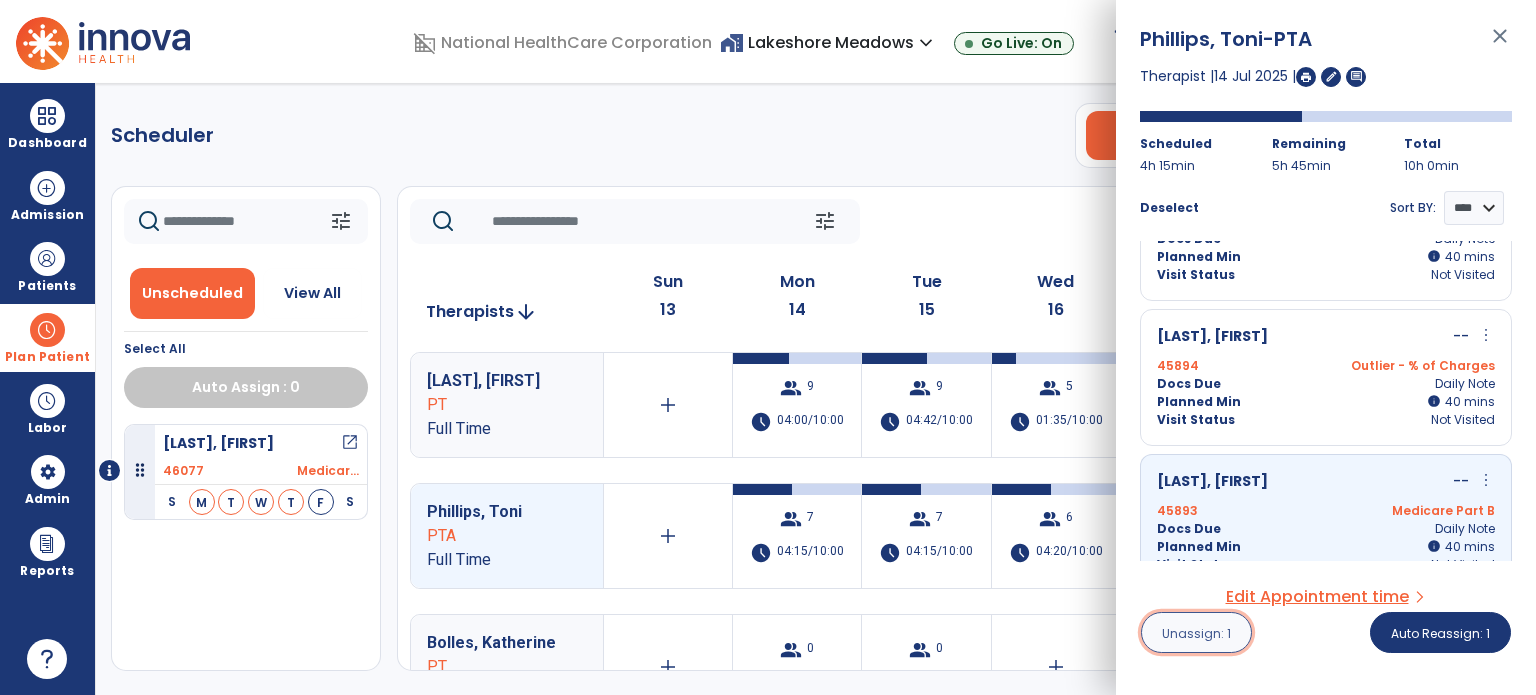click on "Unassign: 1" at bounding box center (1196, 633) 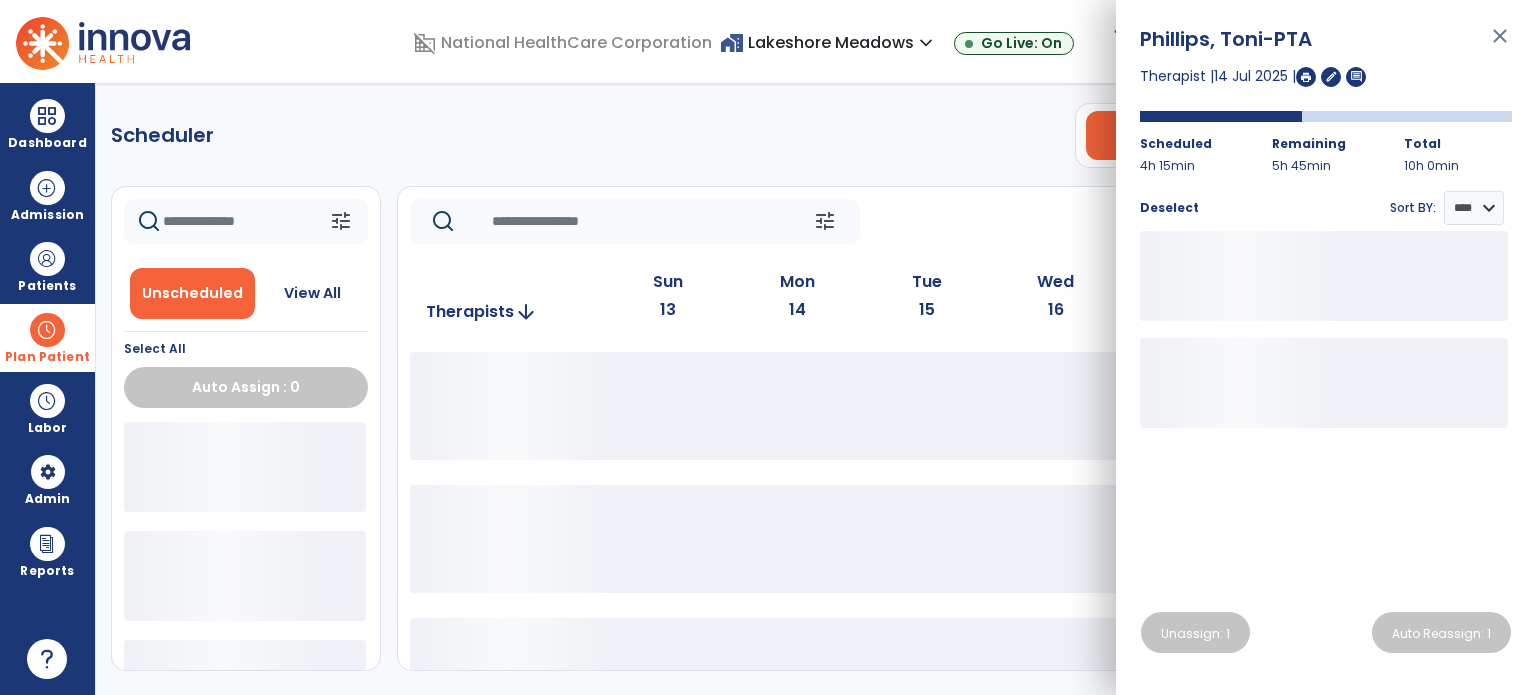 click on "Scheduler   PT   OT   ST  **** *** more_vert  Manage Labor   View All Therapists   Print" 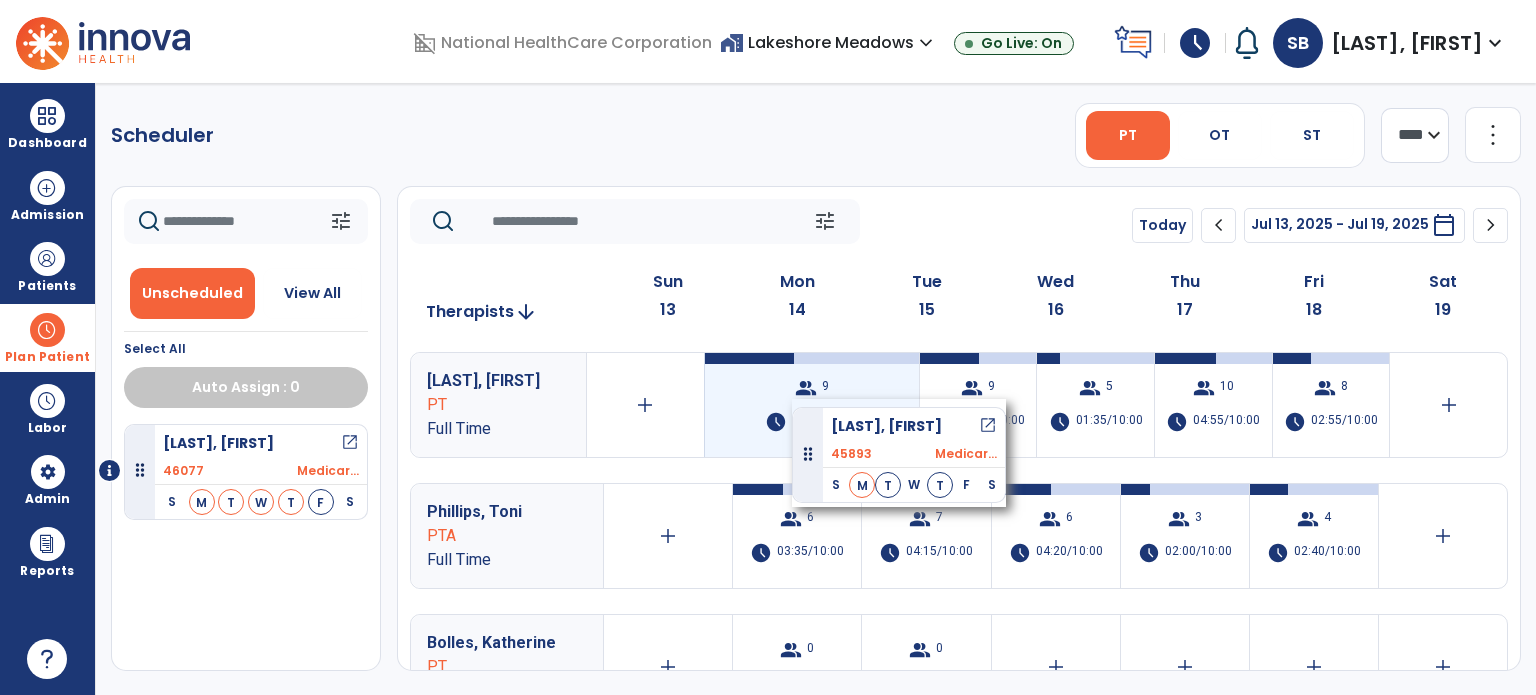 drag, startPoint x: 202, startPoint y: 547, endPoint x: 791, endPoint y: 392, distance: 609.05334 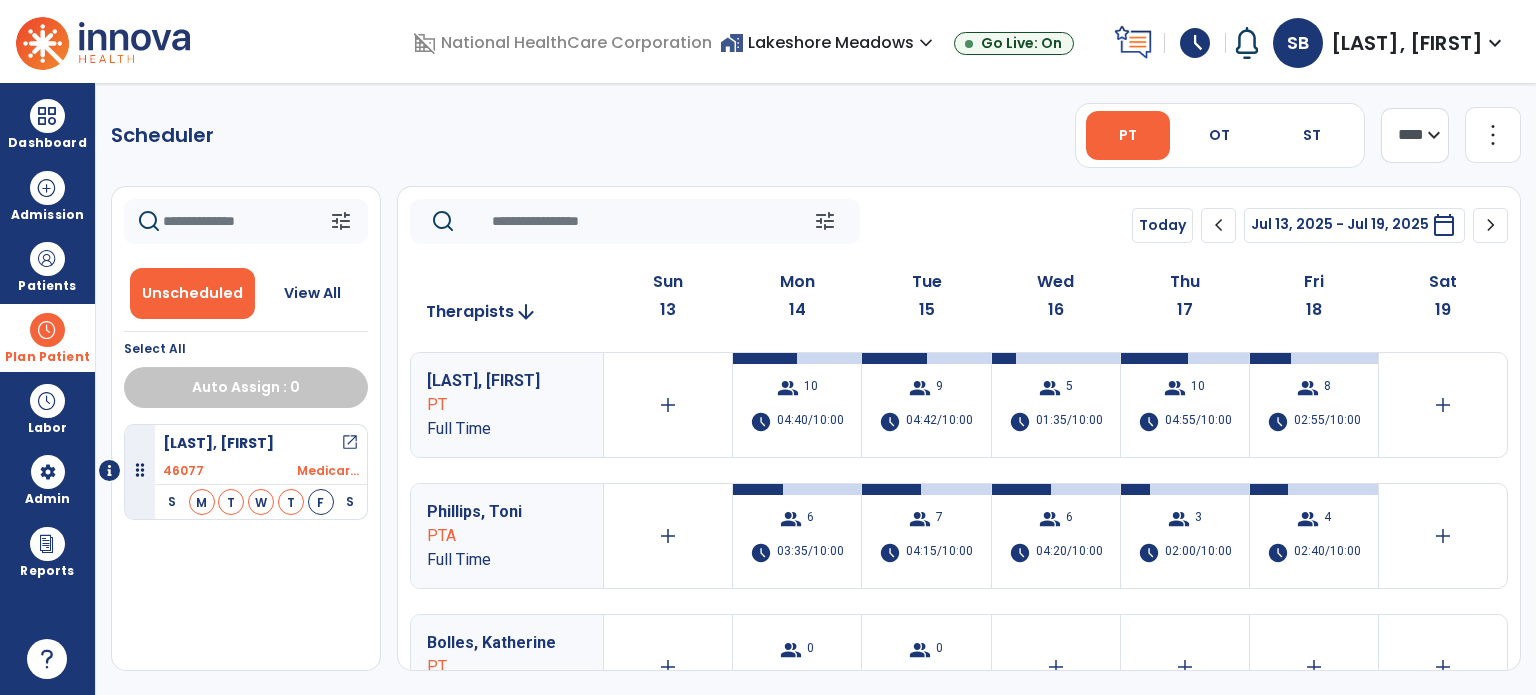 click on "tune   Today  chevron_left Jul 13, 2025 - Jul 19, 2025  *********  calendar_today  chevron_right" 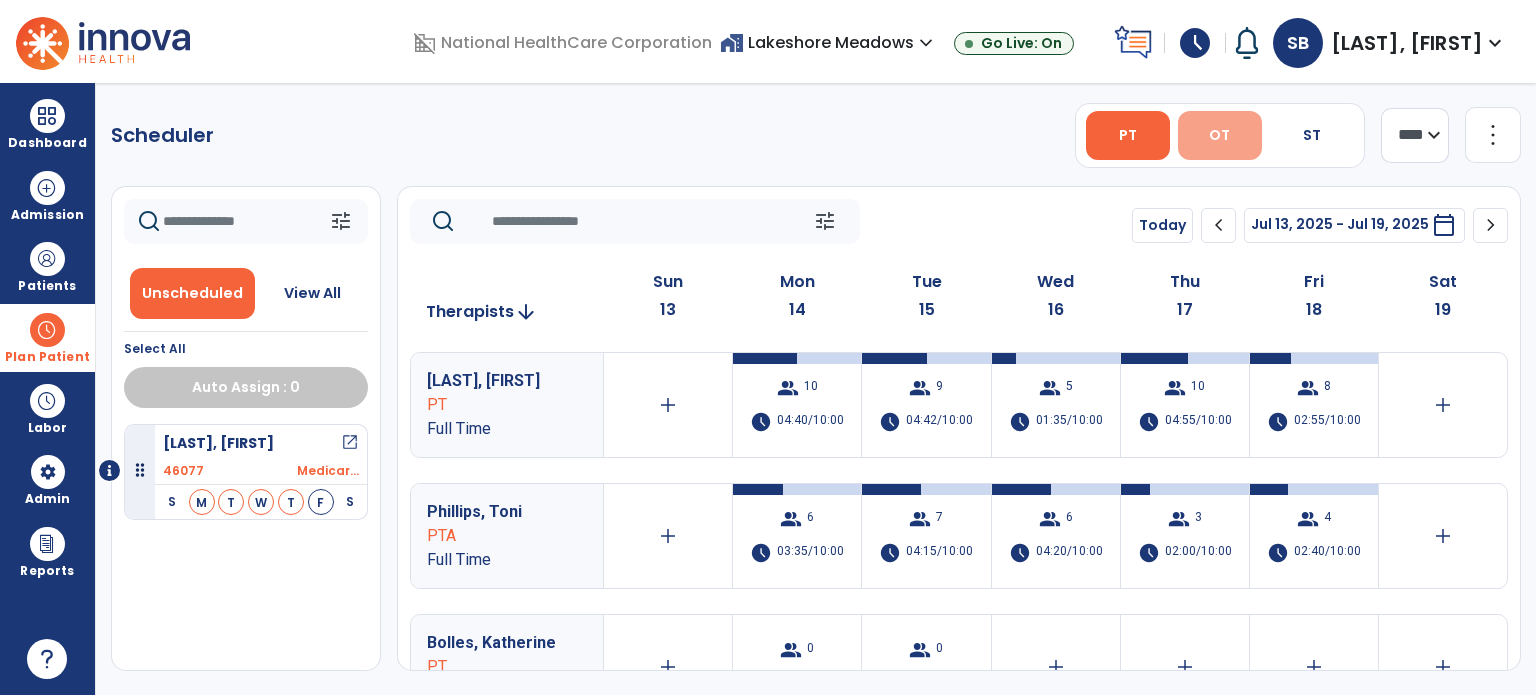 click on "OT" at bounding box center [1219, 135] 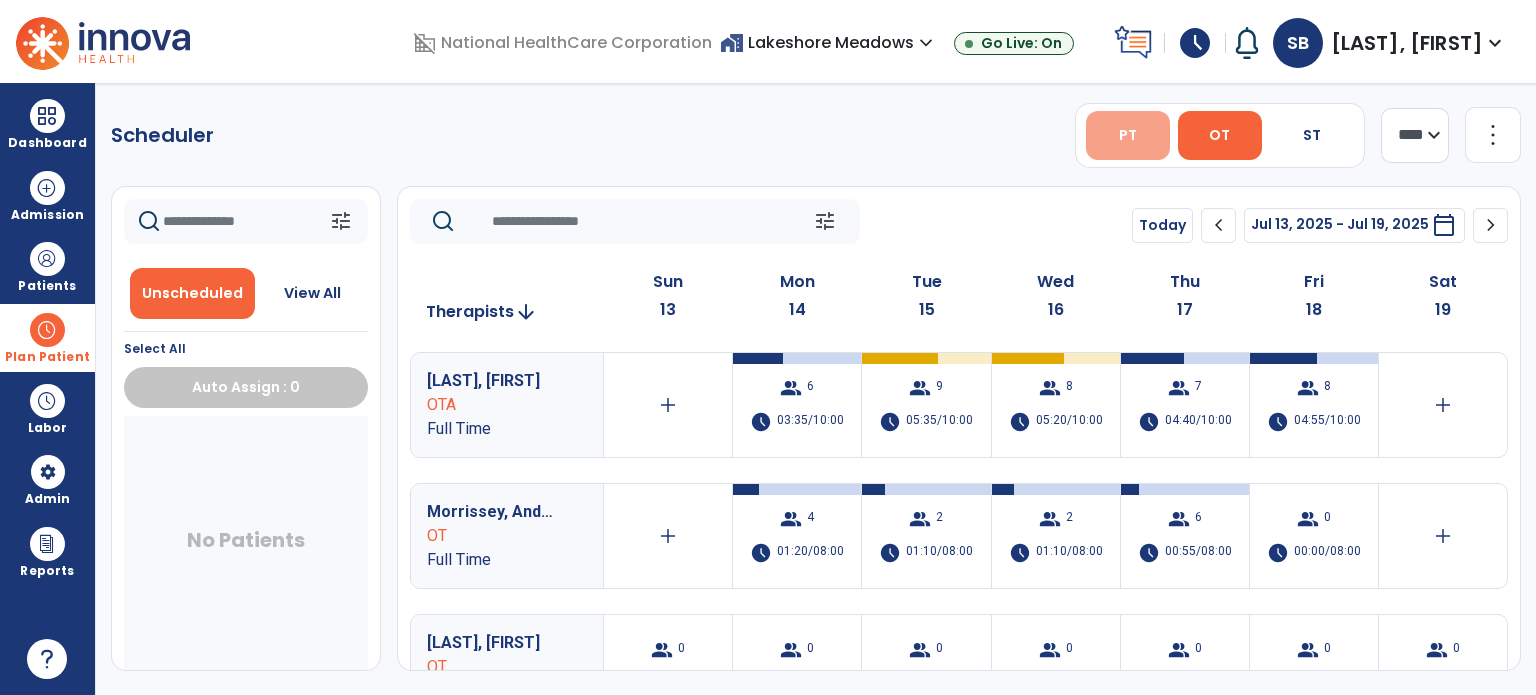 click on "PT" at bounding box center [1128, 135] 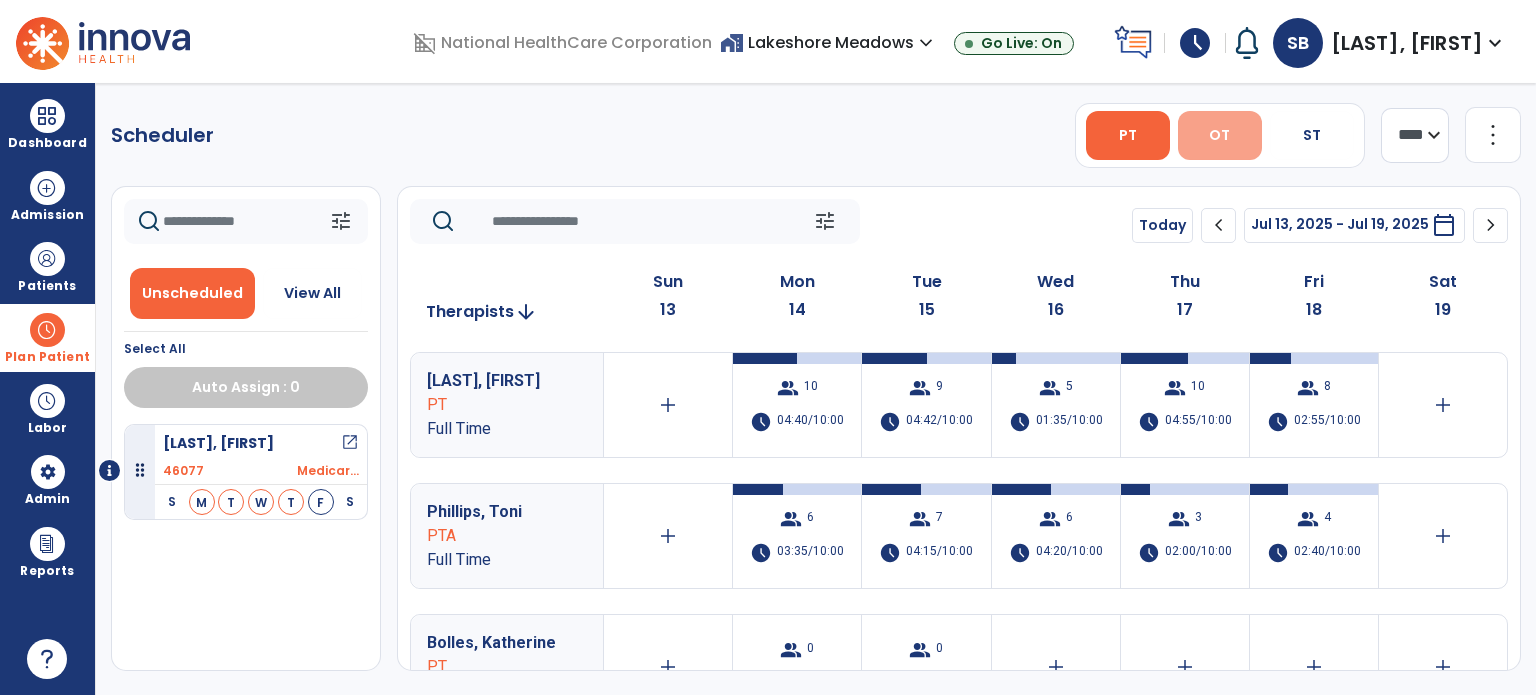 click on "OT" at bounding box center (1220, 135) 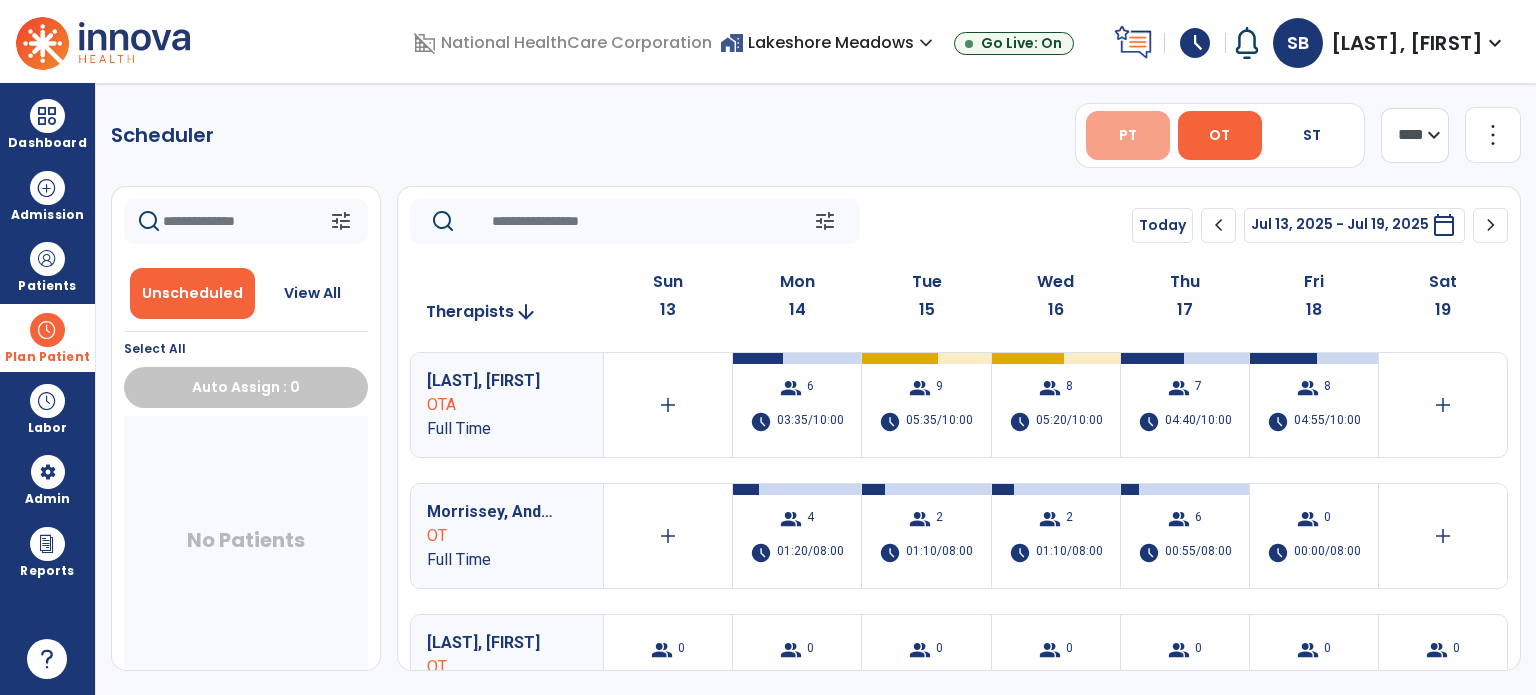 click on "PT" at bounding box center [1128, 135] 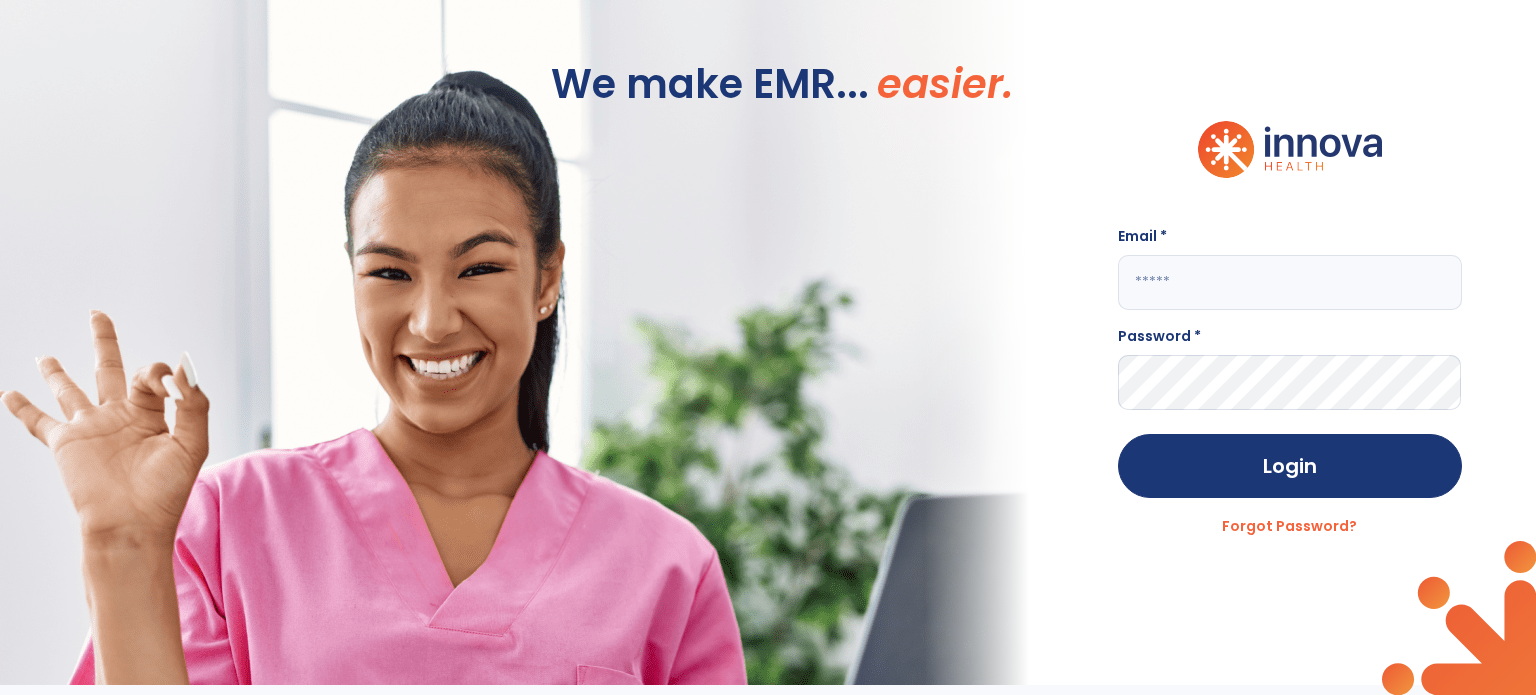 type on "**********" 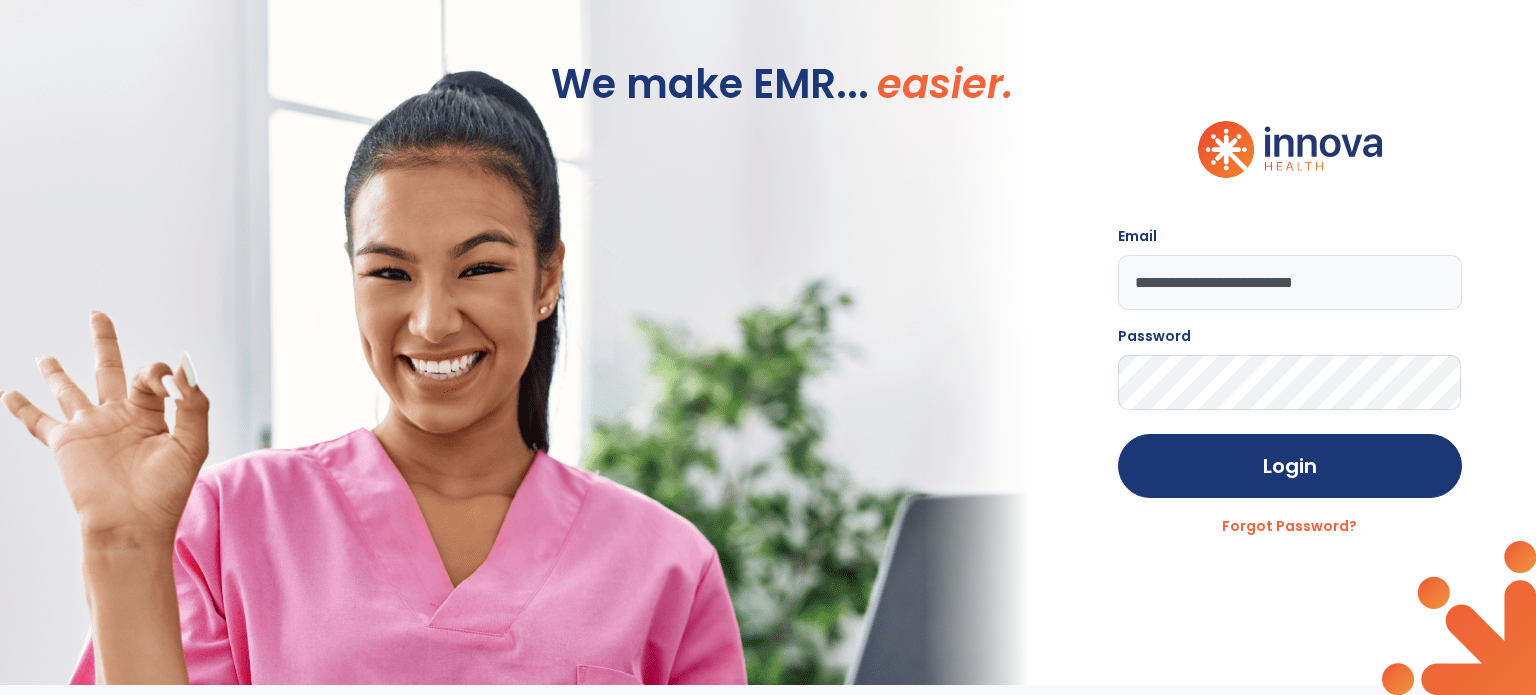 click on "We make EMR... easier." 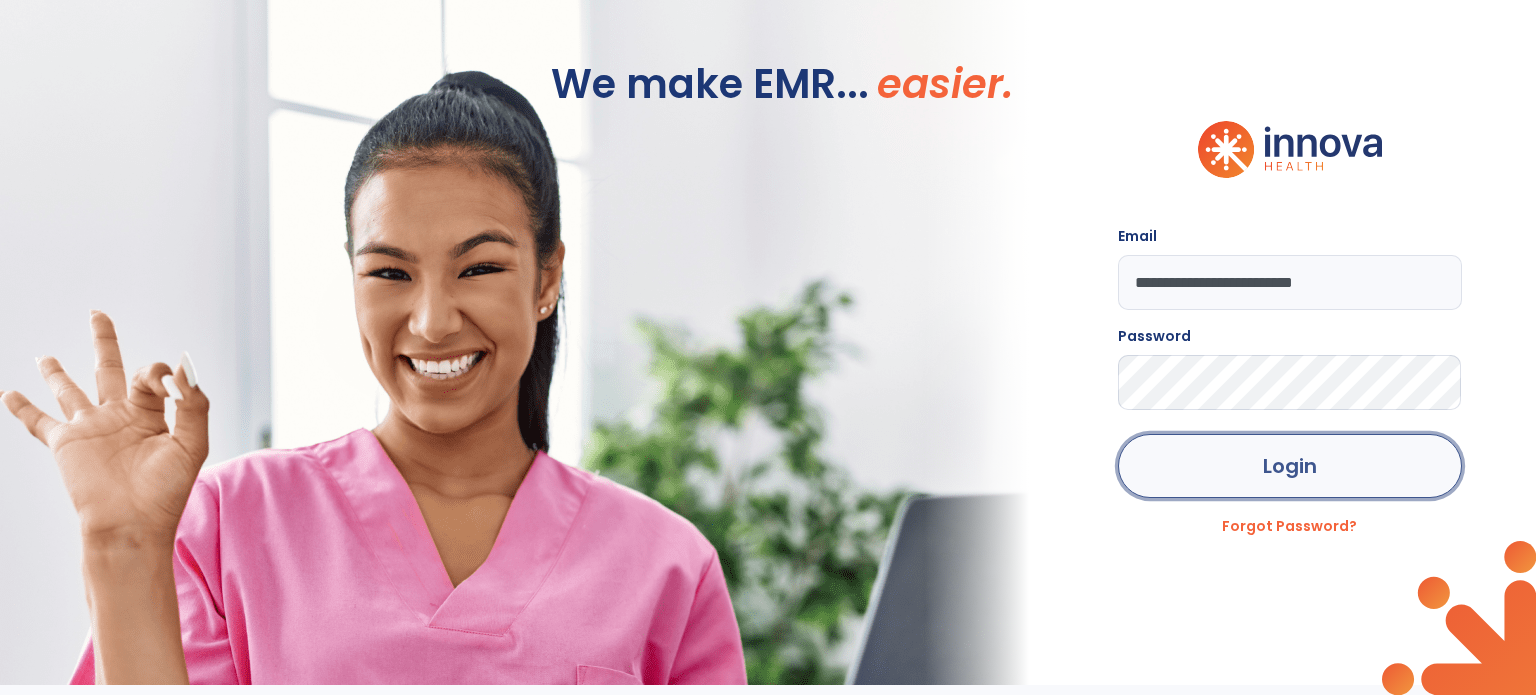 click on "Login" 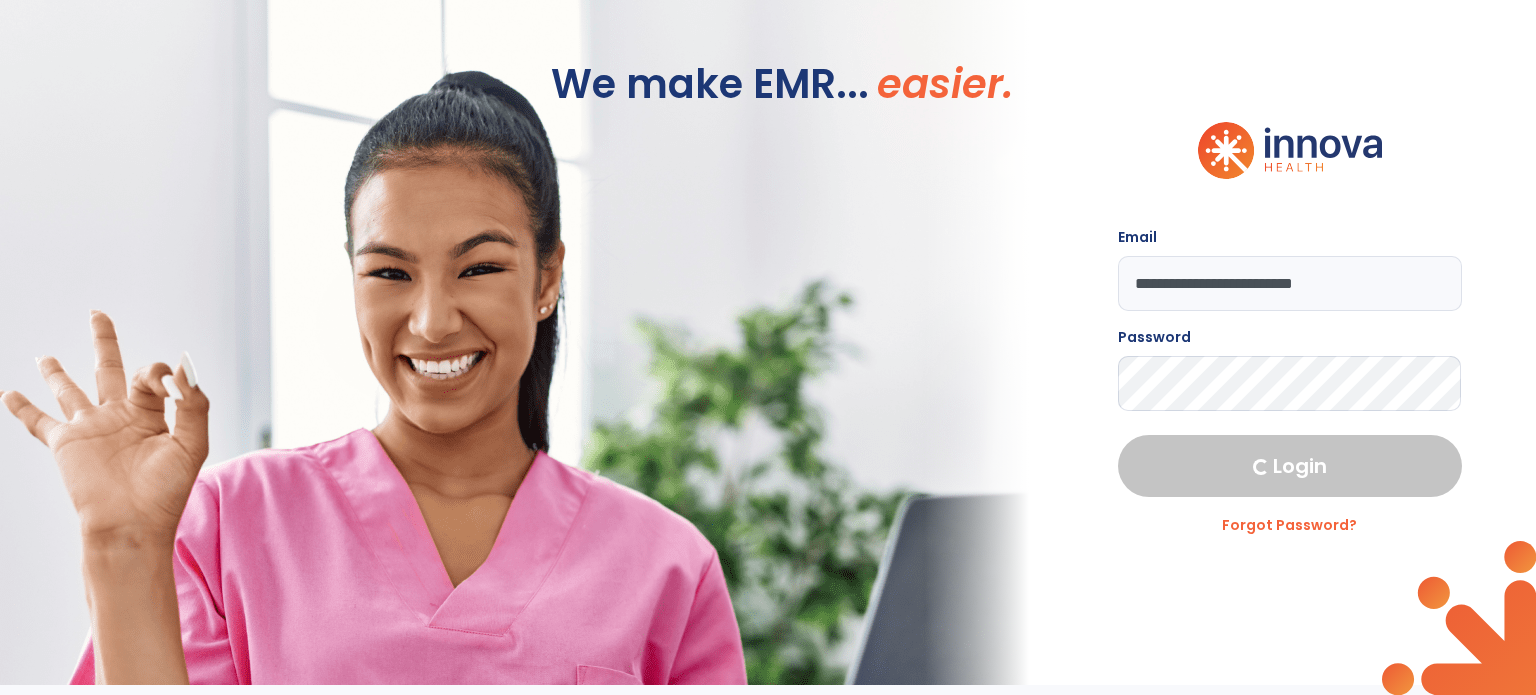 select on "***" 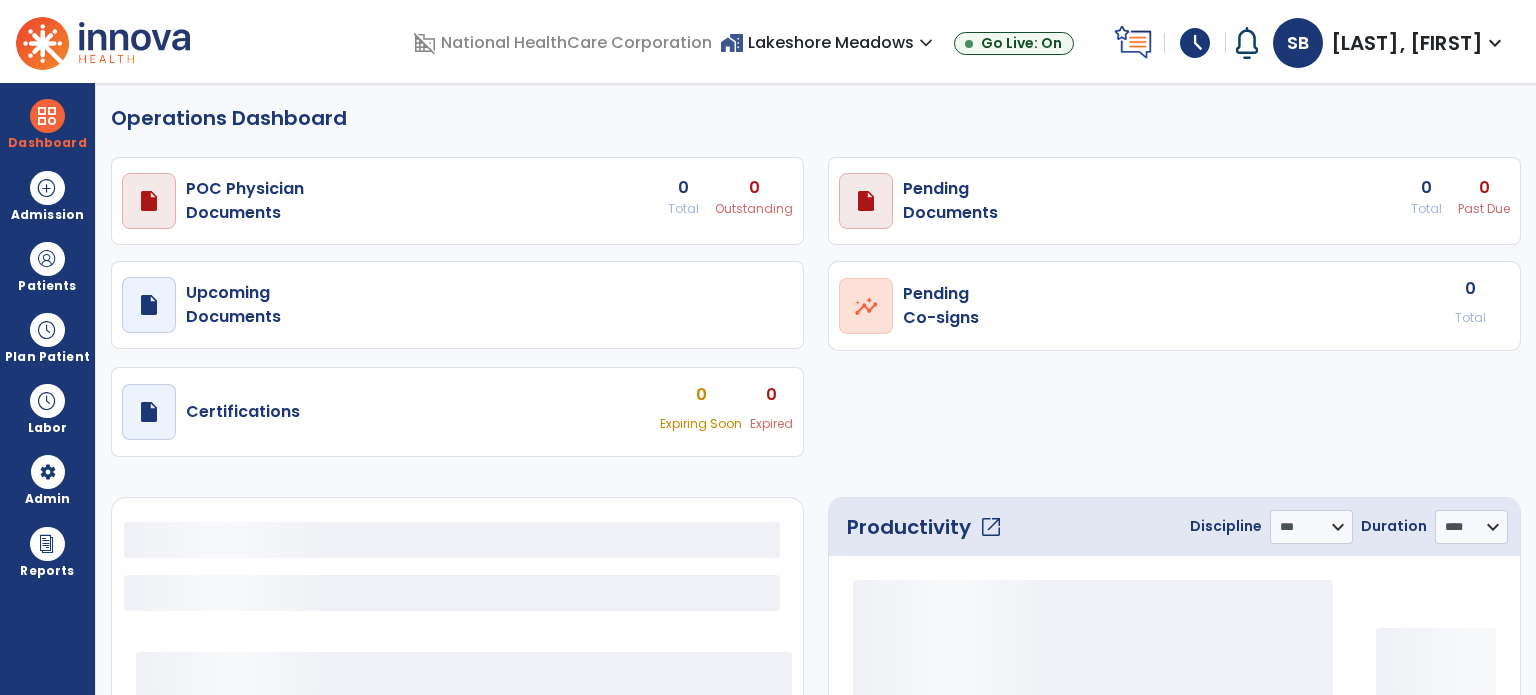 select on "***" 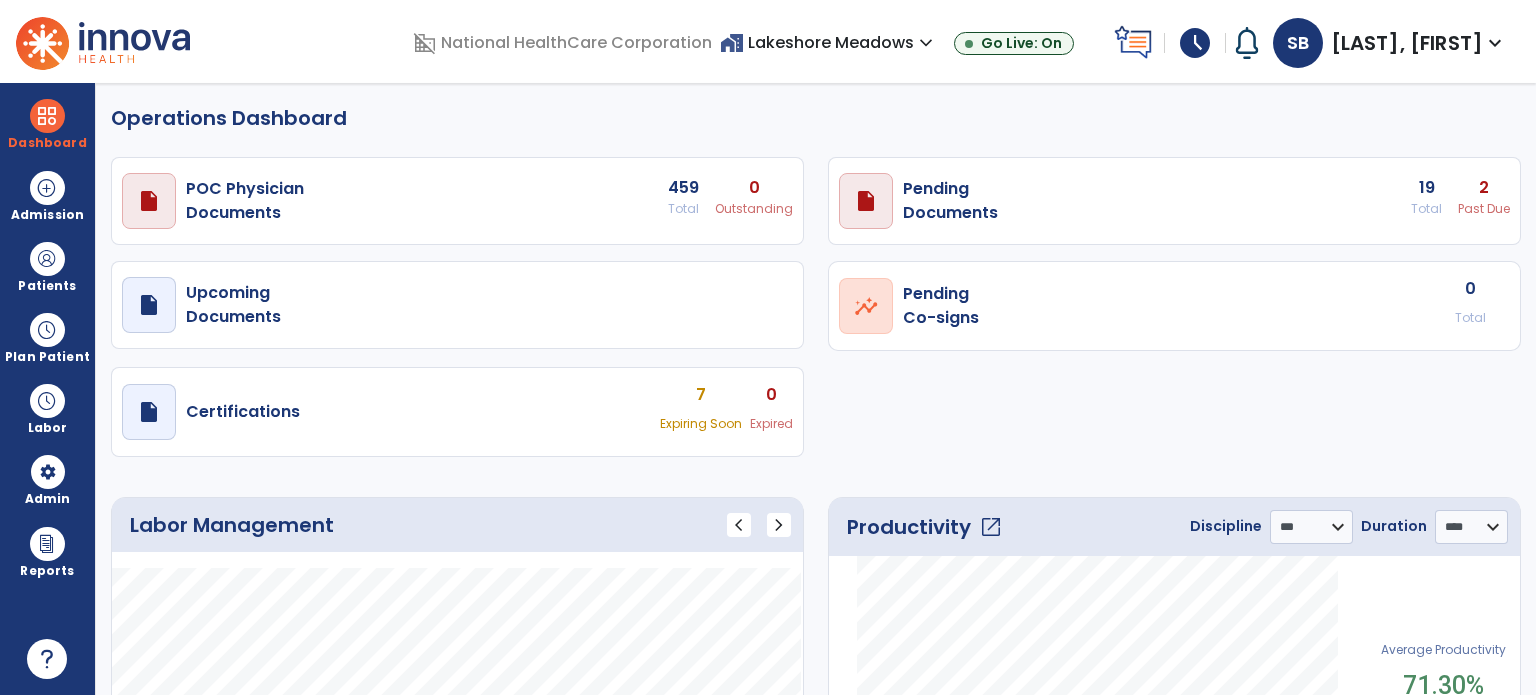 click on "draft   open_in_new  Pending   Documents 19 Total 2 Past Due" at bounding box center [457, 201] 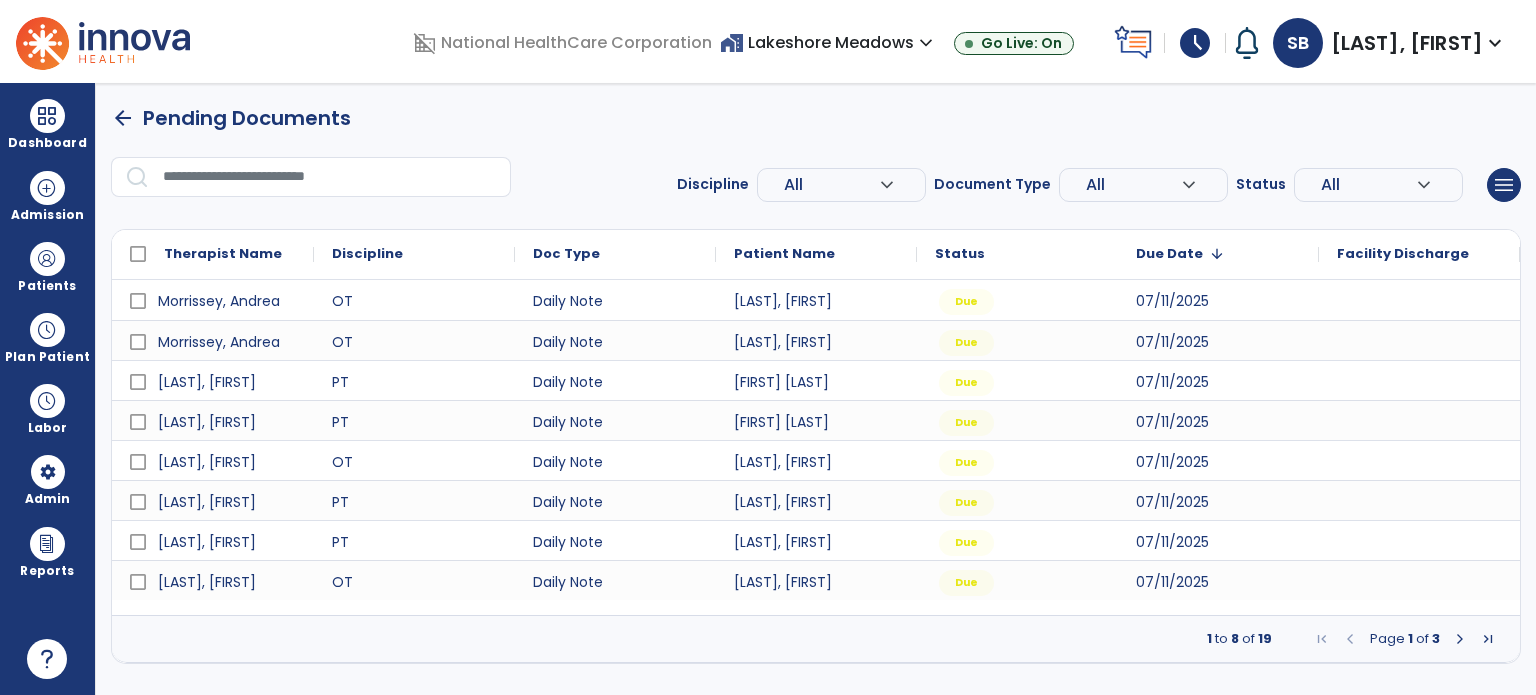 click at bounding box center [1460, 639] 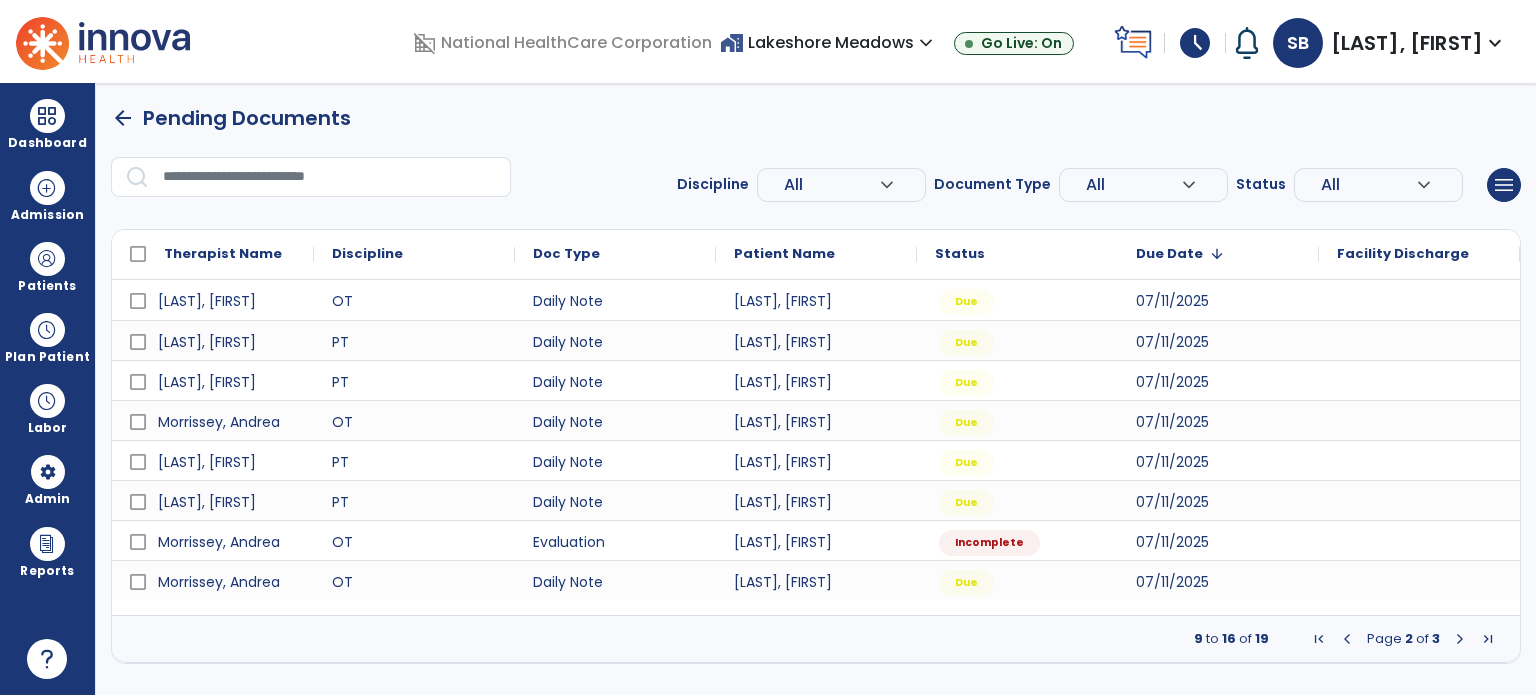 click at bounding box center [1460, 639] 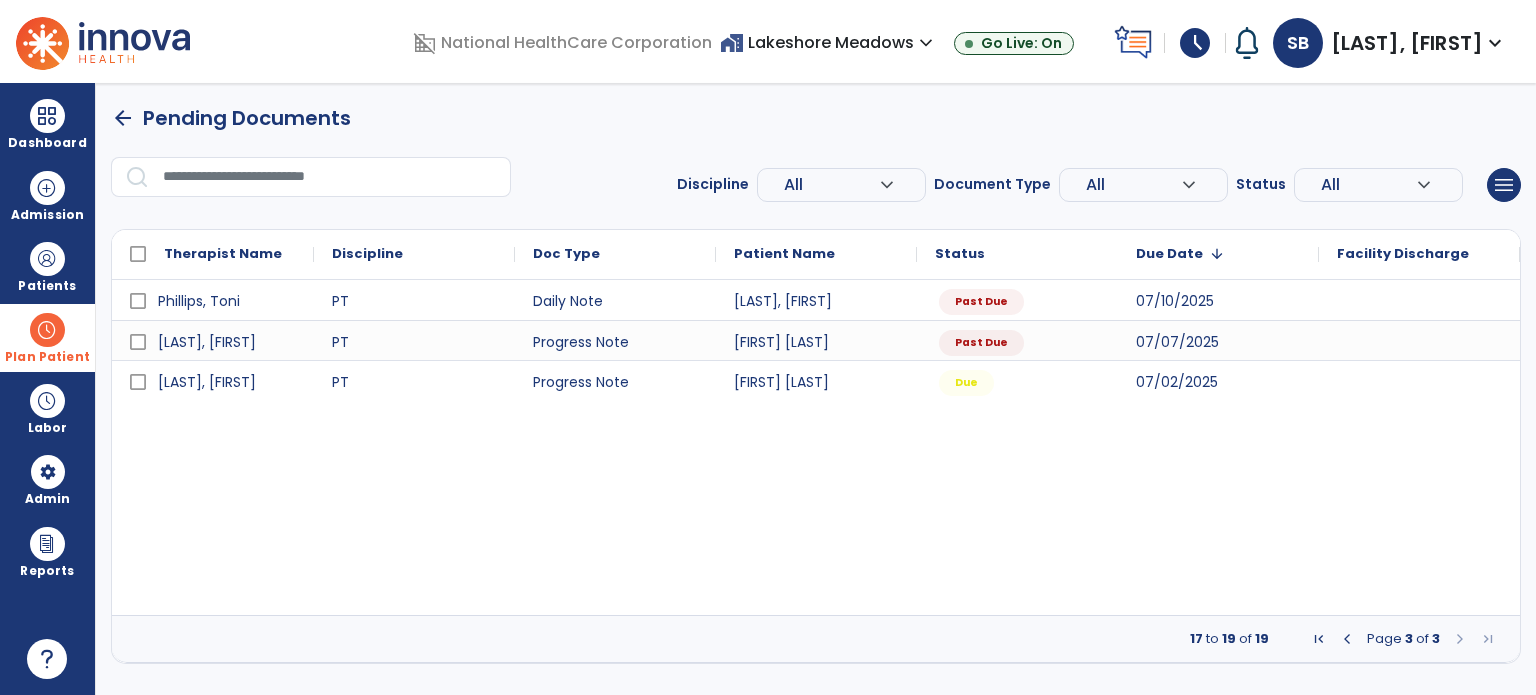 click at bounding box center (47, 330) 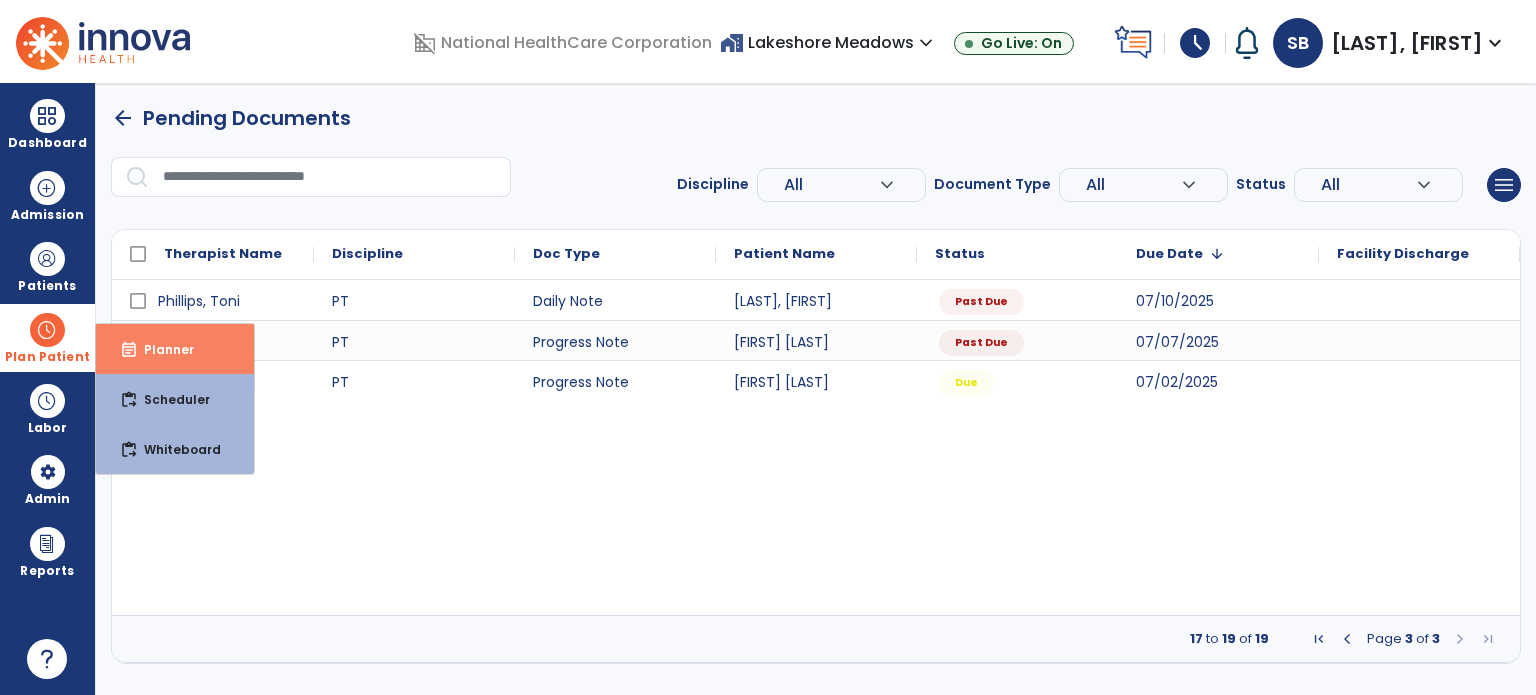 click on "Planner" at bounding box center (161, 349) 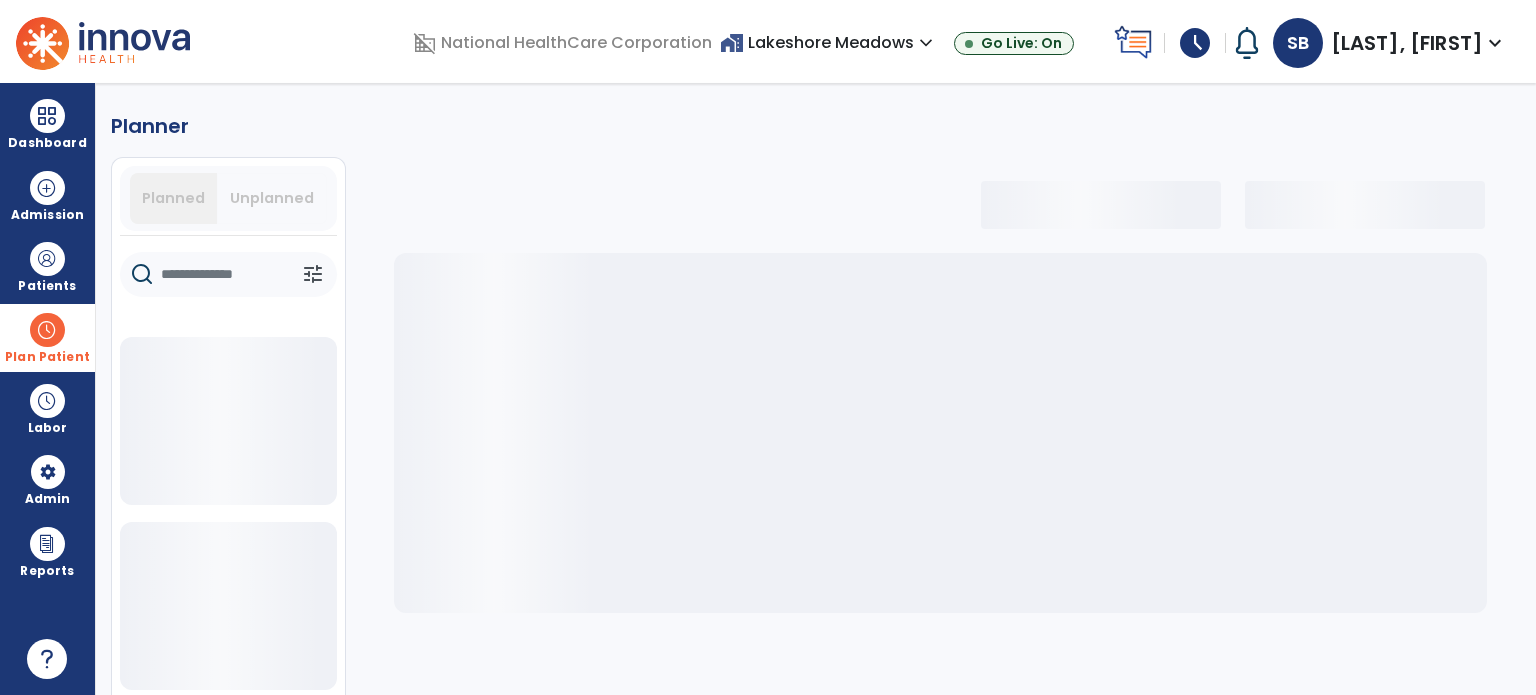 click 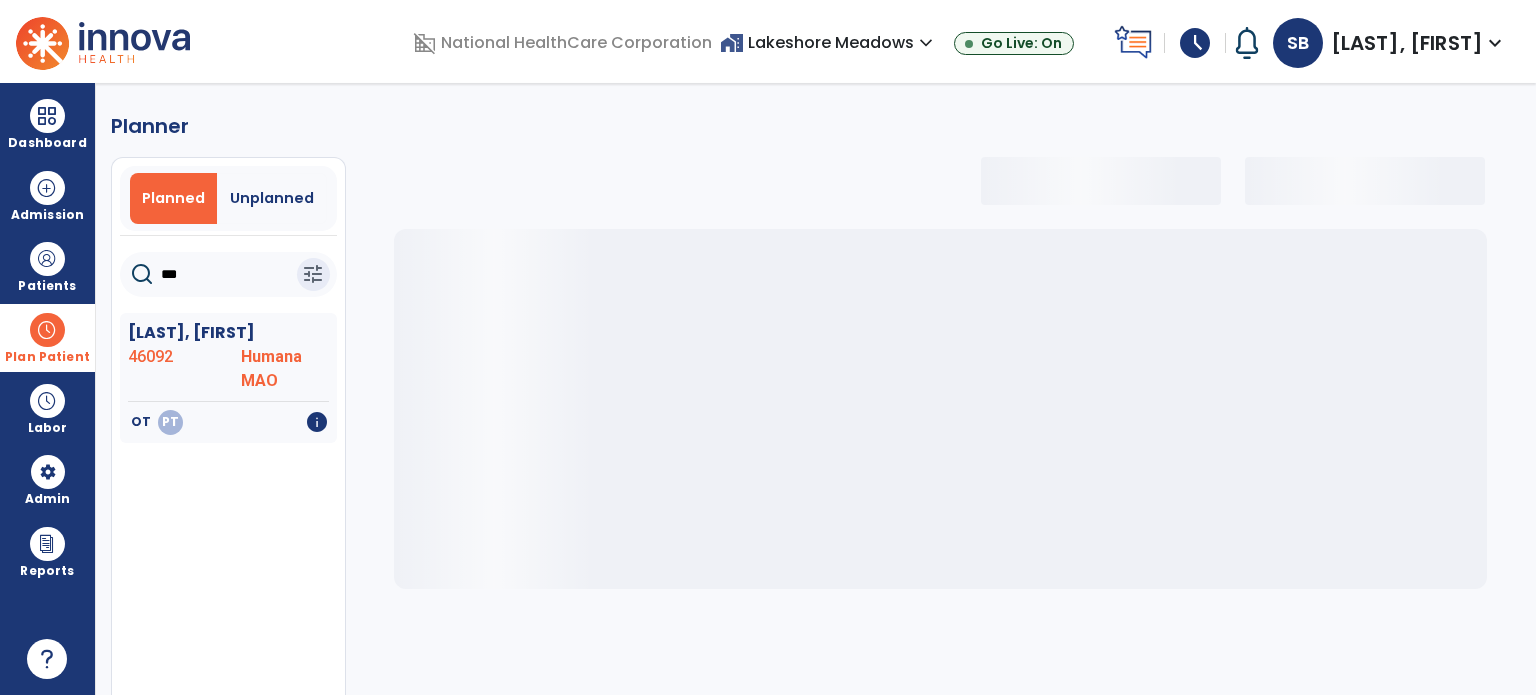 type on "****" 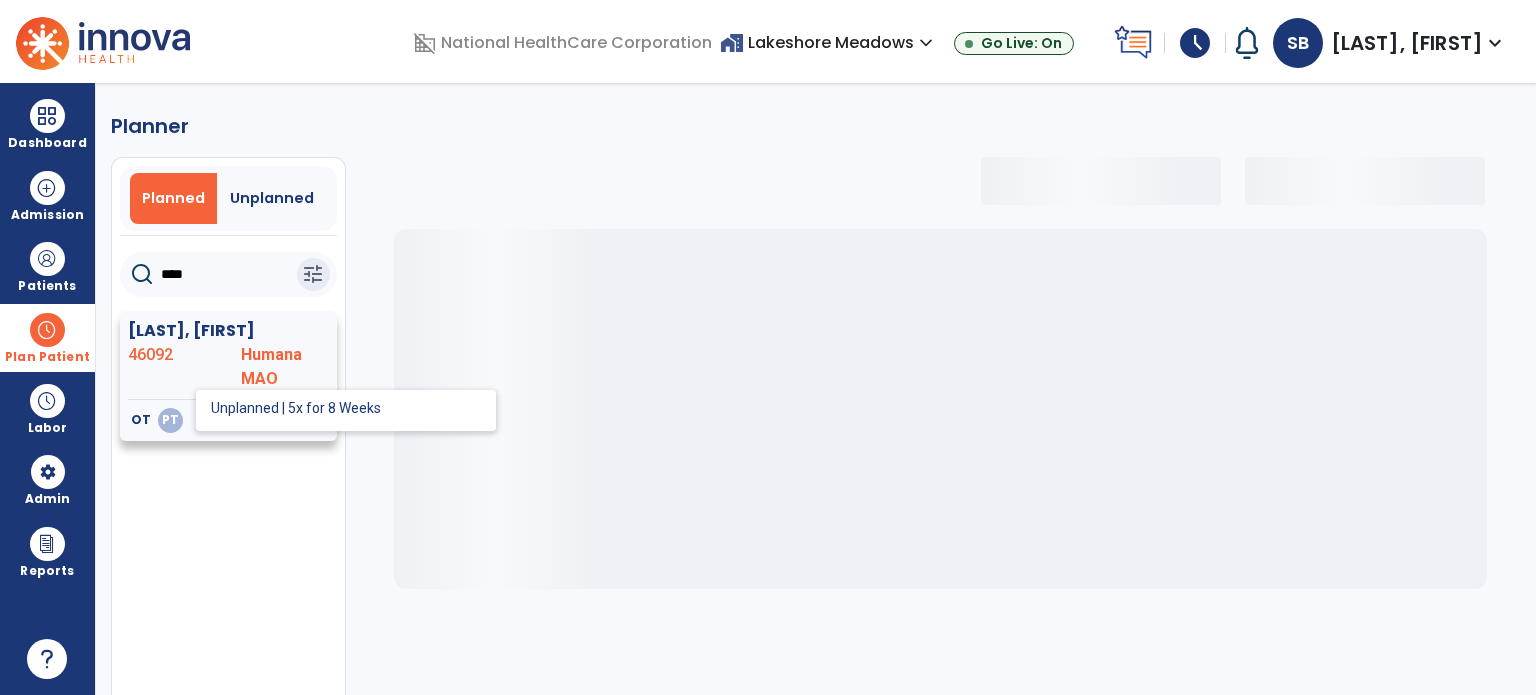 select on "***" 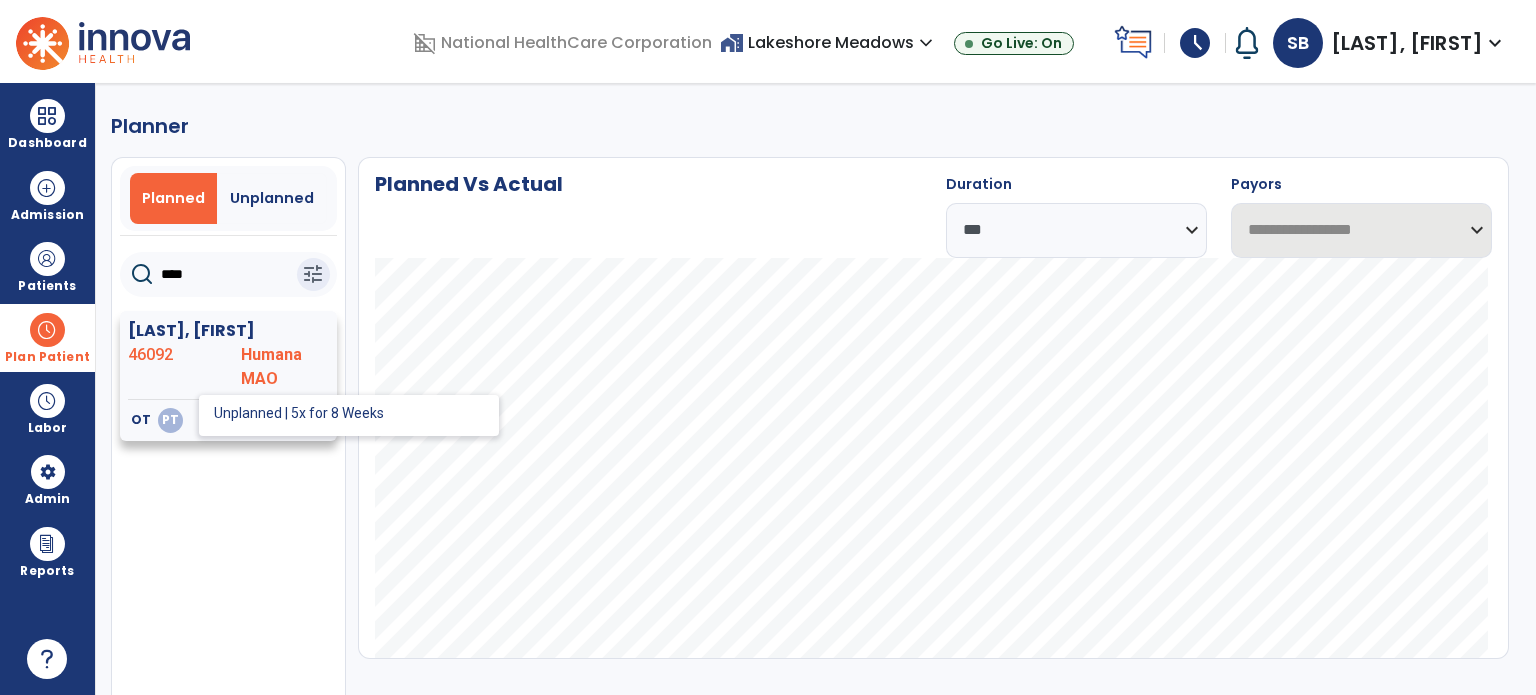 select on "***" 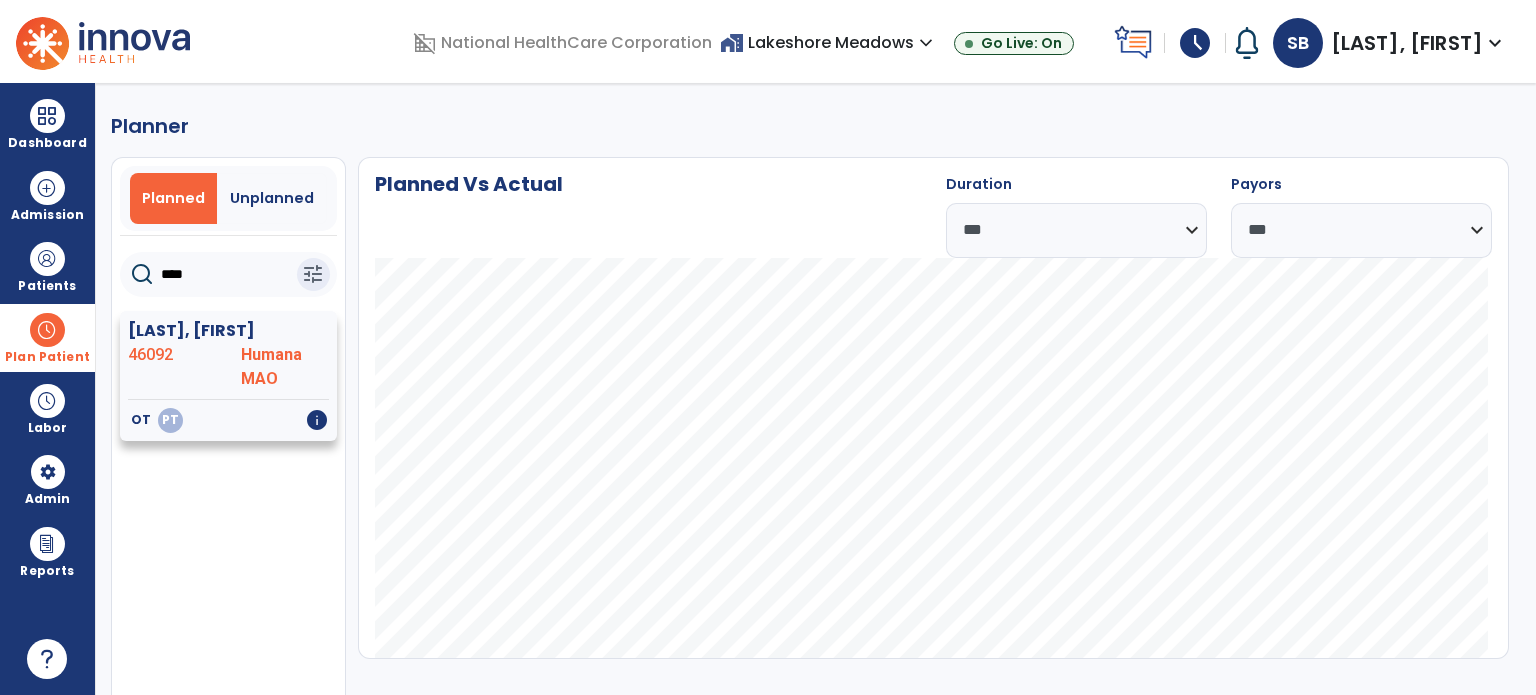 type on "****" 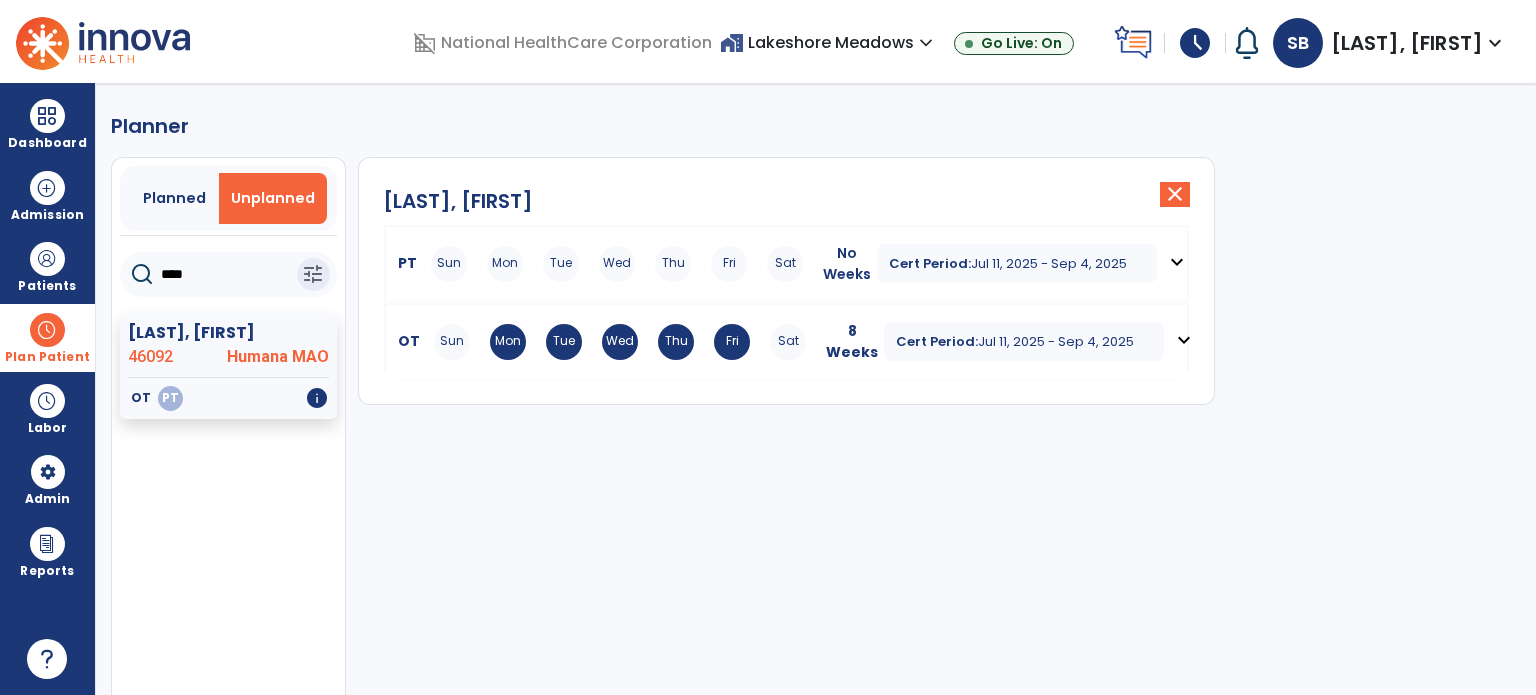 click on "Cert Period:" at bounding box center [930, 263] 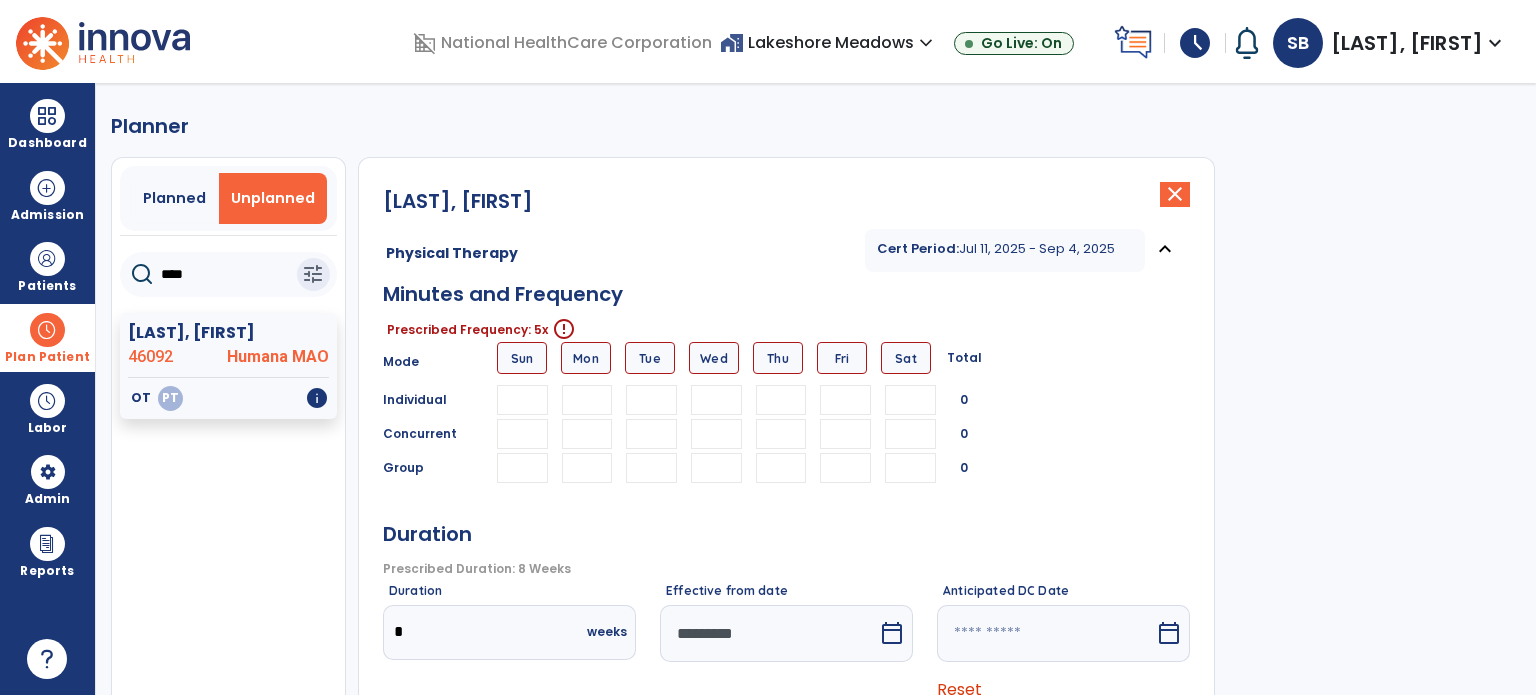 click at bounding box center (587, 400) 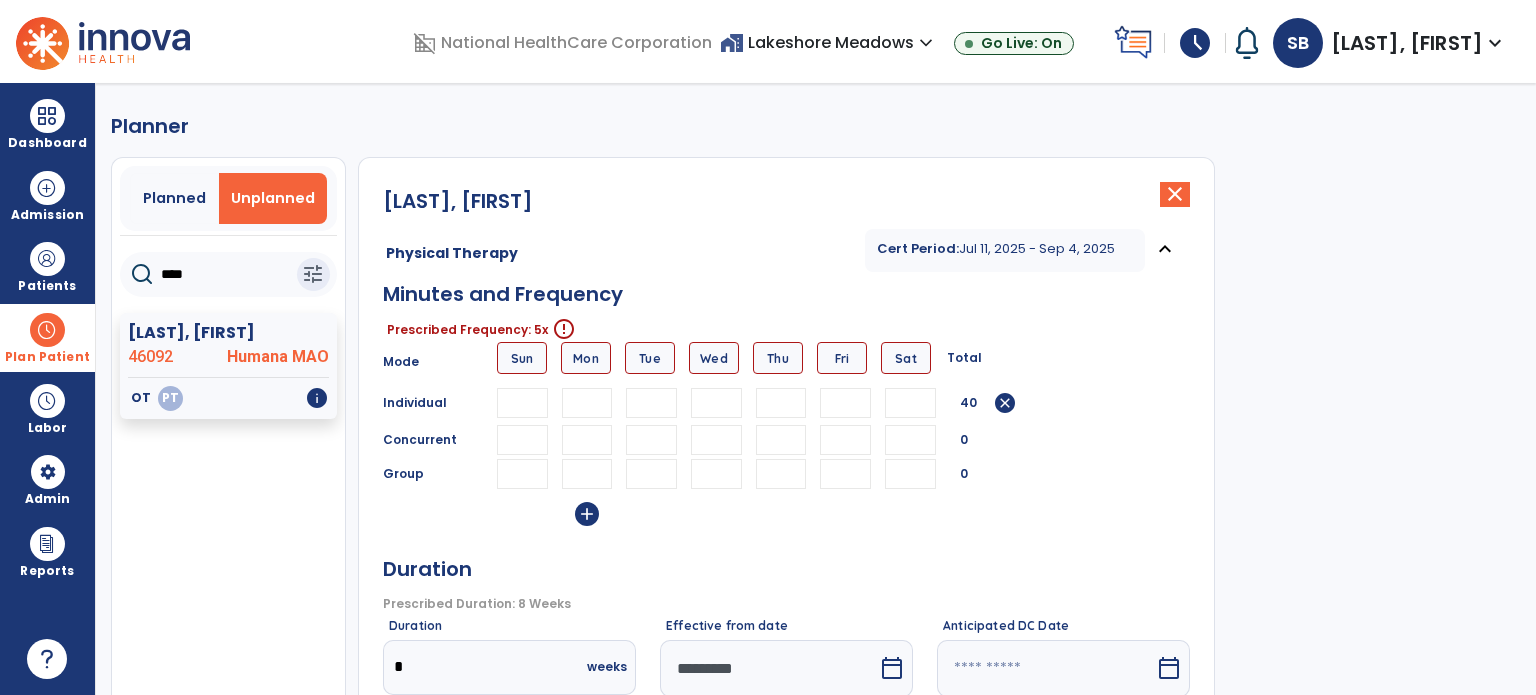 type on "**" 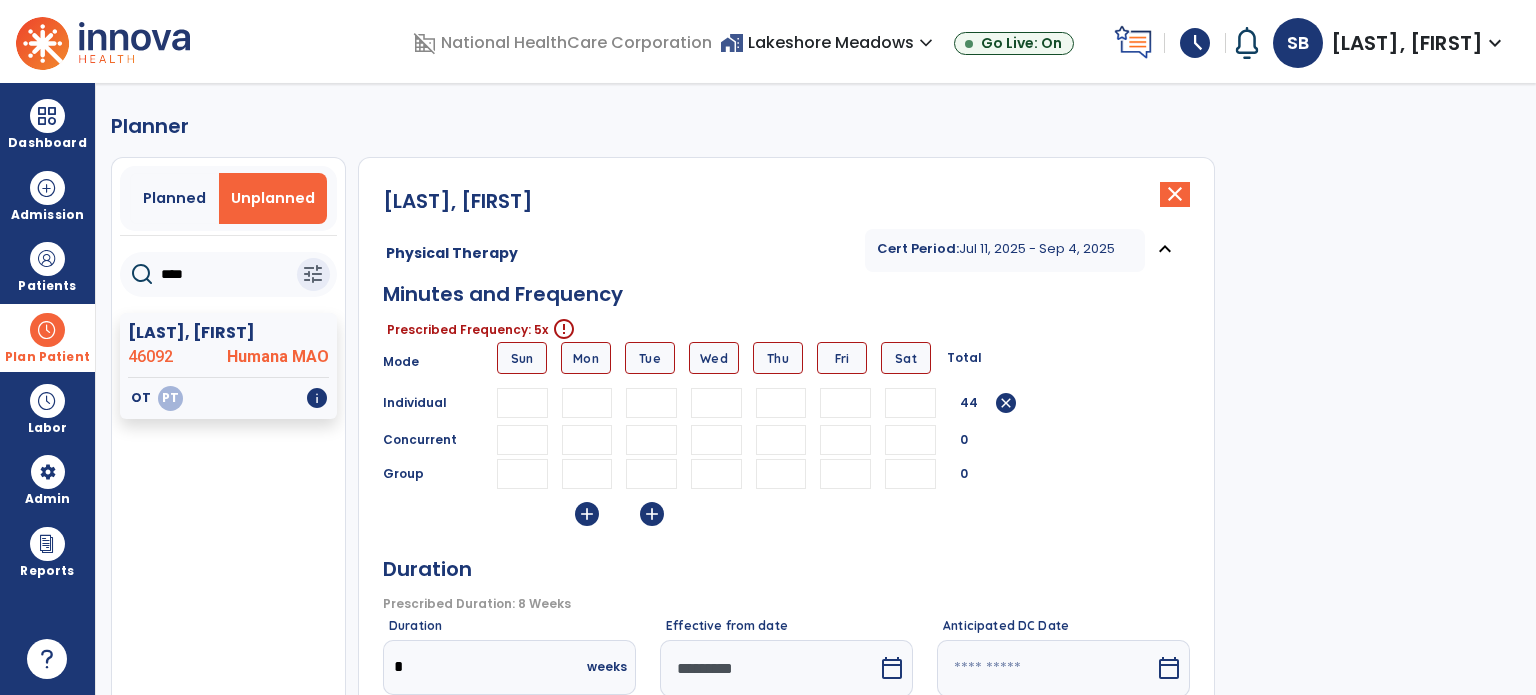 type on "**" 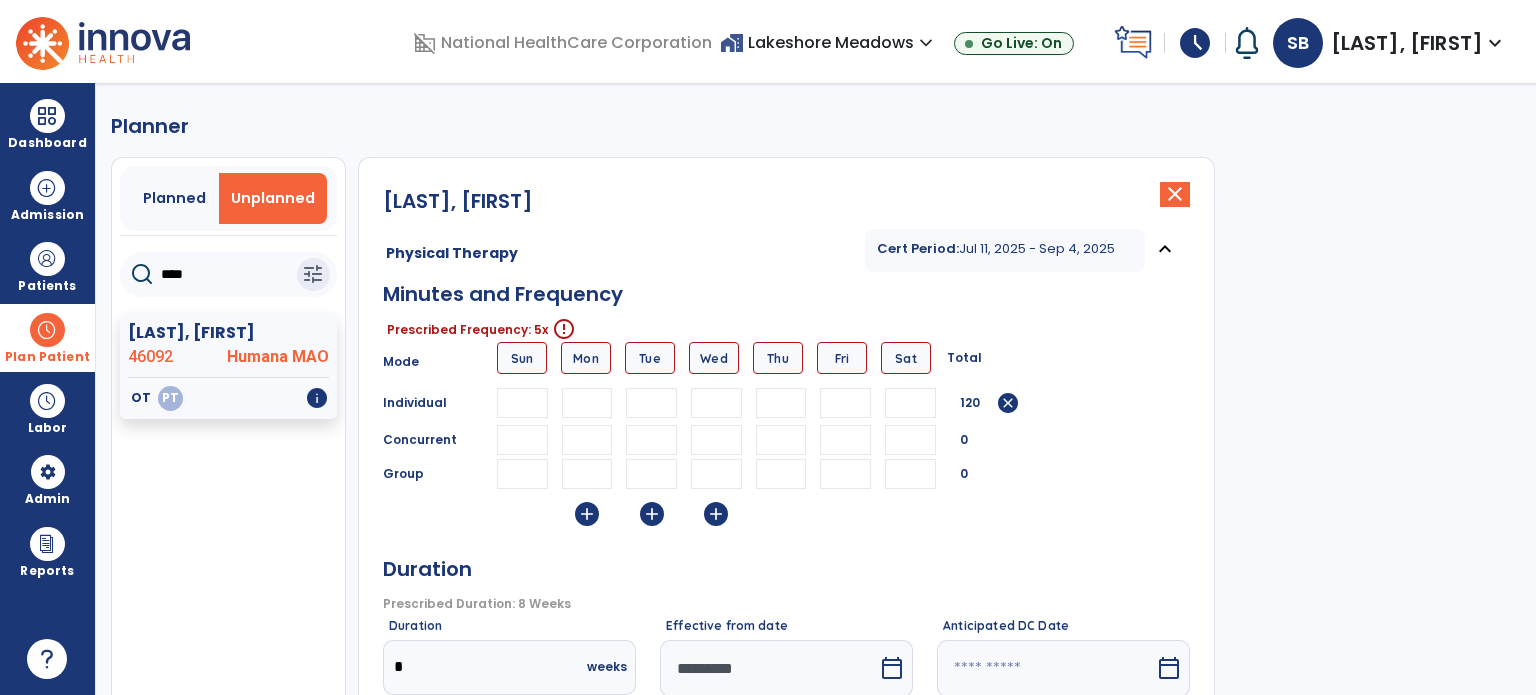type on "**" 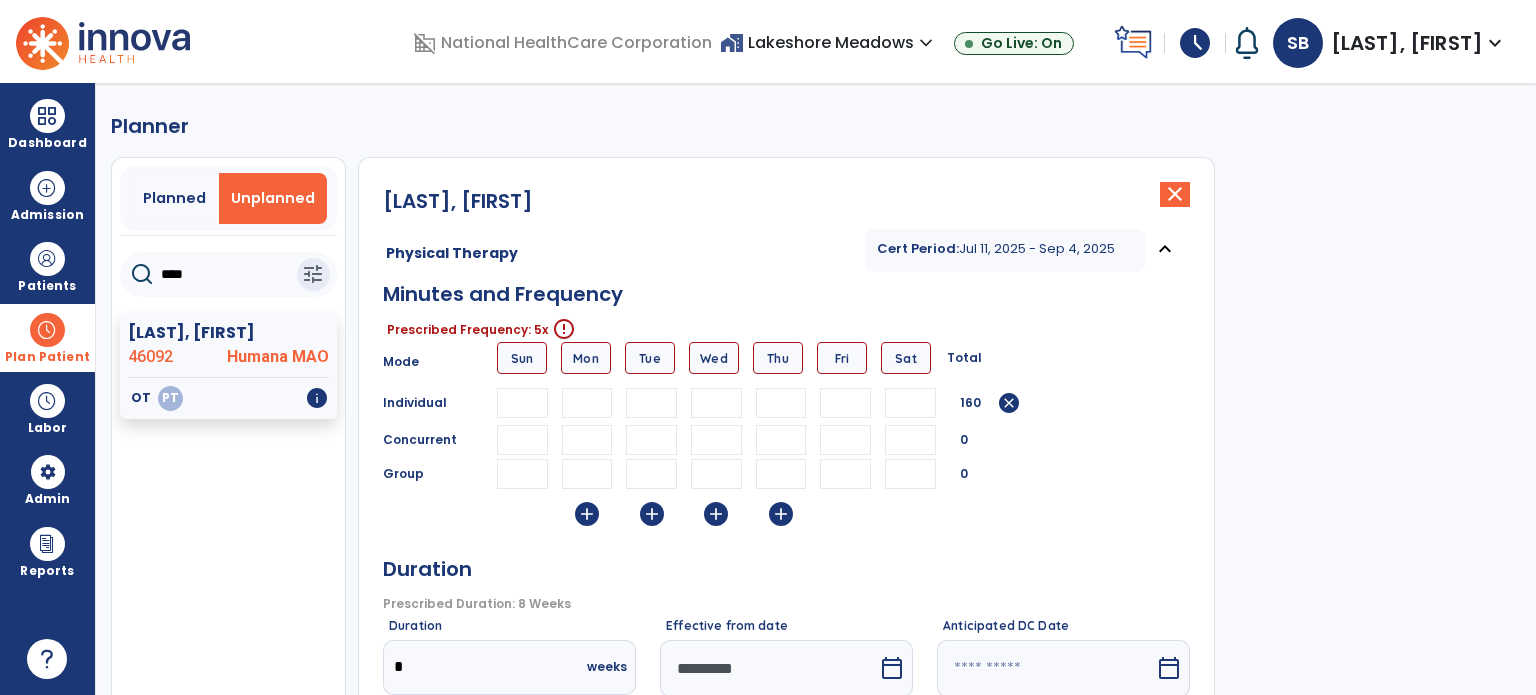 type on "**" 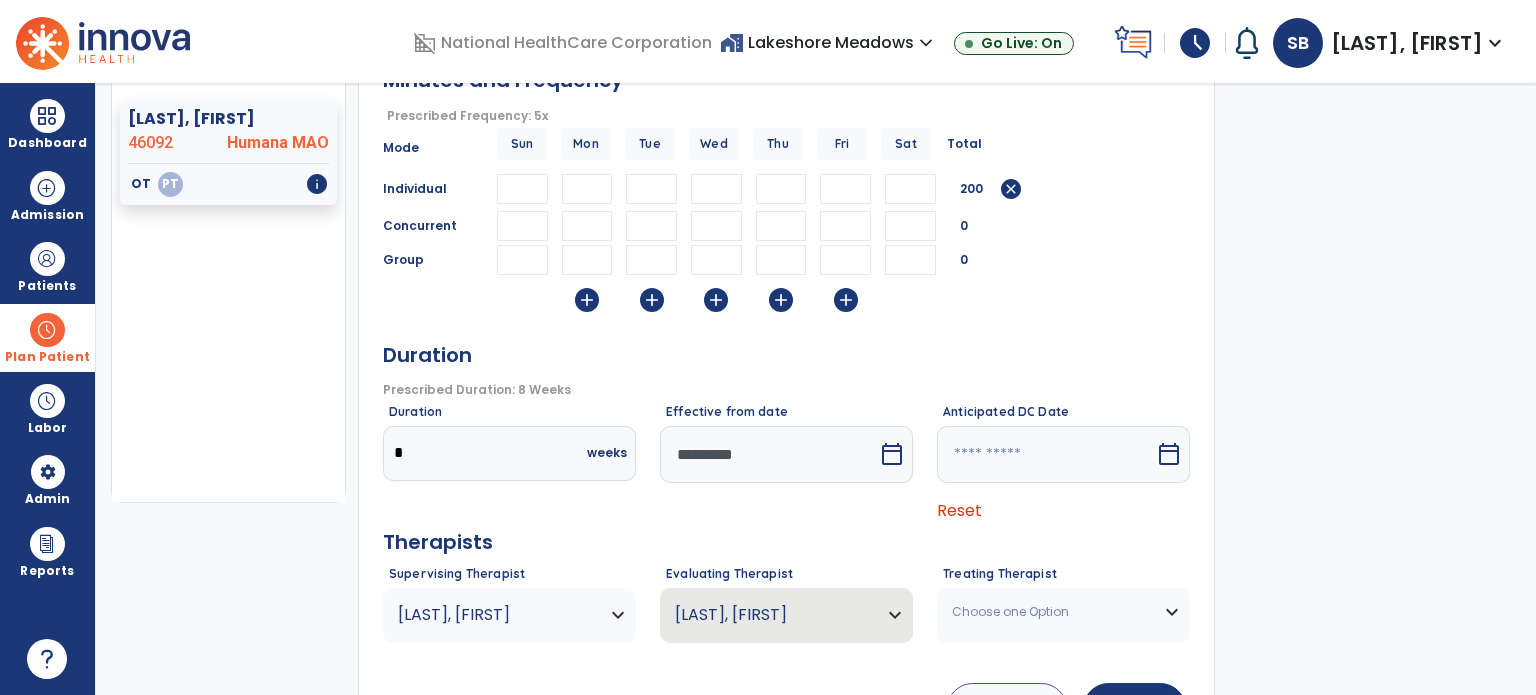 scroll, scrollTop: 376, scrollLeft: 0, axis: vertical 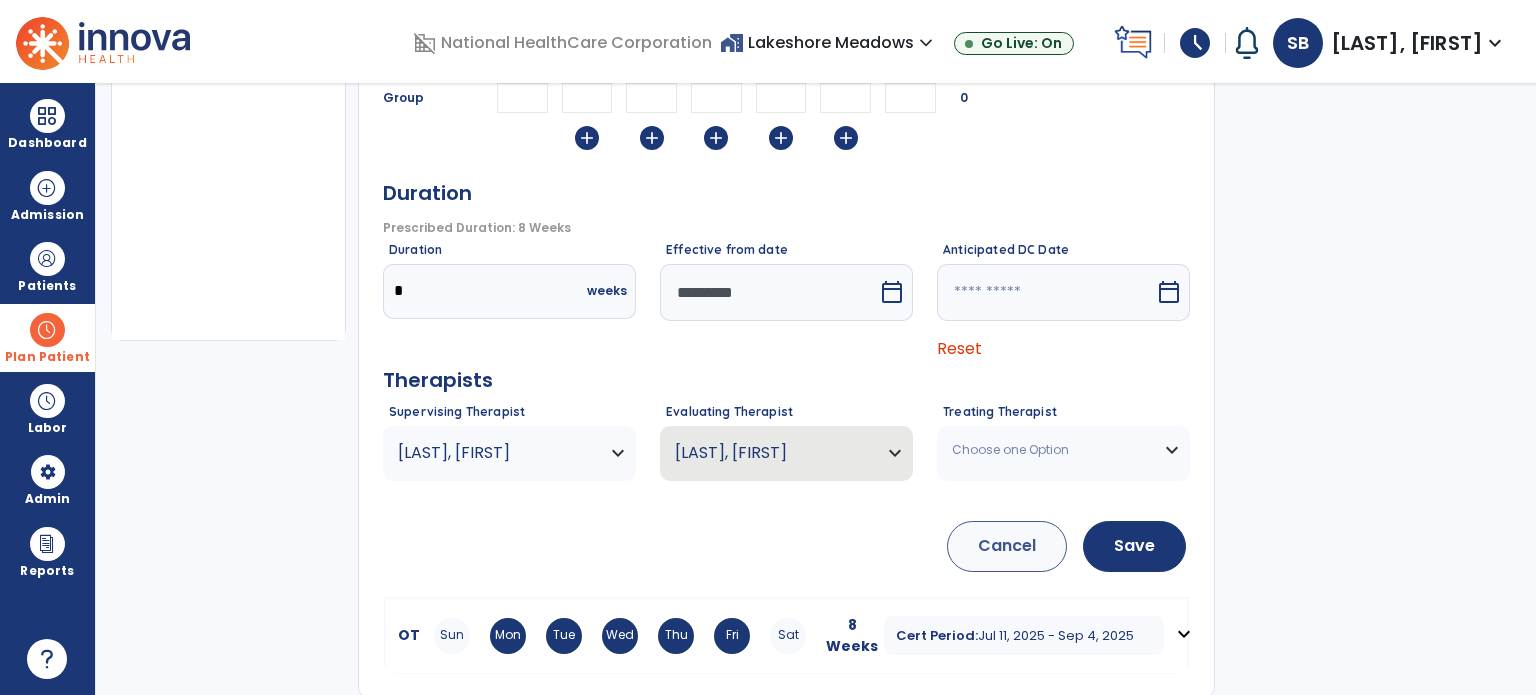 type on "**" 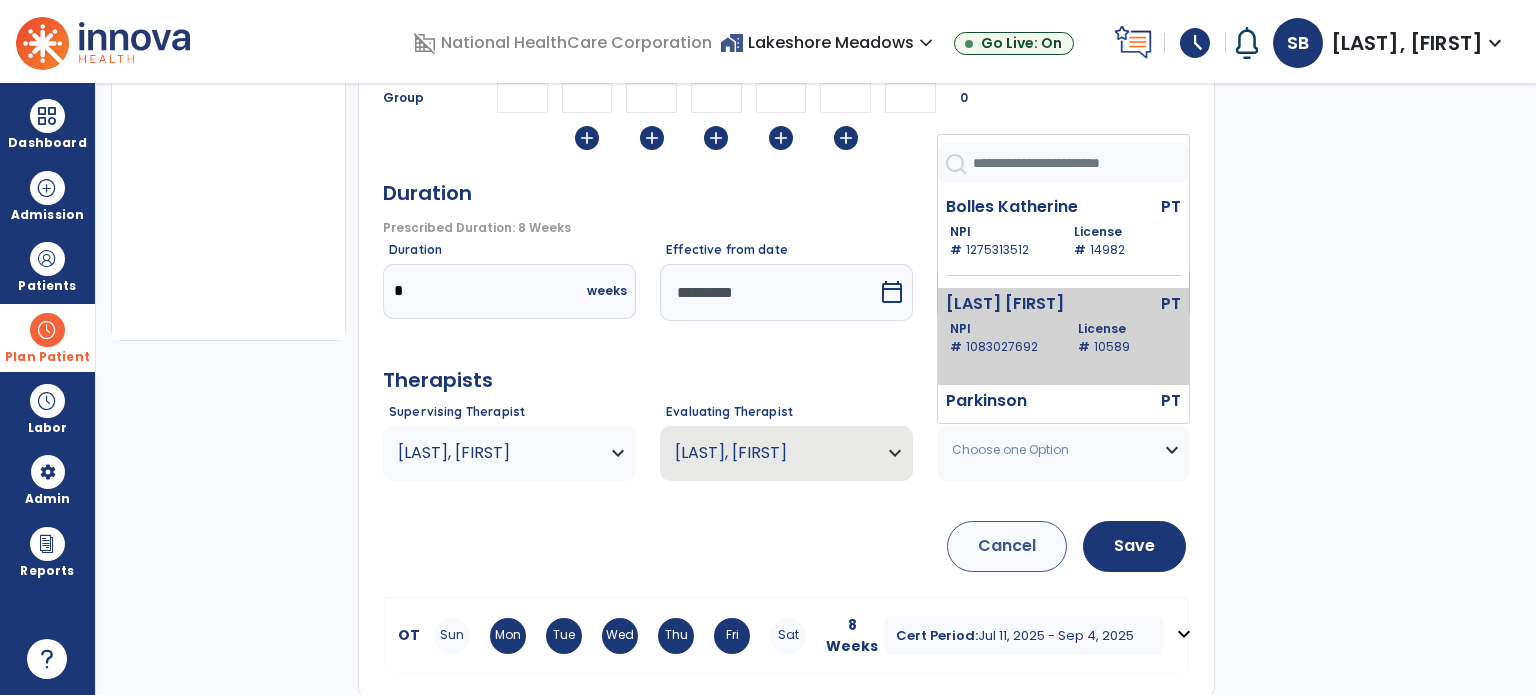 click on "NPI #  1083027692" at bounding box center (1002, 338) 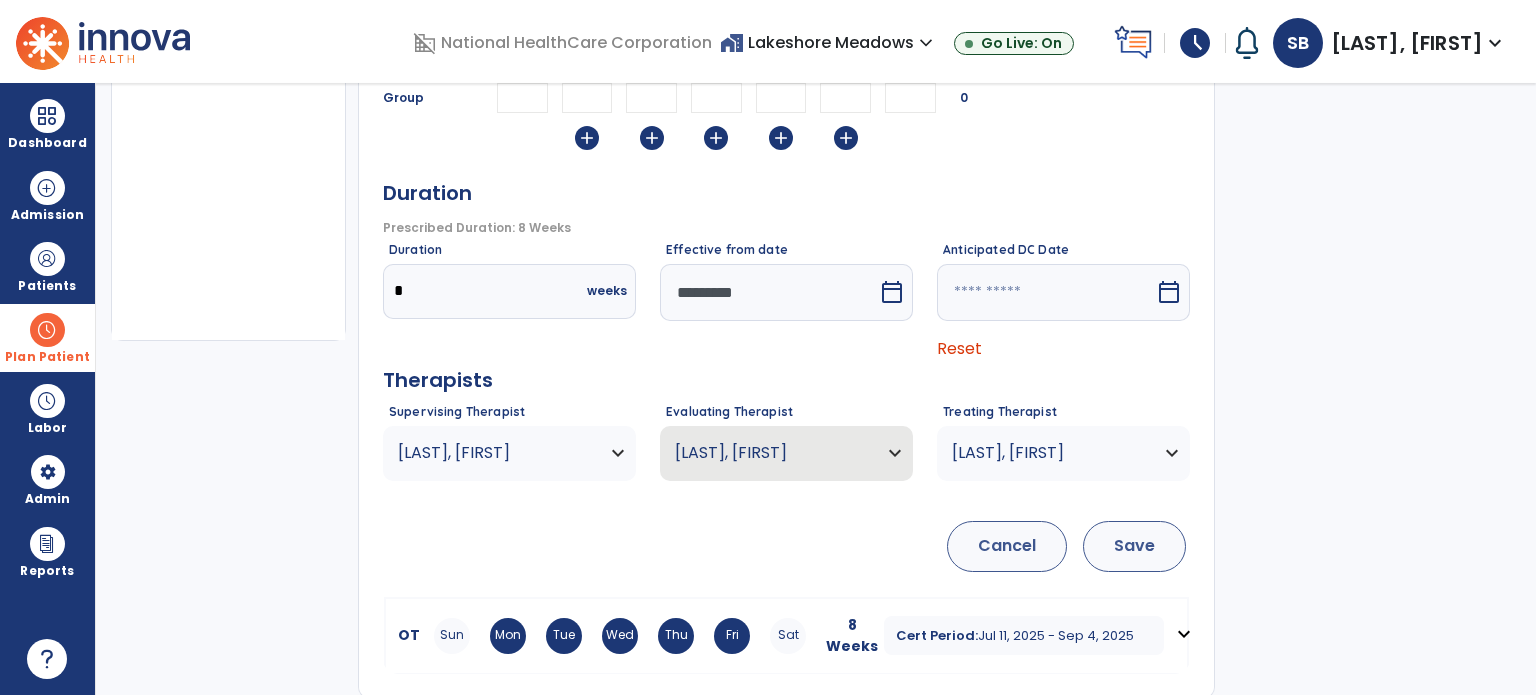 click on "Save" at bounding box center (1134, 546) 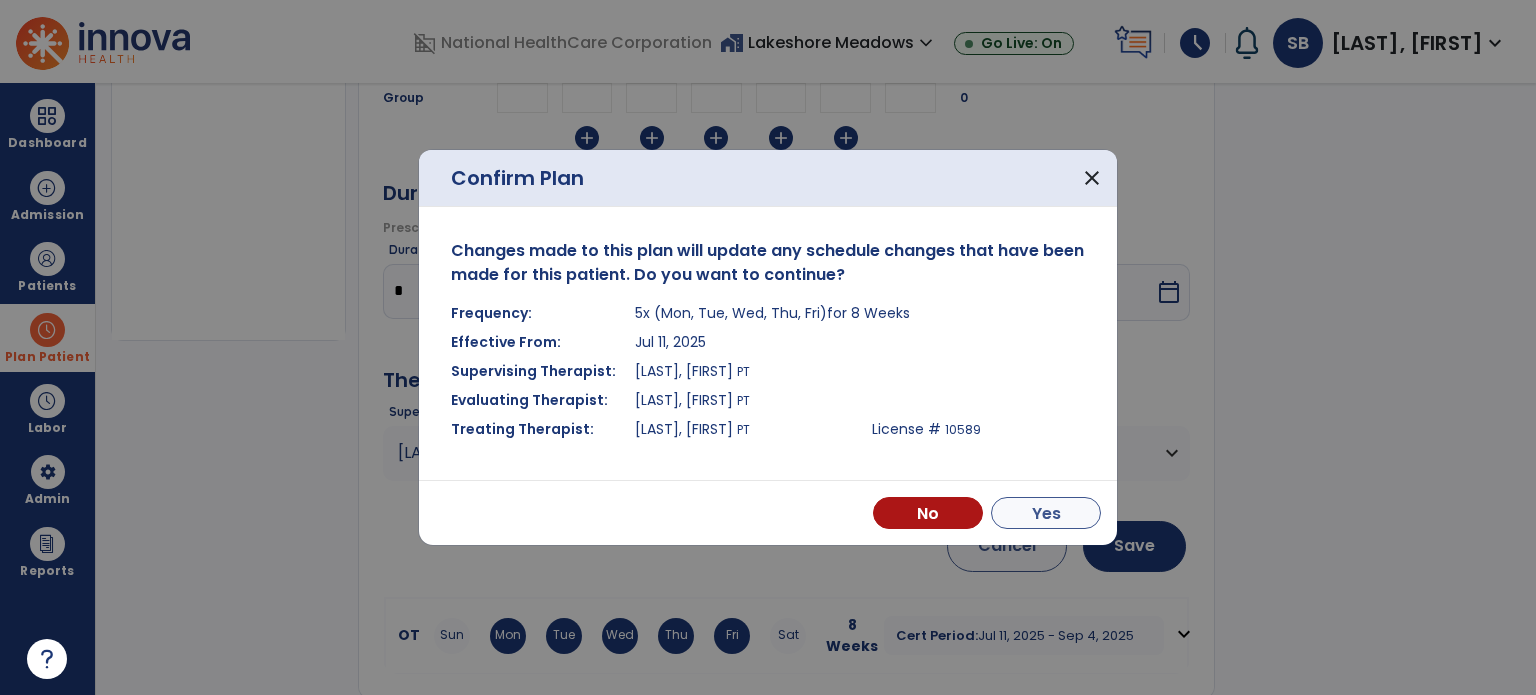 click on "Yes" at bounding box center (1046, 513) 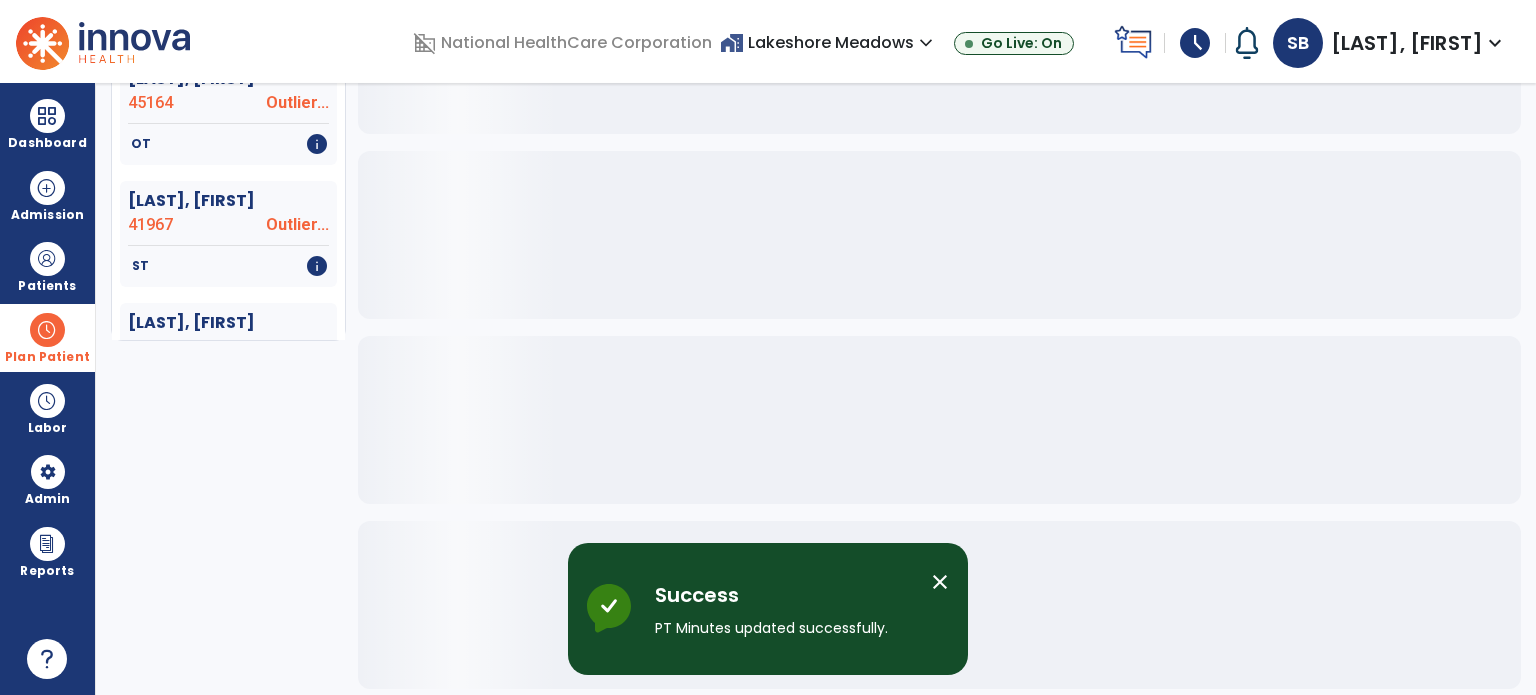 click at bounding box center [47, 330] 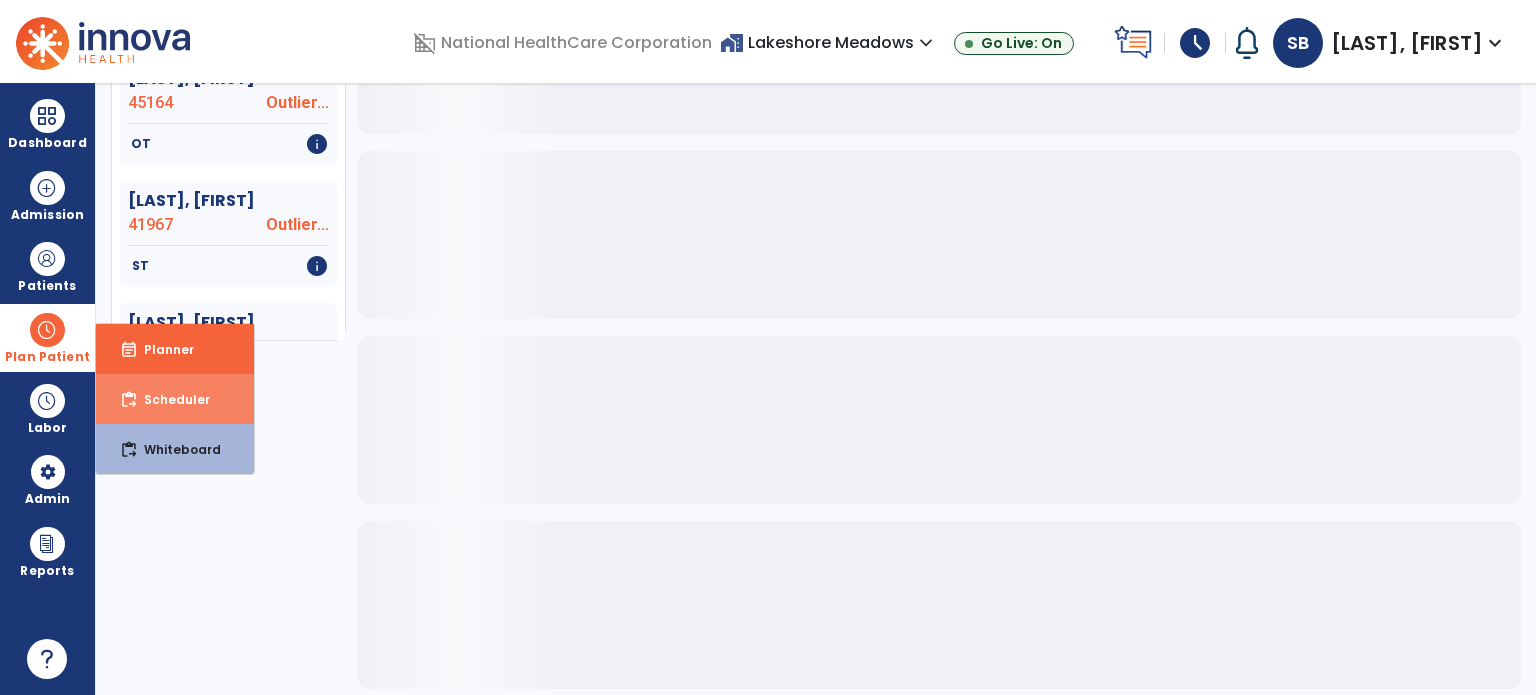 click on "Scheduler" at bounding box center [169, 399] 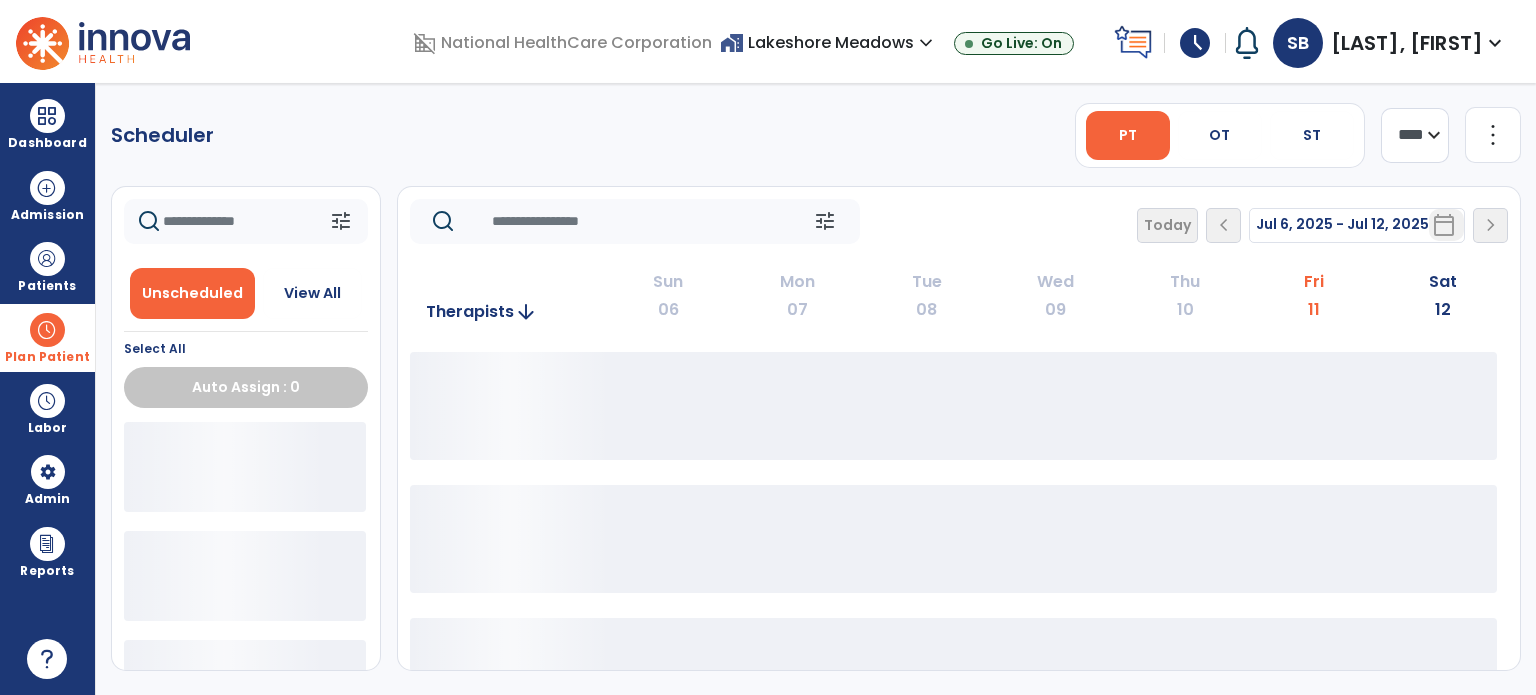 scroll, scrollTop: 0, scrollLeft: 0, axis: both 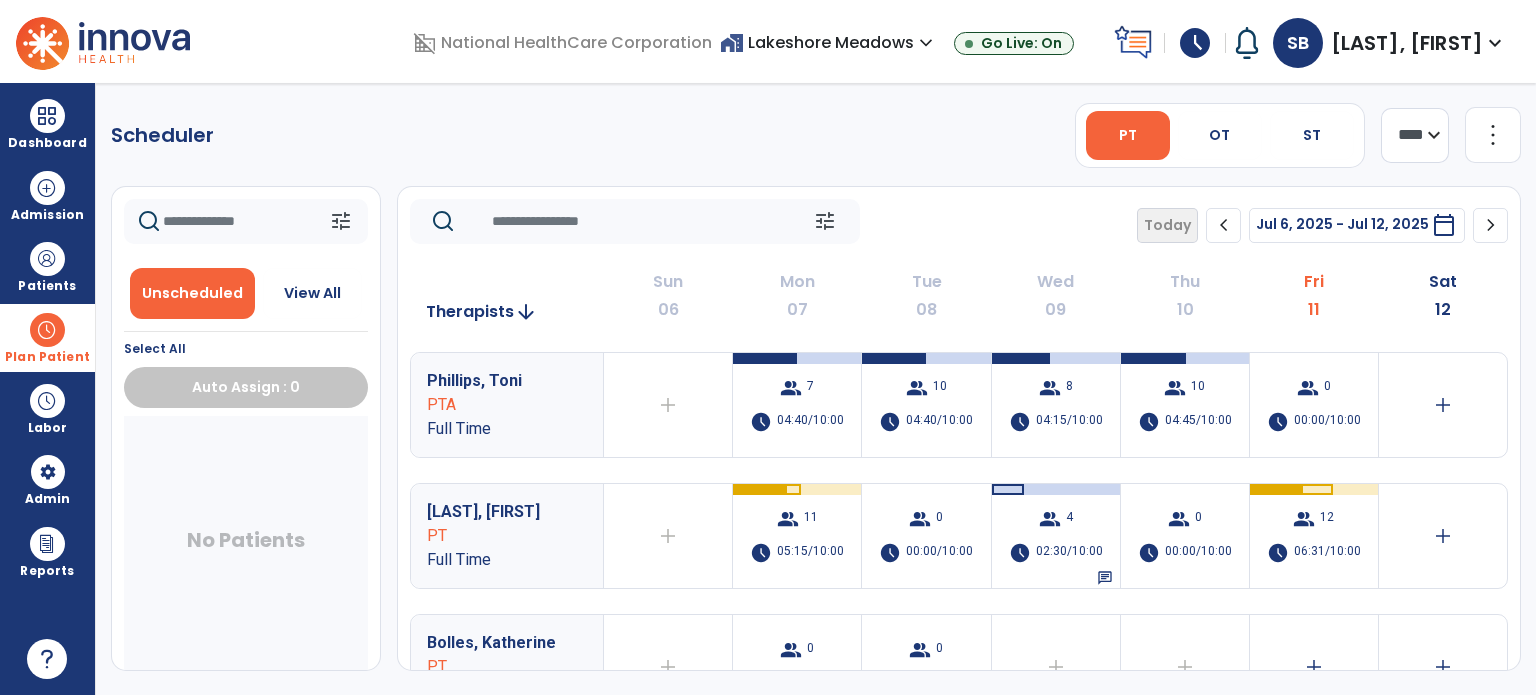 click on "chevron_right" 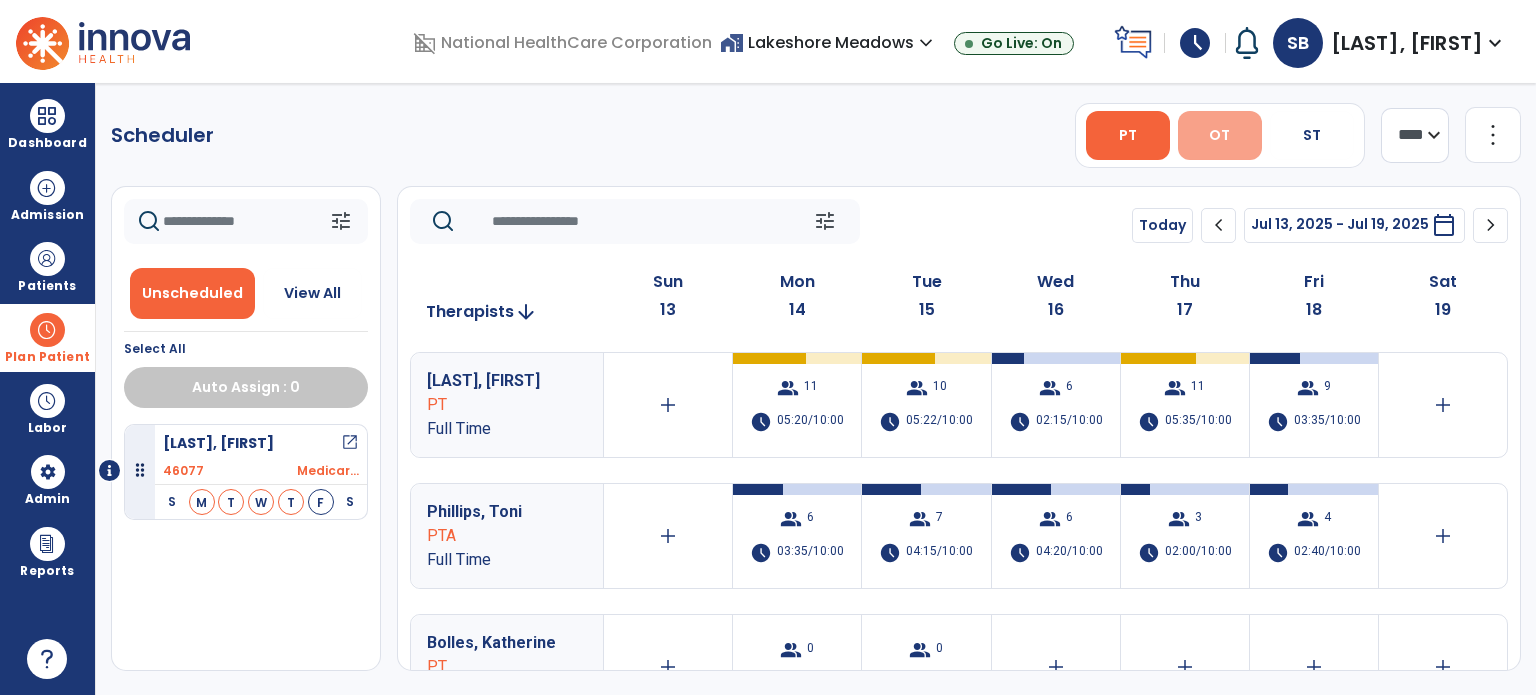 click on "OT" at bounding box center (1220, 135) 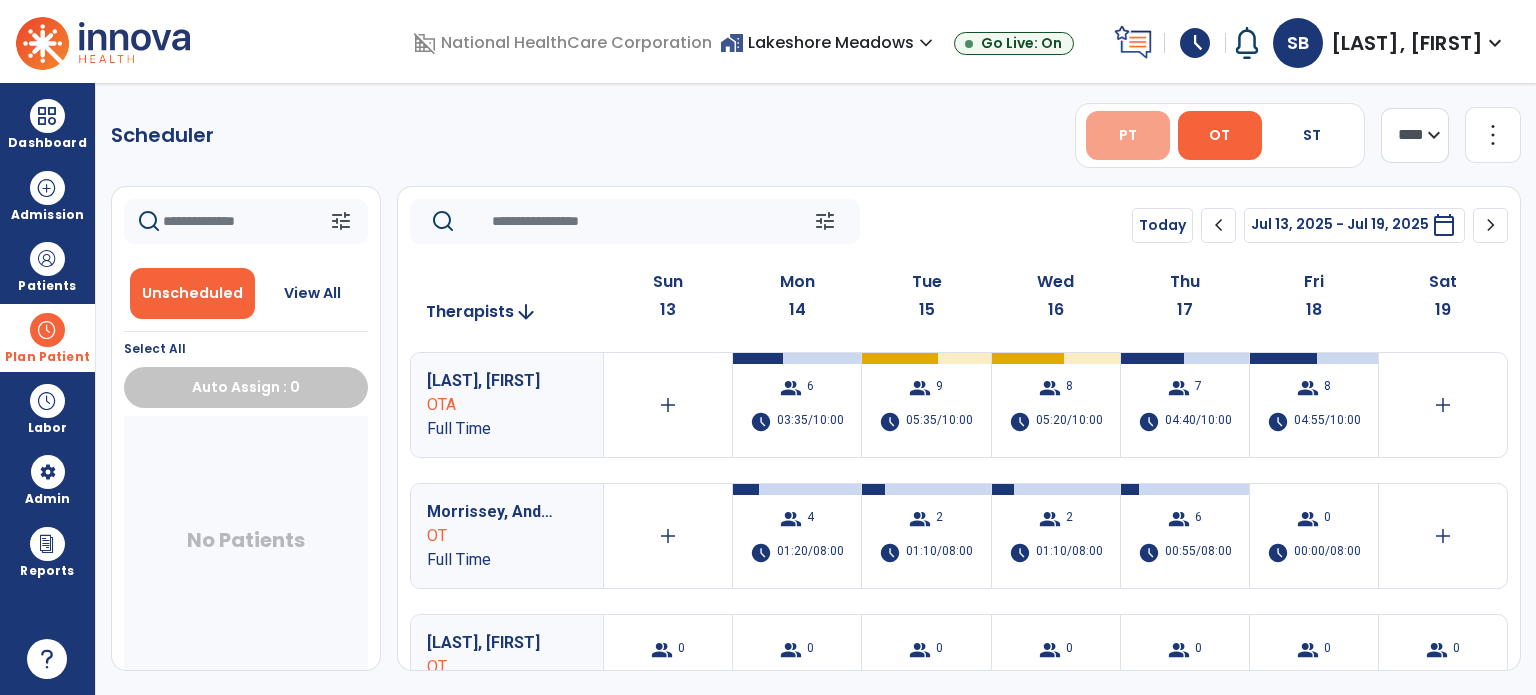 click on "PT" at bounding box center [1128, 135] 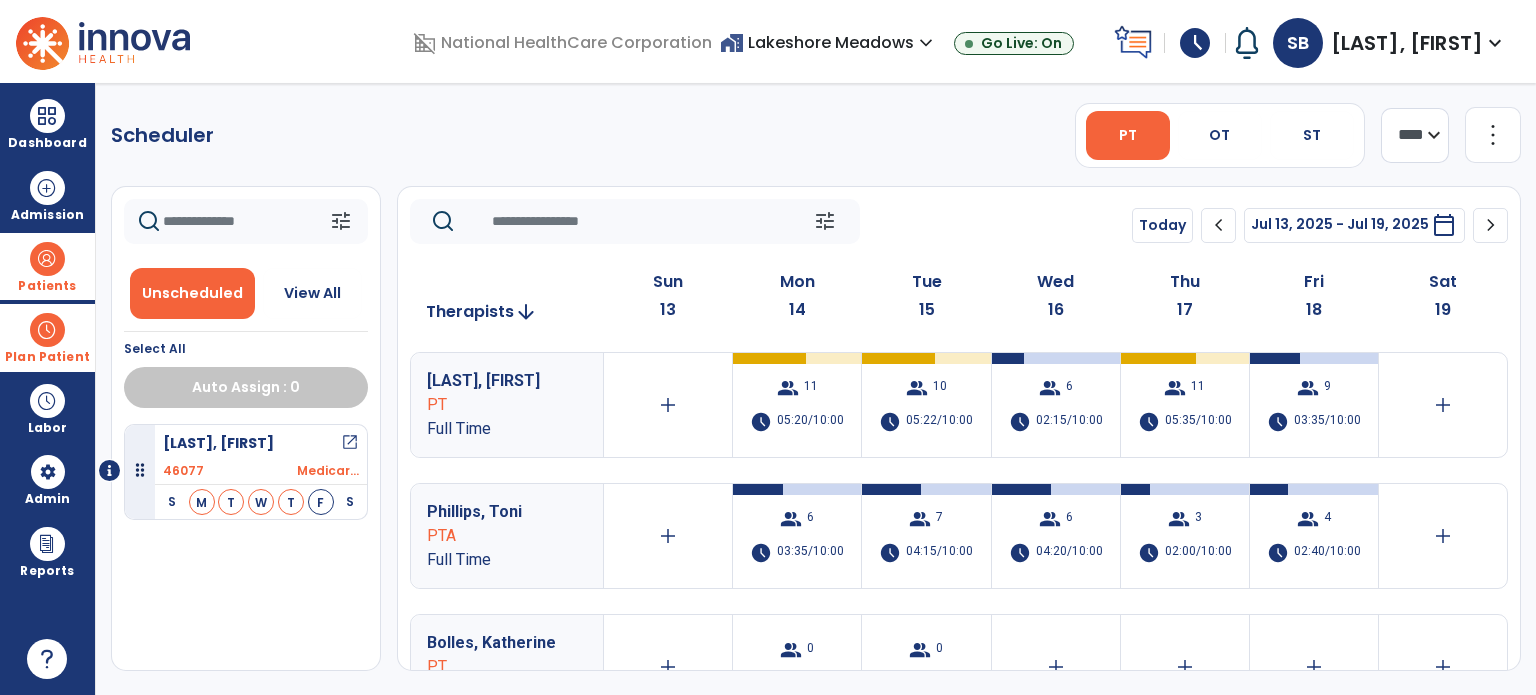 click on "Patients" at bounding box center [47, 286] 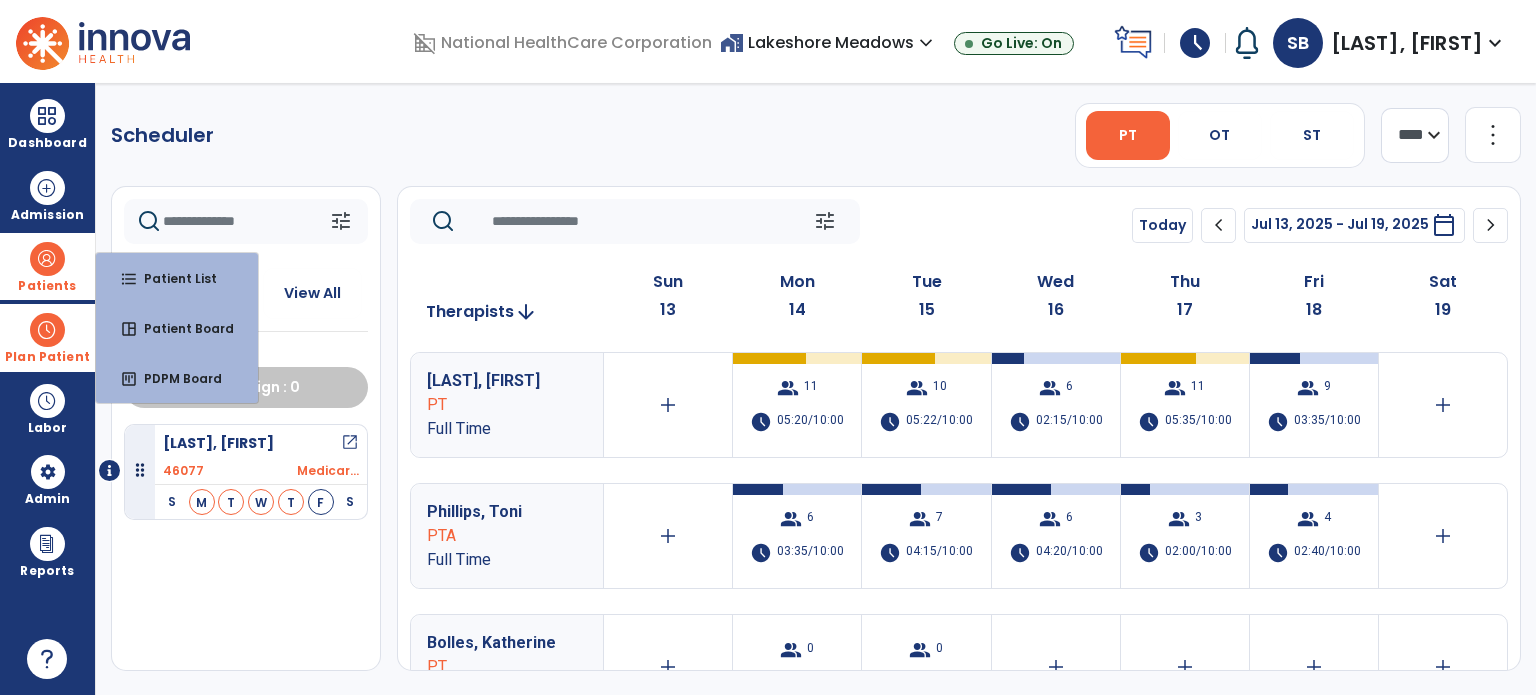 click on "format_list_bulleted  Patient List  space_dashboard  Patient Board  insert_chart  PDPM Board" at bounding box center [177, 328] 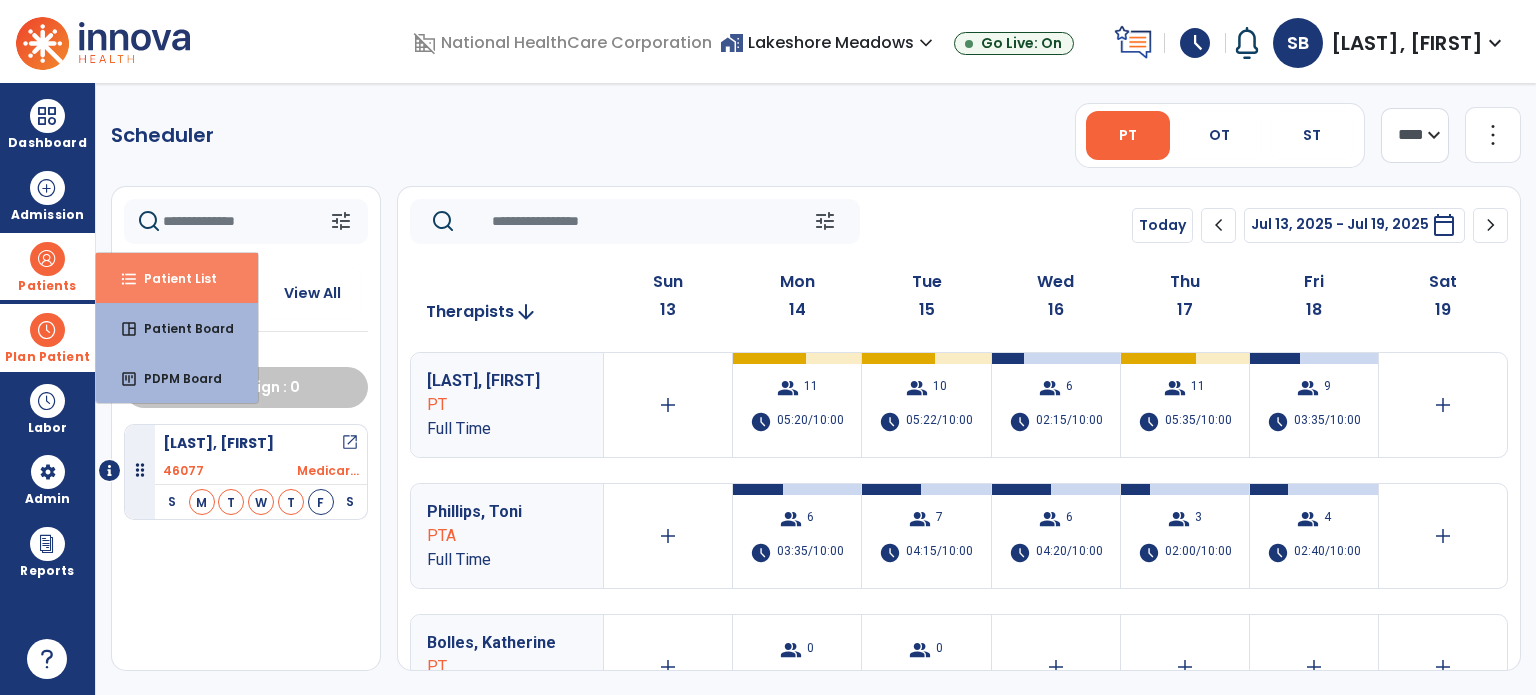 click on "format_list_bulleted  Patient List" at bounding box center [177, 278] 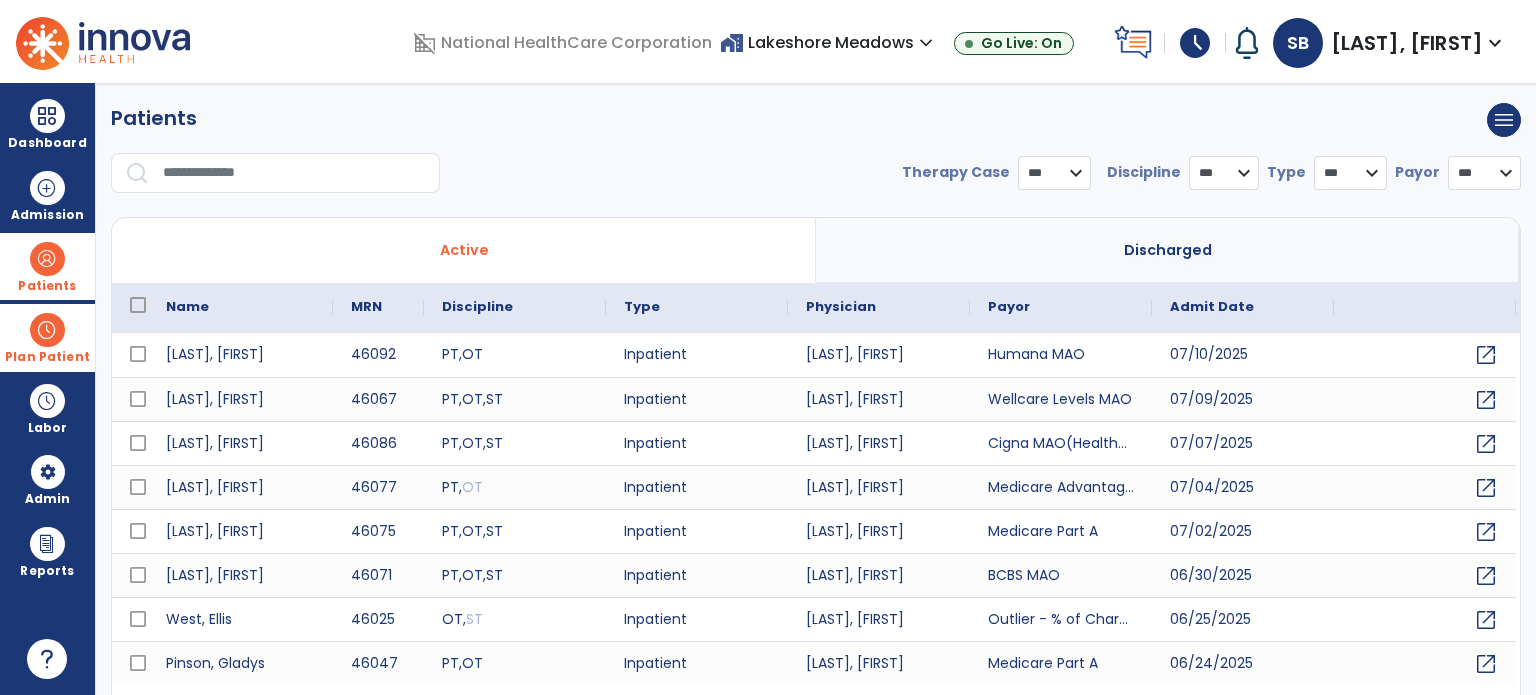 select on "***" 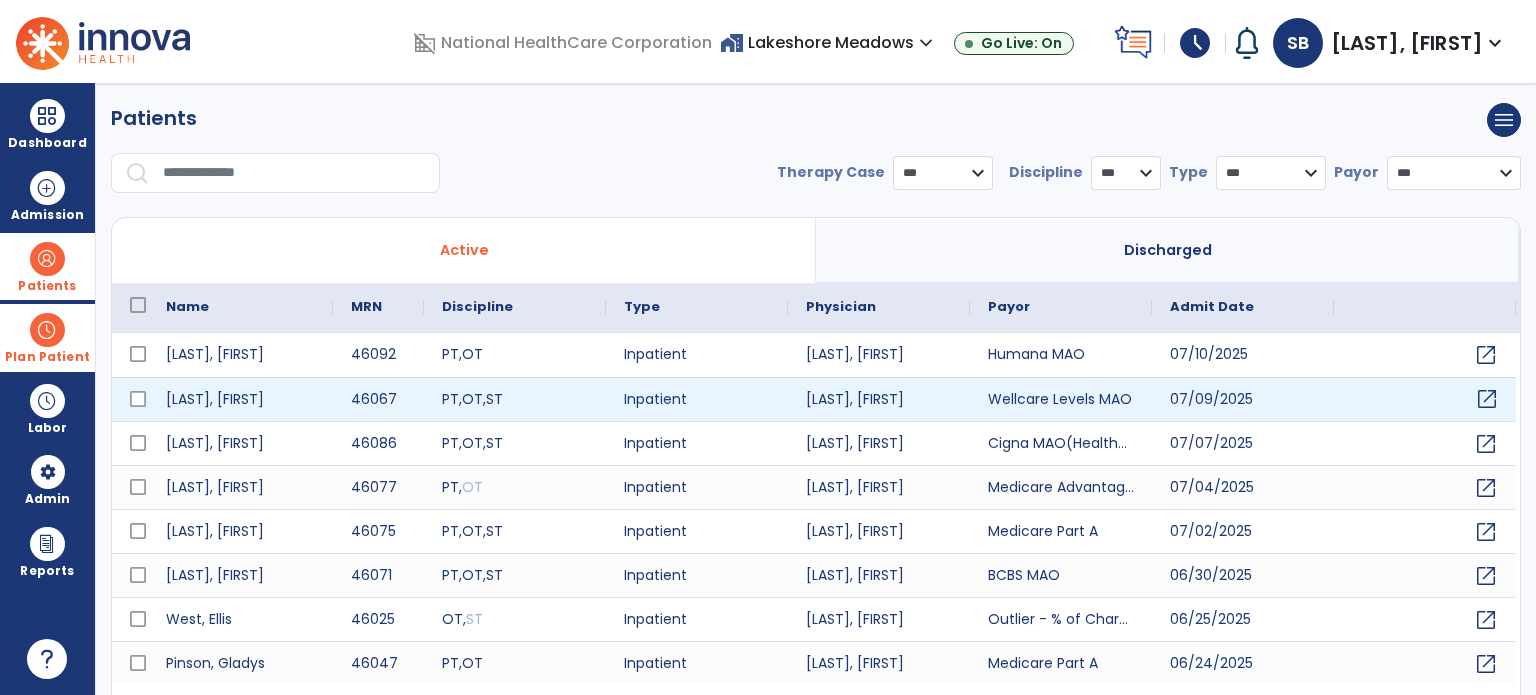 click on "open_in_new" at bounding box center (1487, 399) 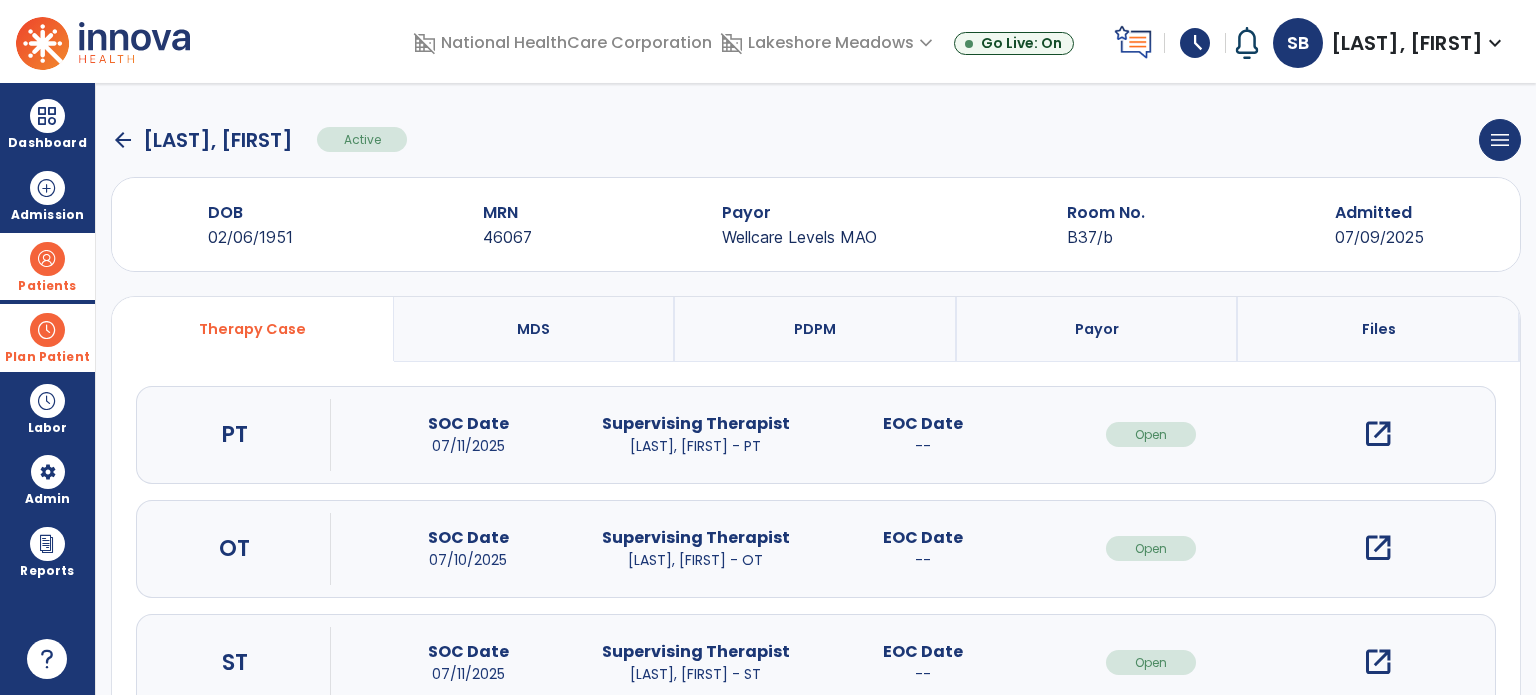 click on "open_in_new" at bounding box center (1378, 434) 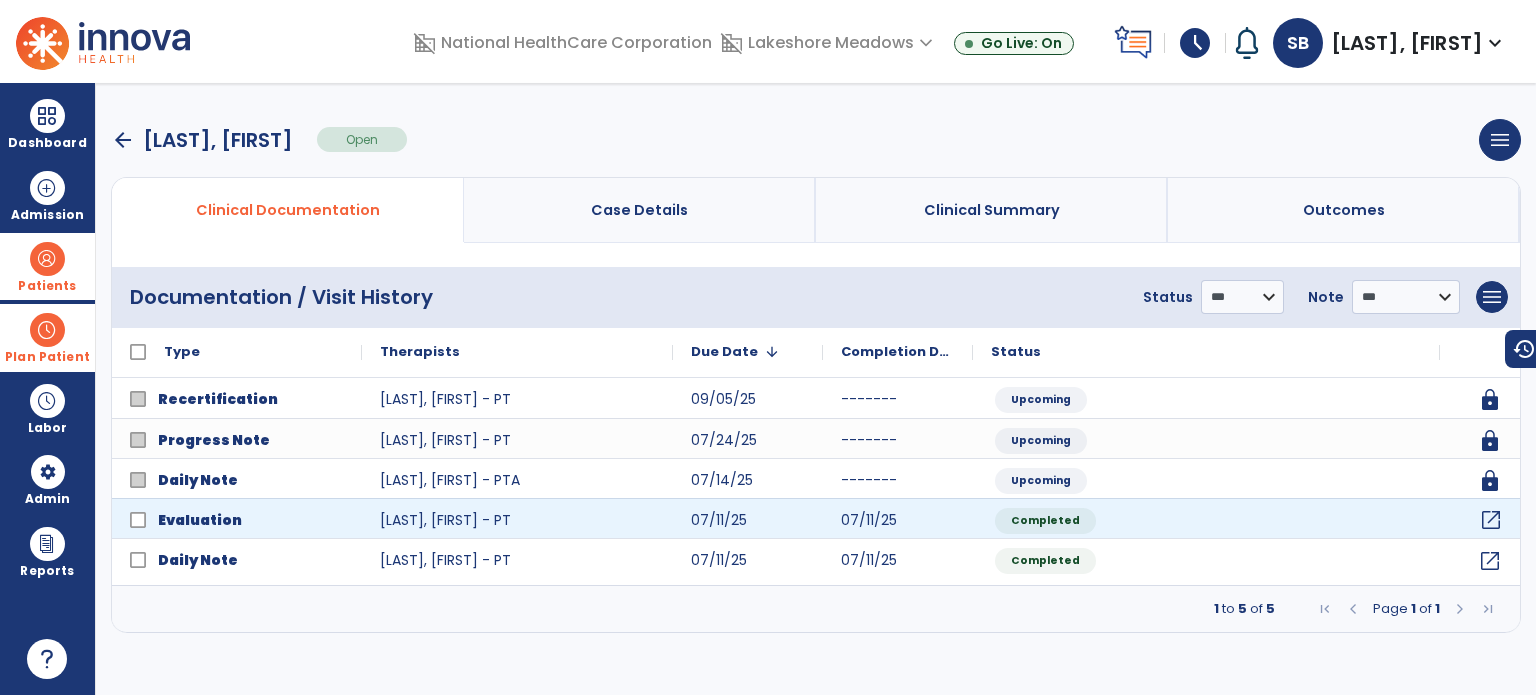 click on "open_in_new" 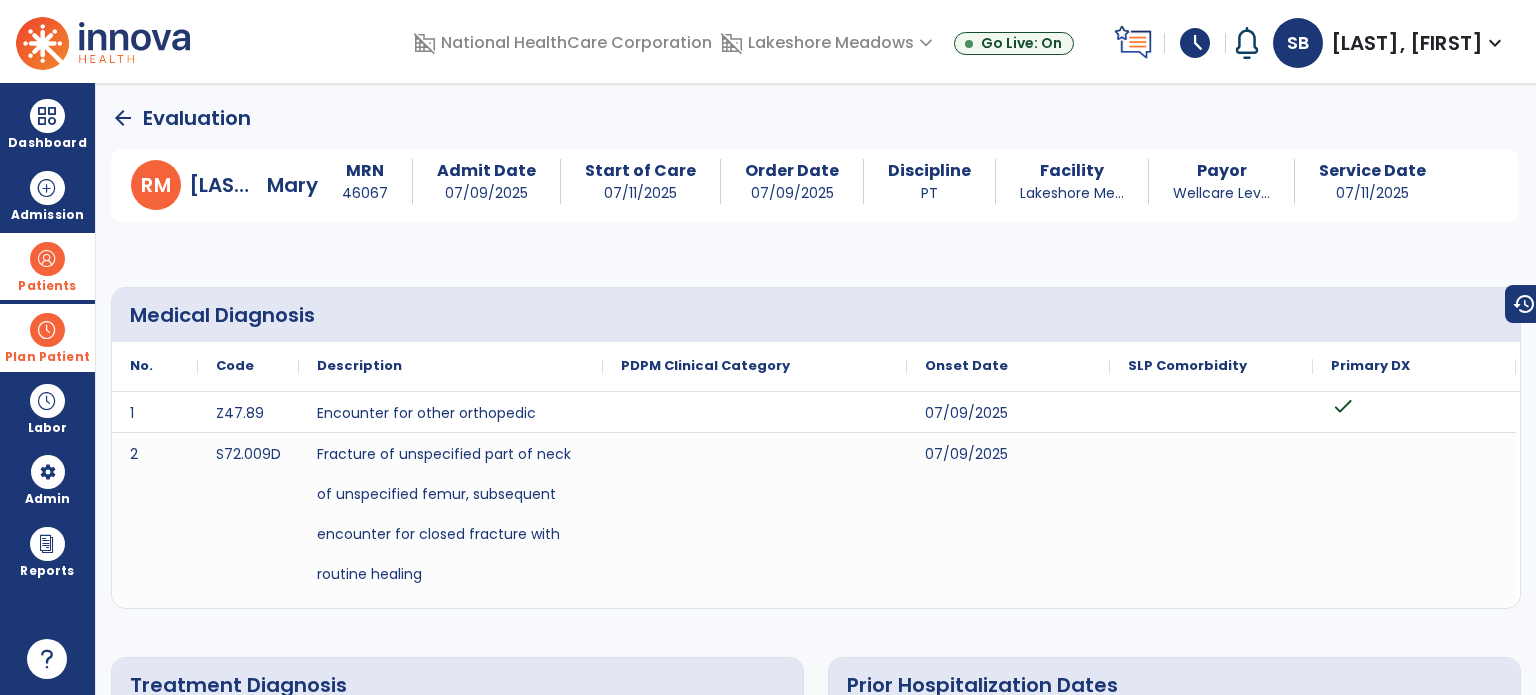 click 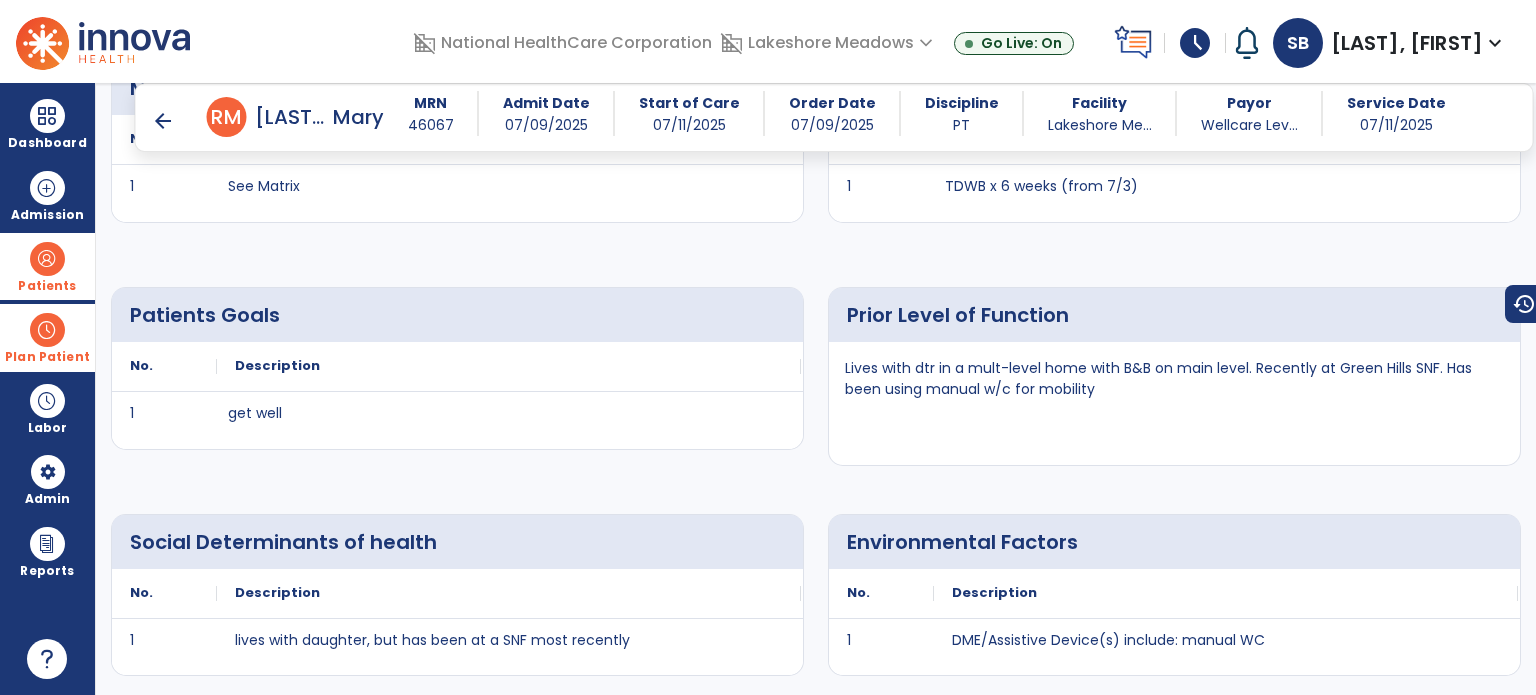 scroll, scrollTop: 1480, scrollLeft: 0, axis: vertical 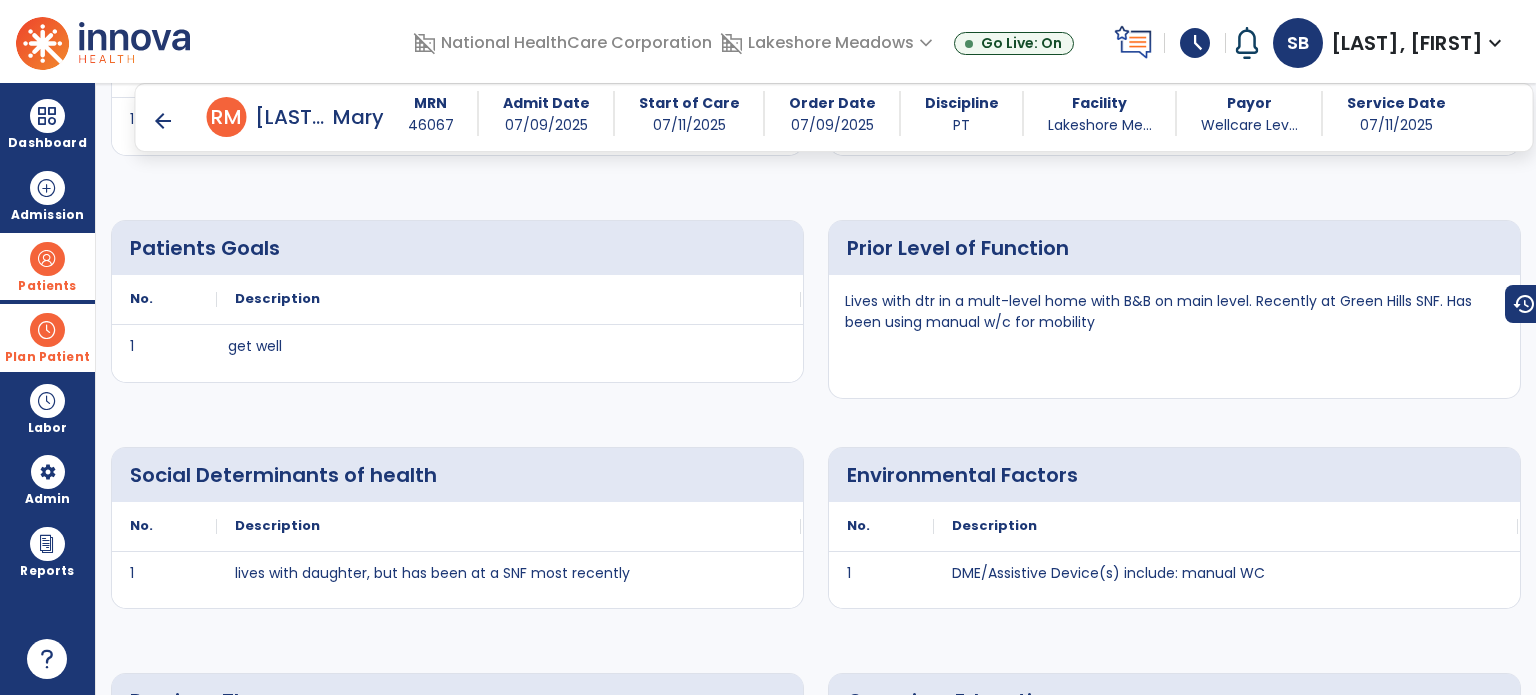 click on "arrow_back" at bounding box center (163, 121) 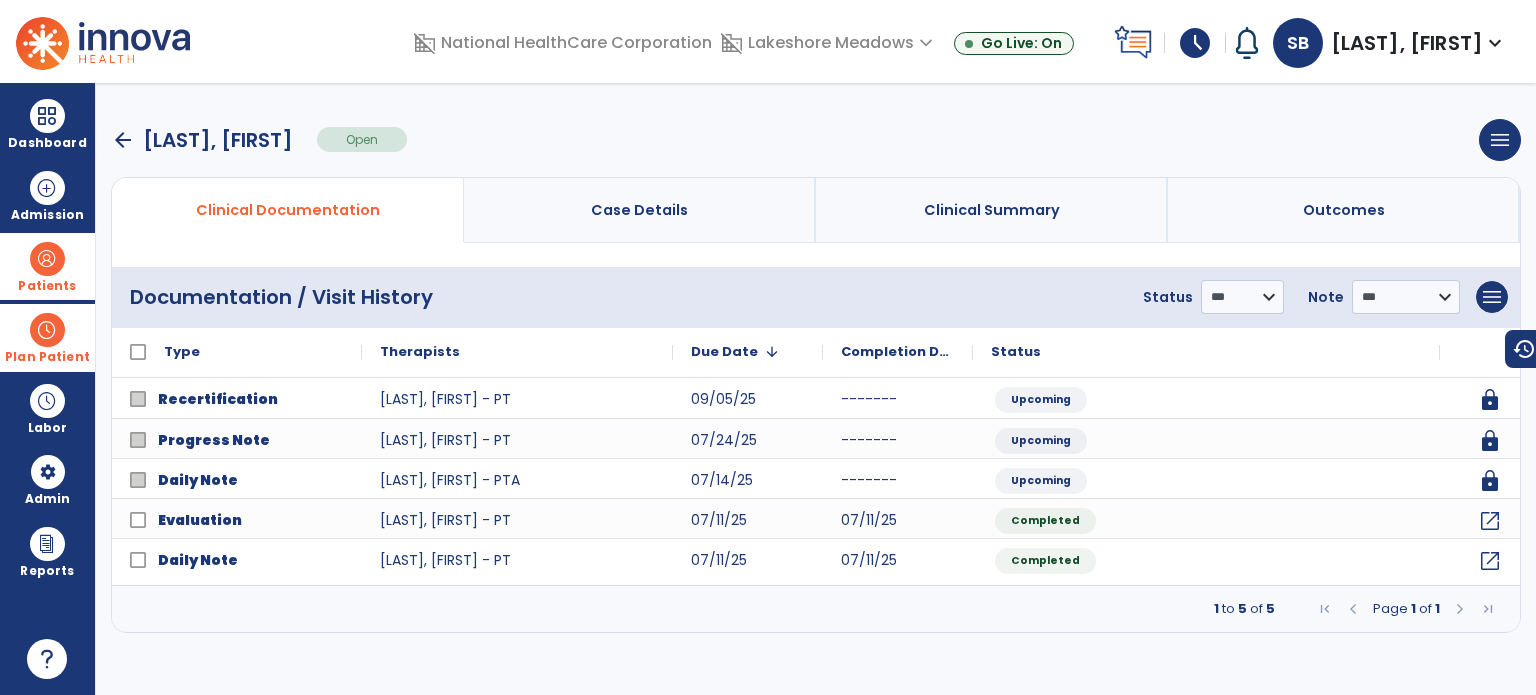 scroll, scrollTop: 0, scrollLeft: 0, axis: both 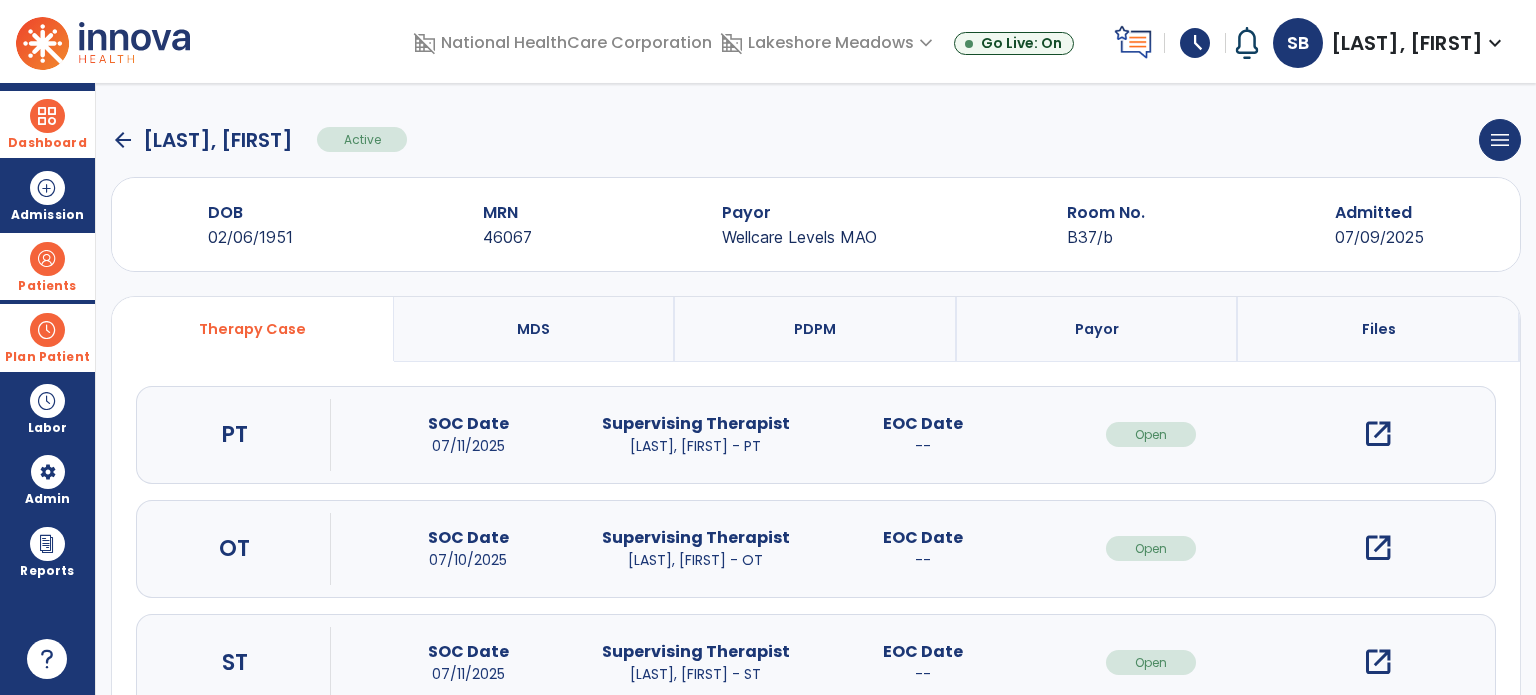 click on "Dashboard" at bounding box center (47, 124) 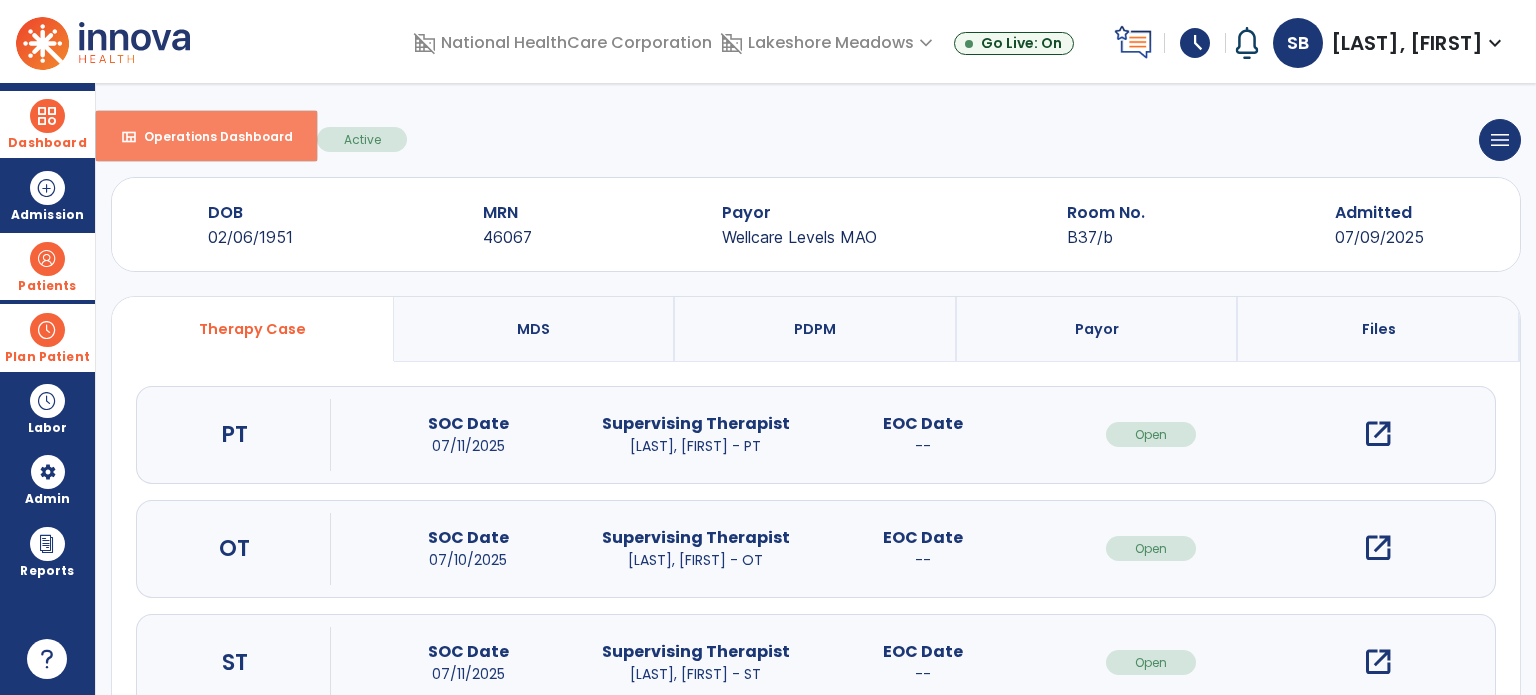 click on "Operations Dashboard" at bounding box center (210, 136) 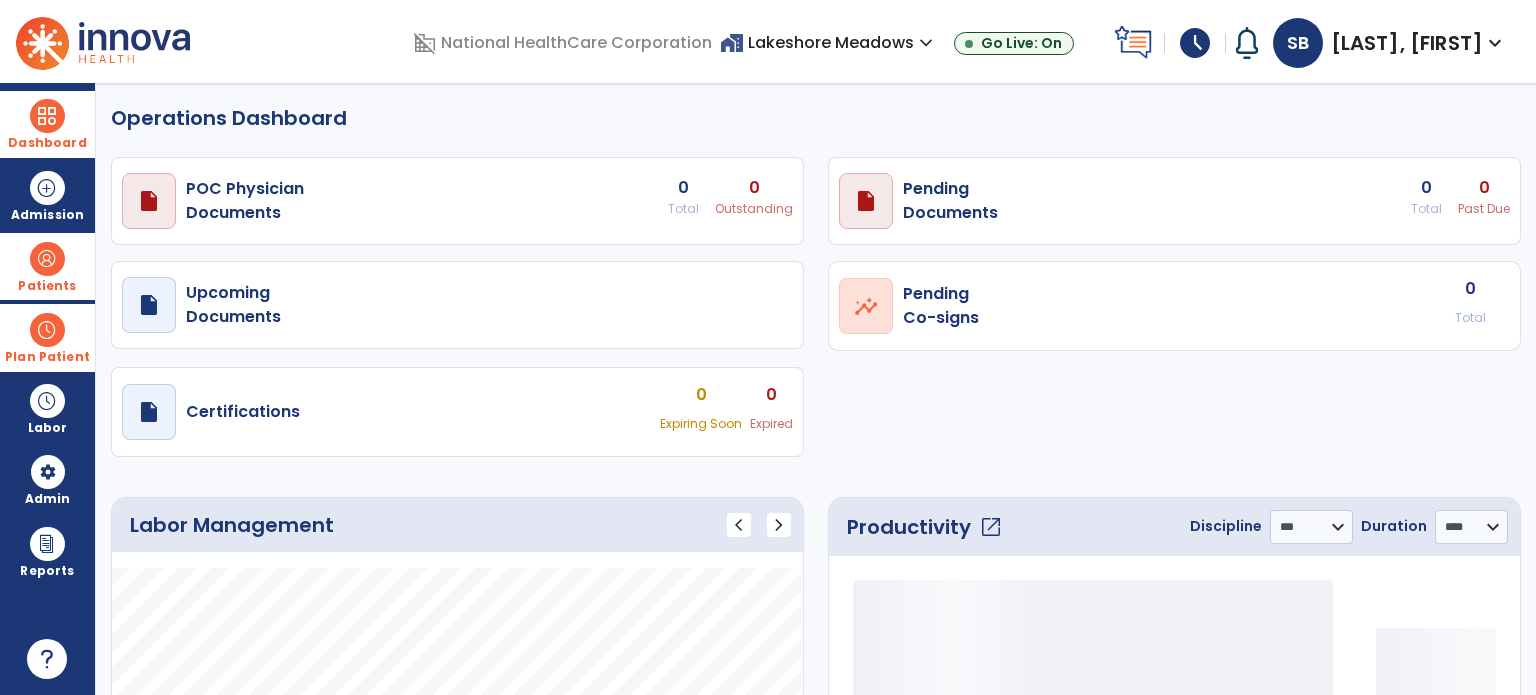 select on "***" 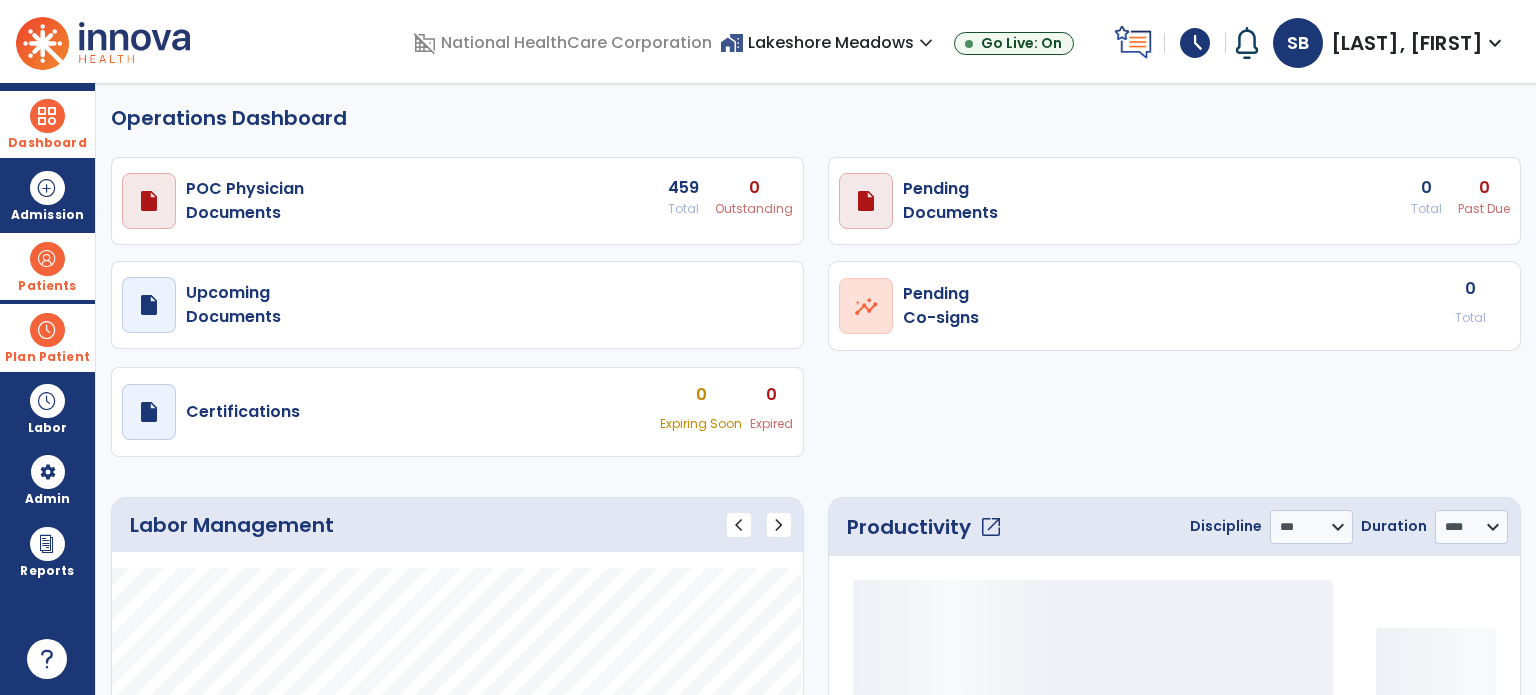 click on "Operations Dashboard" 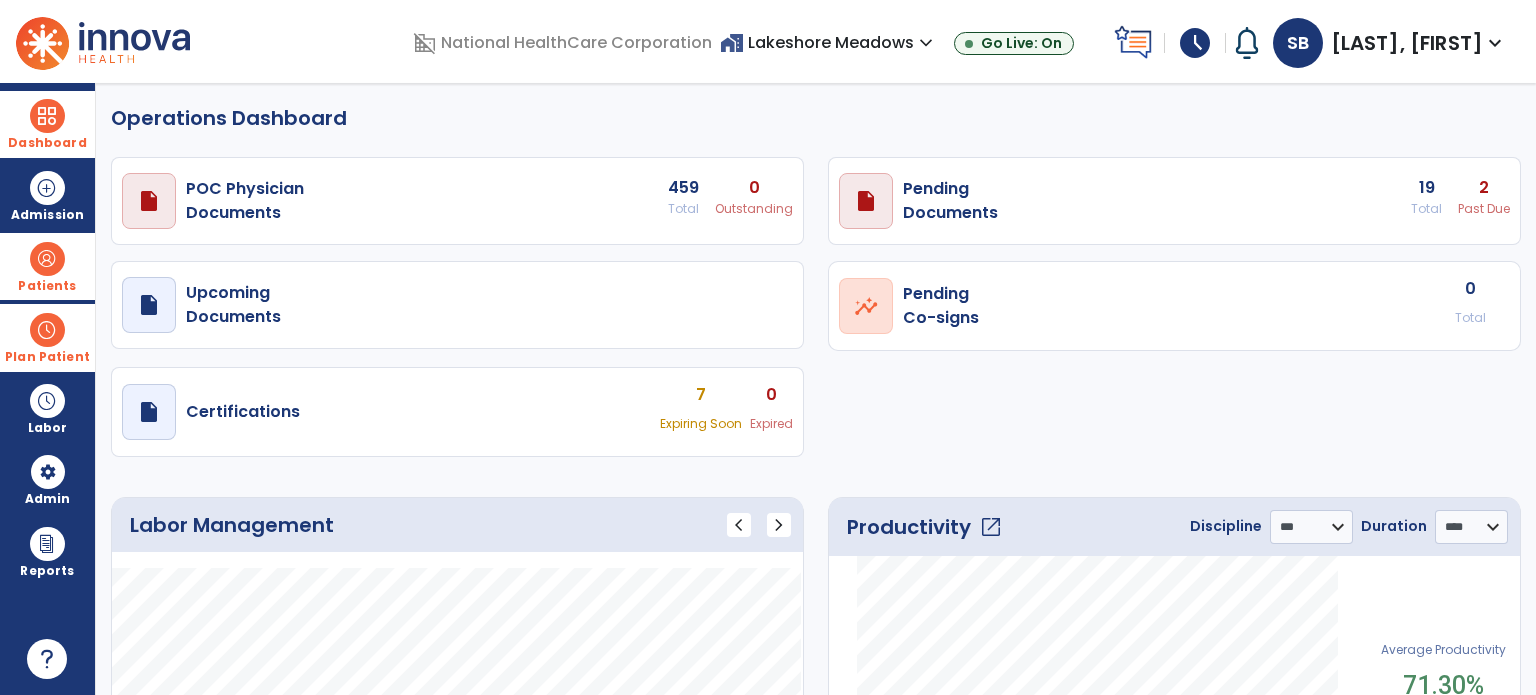 drag, startPoint x: 751, startPoint y: 126, endPoint x: 700, endPoint y: 133, distance: 51.47815 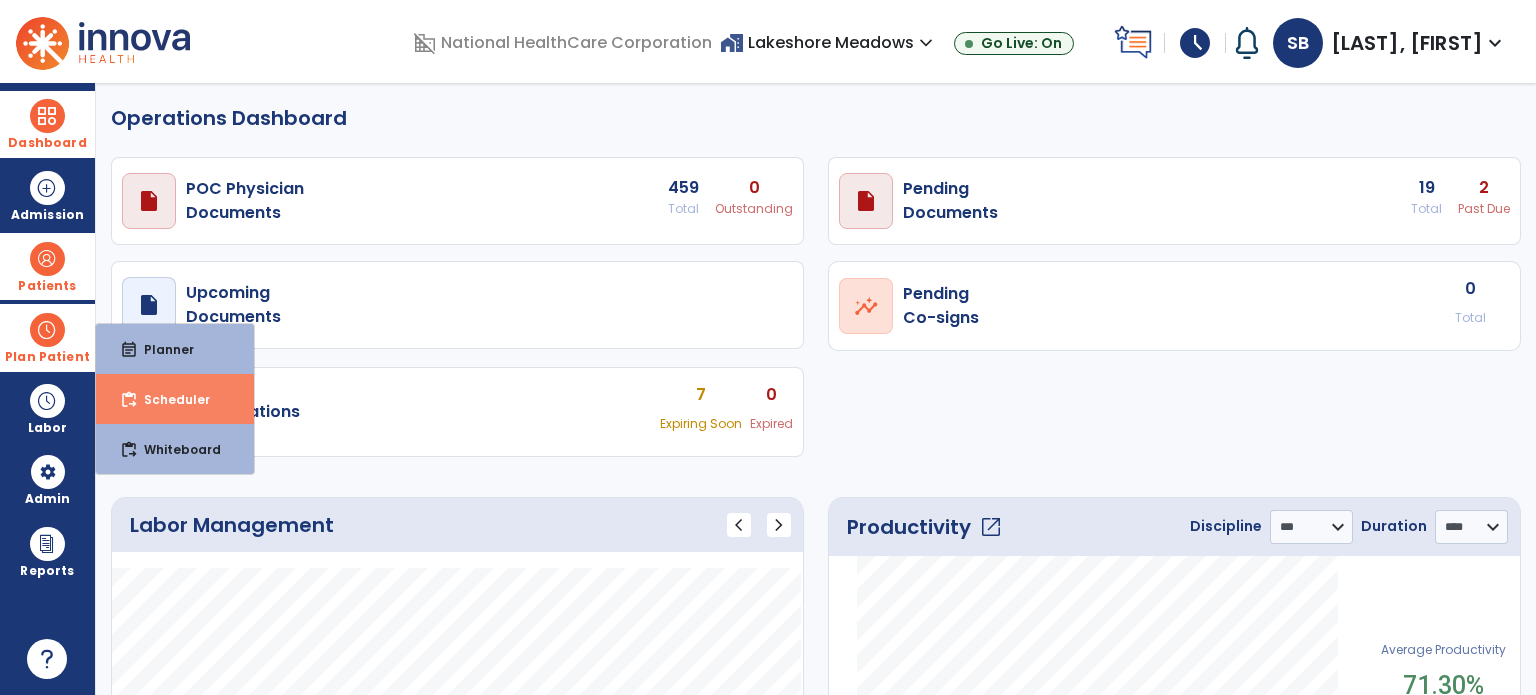 click on "Scheduler" at bounding box center (169, 399) 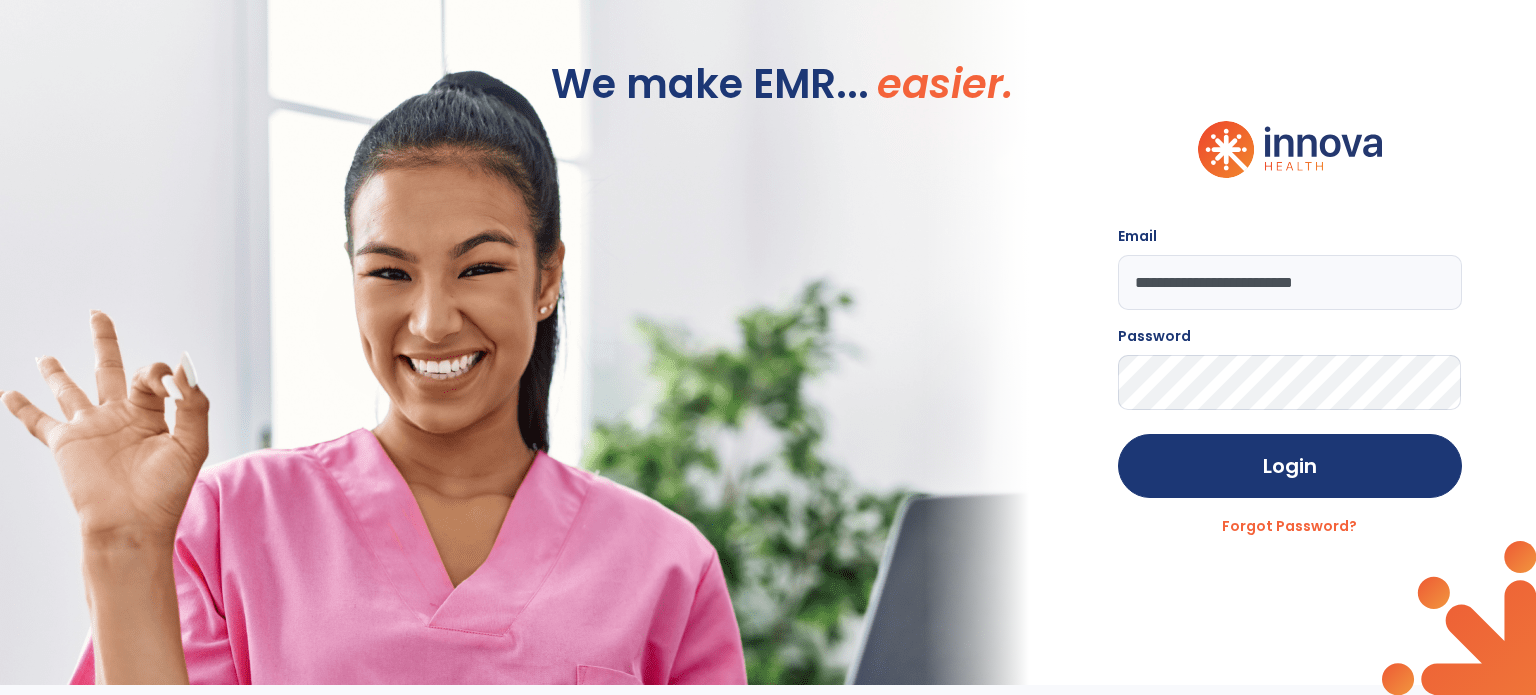 click on "We make EMR... easier." 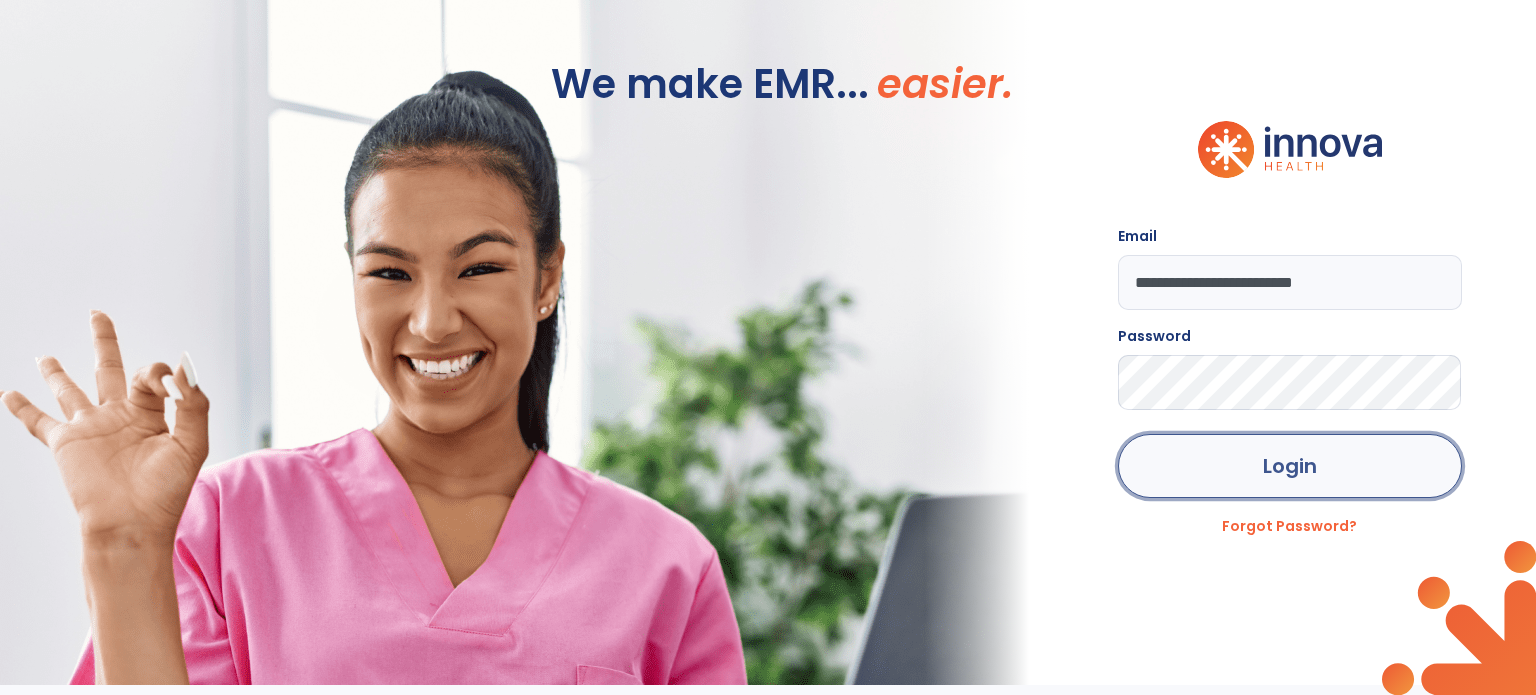 click on "Login" 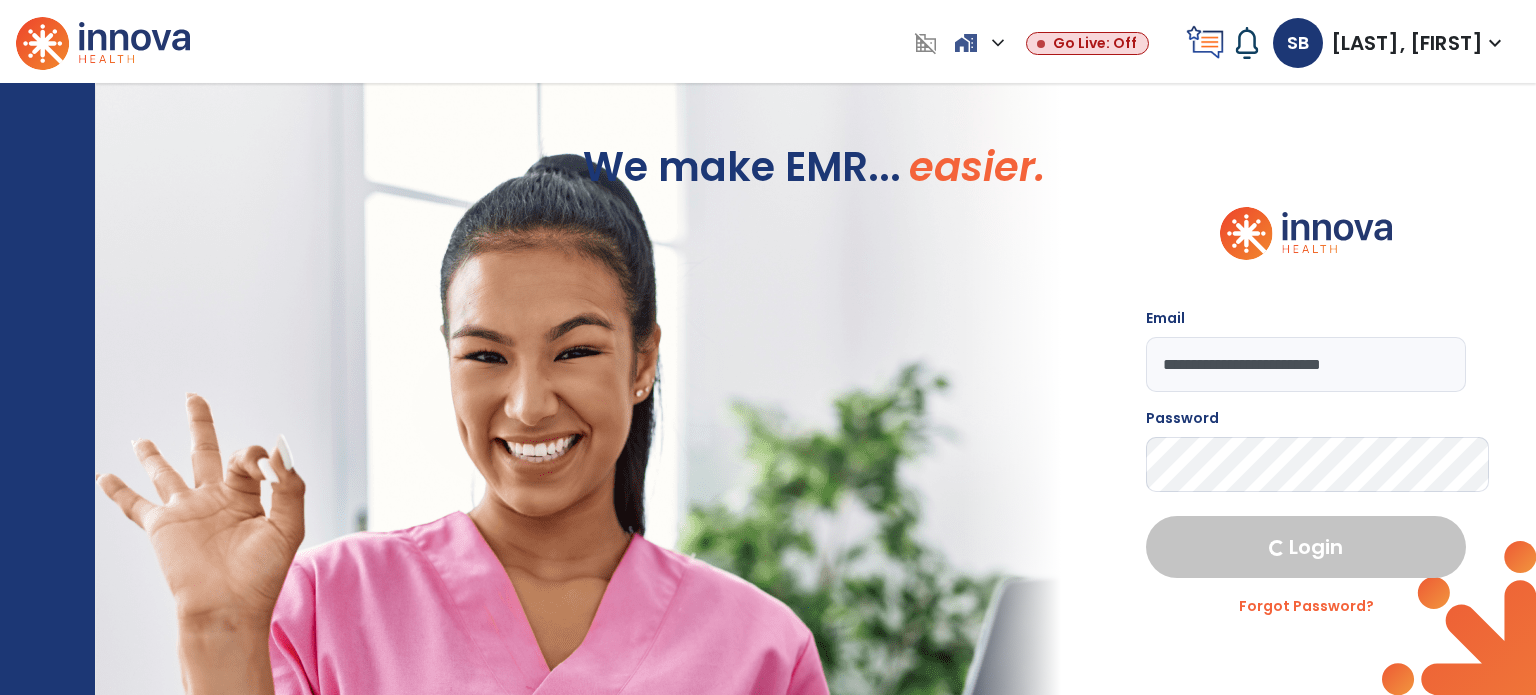 select on "***" 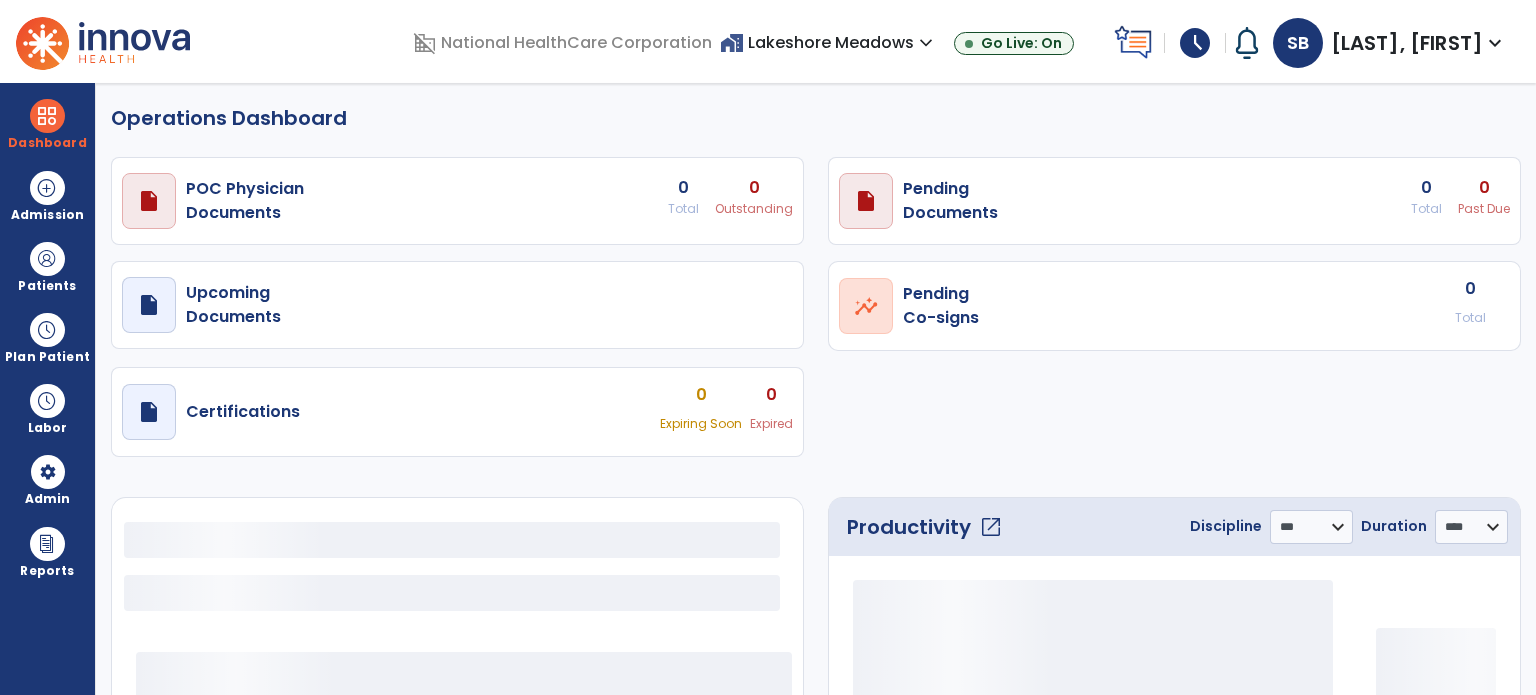 select on "***" 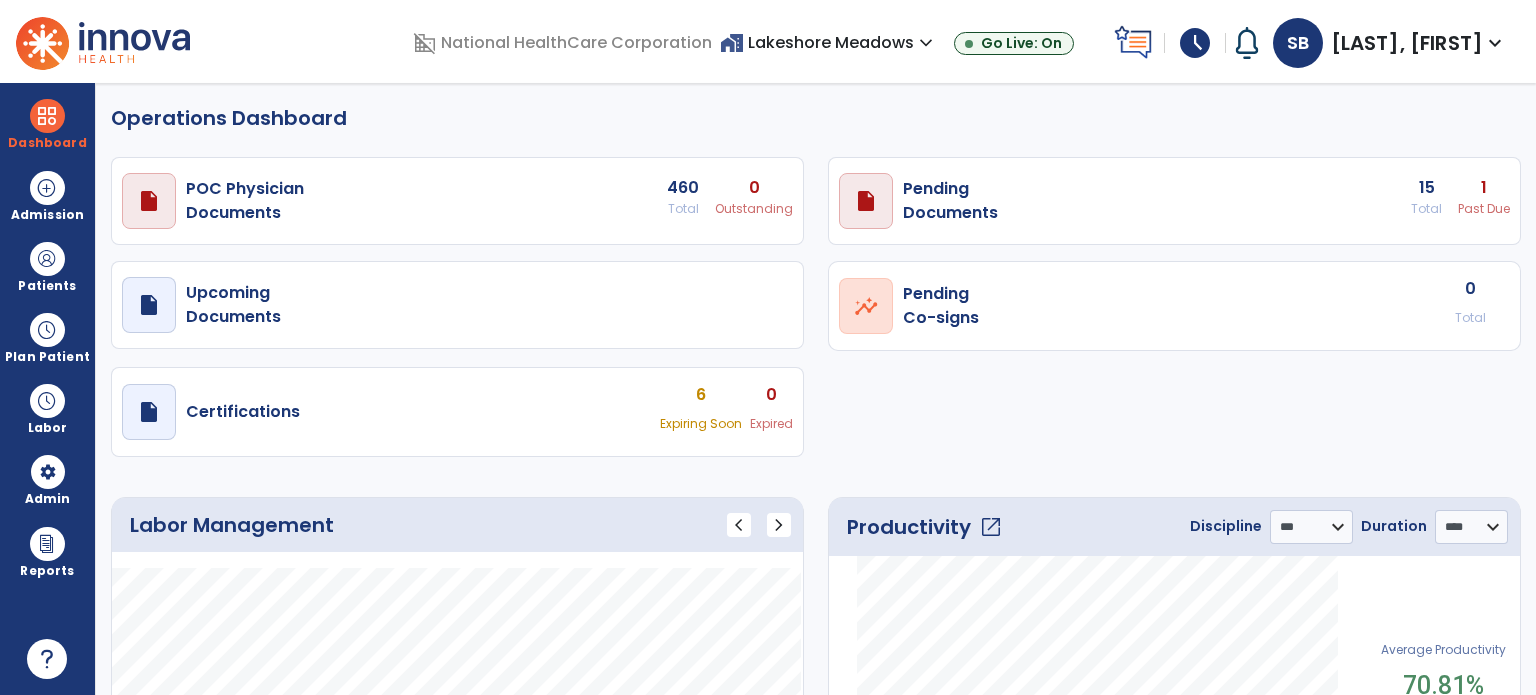 click on "Operations Dashboard" 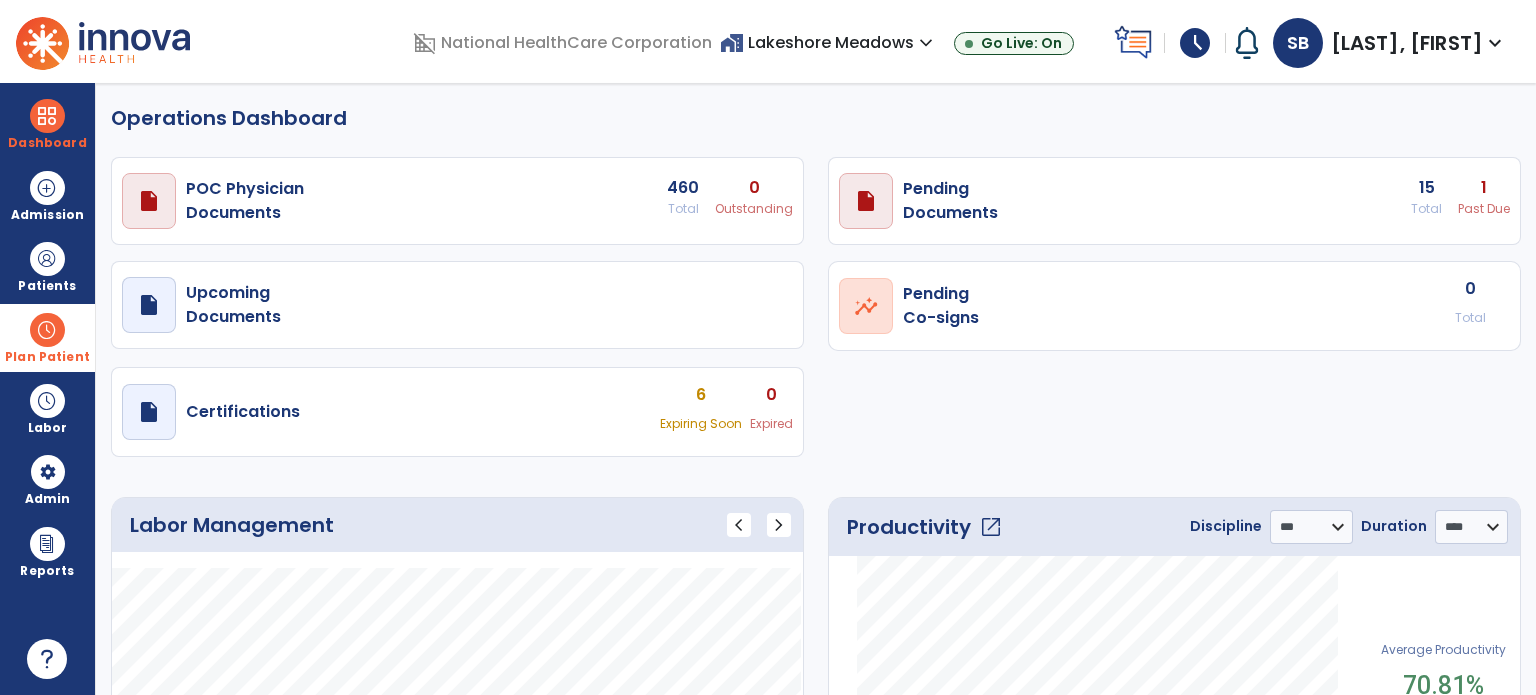 click on "Plan Patient" at bounding box center (47, 266) 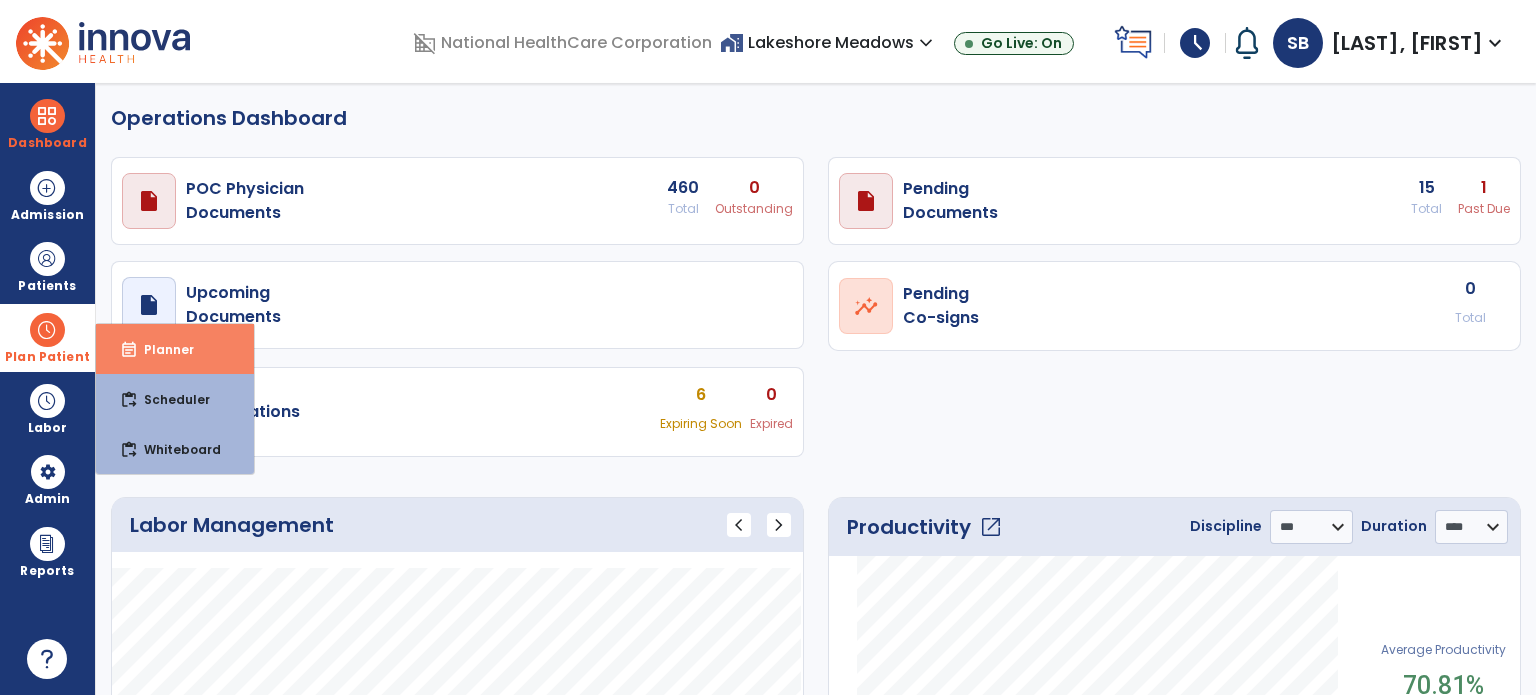 click on "event_note  Planner" at bounding box center [175, 349] 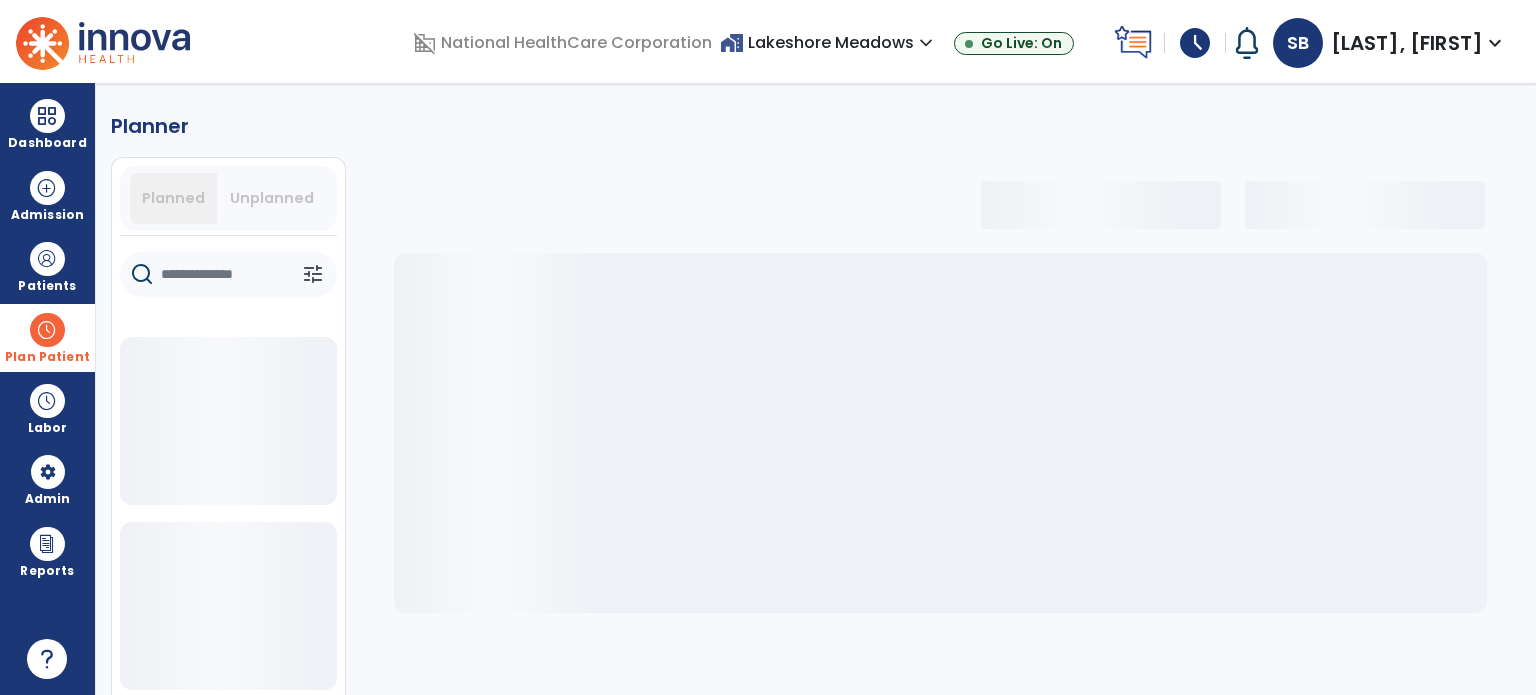 select on "***" 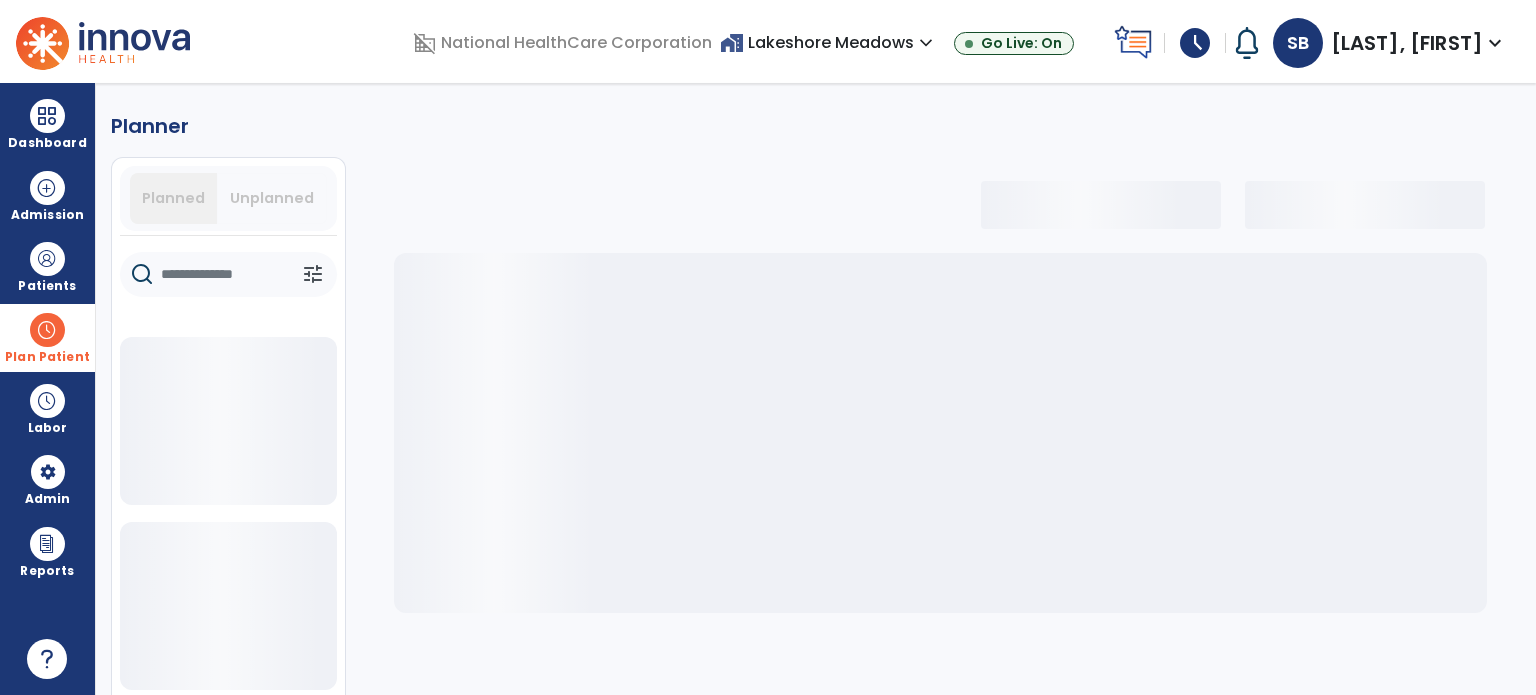 select on "***" 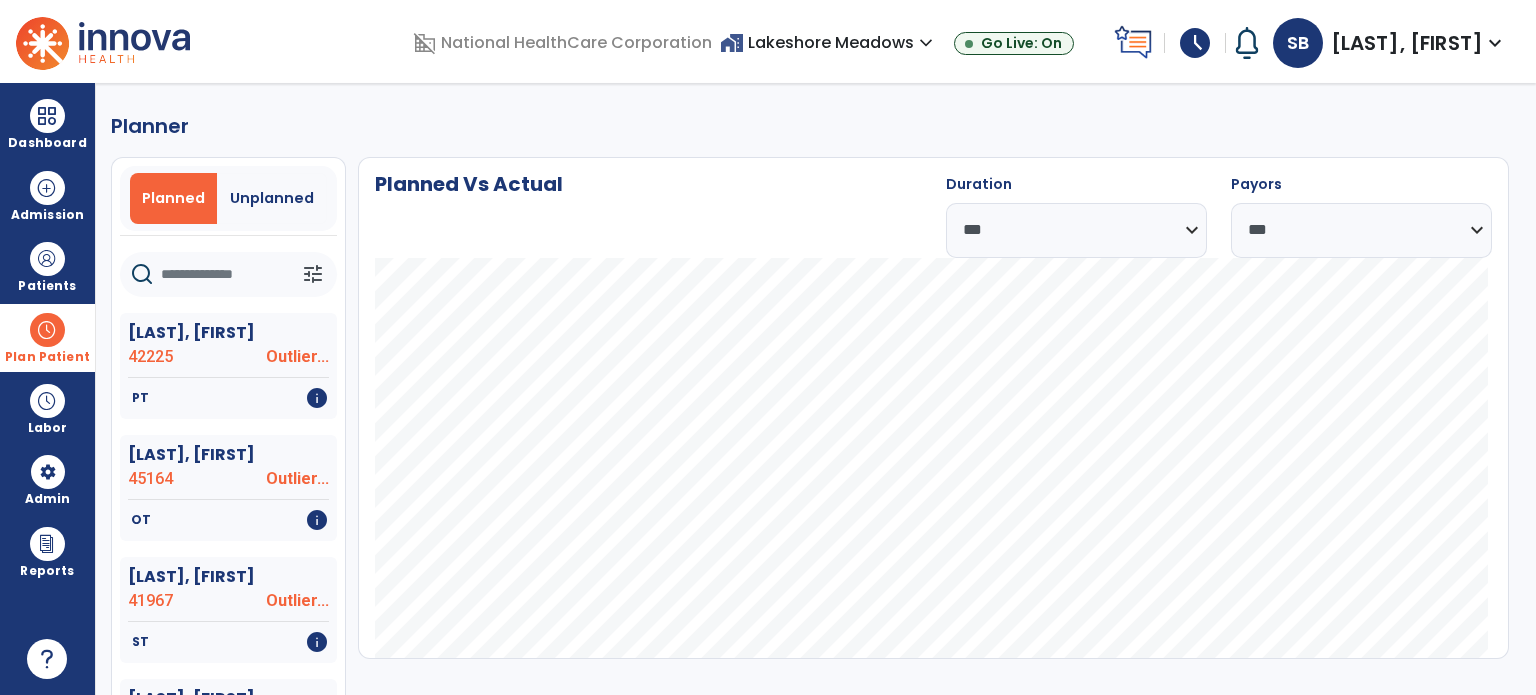click 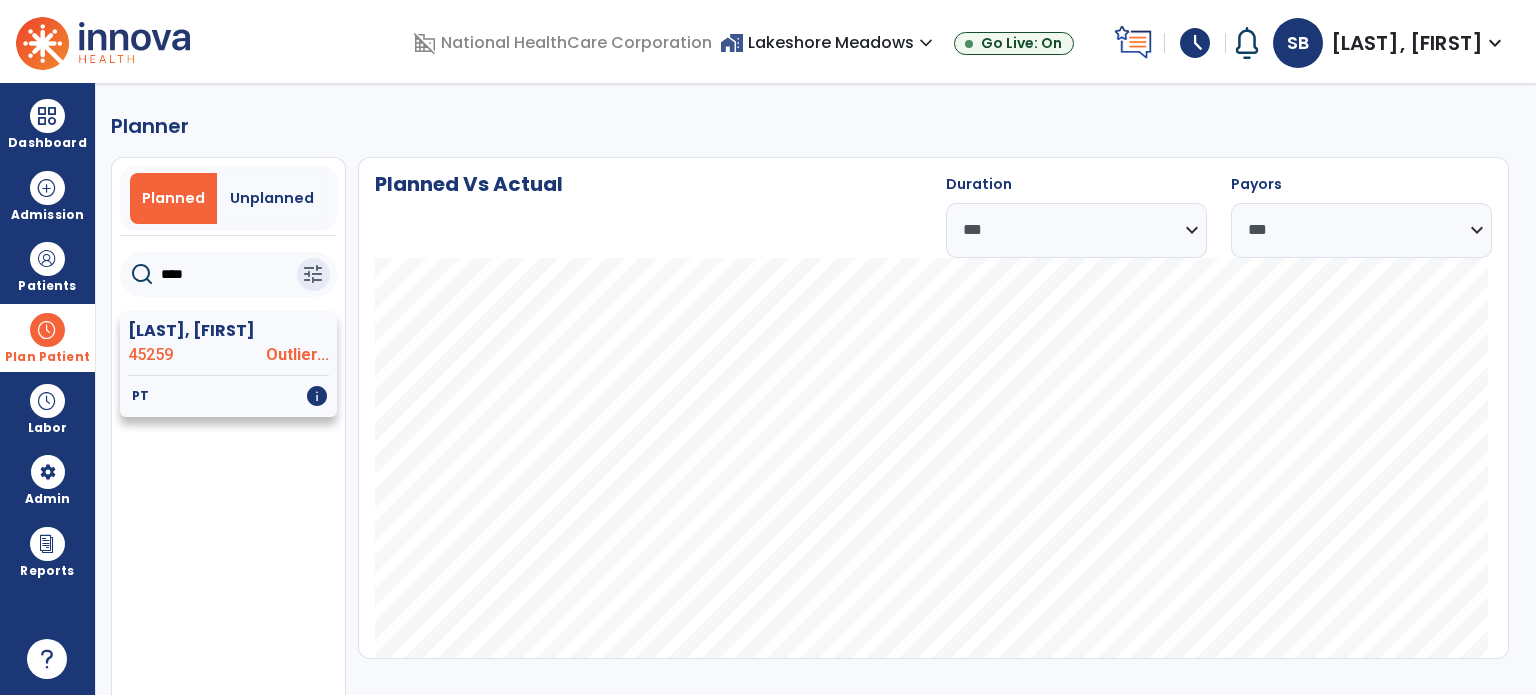 type on "****" 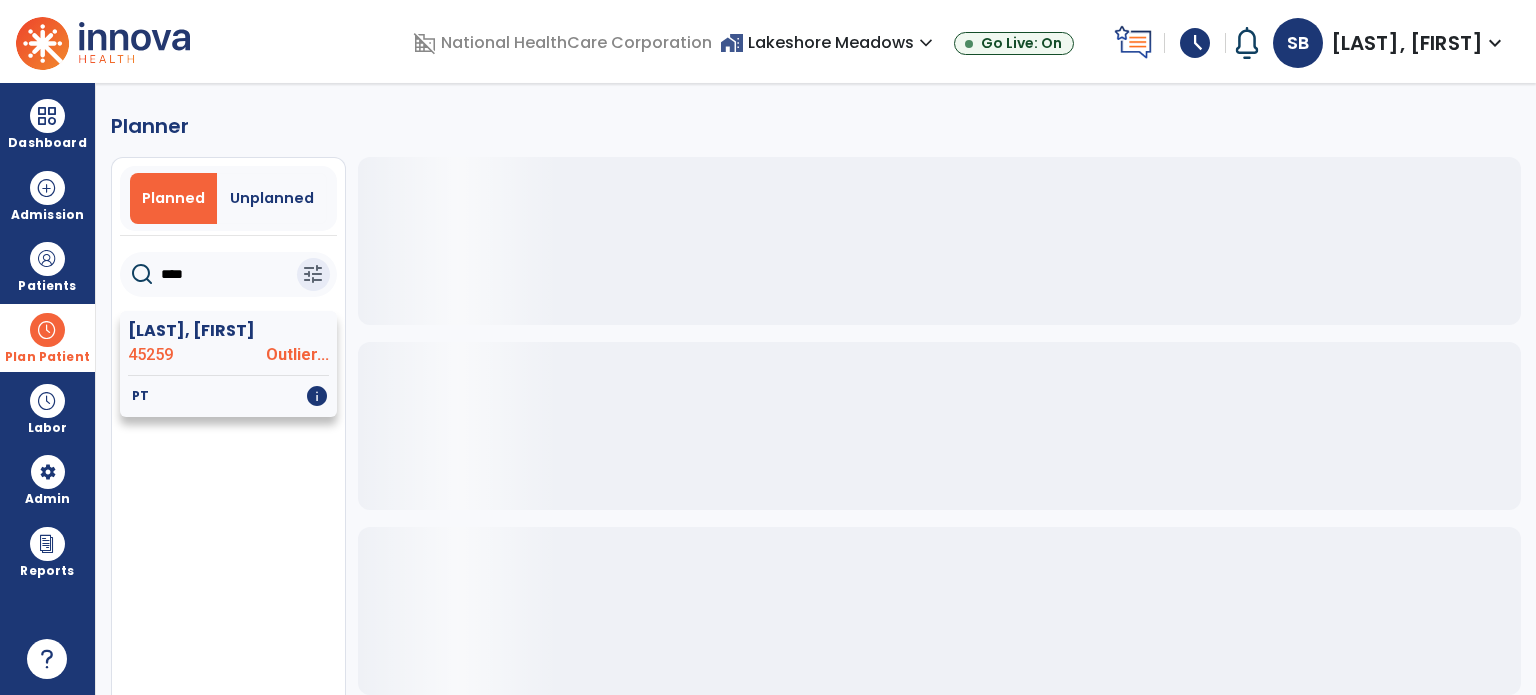 click on "[LAST], [FIRST]" 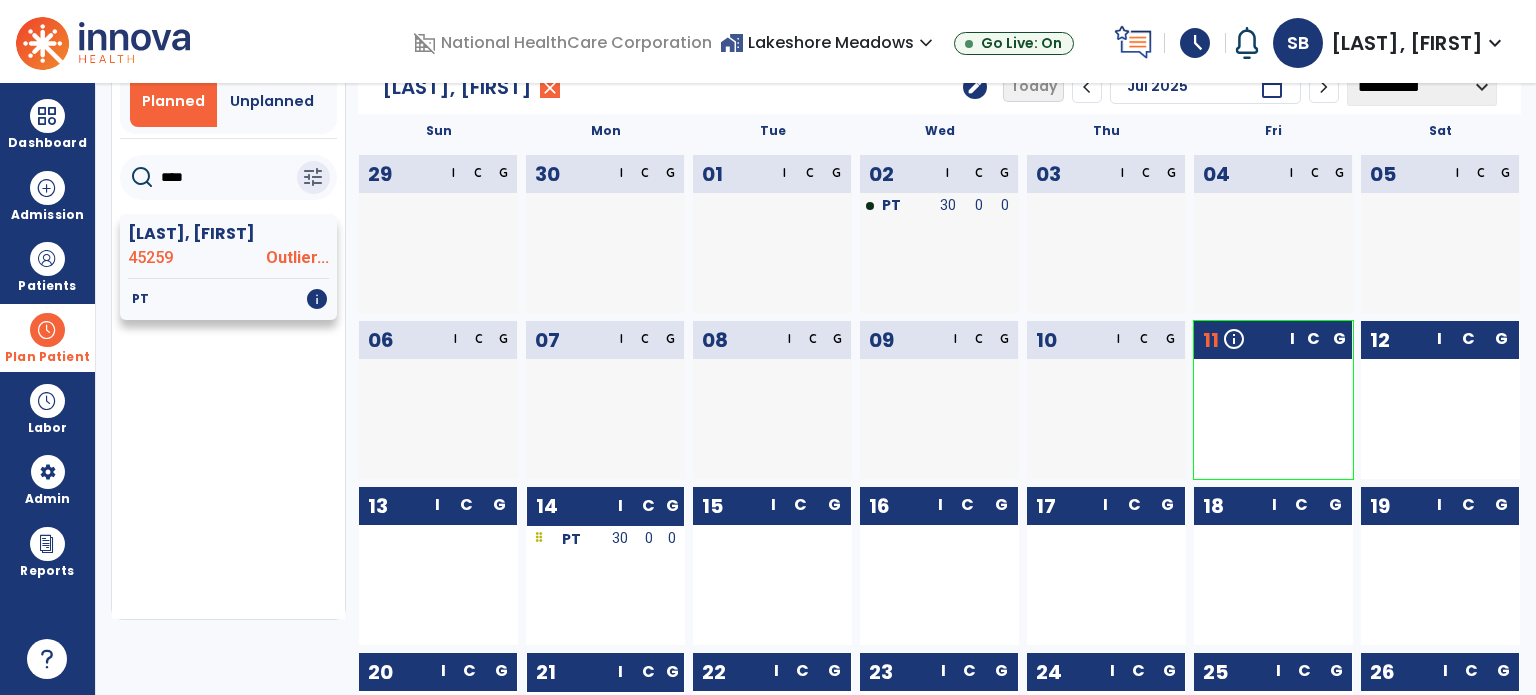 scroll, scrollTop: 214, scrollLeft: 0, axis: vertical 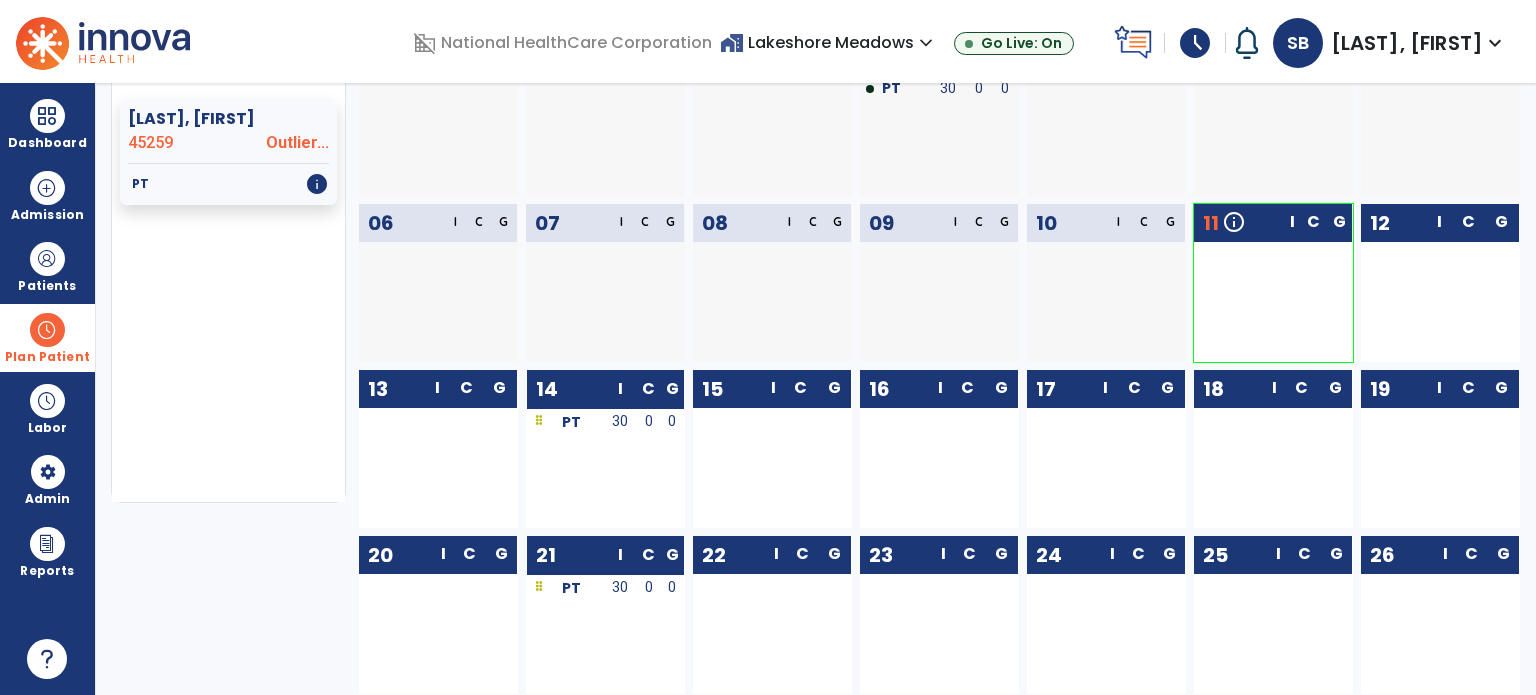 drag, startPoint x: 596, startPoint y: 423, endPoint x: 986, endPoint y: 423, distance: 390 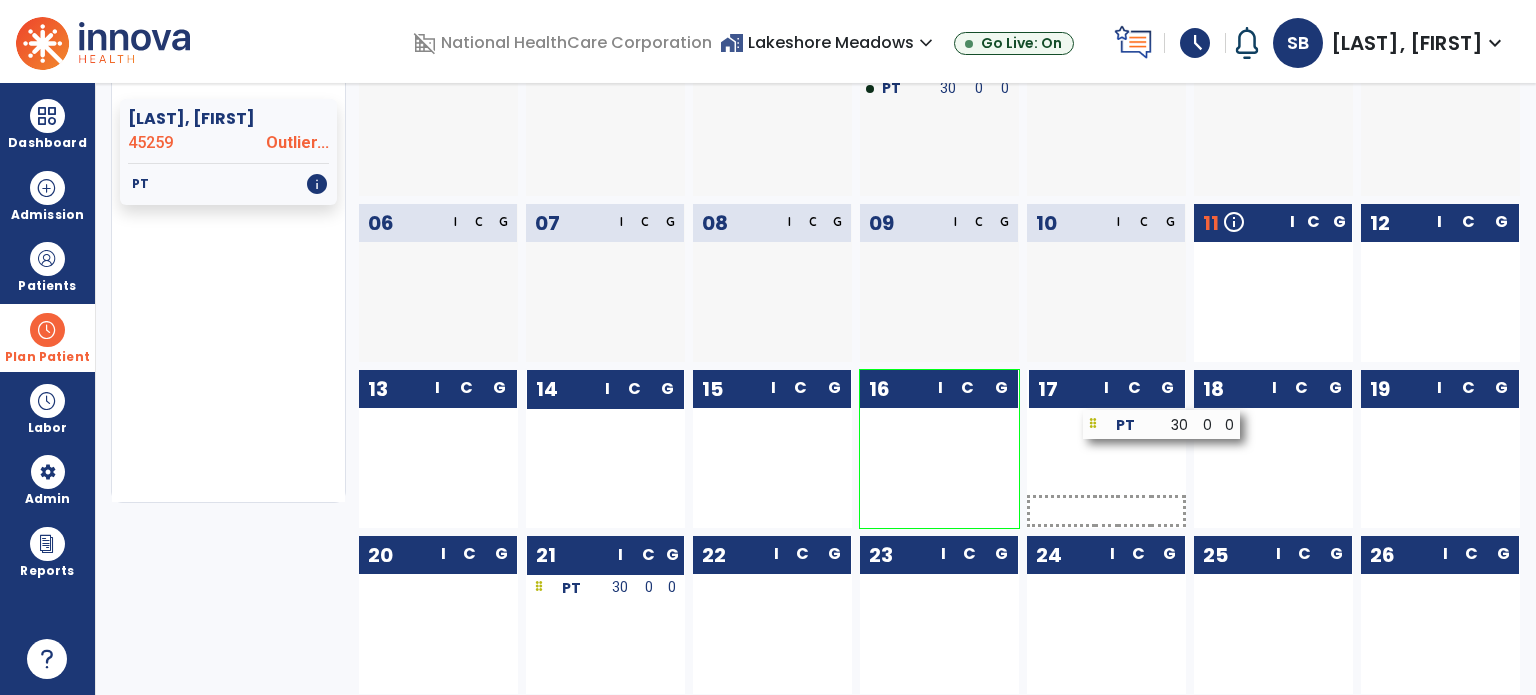 drag, startPoint x: 592, startPoint y: 430, endPoint x: 1144, endPoint y: 436, distance: 552.0326 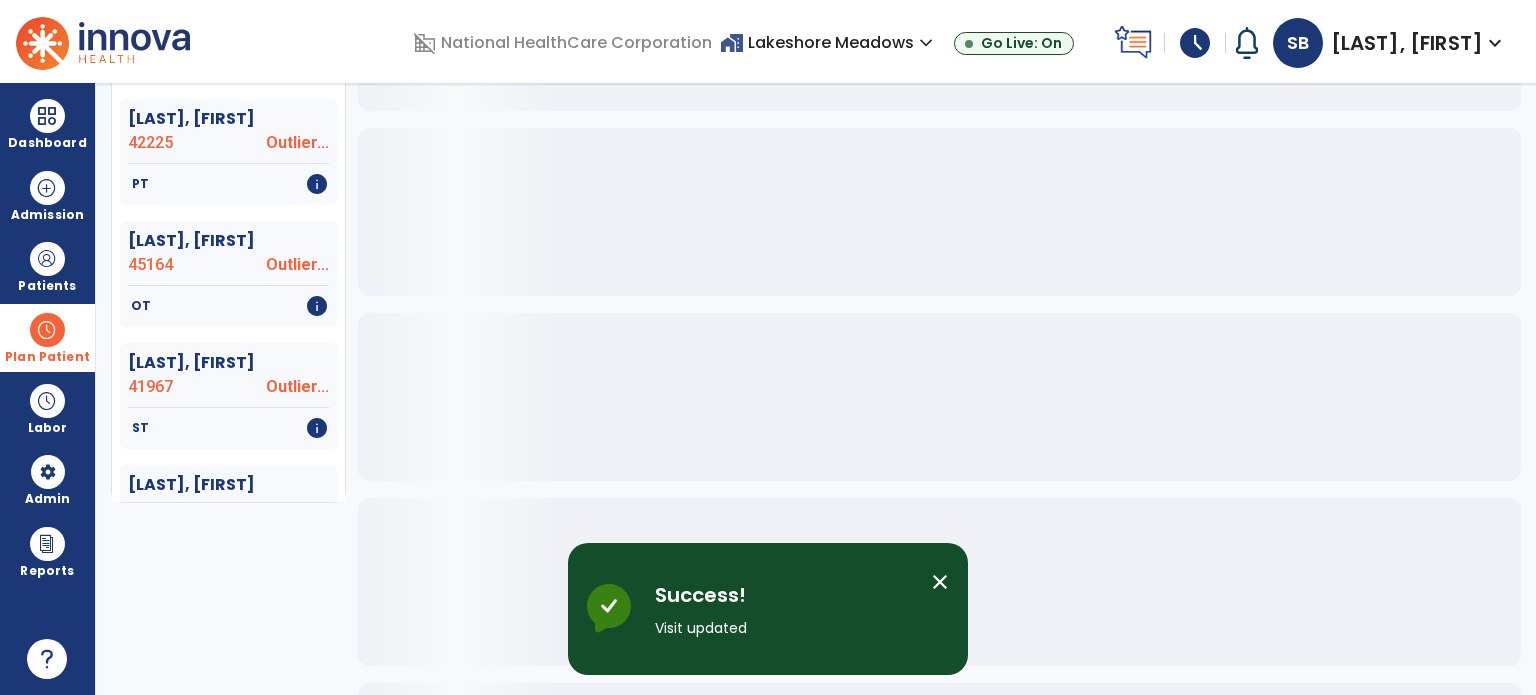 click on "Plan Patient" at bounding box center (47, 337) 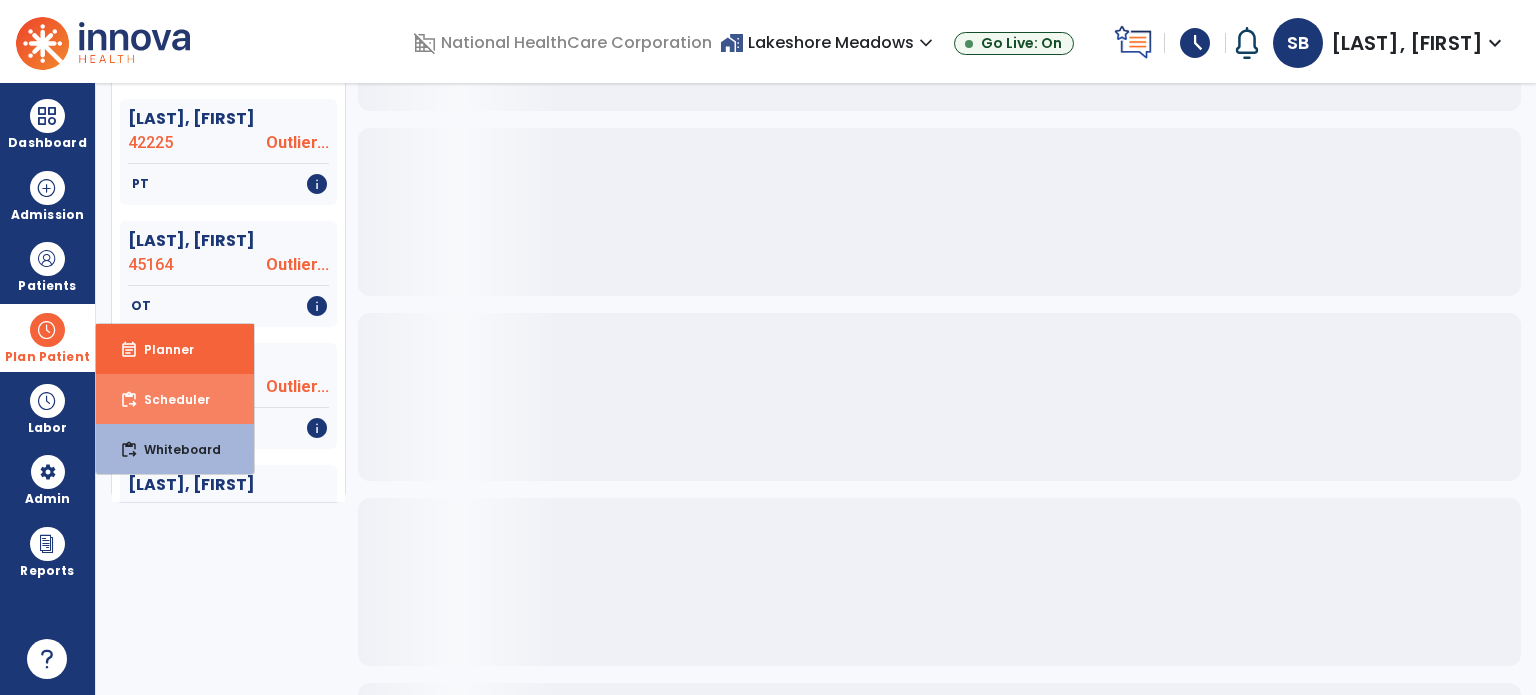 click on "Scheduler" at bounding box center (169, 399) 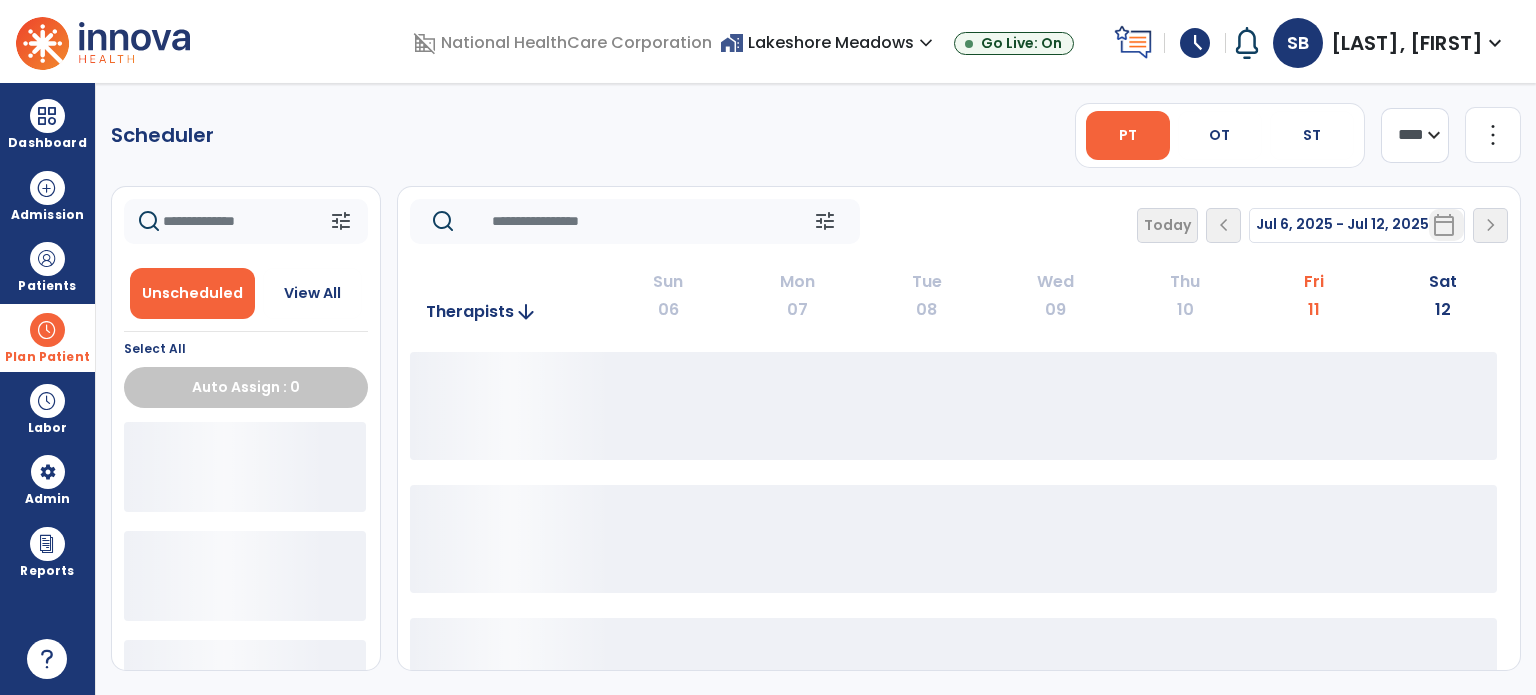click on "tune   Today  chevron_left Jul 6, 2025 - Jul 12, 2025  *********  calendar_today  chevron_right" 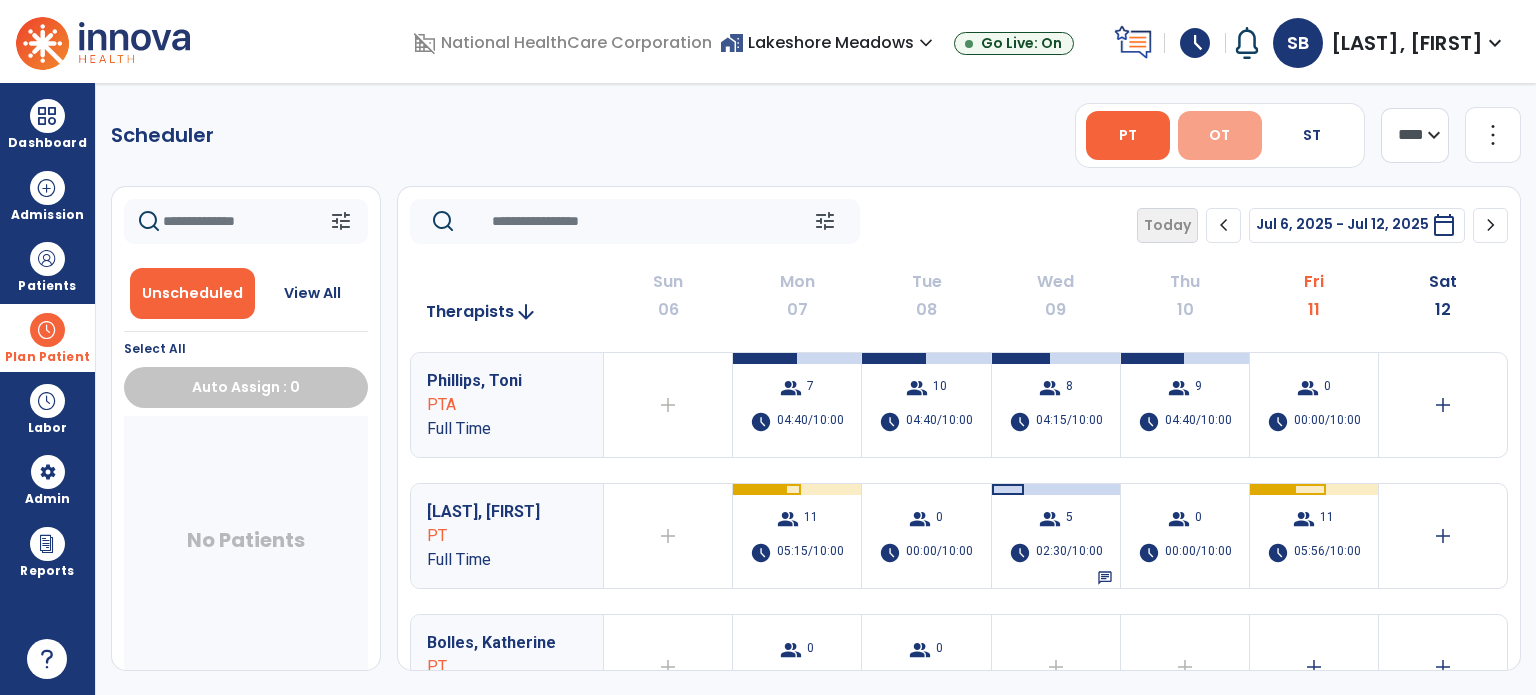 click on "OT" at bounding box center (1220, 135) 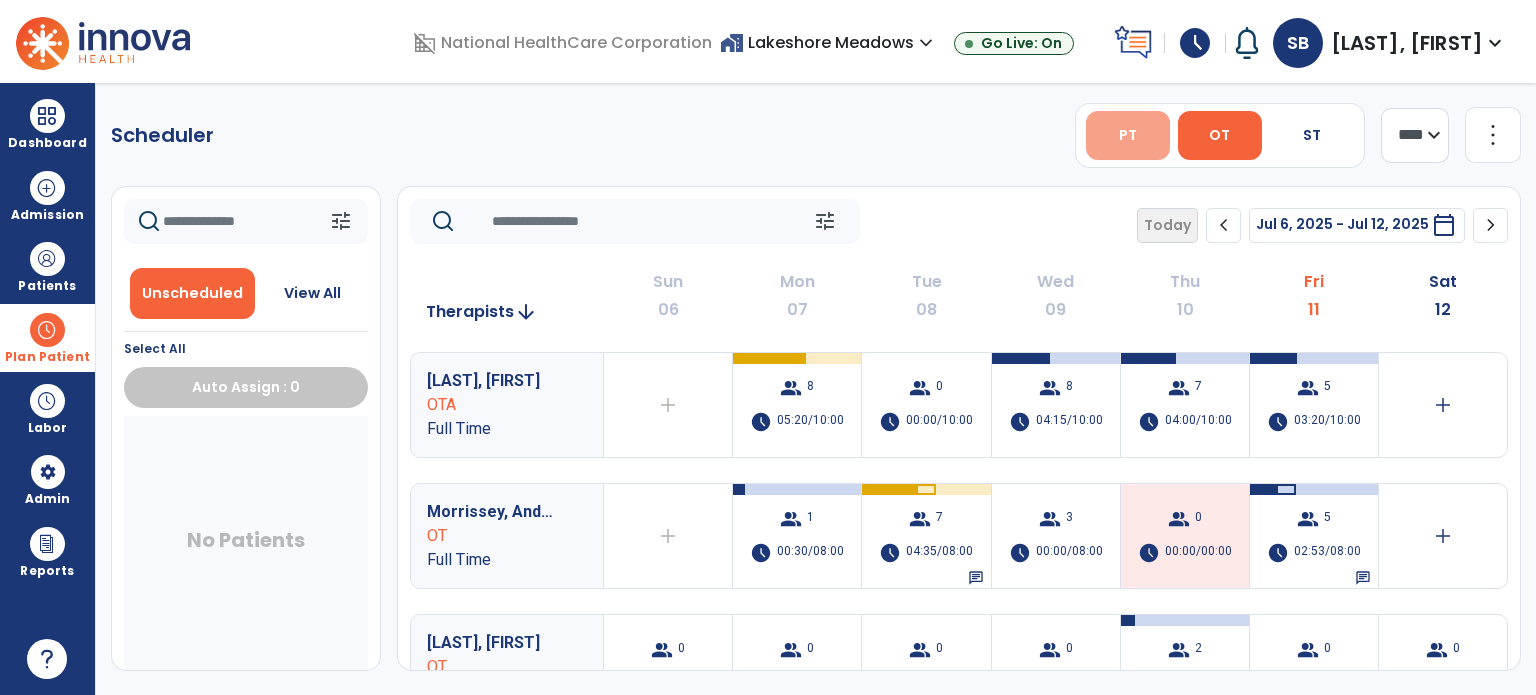 click on "PT" at bounding box center (1128, 135) 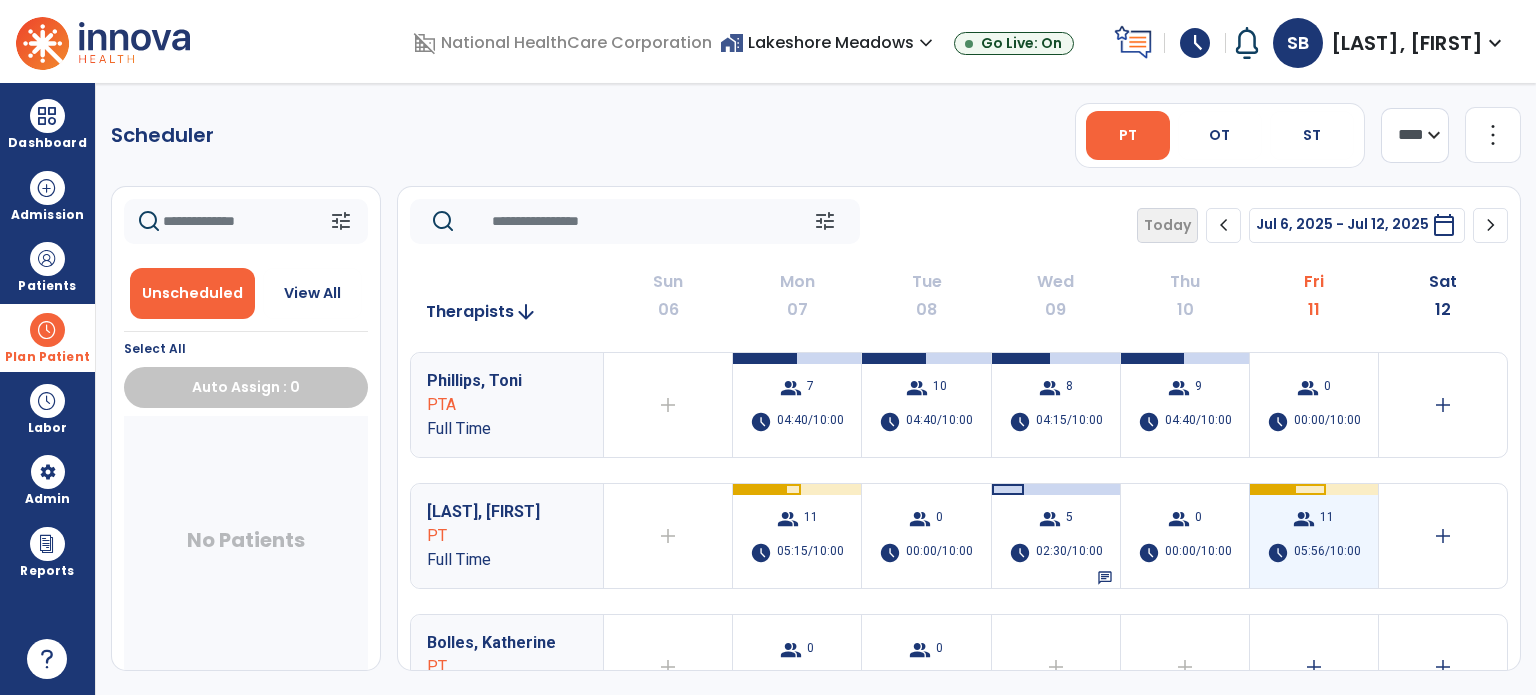 click on "group  11" at bounding box center [1313, 519] 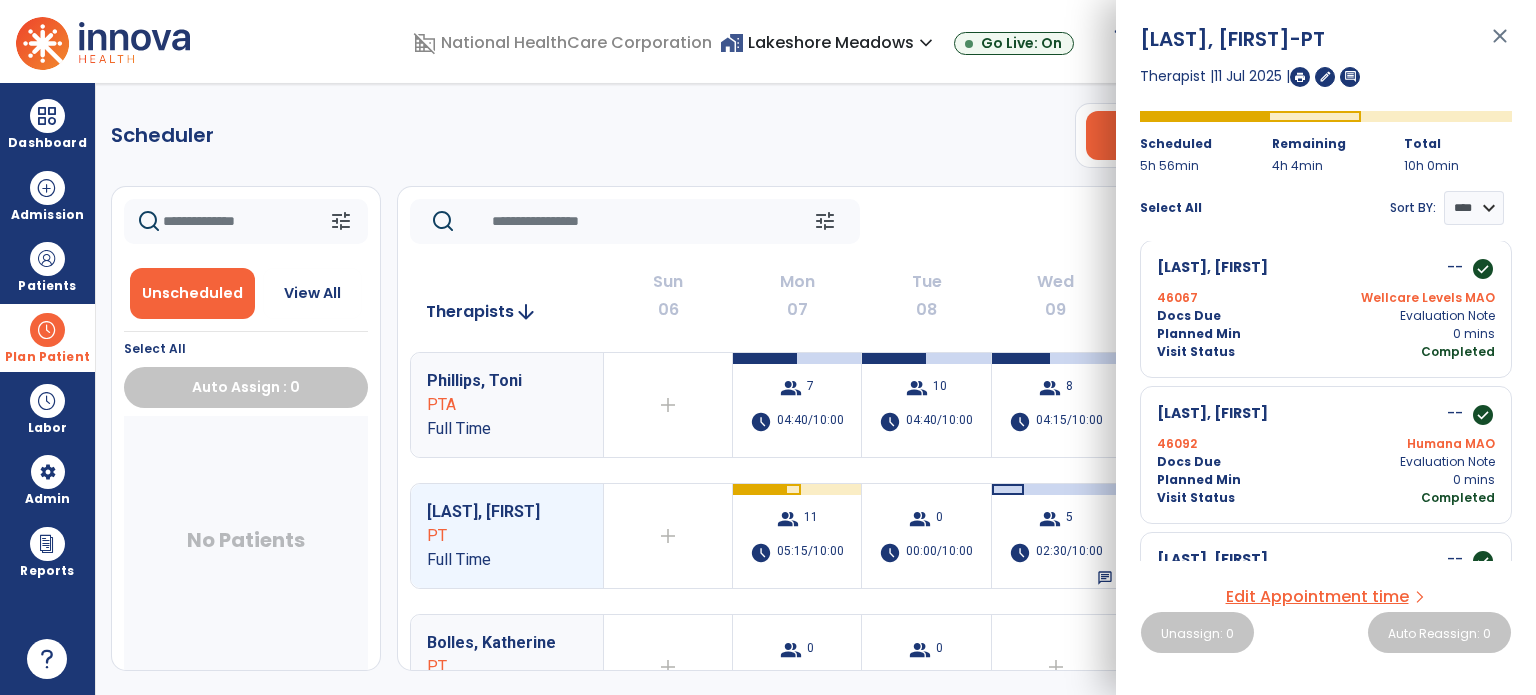 scroll, scrollTop: 1368, scrollLeft: 0, axis: vertical 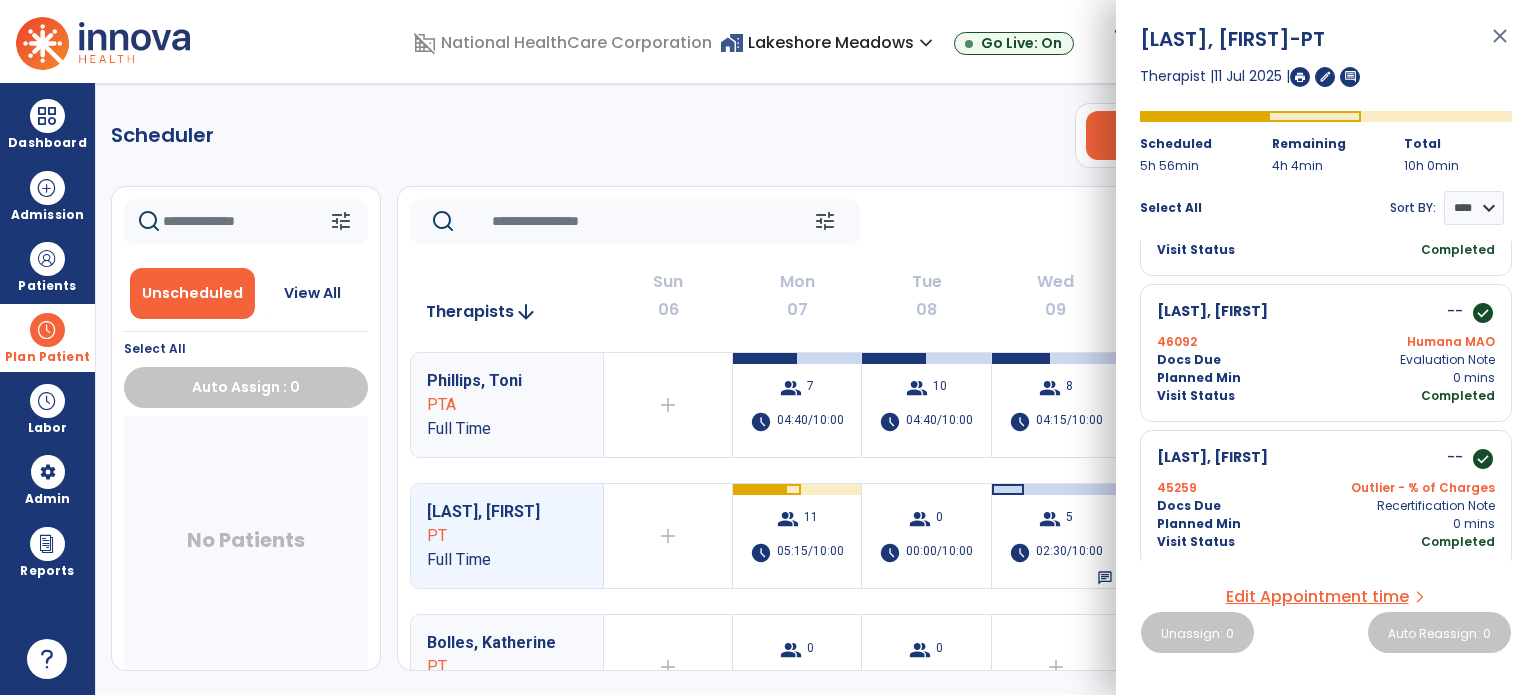 click on "tune   Today  chevron_left Jul 6, 2025 - Jul 12, 2025  *********  calendar_today  chevron_right" 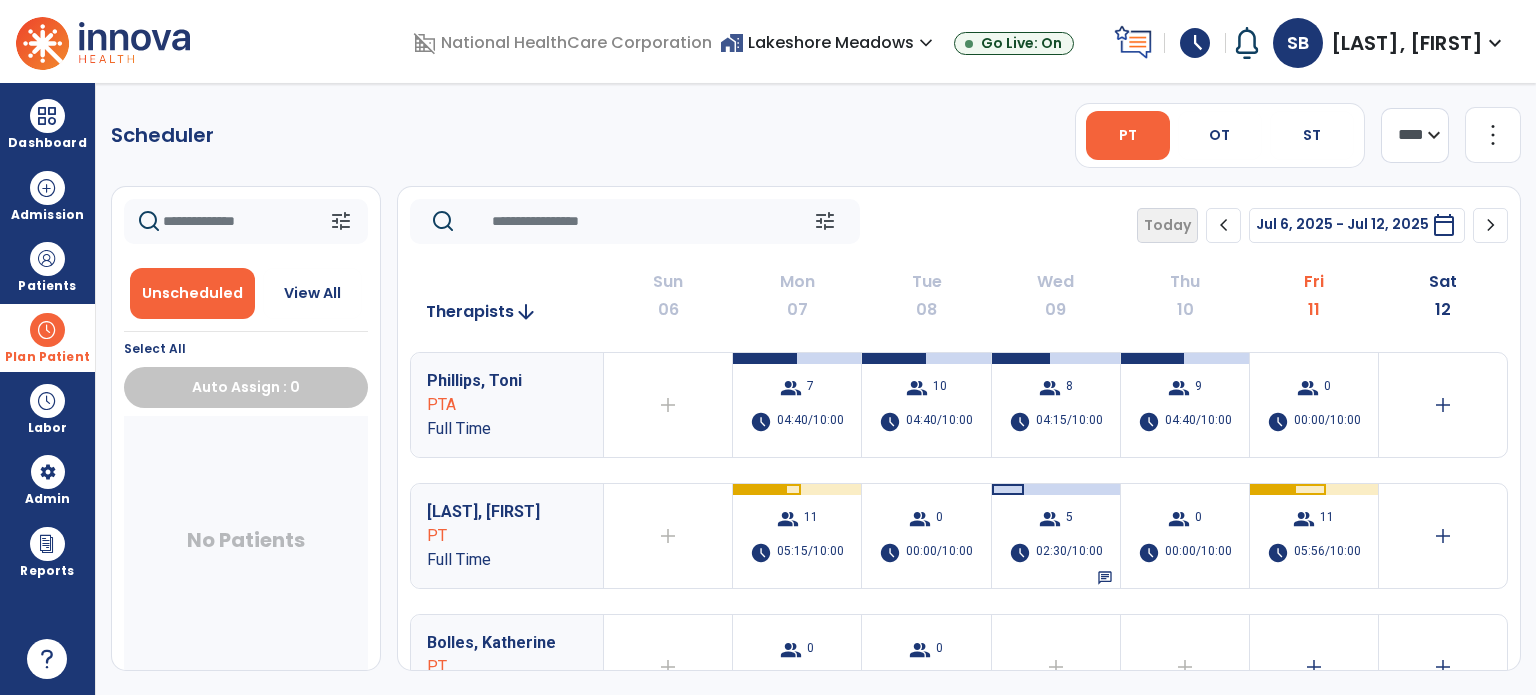click on "Scheduler   PT   OT   ST  **** *** more_vert  Manage Labor   View All Therapists   Print" 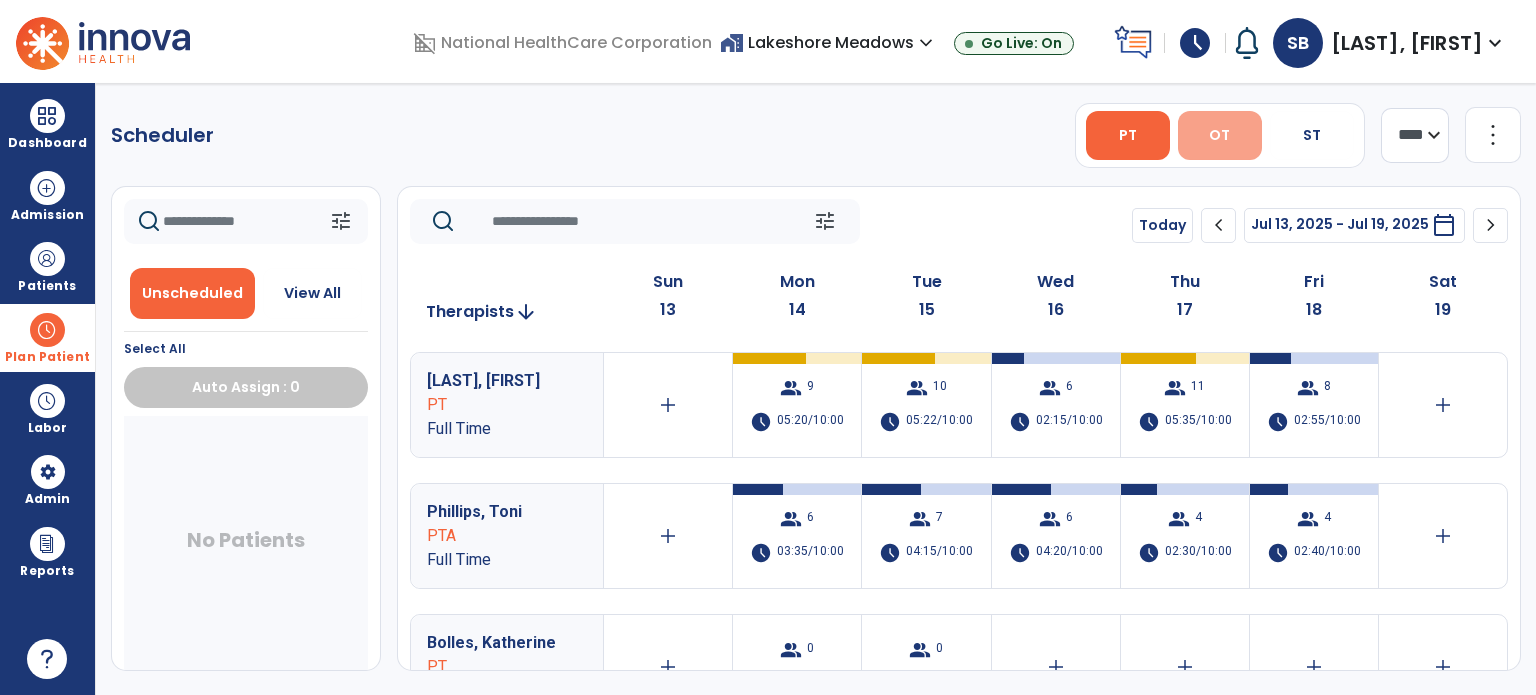 click on "OT" at bounding box center (1219, 135) 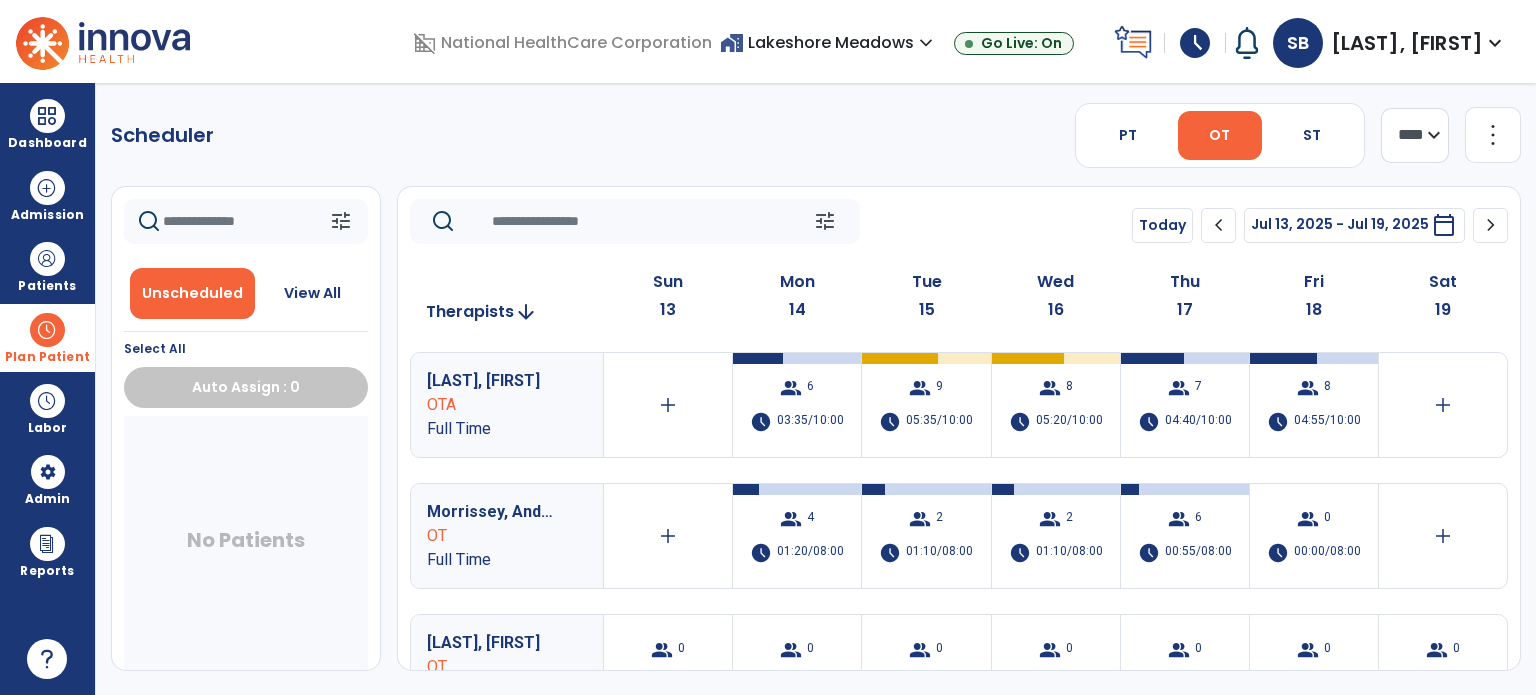 click on "tune   Today  chevron_left Jul 13, 2025 - Jul 19, 2025  *********  calendar_today  chevron_right" 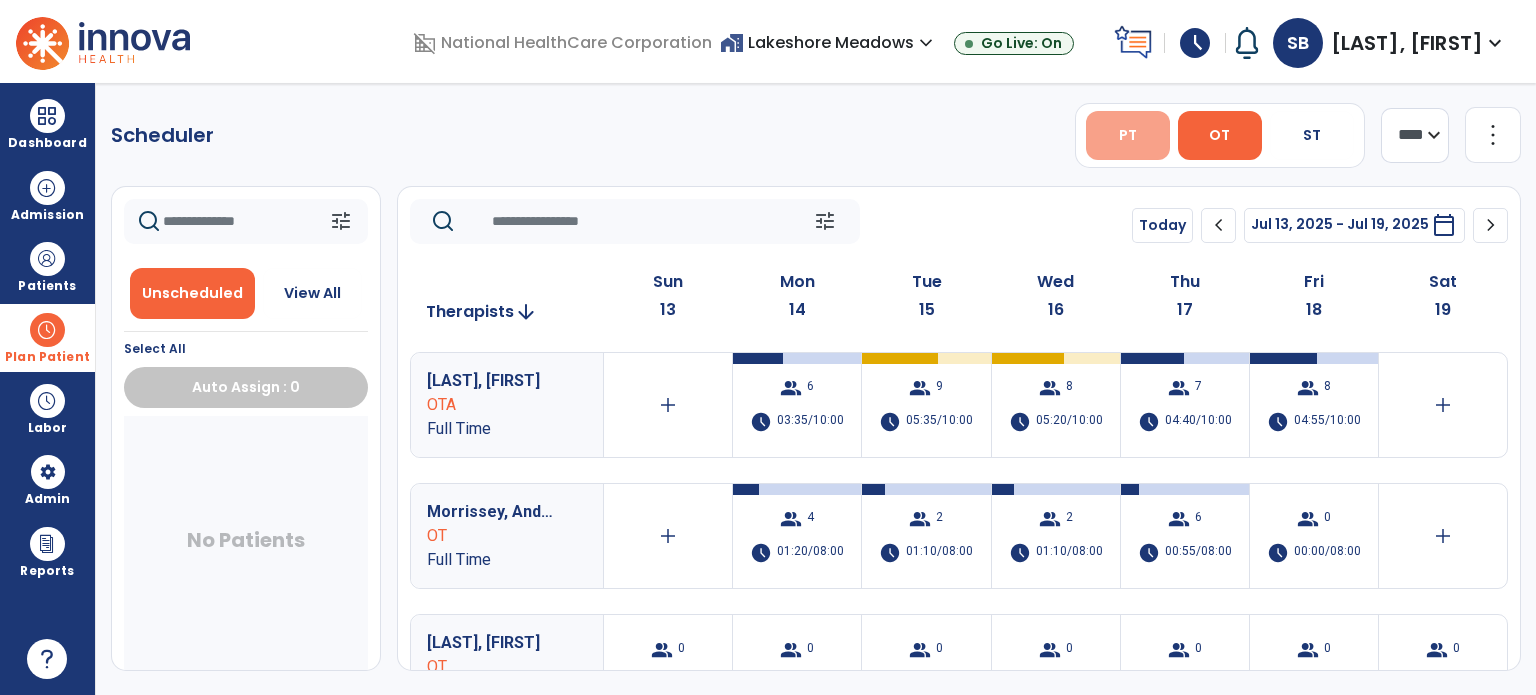click on "PT" at bounding box center [1128, 135] 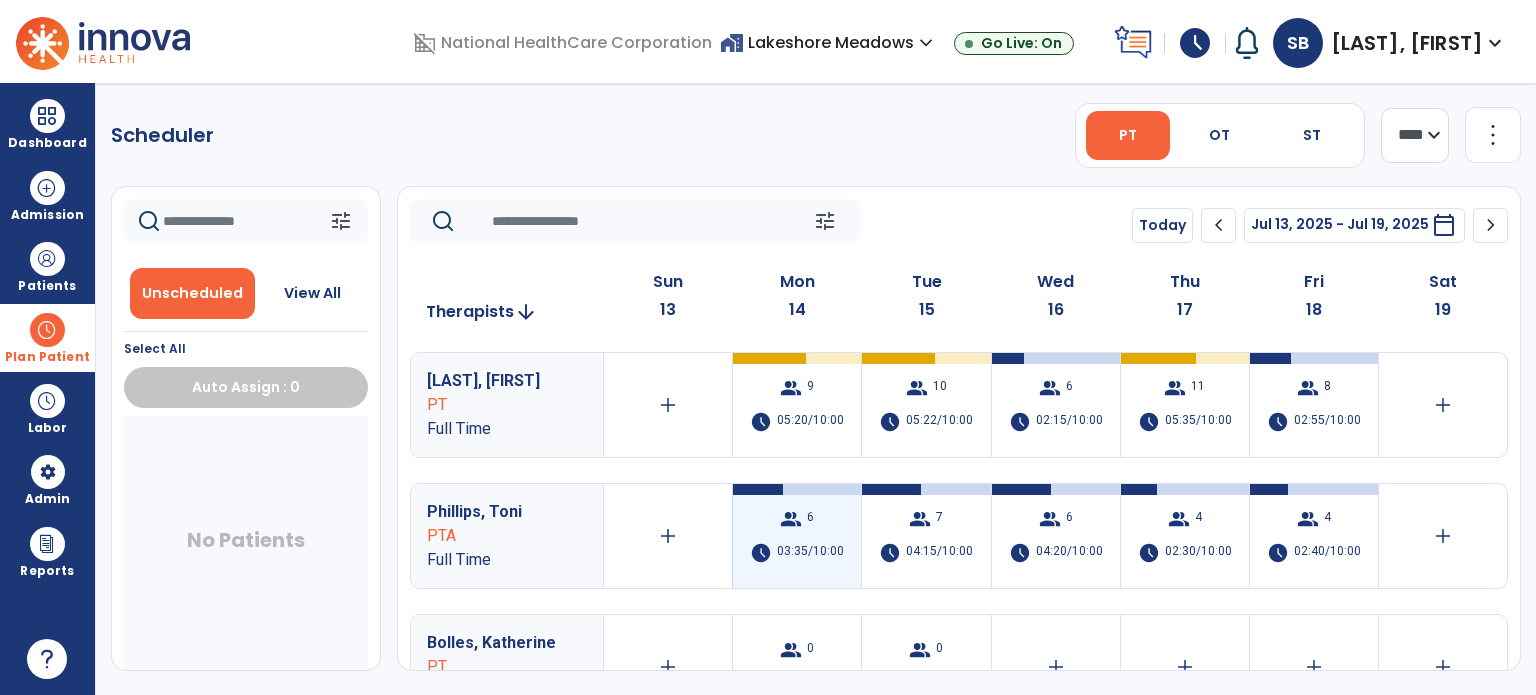 click on "group" at bounding box center (791, 519) 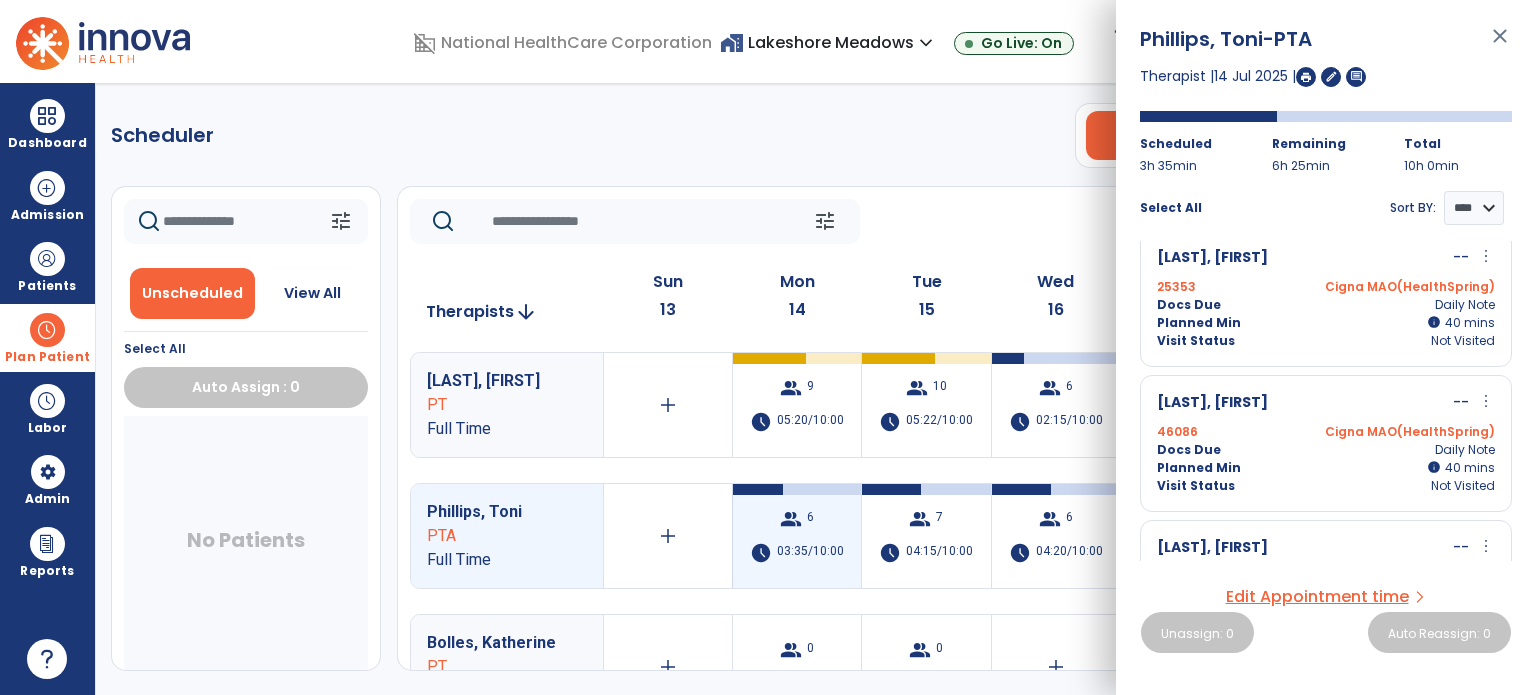 scroll, scrollTop: 0, scrollLeft: 0, axis: both 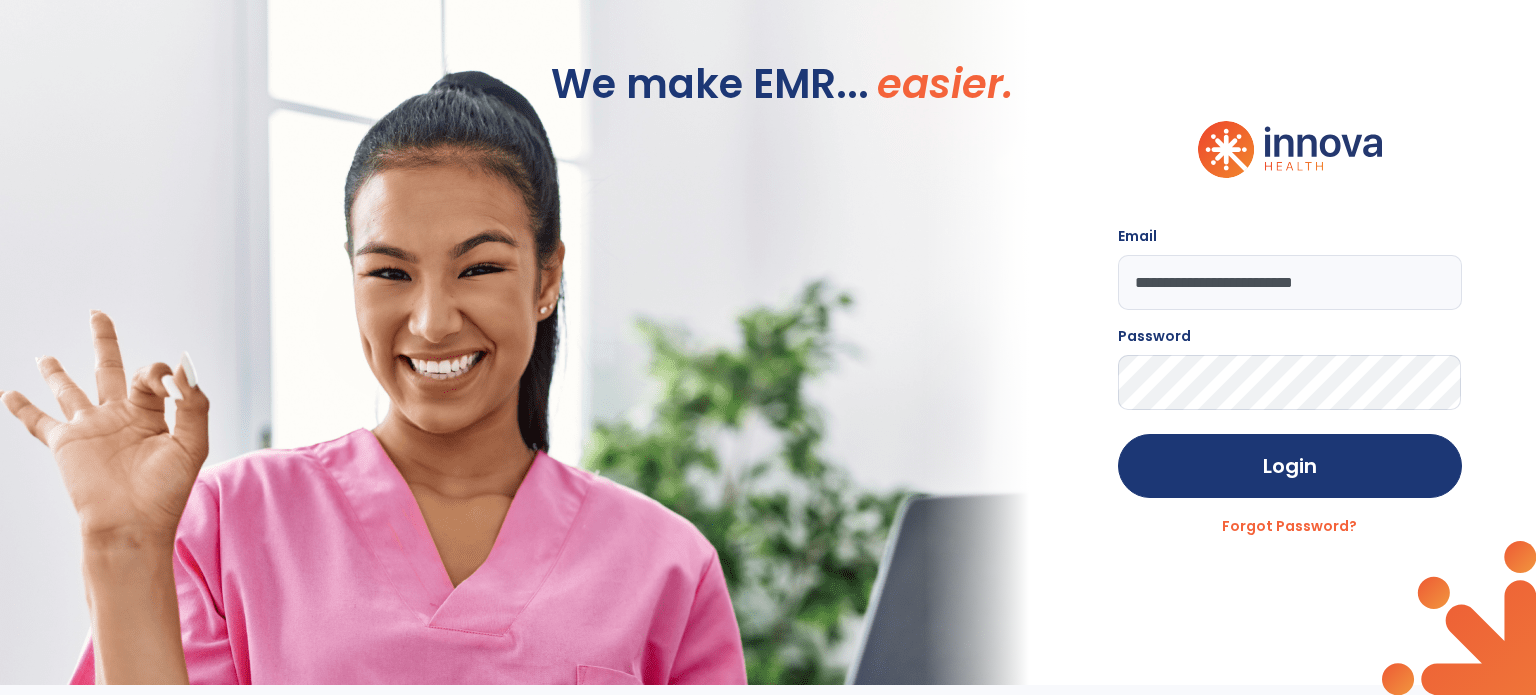 click on "We make EMR... easier." 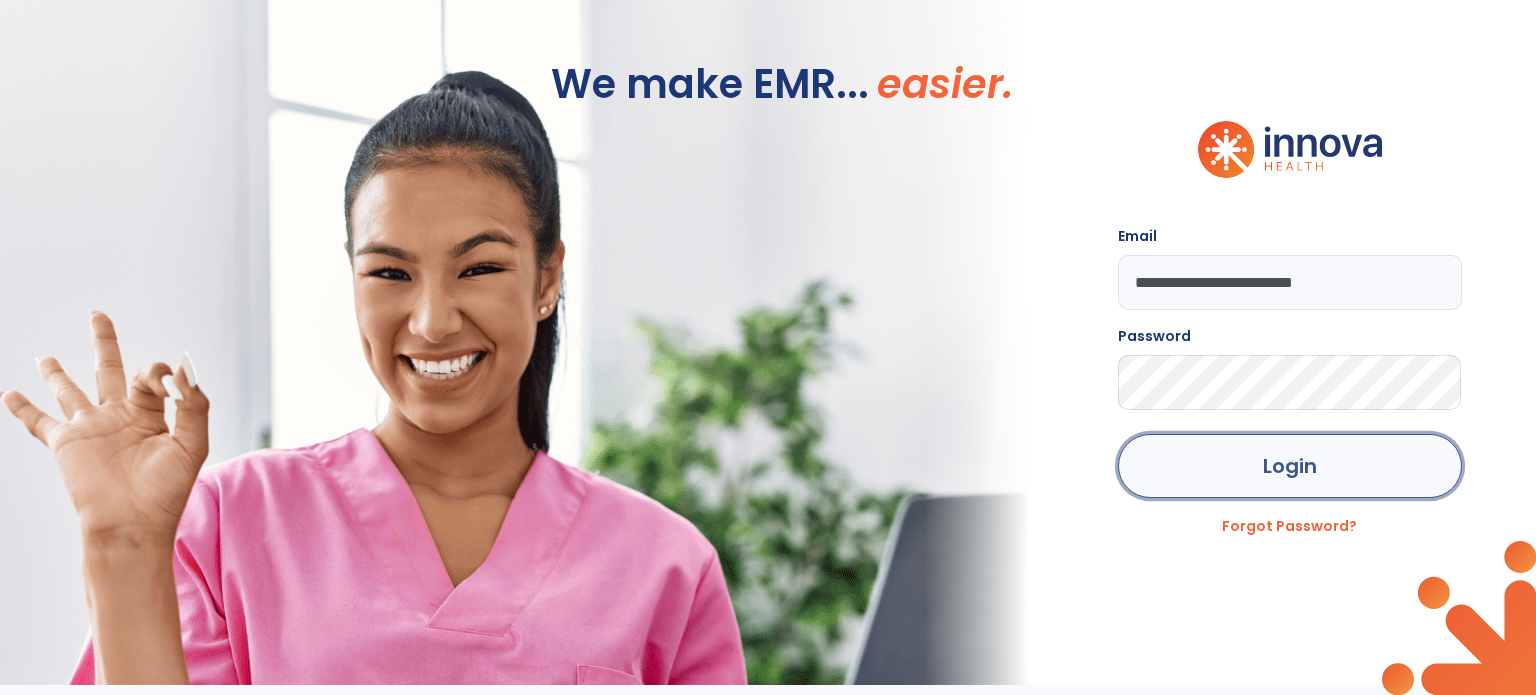 click on "Login" 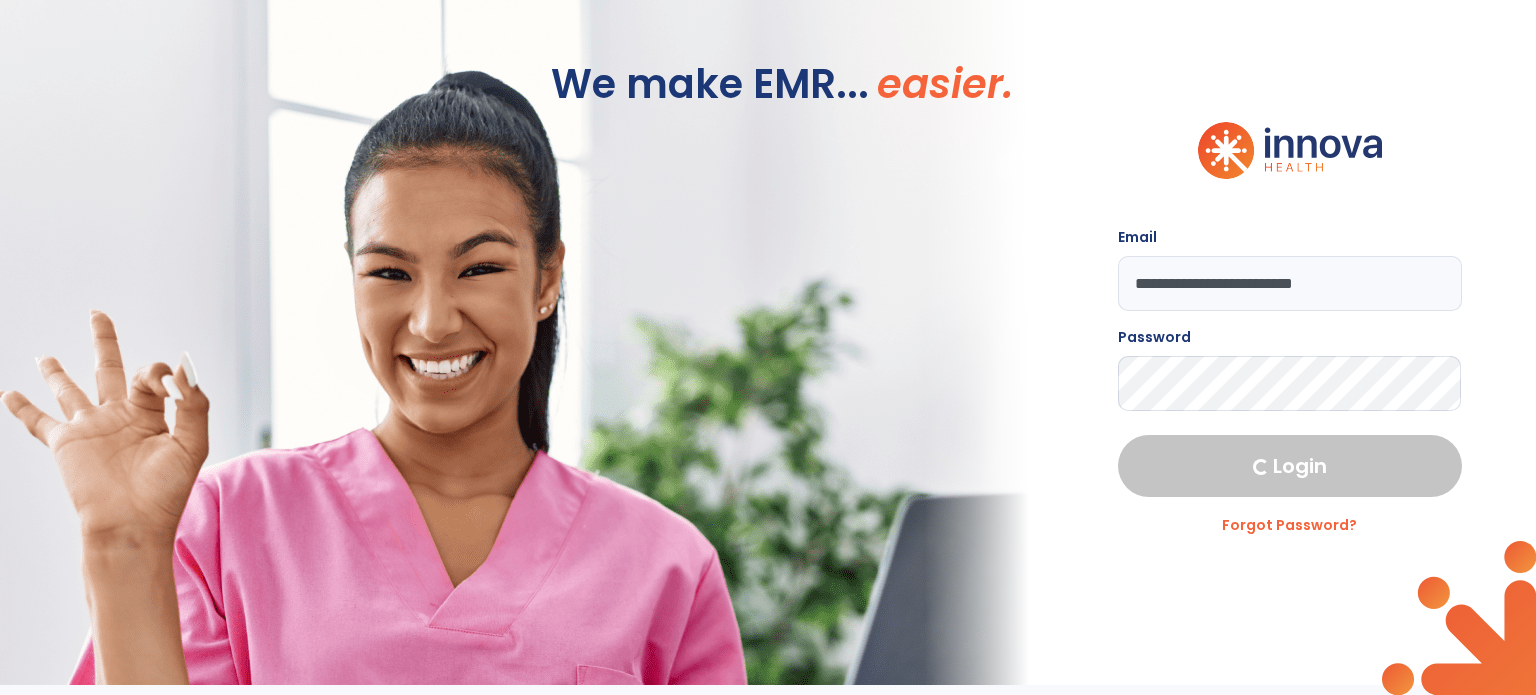 select on "***" 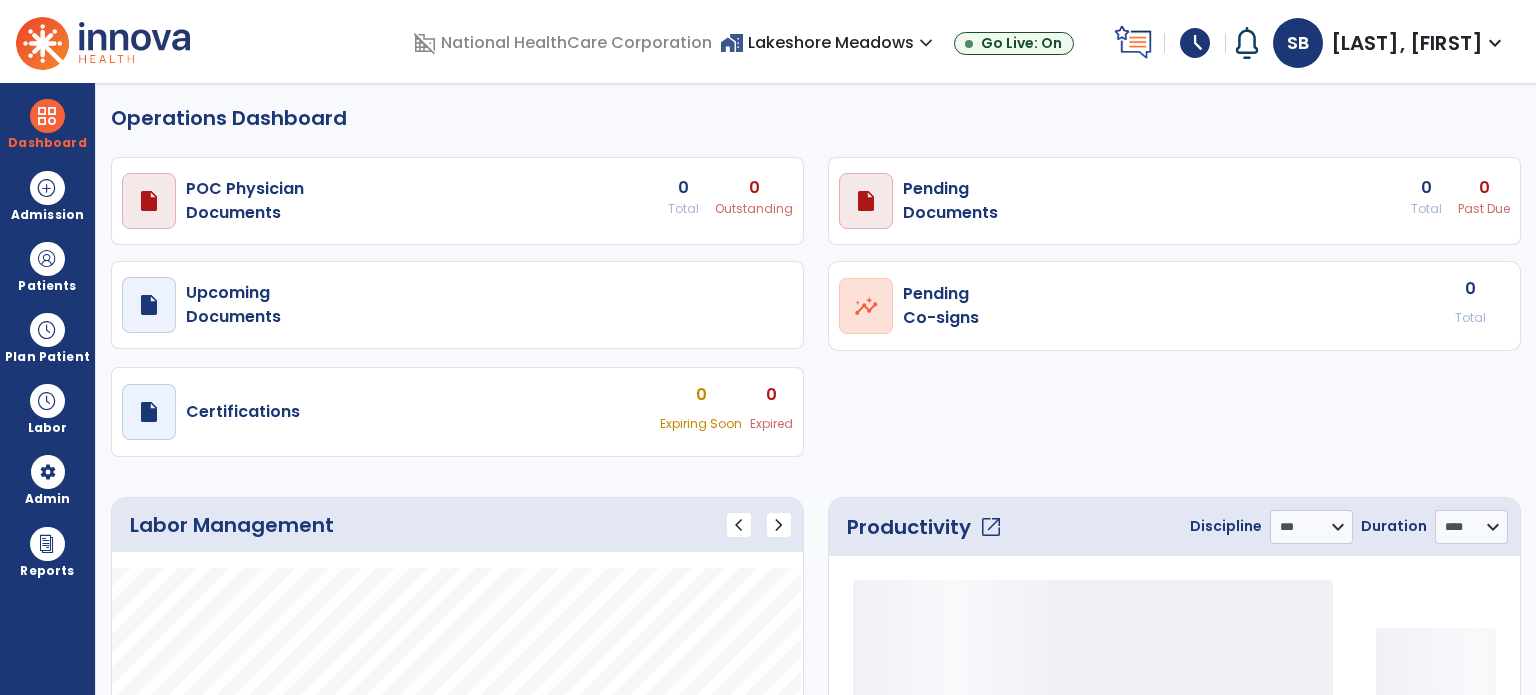 select on "***" 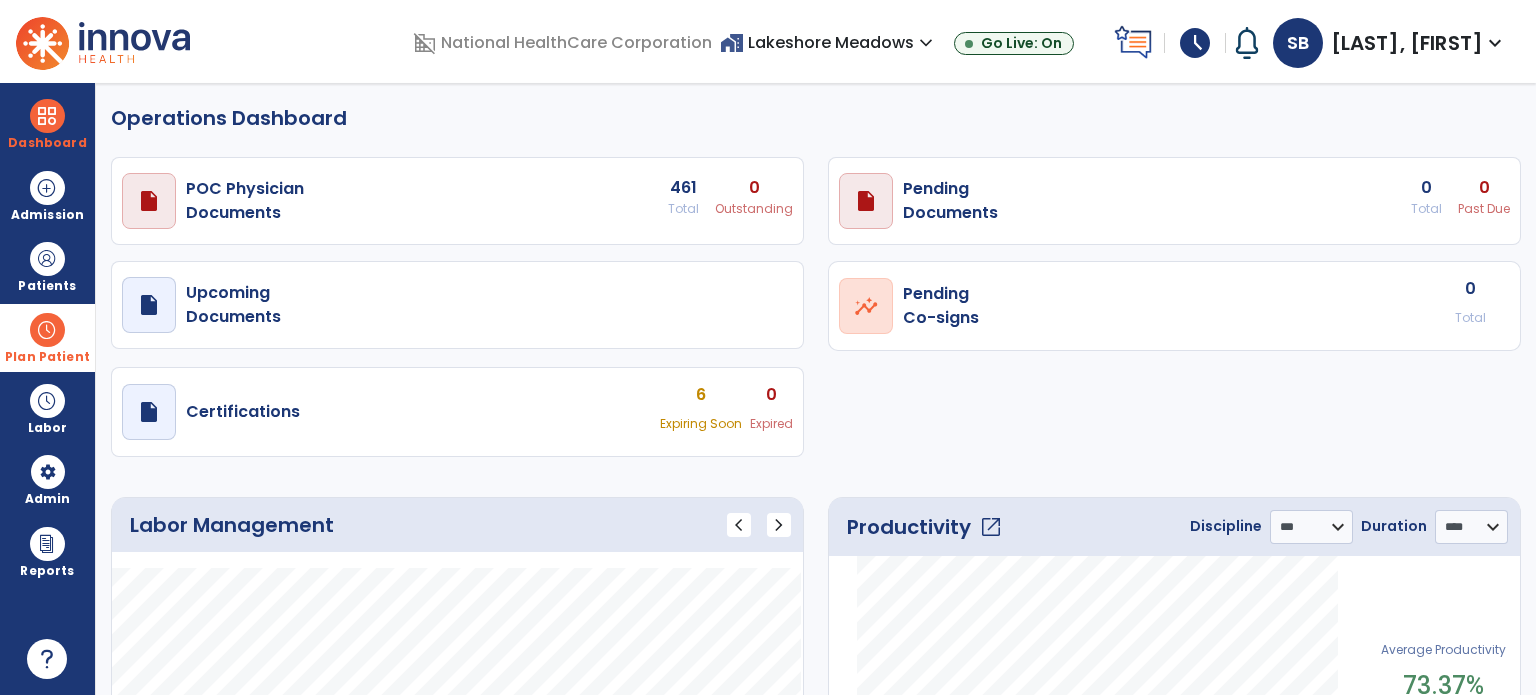 click at bounding box center (47, 330) 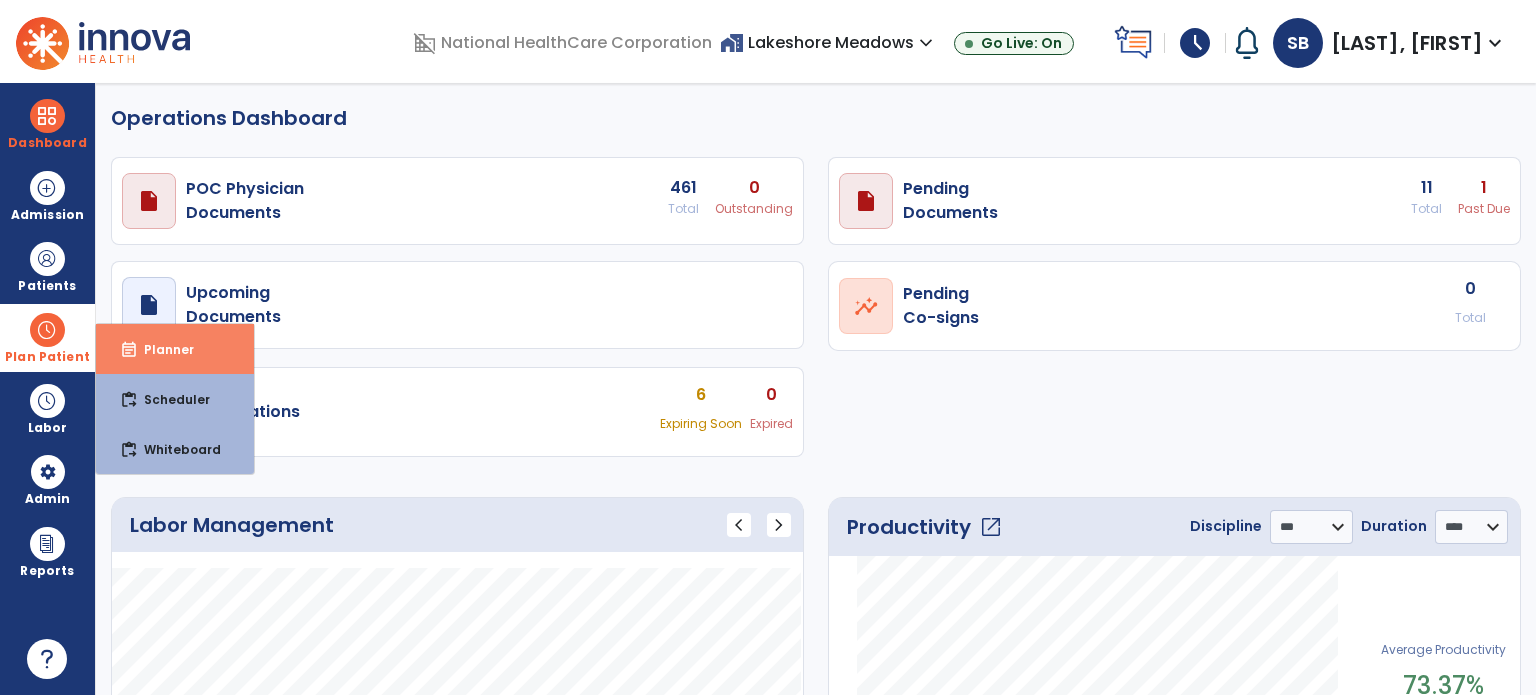 click on "event_note" at bounding box center [129, 350] 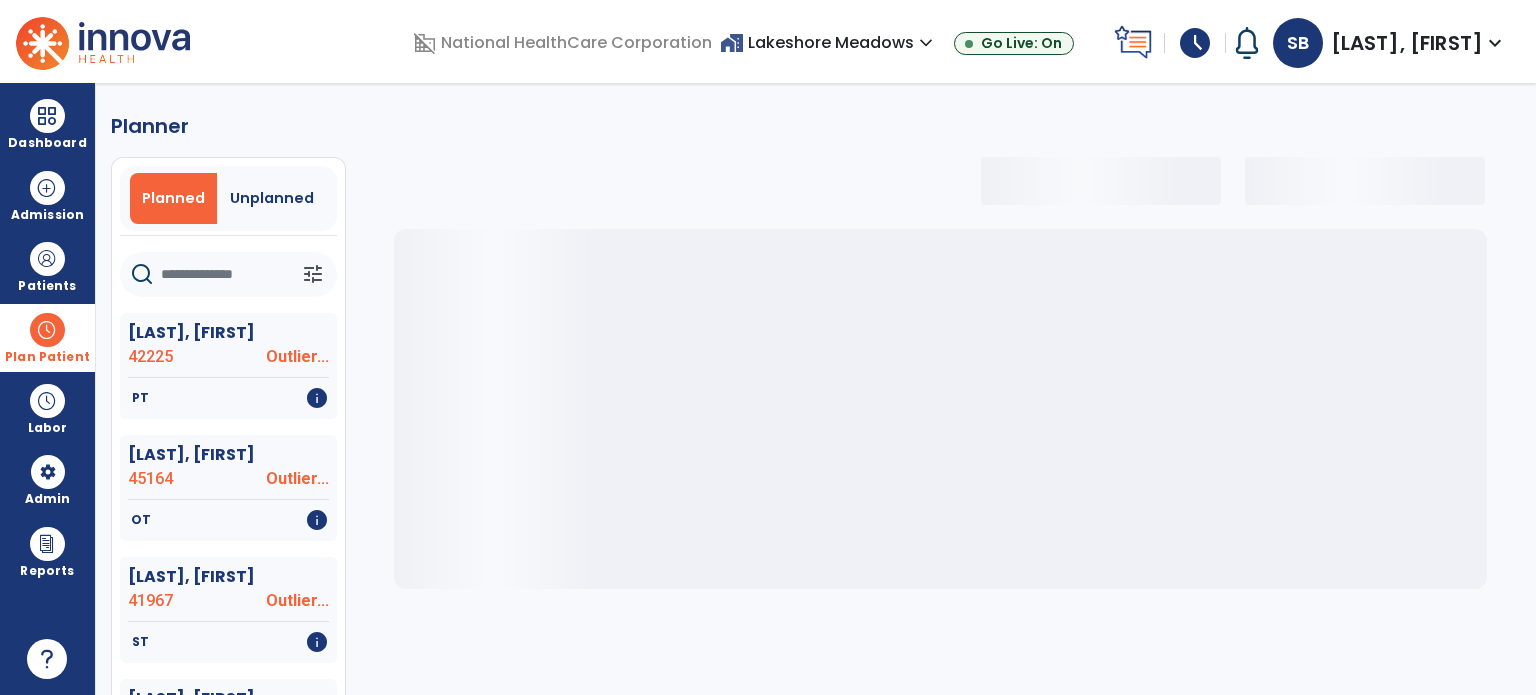 select on "***" 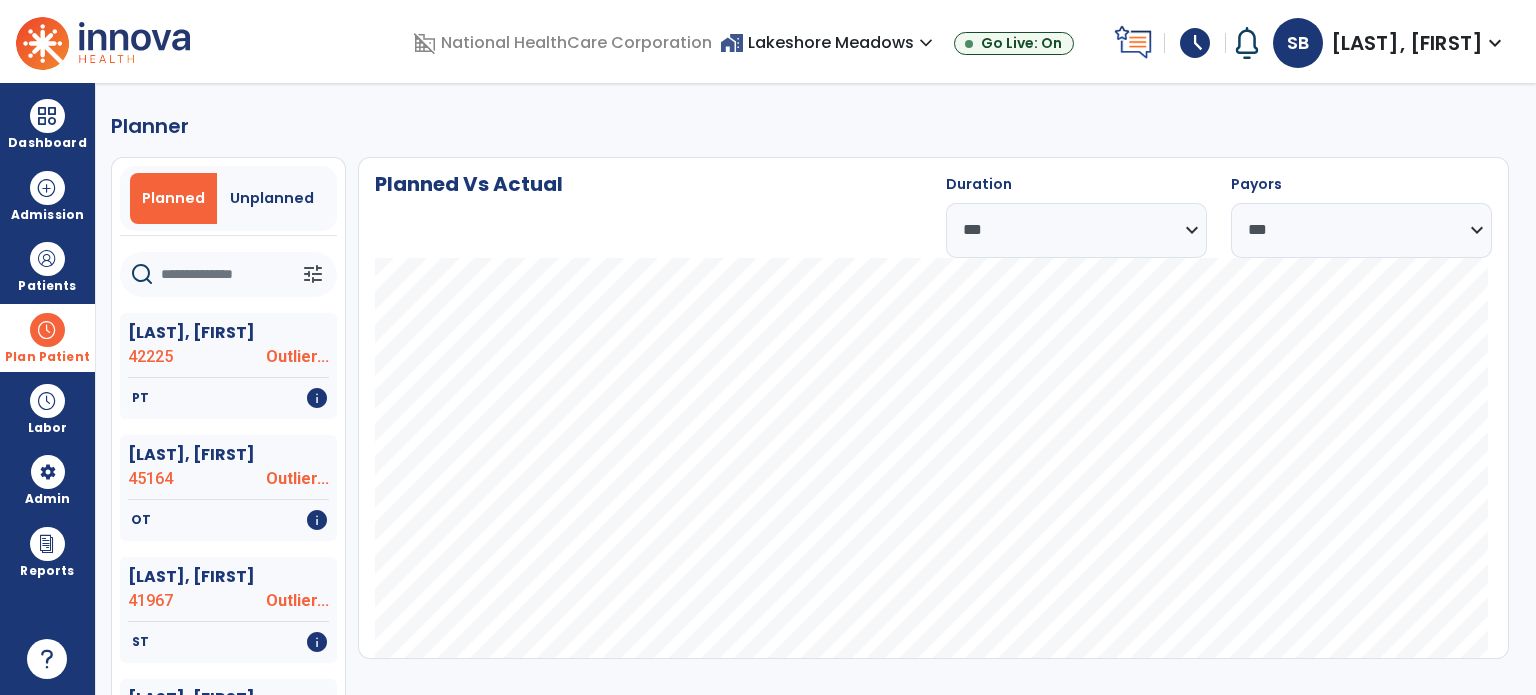 click 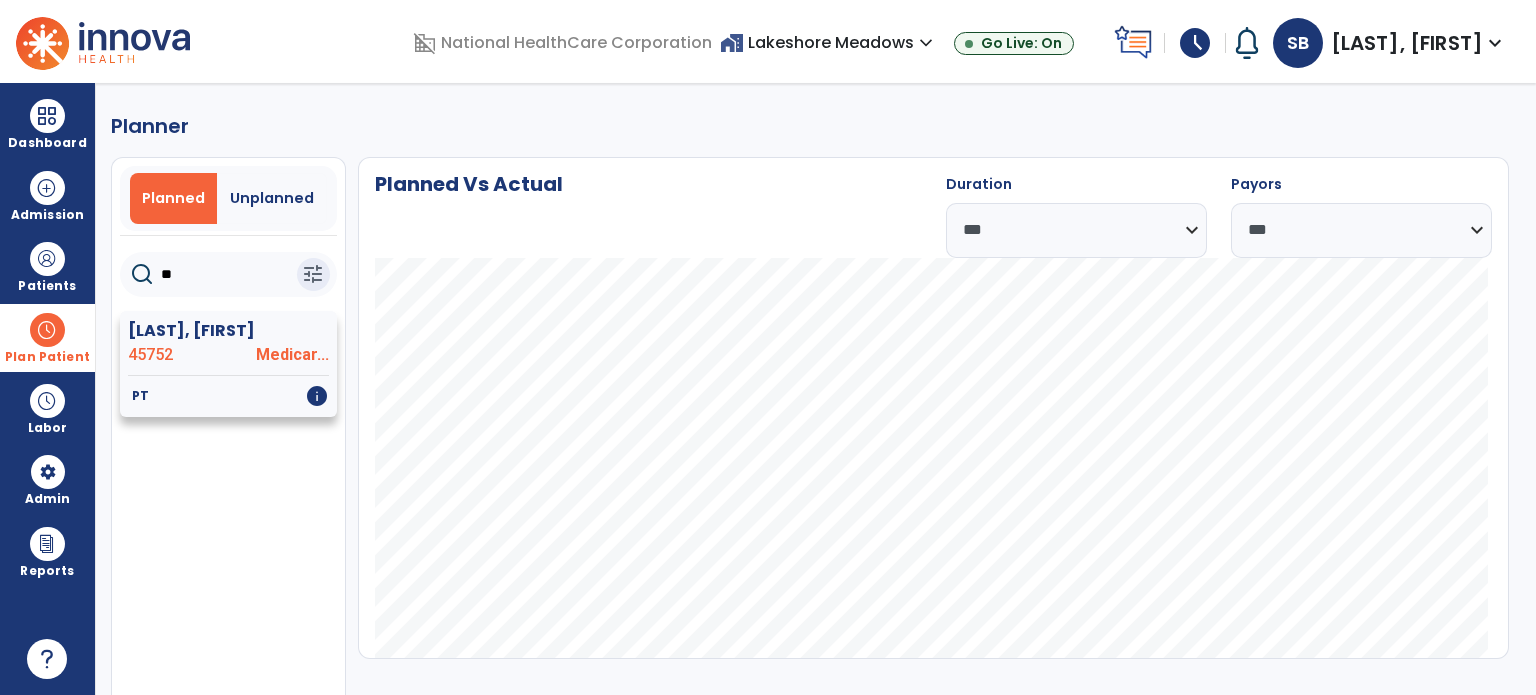 type on "**" 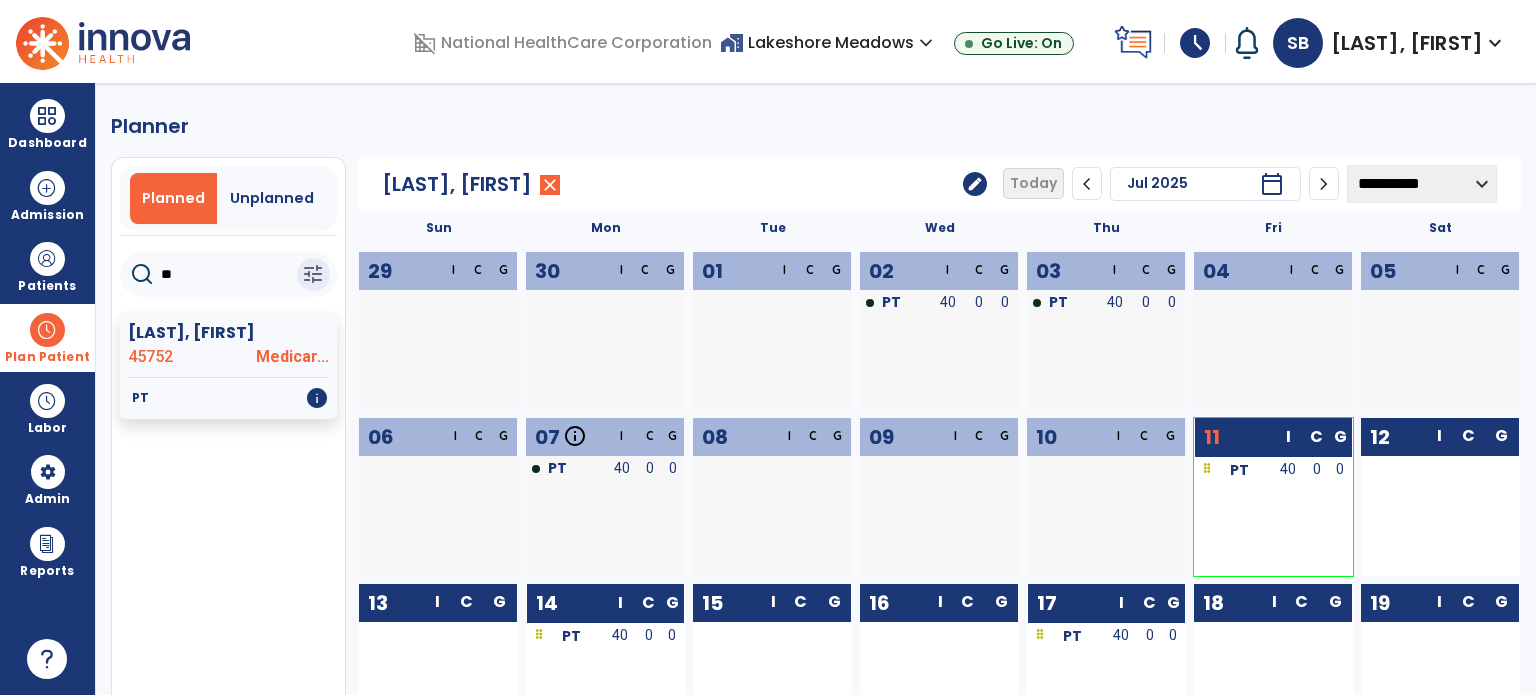 click at bounding box center [47, 330] 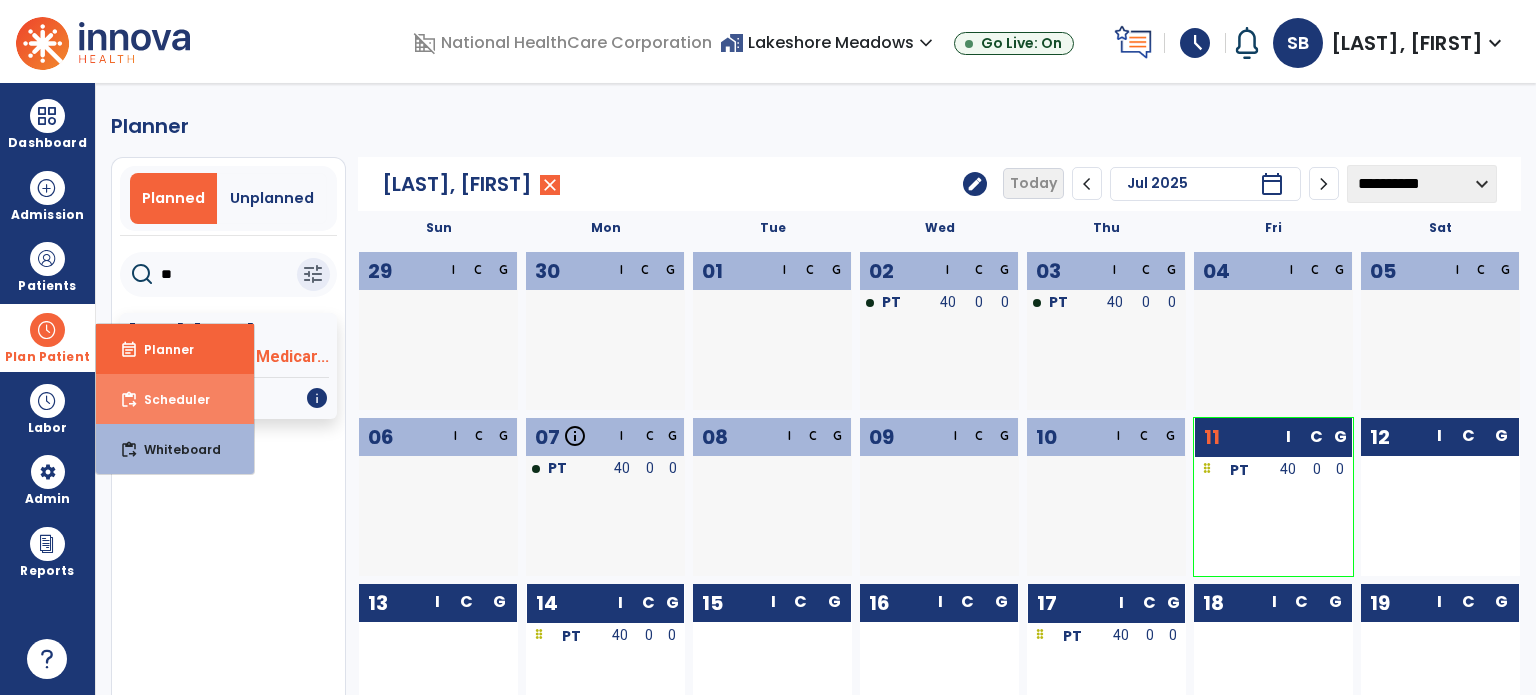 click on "content_paste_go  Scheduler" at bounding box center (175, 399) 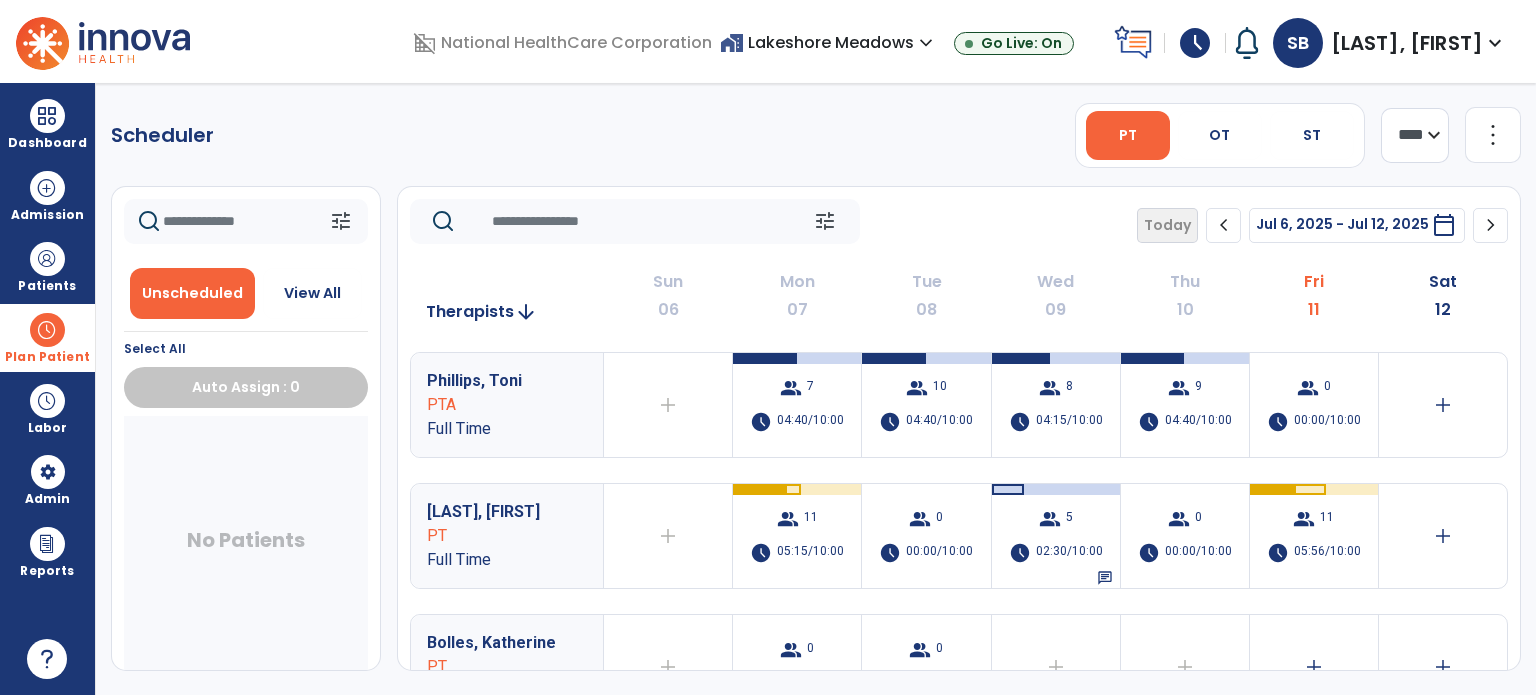 click on "chevron_right" 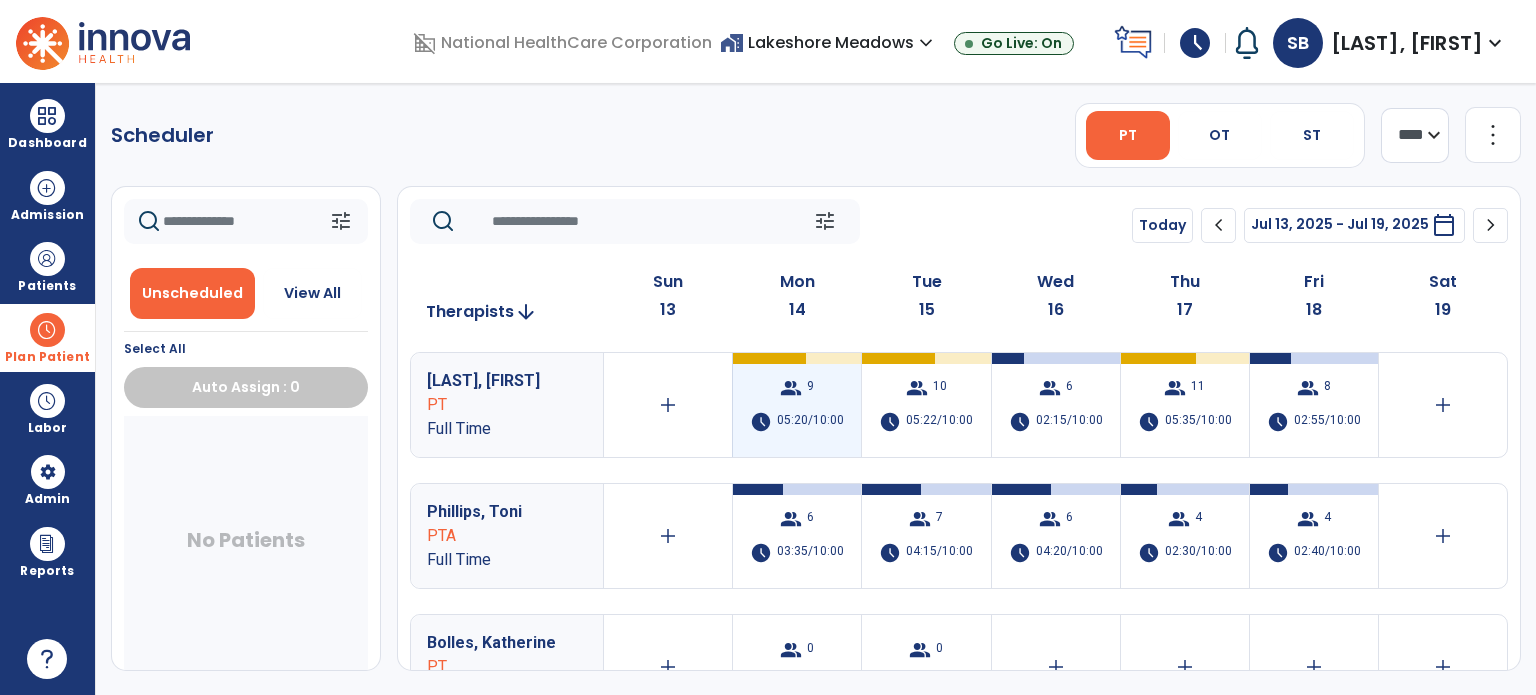 click on "group  9  schedule  05:20/10:00" at bounding box center (797, 405) 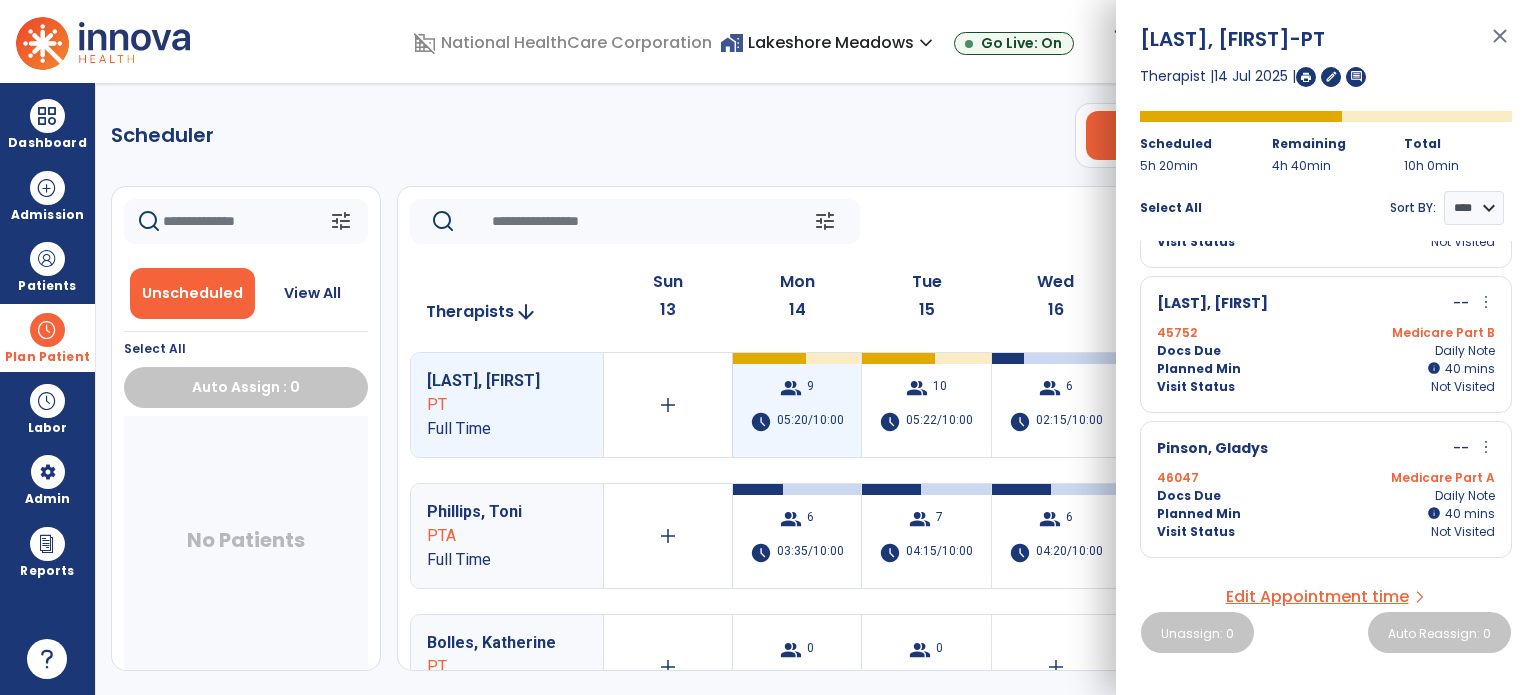 scroll, scrollTop: 554, scrollLeft: 0, axis: vertical 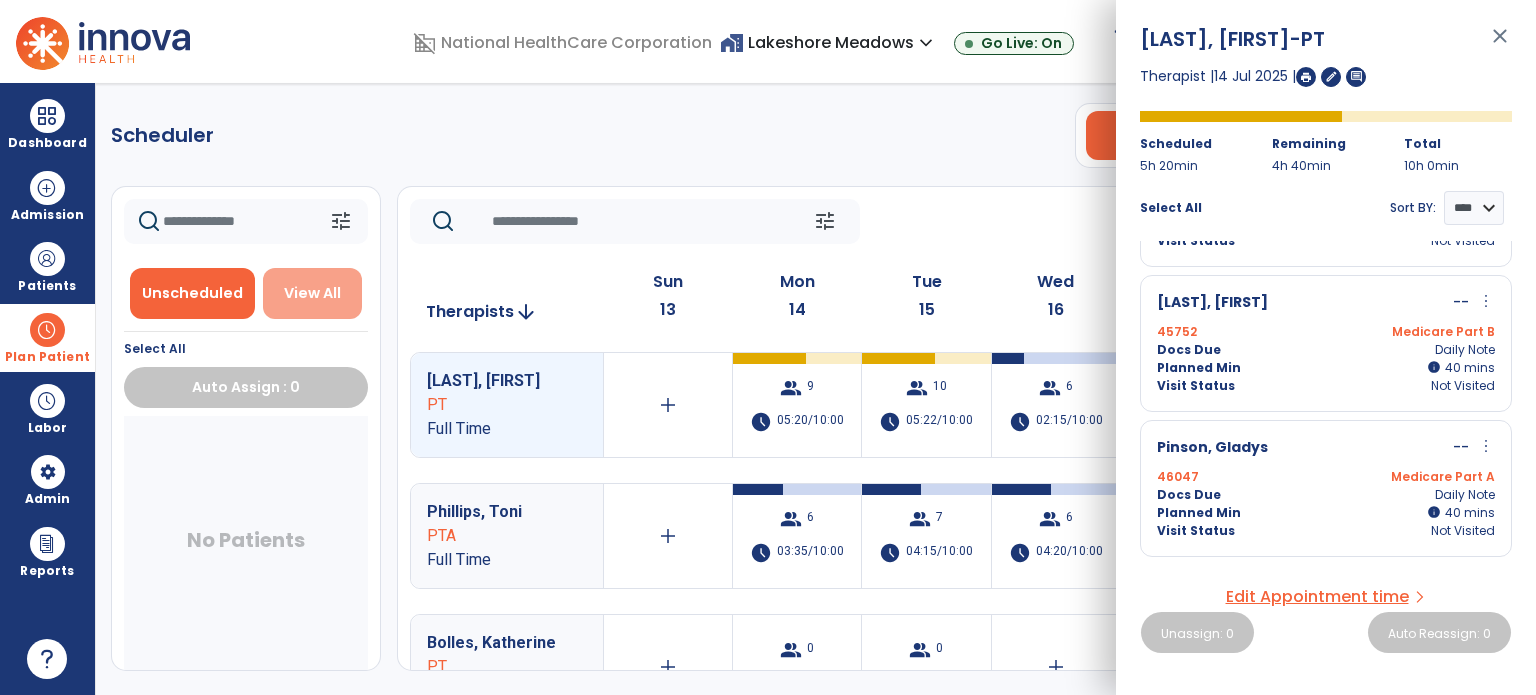click on "View All" at bounding box center (312, 293) 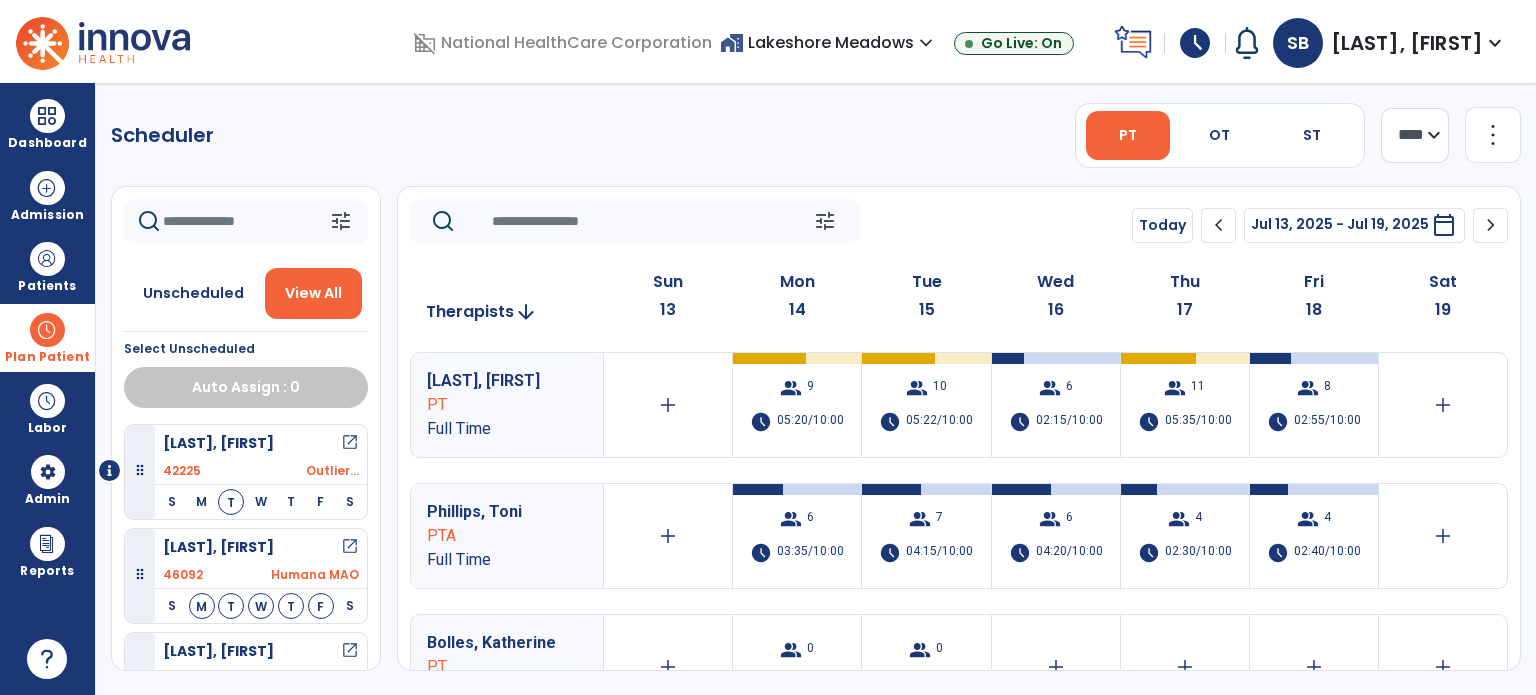 click on "Scheduler   PT   OT   ST  **** *** more_vert  Manage Labor   View All Therapists   Print   tune   Unscheduled   View All  Select Unscheduled  Auto Assign : 0   [LAST], [FIRST]  open_in_new  42225 Outlier...  S M T W T F S  [LAST], [FIRST]   open_in_new  46092 Humana MAO  S M T W T F S  [LAST], [FIRST]   open_in_new  44894 Medicar...  S M T W T F S  [LAST], [FIRST]   open_in_new  45790 Outlier...  S M T W T F S  [LAST], [FIRST]   open_in_new  45707 Medicar...  S M T W T F S  [LAST], [FIRST]   open_in_new  45870 Outlier...  S M T W T F S  [LAST], [FIRST]   open_in_new  45752 Medicar...  S M T W T F S  [LAST], [FIRST]   open_in_new  45805 Outlier...  S M T W T F S  [LAST], [FIRST]   open_in_new  45783 Outlier...  S M T W T F S  [LAST], [FIRST]   open_in_new  45856 Medicar...  S M T W T F S  [LAST], [FIRST]   open_in_new  45259 Outlier...  S M T W T F S  [LAST], [FIRST]   open_in_new  42176 Medicar...  S M T W T F S  [LAST], [FIRST]   open_in_new  45794 Medicar...  S M T W T F S  [LAST], [FIRST]   open_in_new  45742 Outlier..." at bounding box center (816, 389) 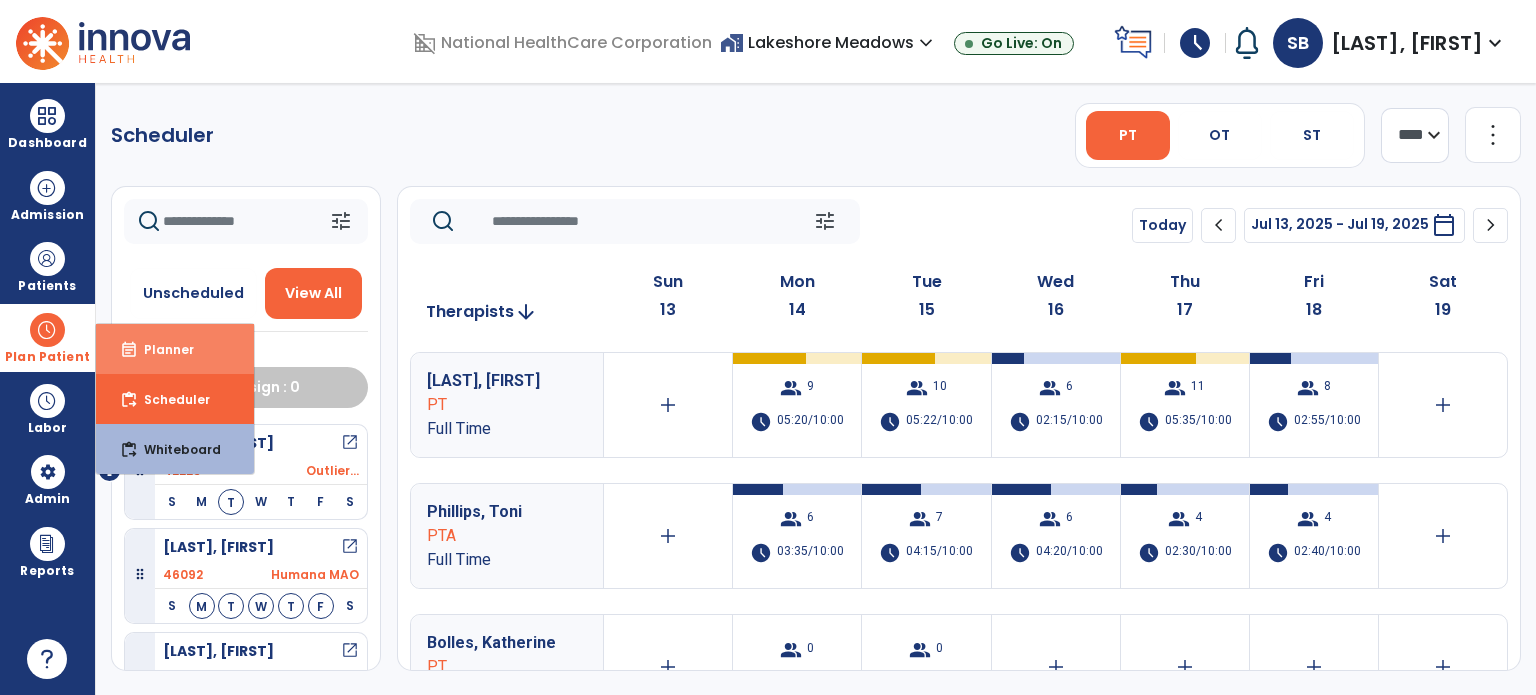 click on "event_note  Planner" at bounding box center [175, 349] 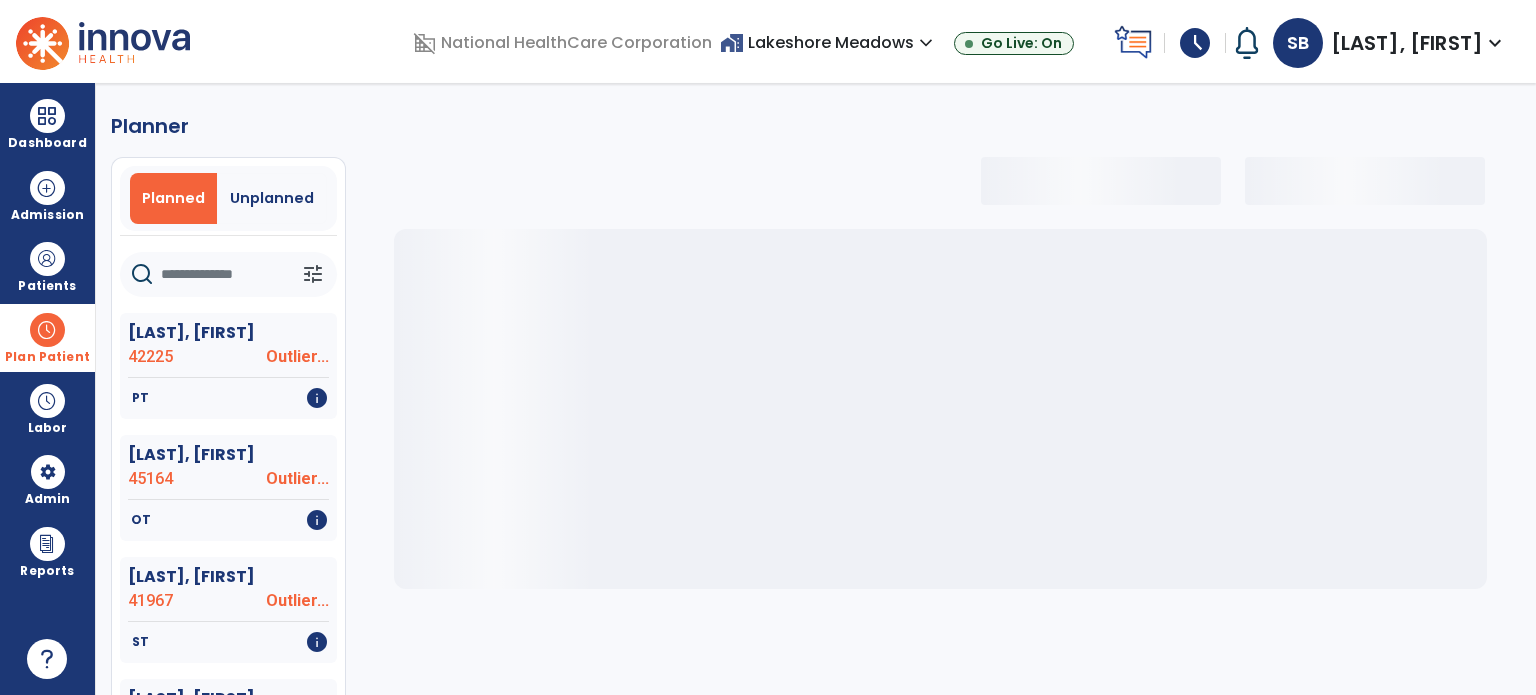 click 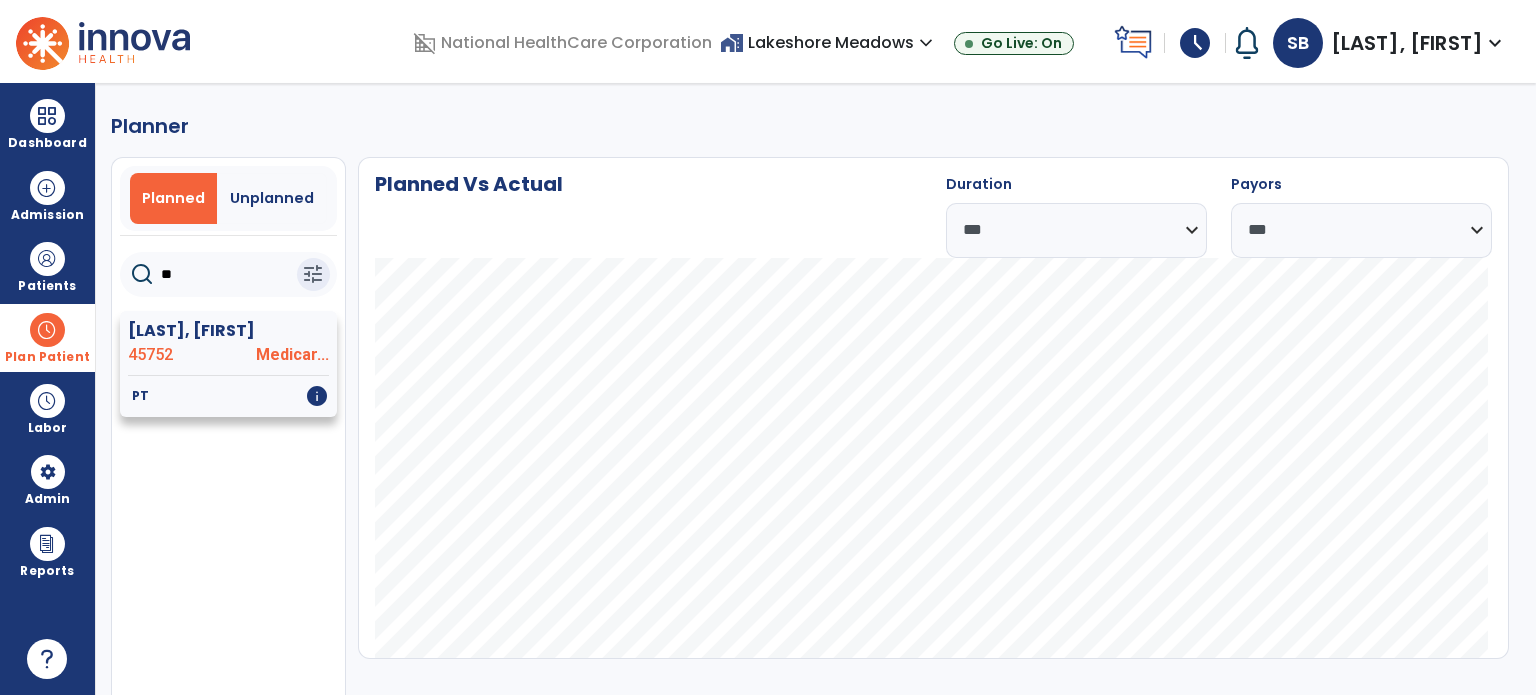 type on "**" 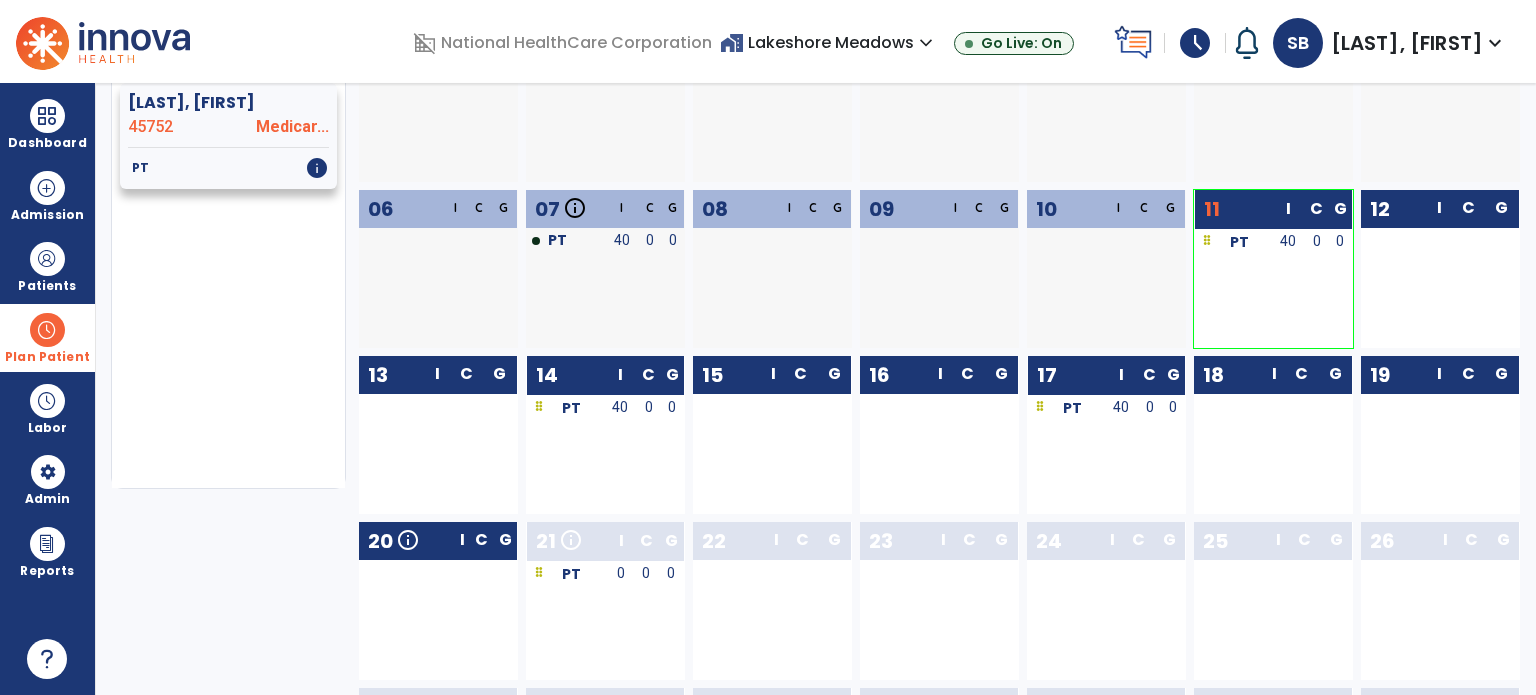 scroll, scrollTop: 236, scrollLeft: 0, axis: vertical 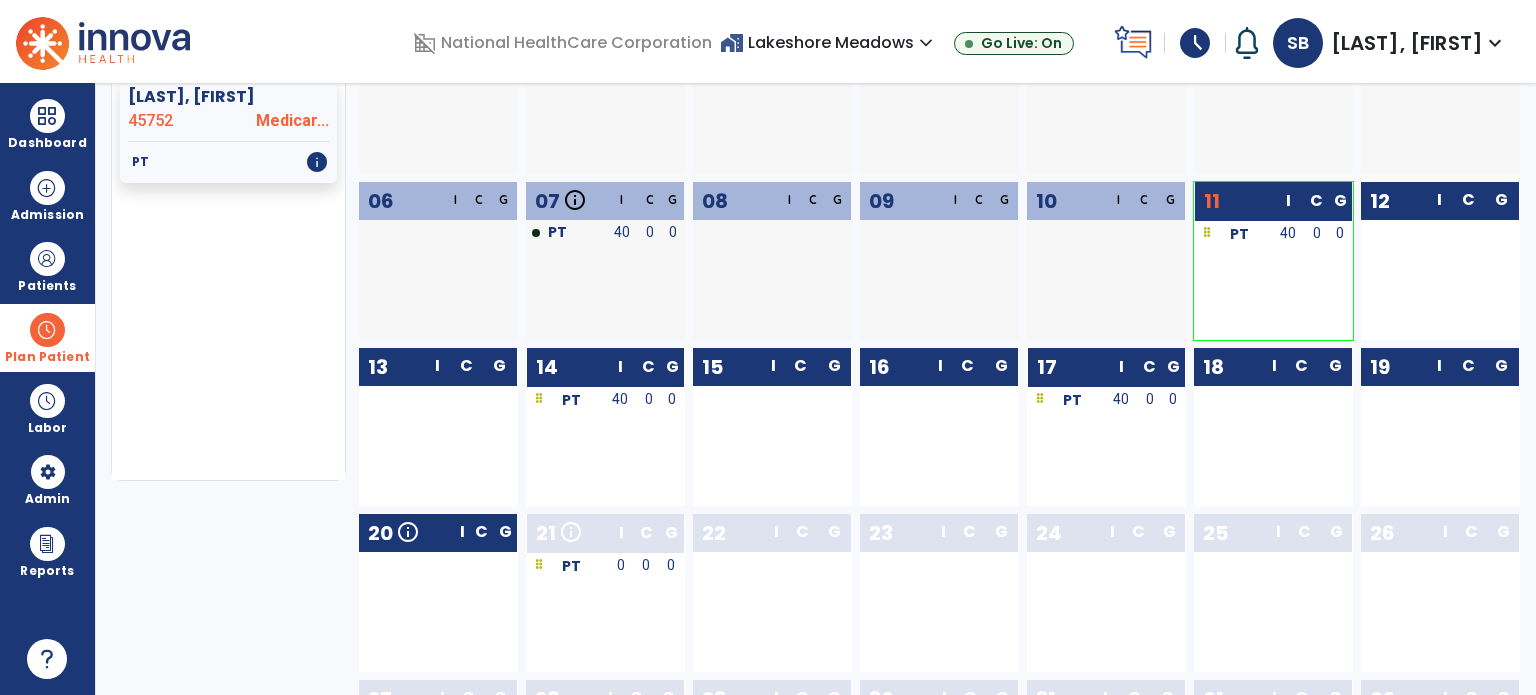 click at bounding box center [47, 330] 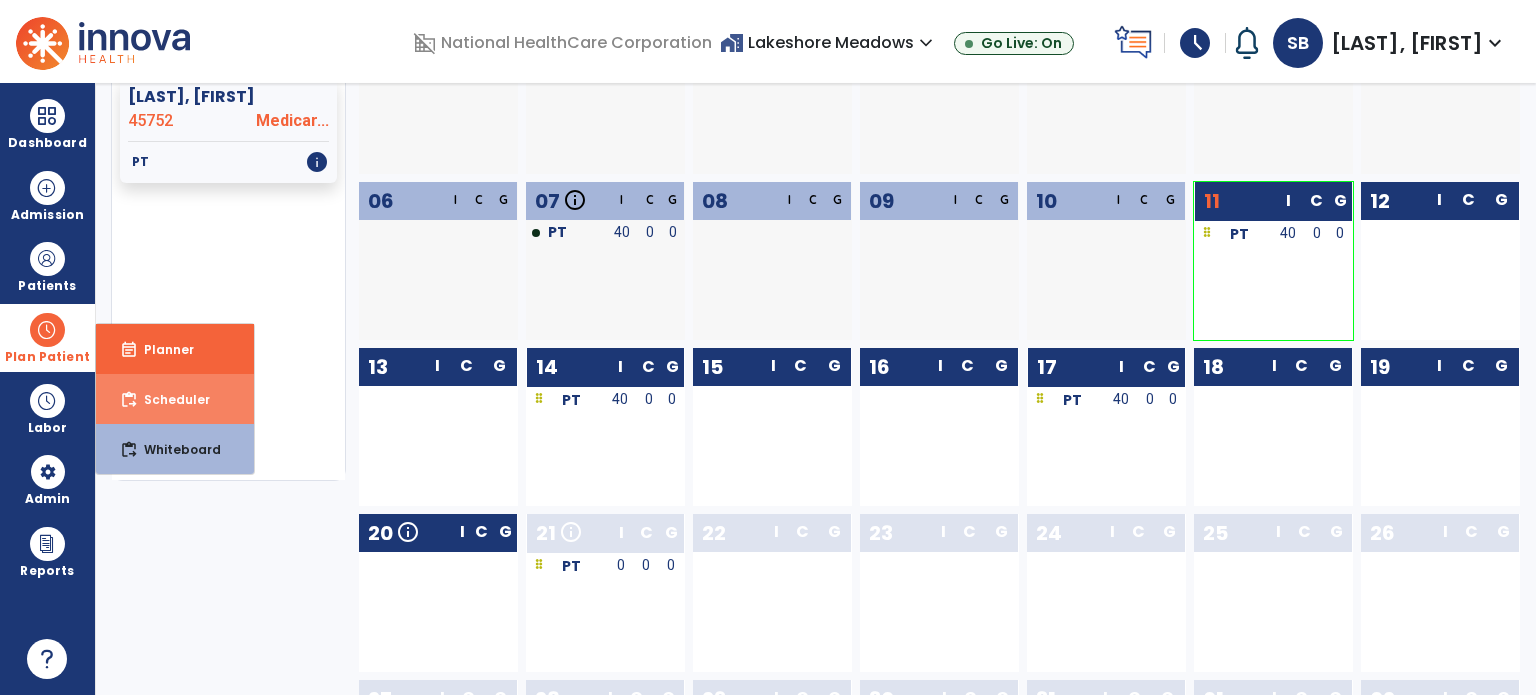 click on "content_paste_go  Scheduler" at bounding box center (175, 399) 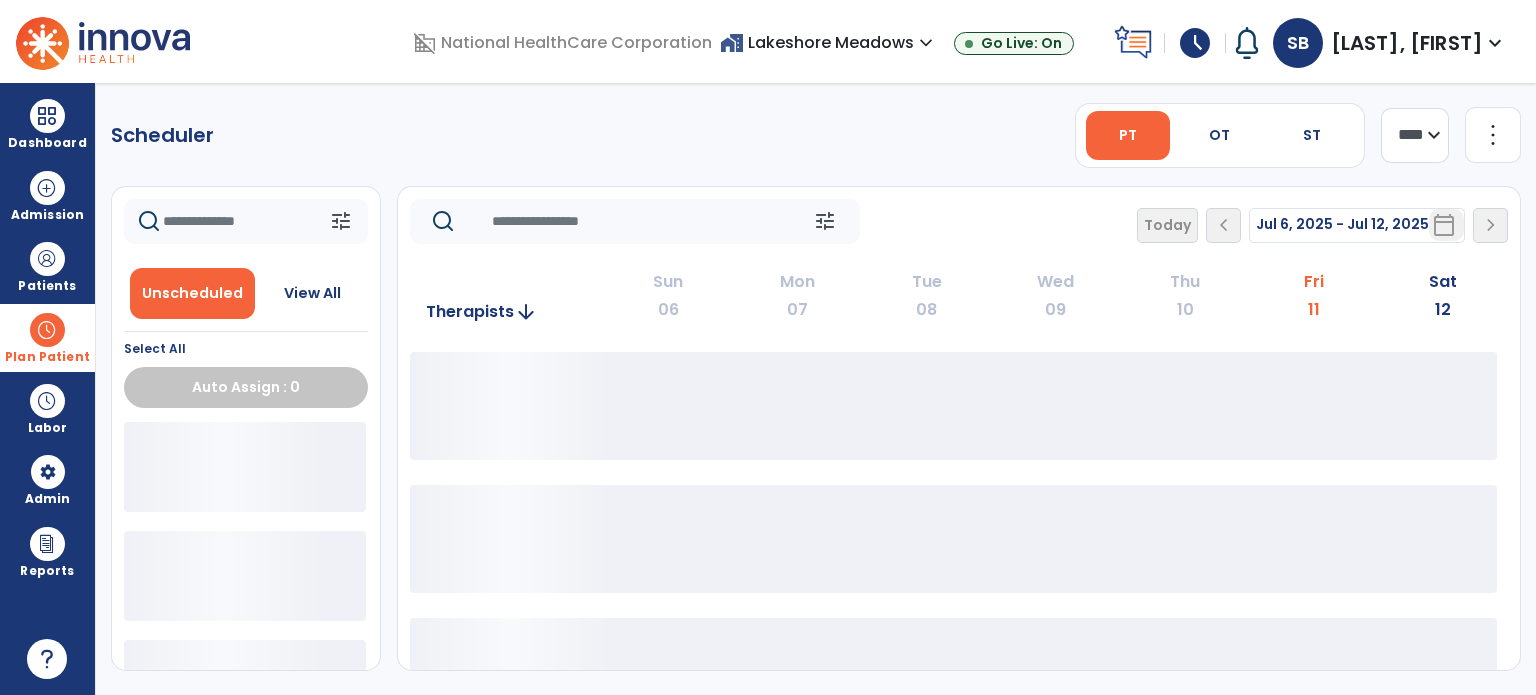 scroll, scrollTop: 0, scrollLeft: 0, axis: both 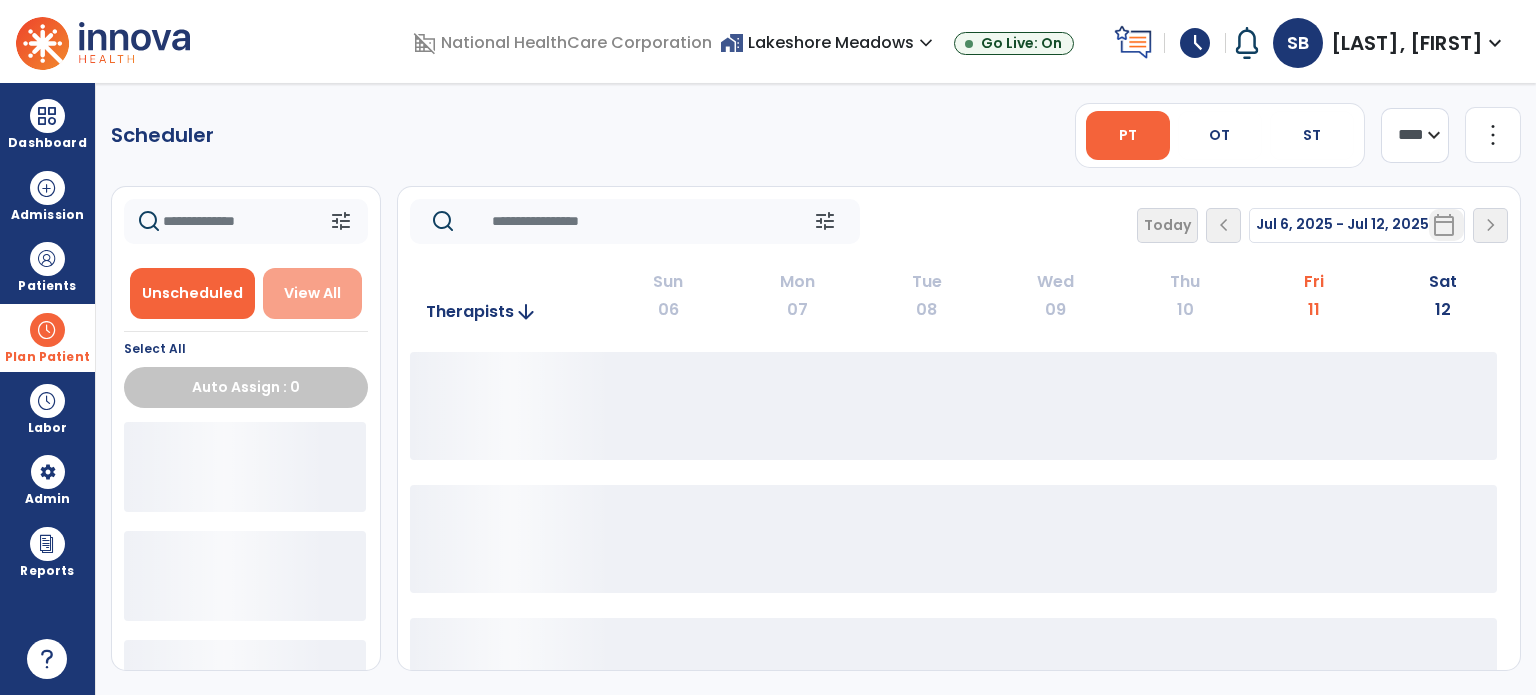click on "View All" at bounding box center (312, 293) 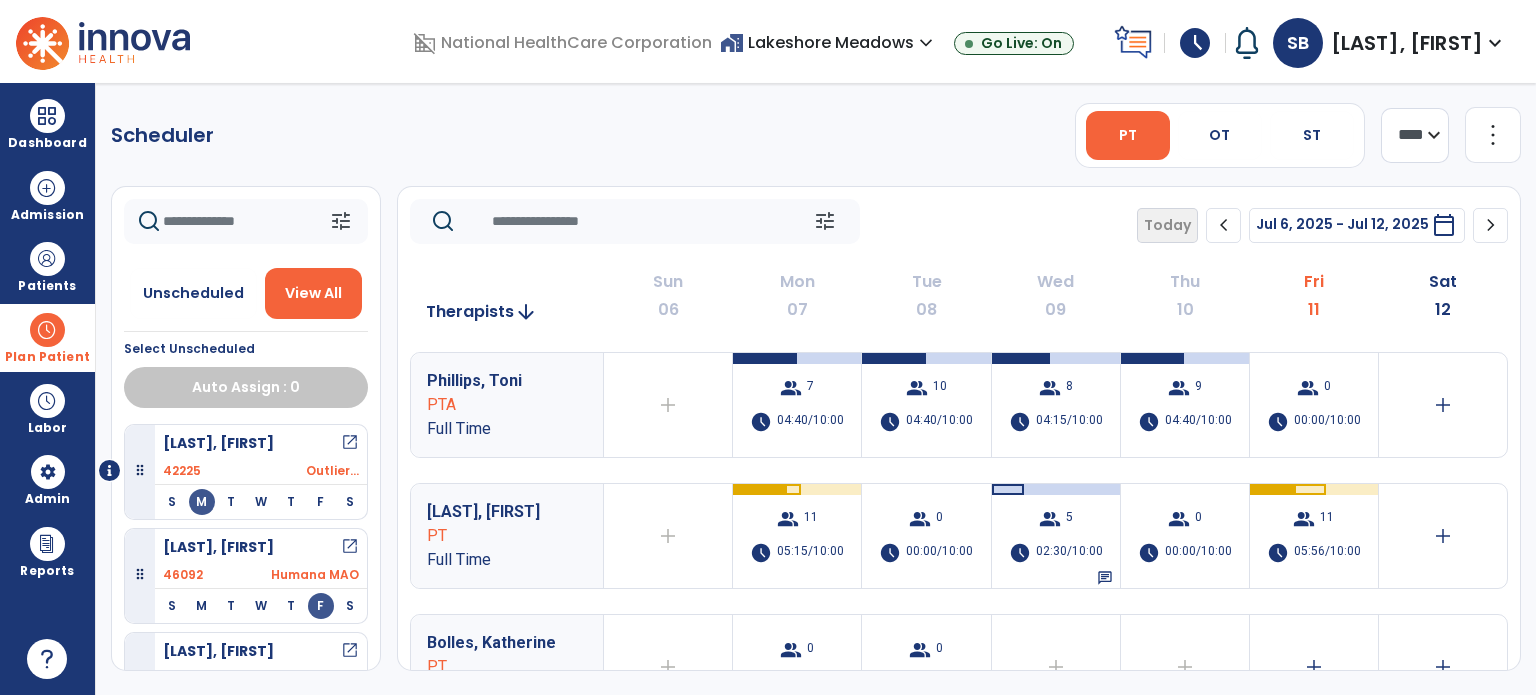 click 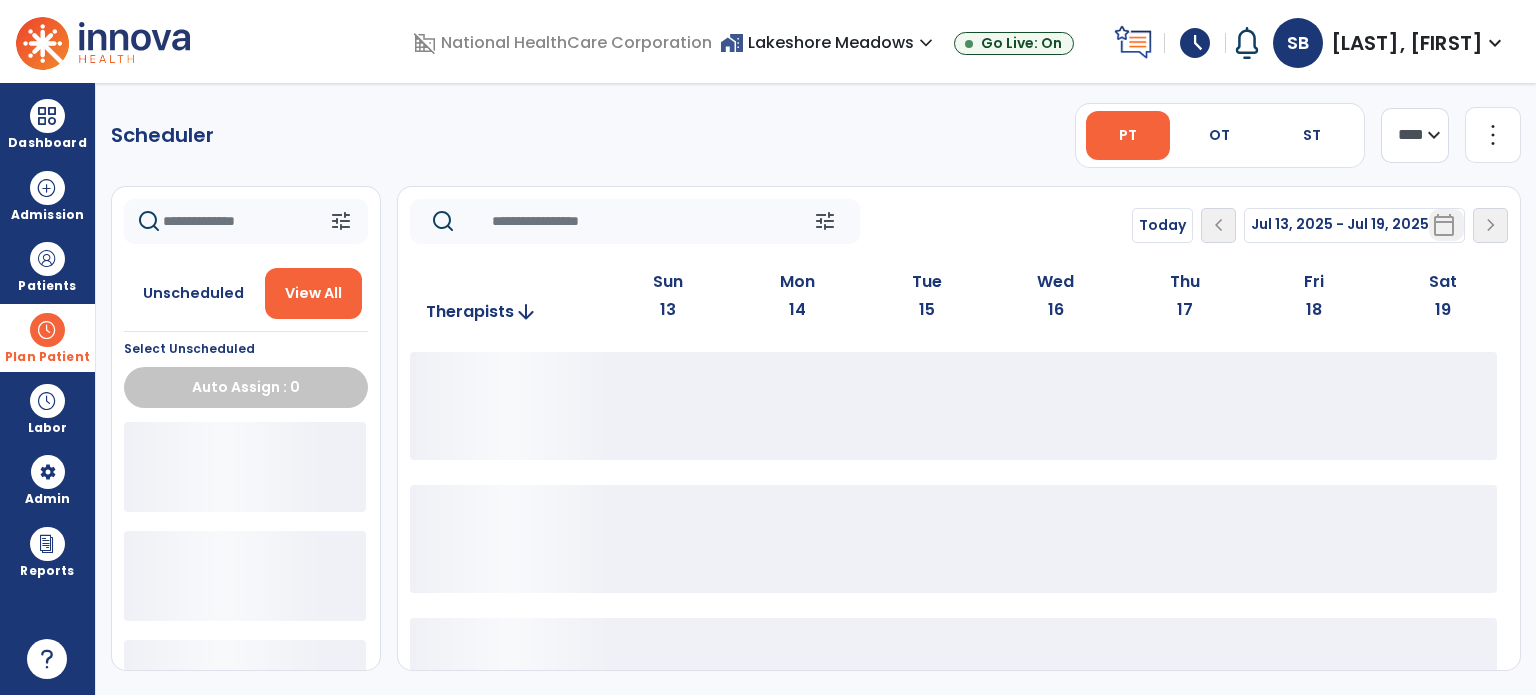 click 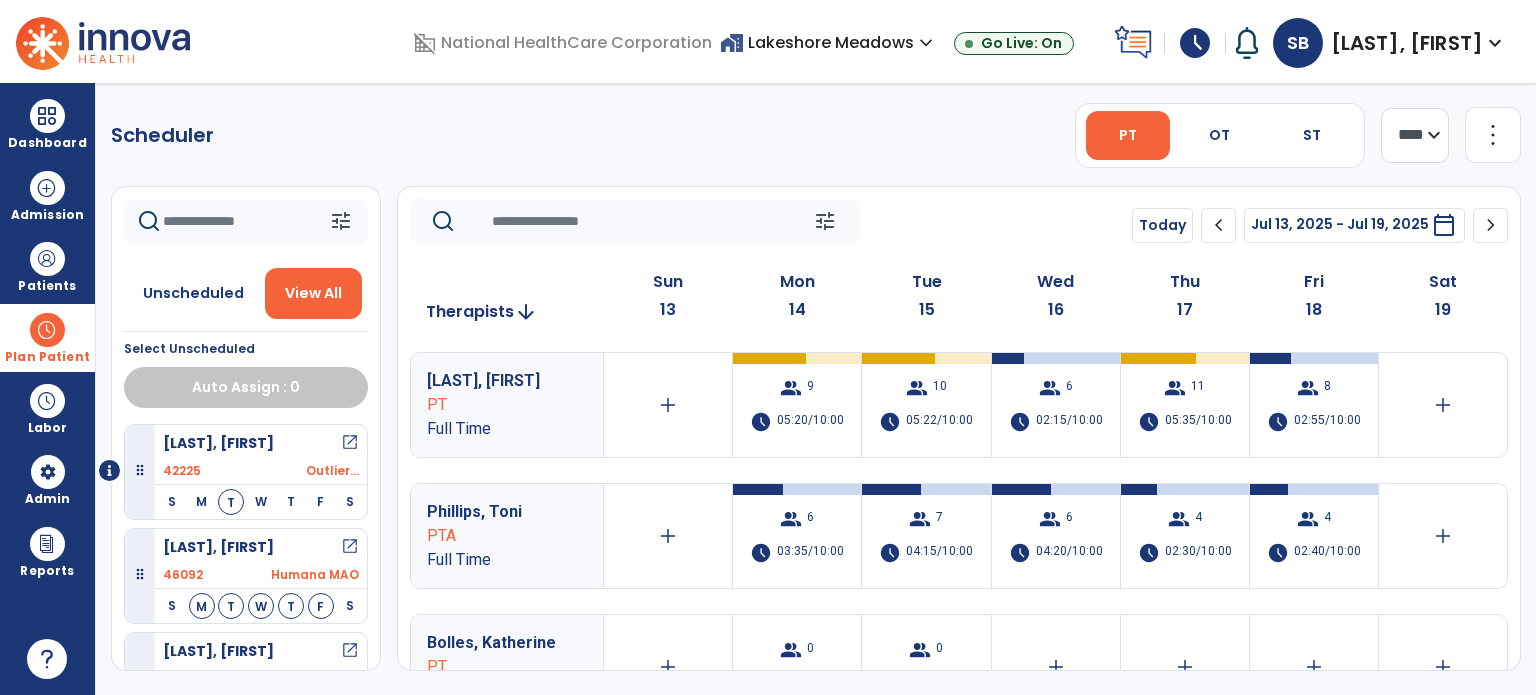 click at bounding box center [47, 330] 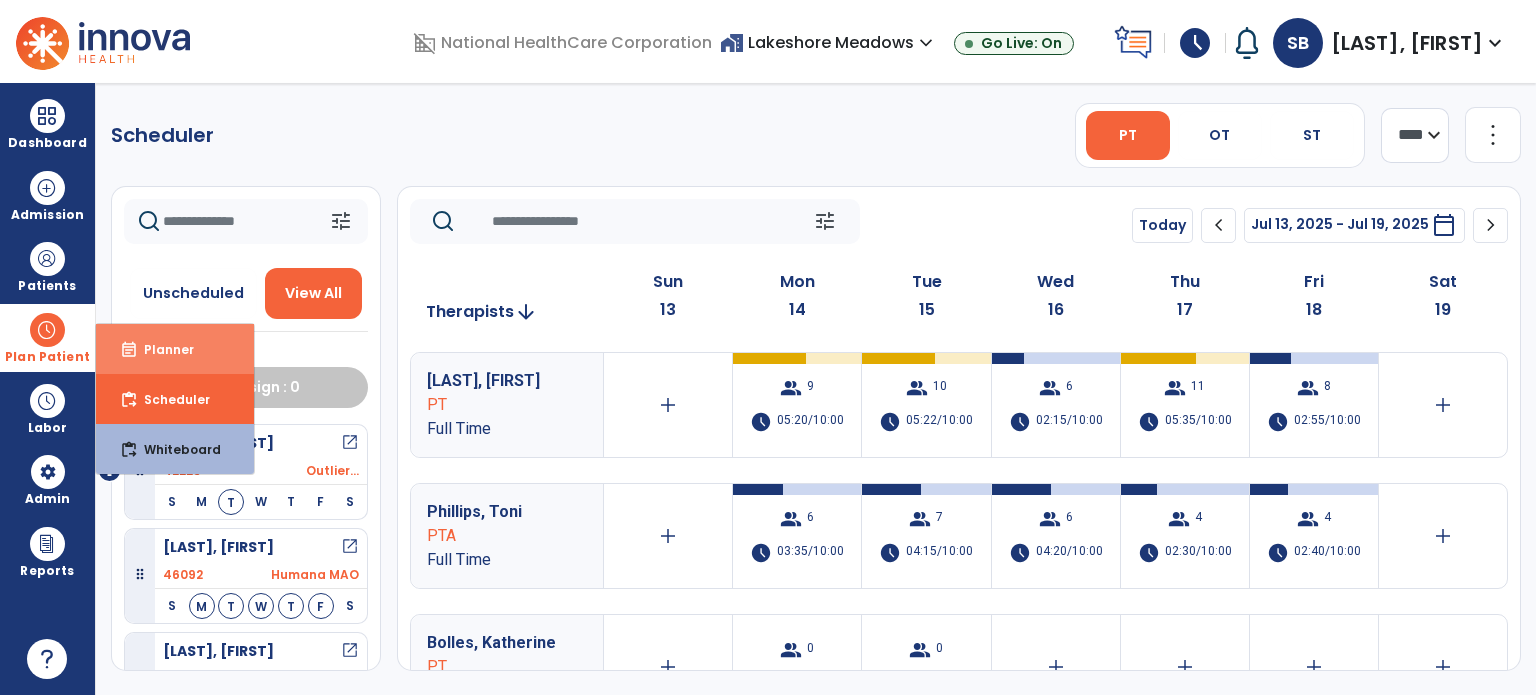 click on "Planner" at bounding box center [161, 349] 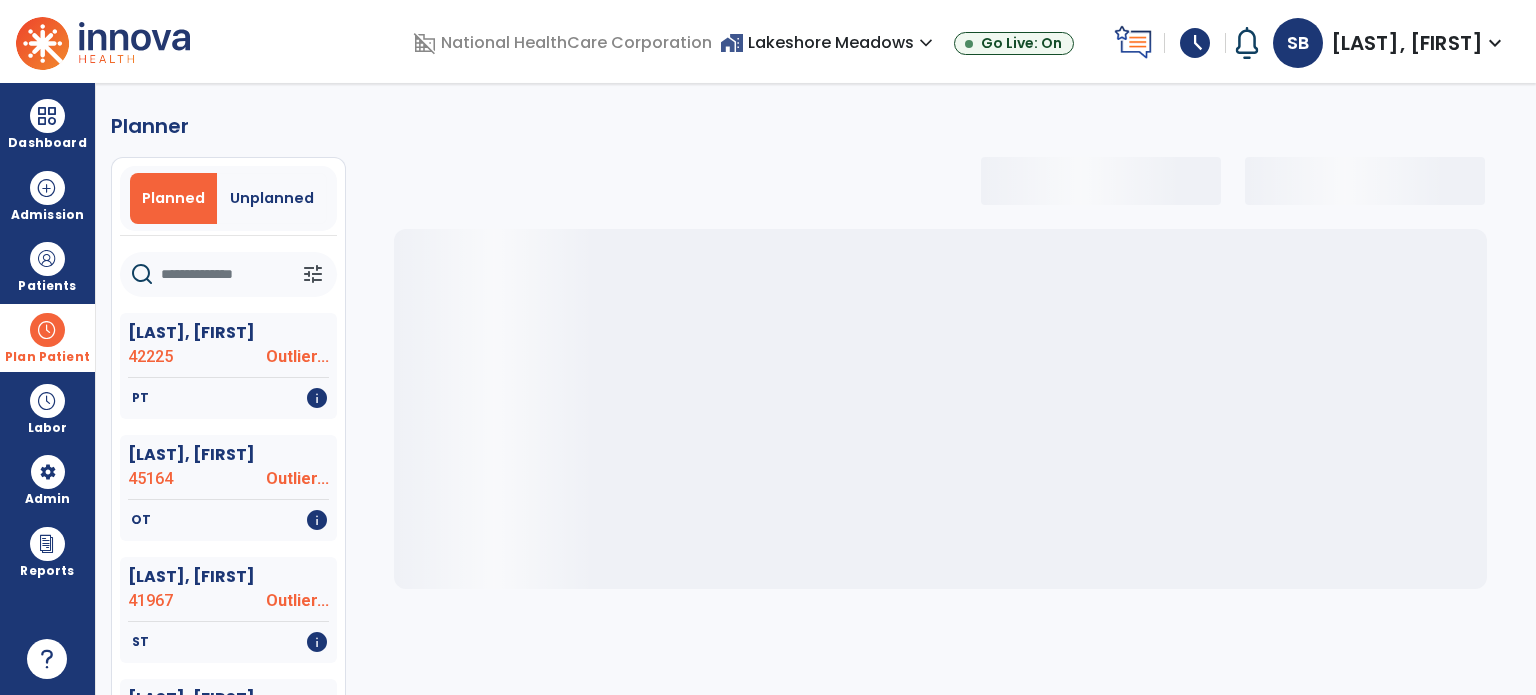 select on "***" 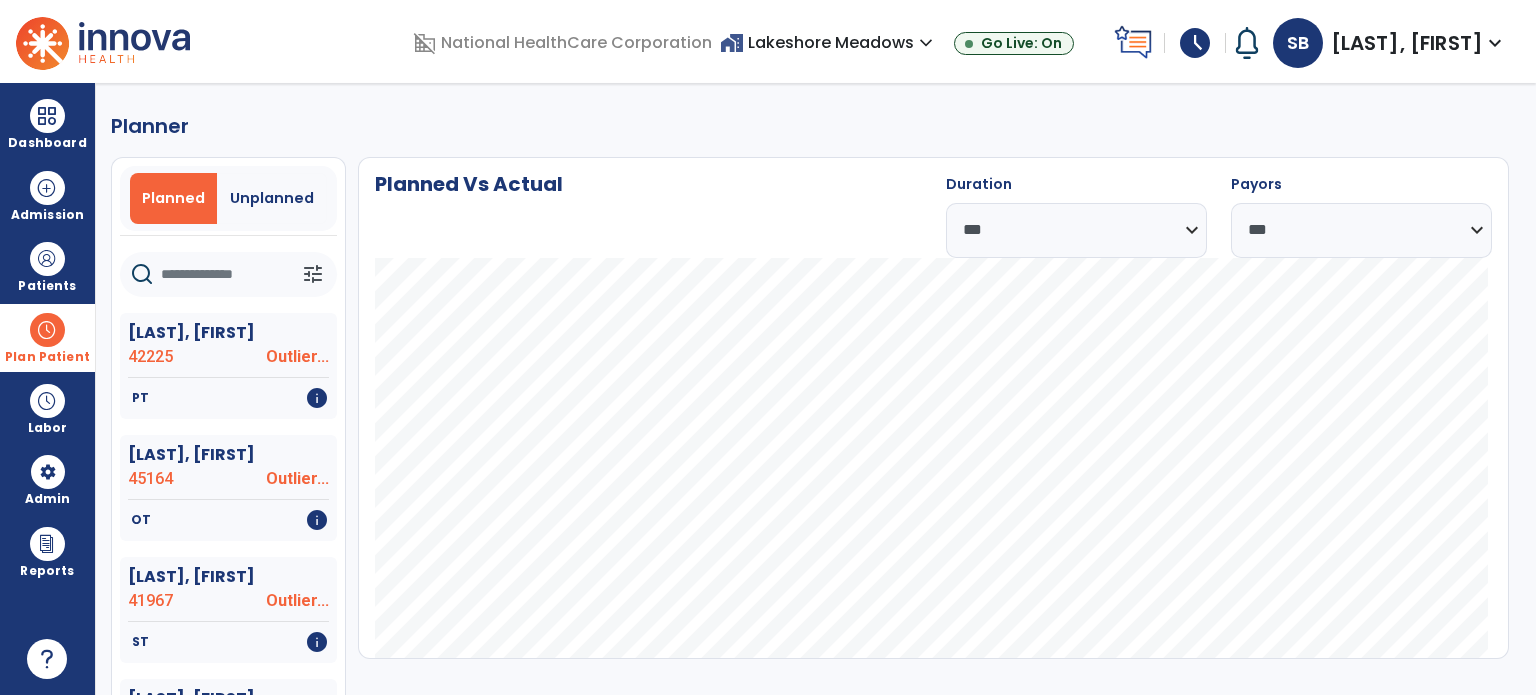 click 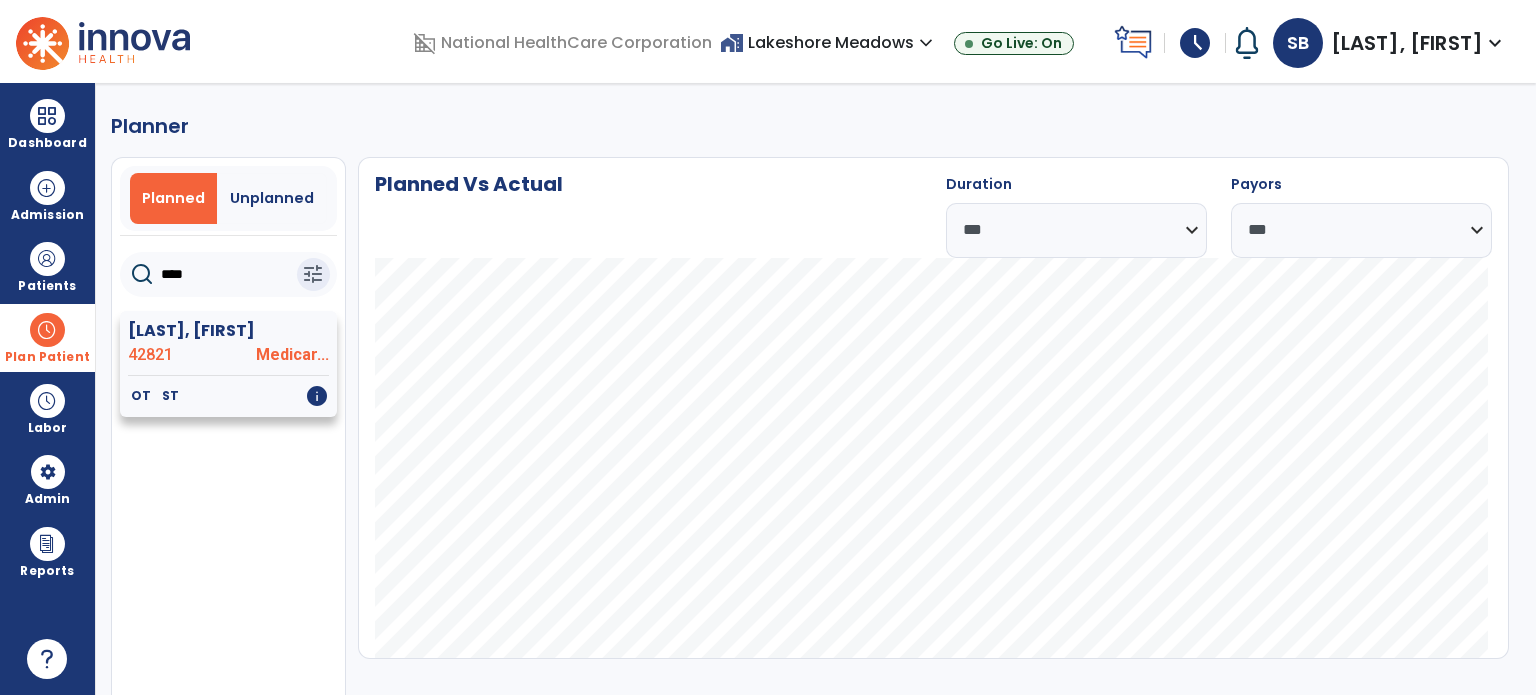 type on "****" 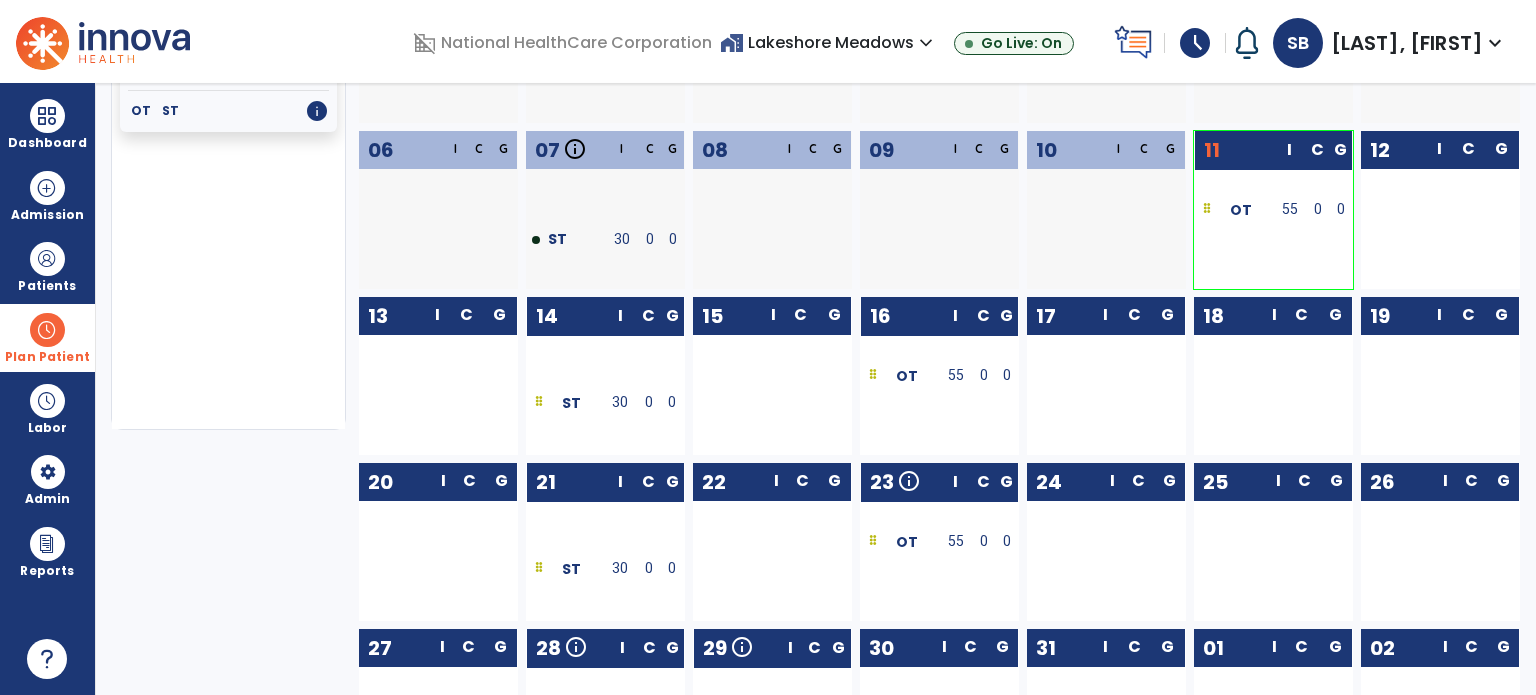 scroll, scrollTop: 305, scrollLeft: 0, axis: vertical 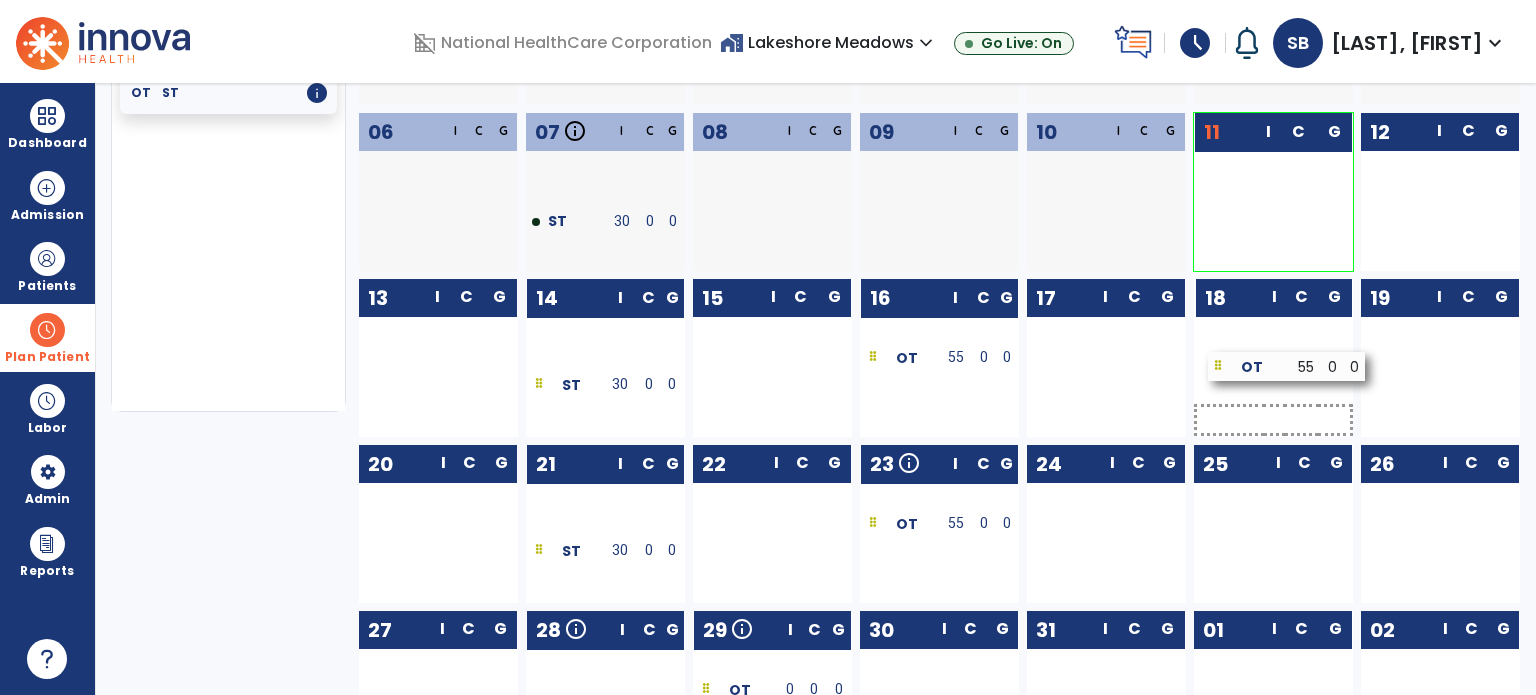 drag, startPoint x: 1290, startPoint y: 200, endPoint x: 1304, endPoint y: 379, distance: 179.54665 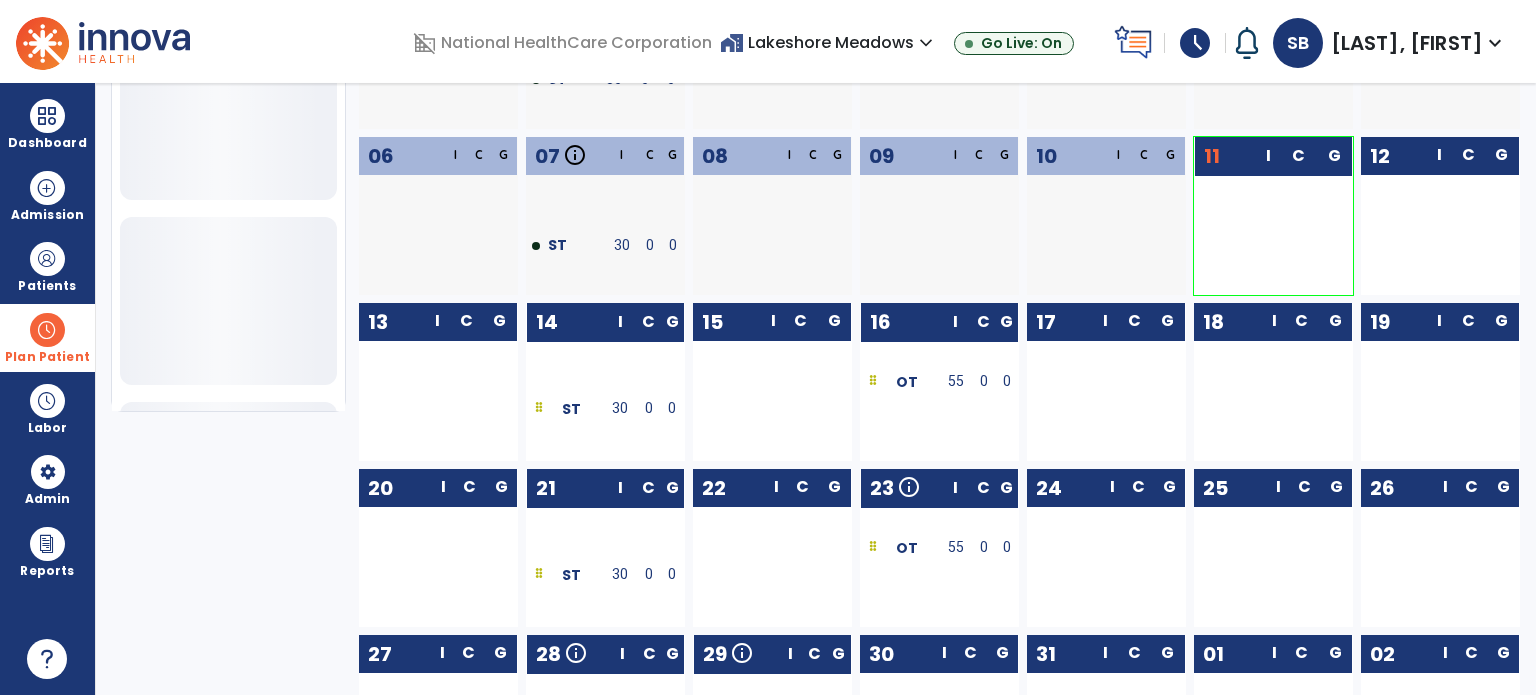 click at bounding box center [47, 330] 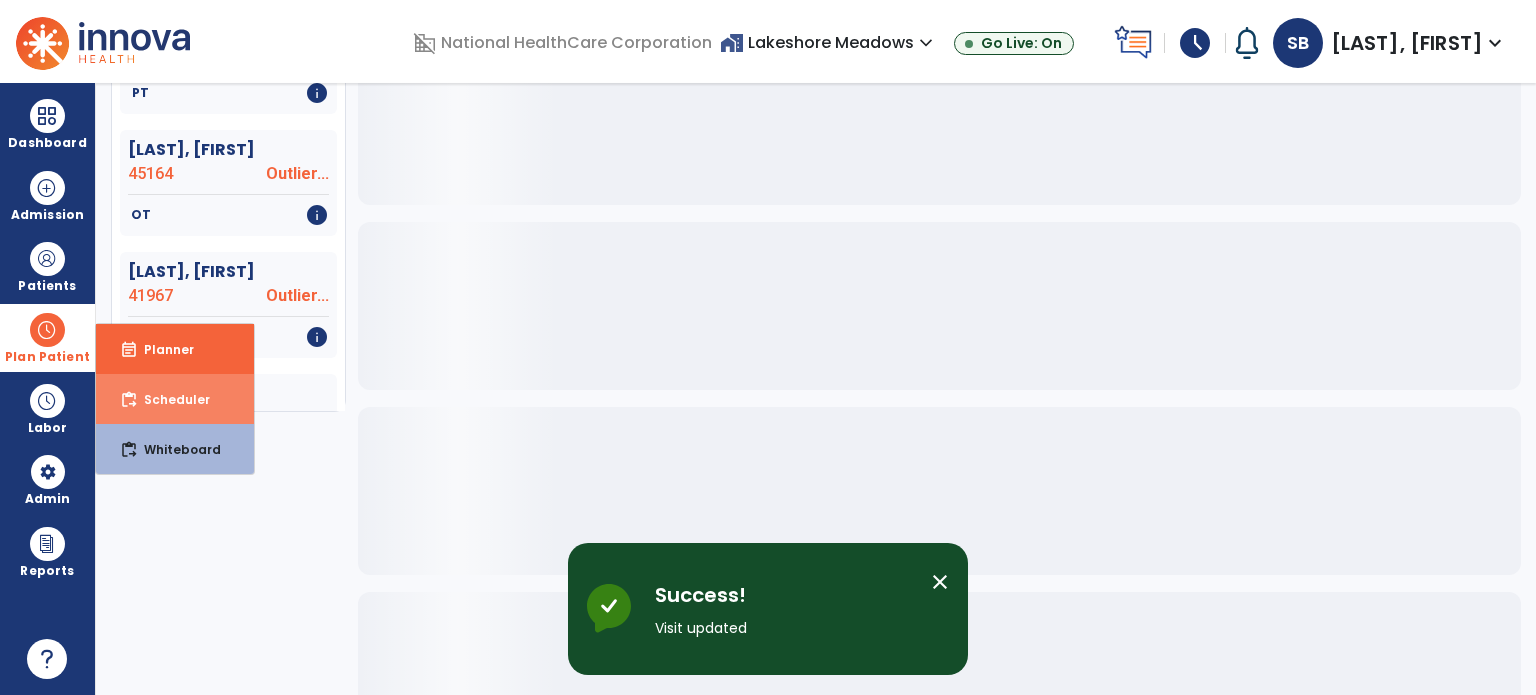 click on "Scheduler" at bounding box center [169, 399] 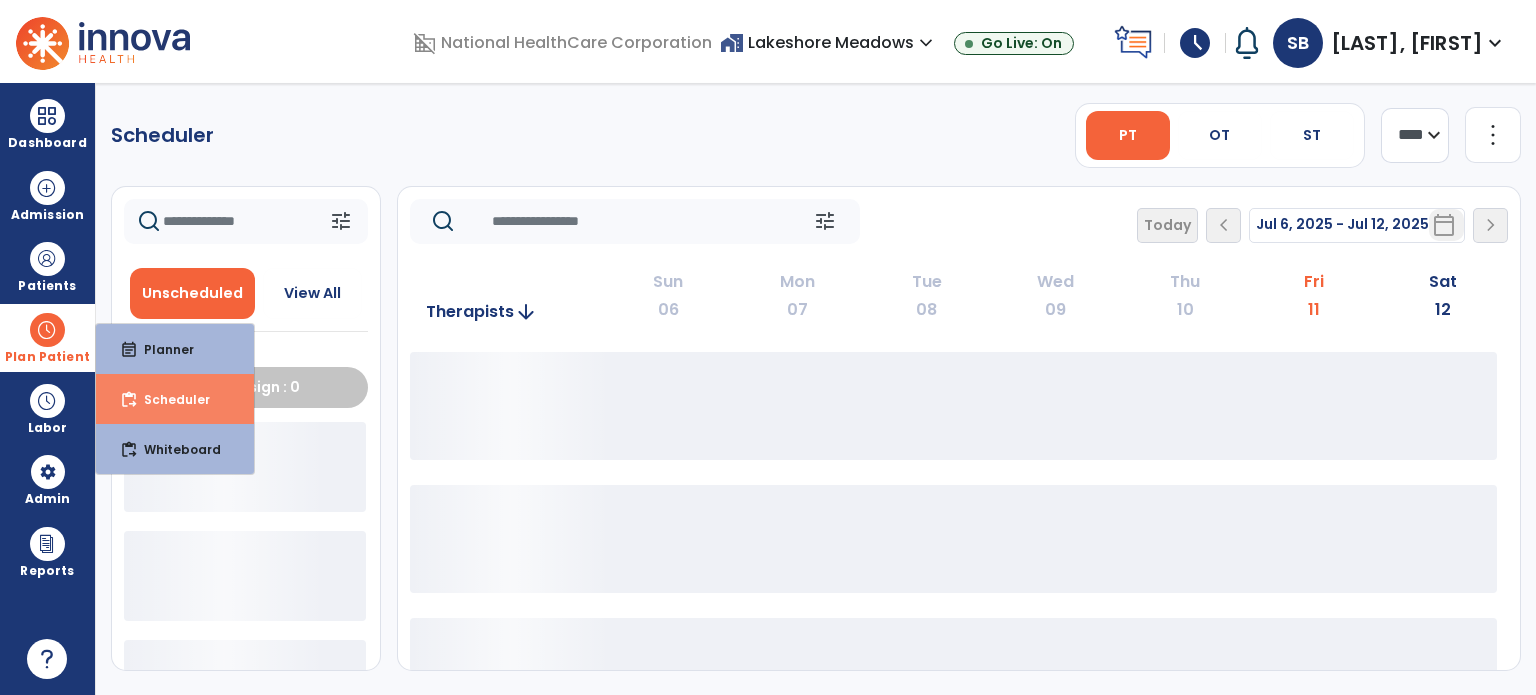 scroll, scrollTop: 0, scrollLeft: 0, axis: both 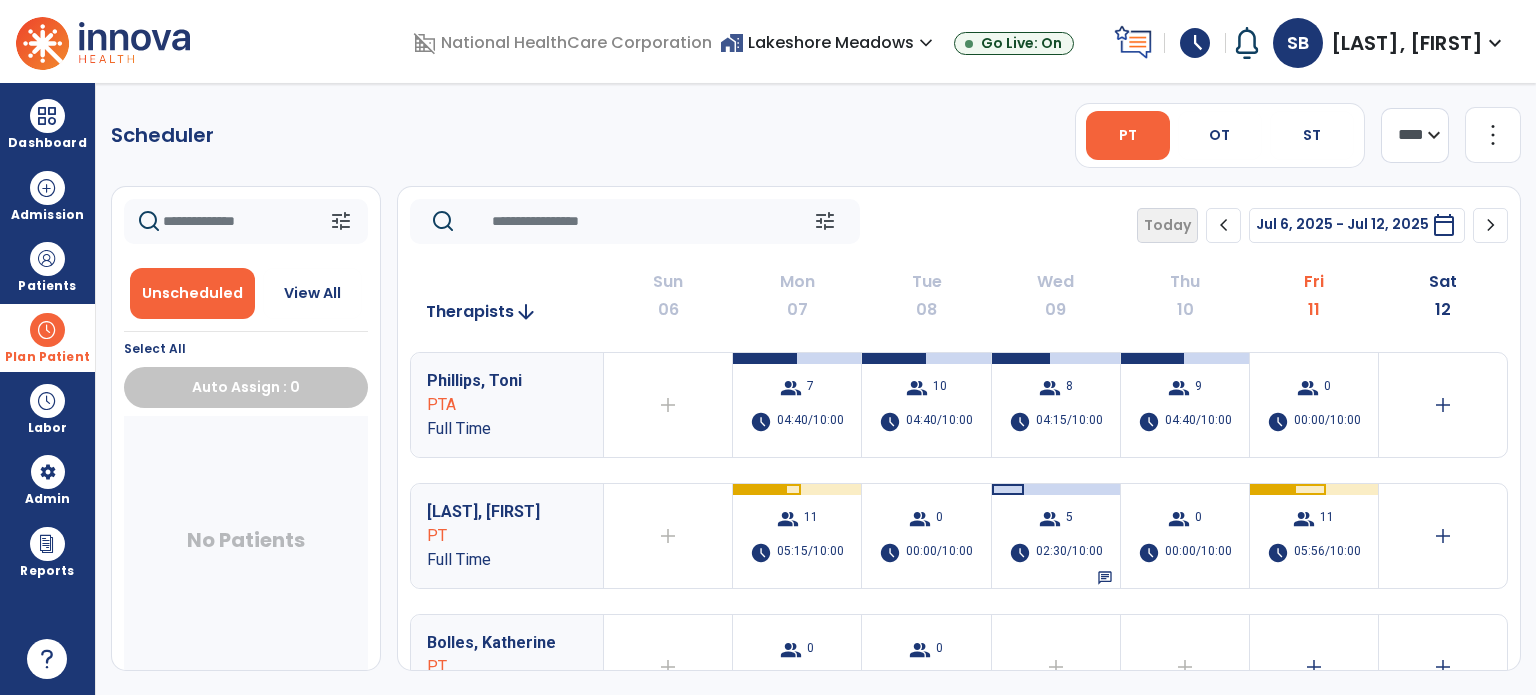 click on "tune   Today  chevron_left Jul 6, 2025 - Jul 12, 2025  *********  calendar_today  chevron_right" 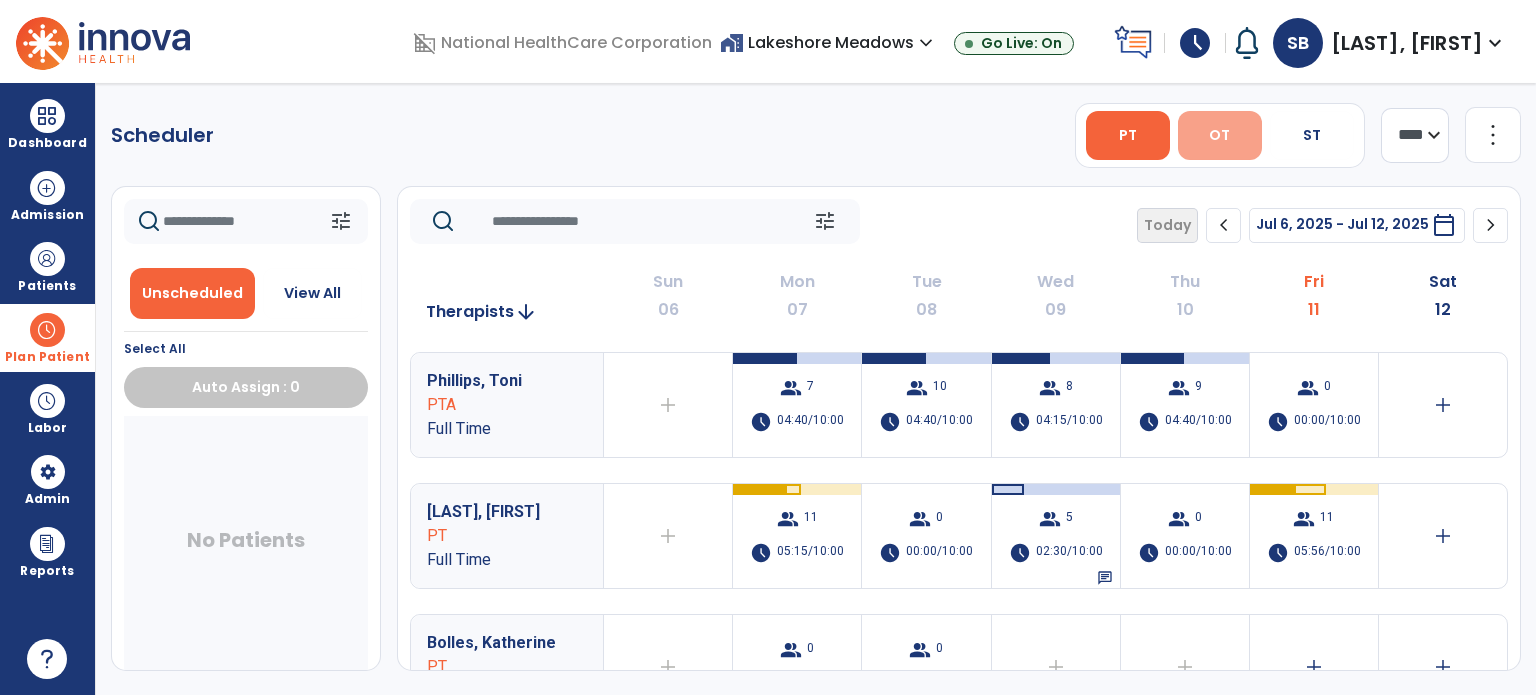 click on "OT" at bounding box center [1219, 135] 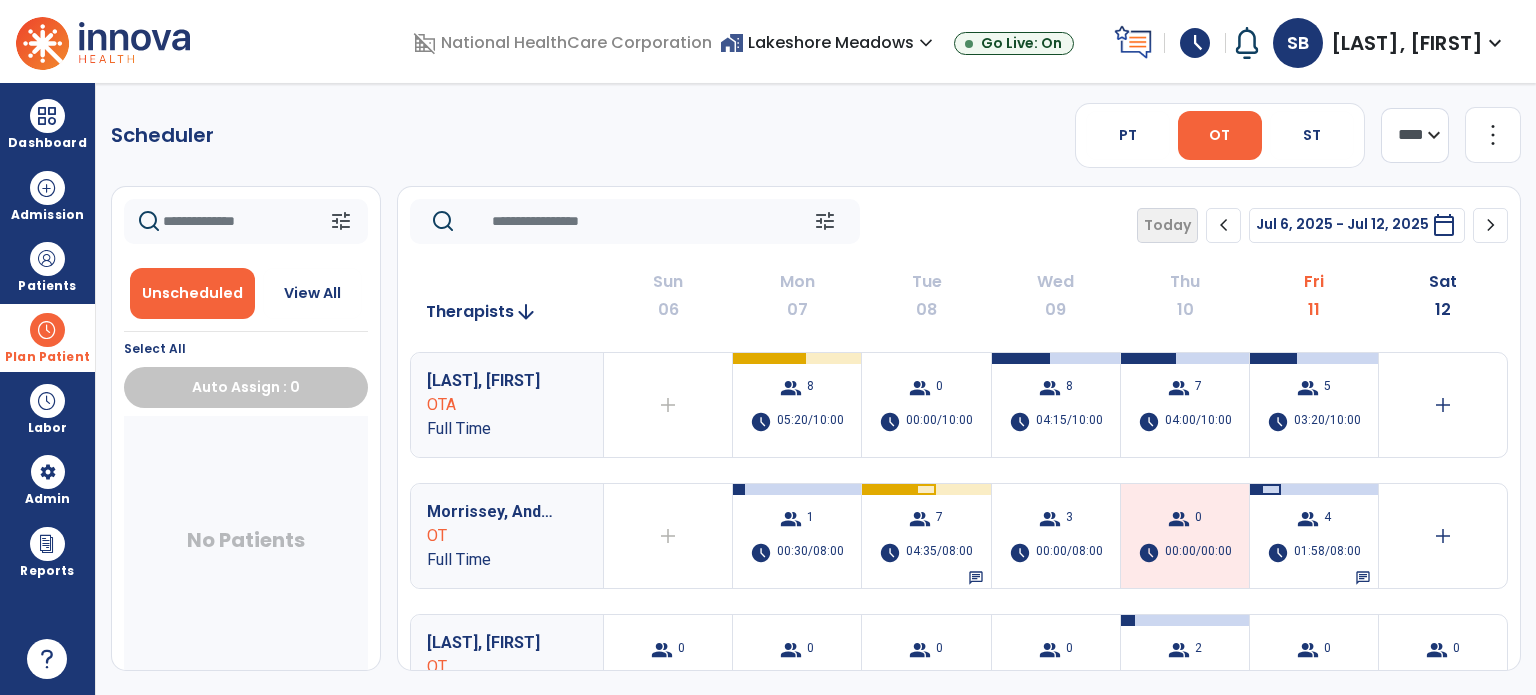 click on "tune   Today  chevron_left Jul 6, 2025 - Jul 12, 2025  *********  calendar_today  chevron_right" 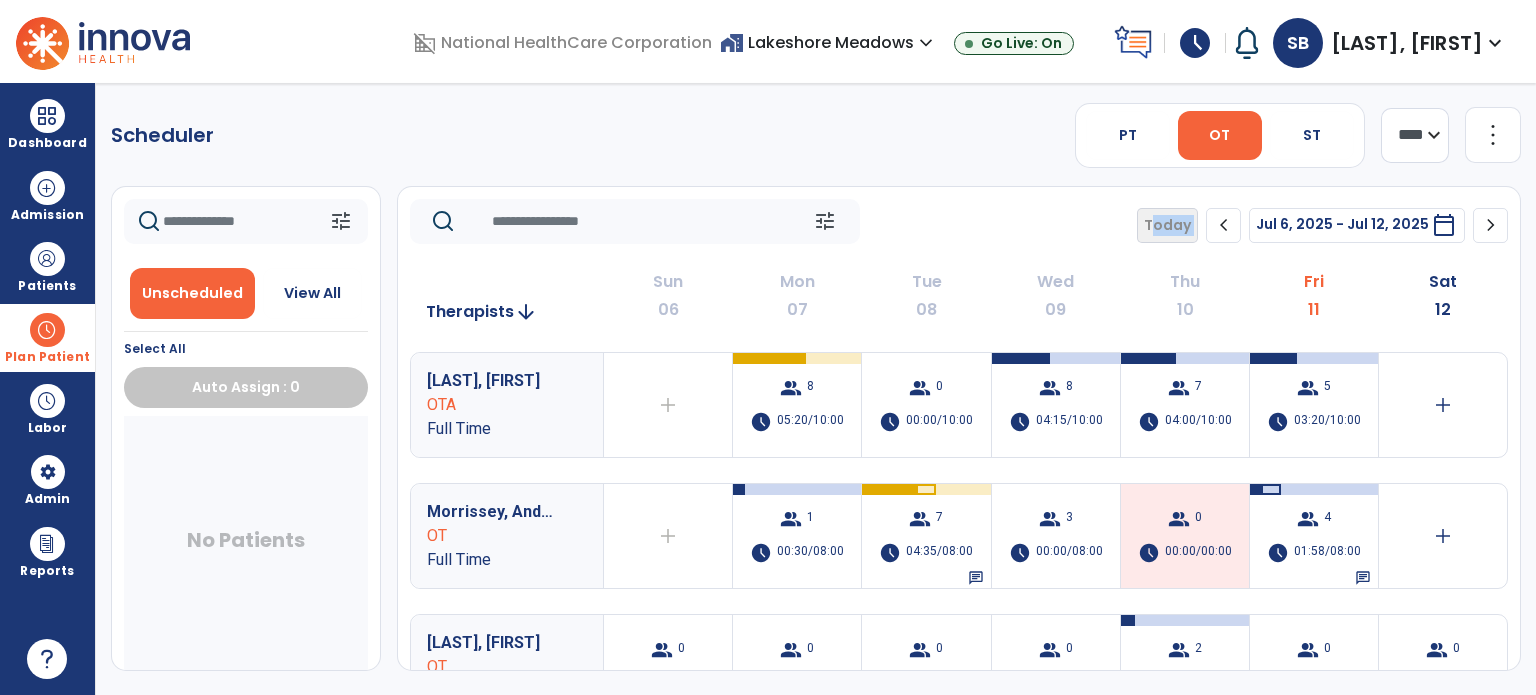 click on "tune   Today  chevron_left Jul 6, 2025 - Jul 12, 2025  *********  calendar_today  chevron_right" 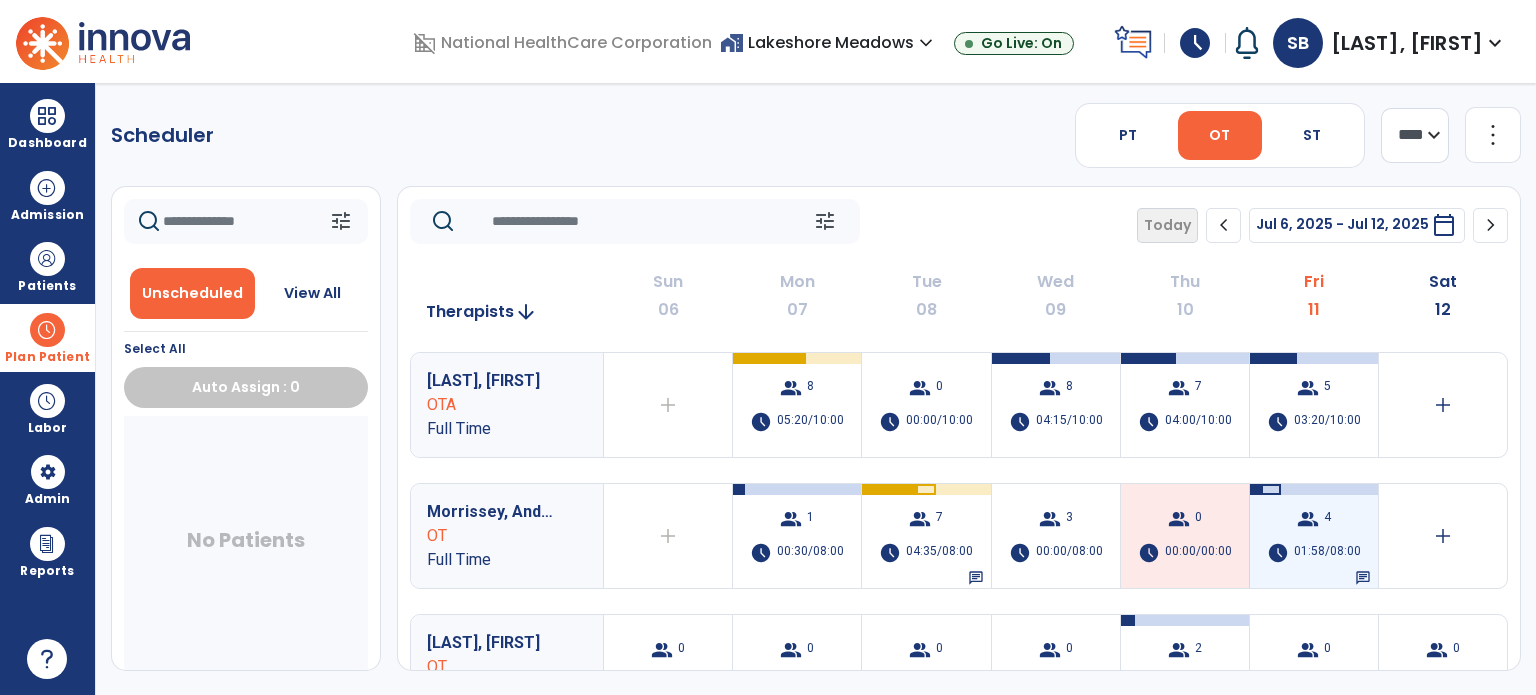 click on "schedule" at bounding box center [1278, 553] 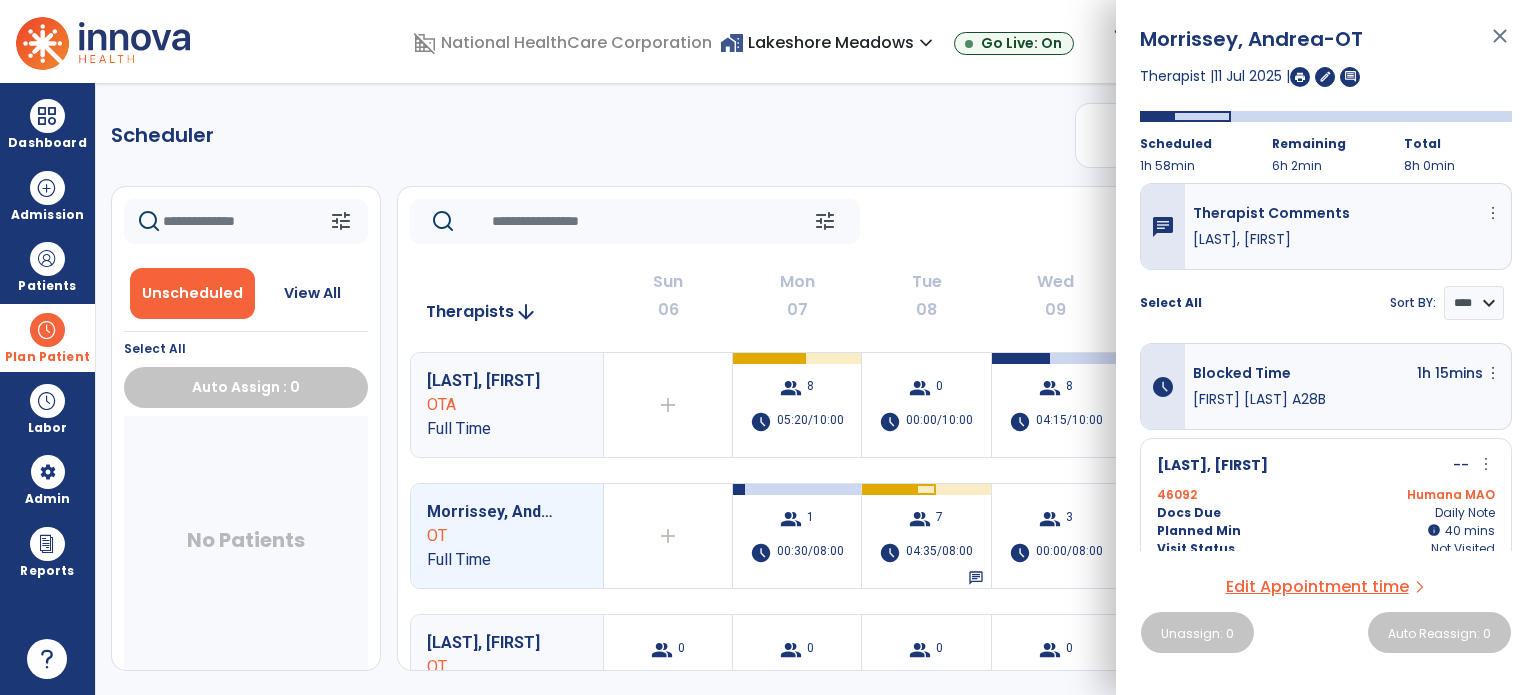 scroll, scrollTop: 0, scrollLeft: 0, axis: both 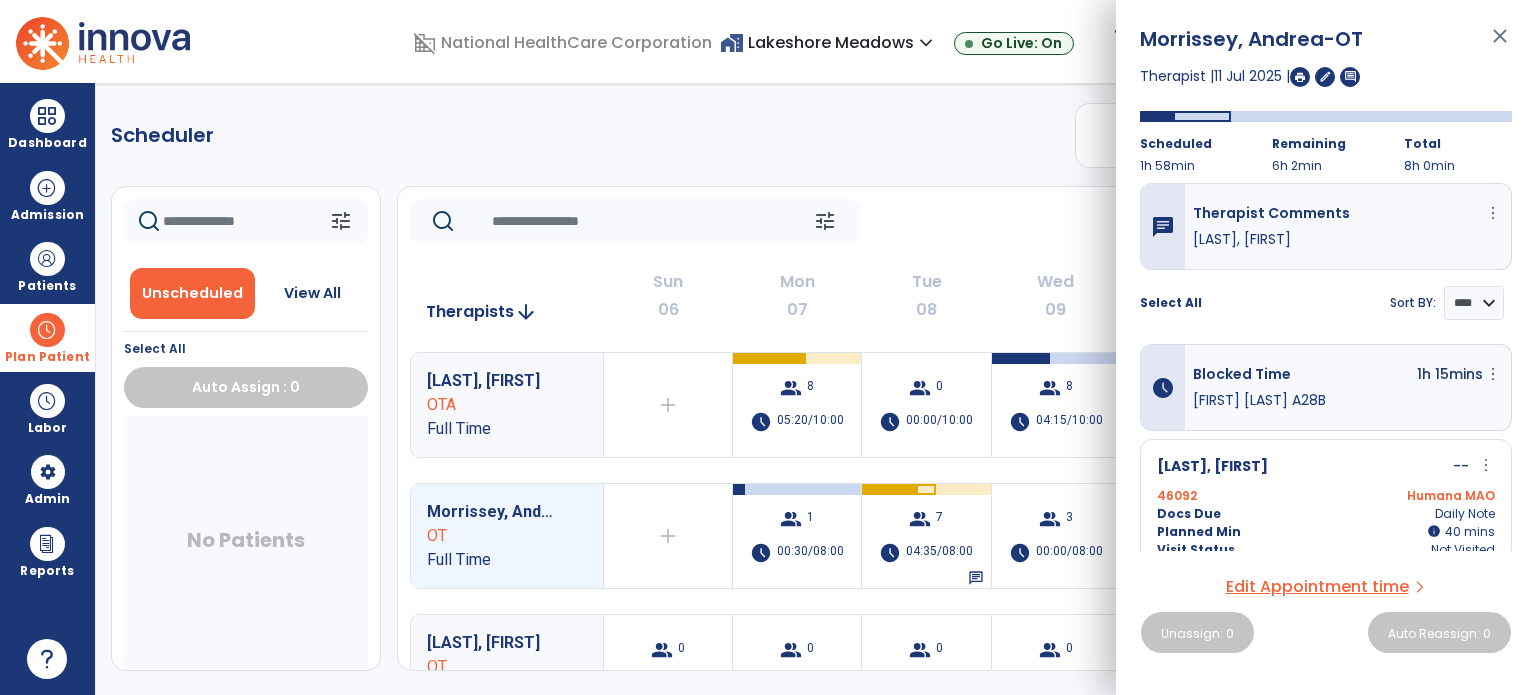 click on "tune   Today  chevron_left Jul 6, 2025 - Jul 12, 2025  *********  calendar_today  chevron_right" 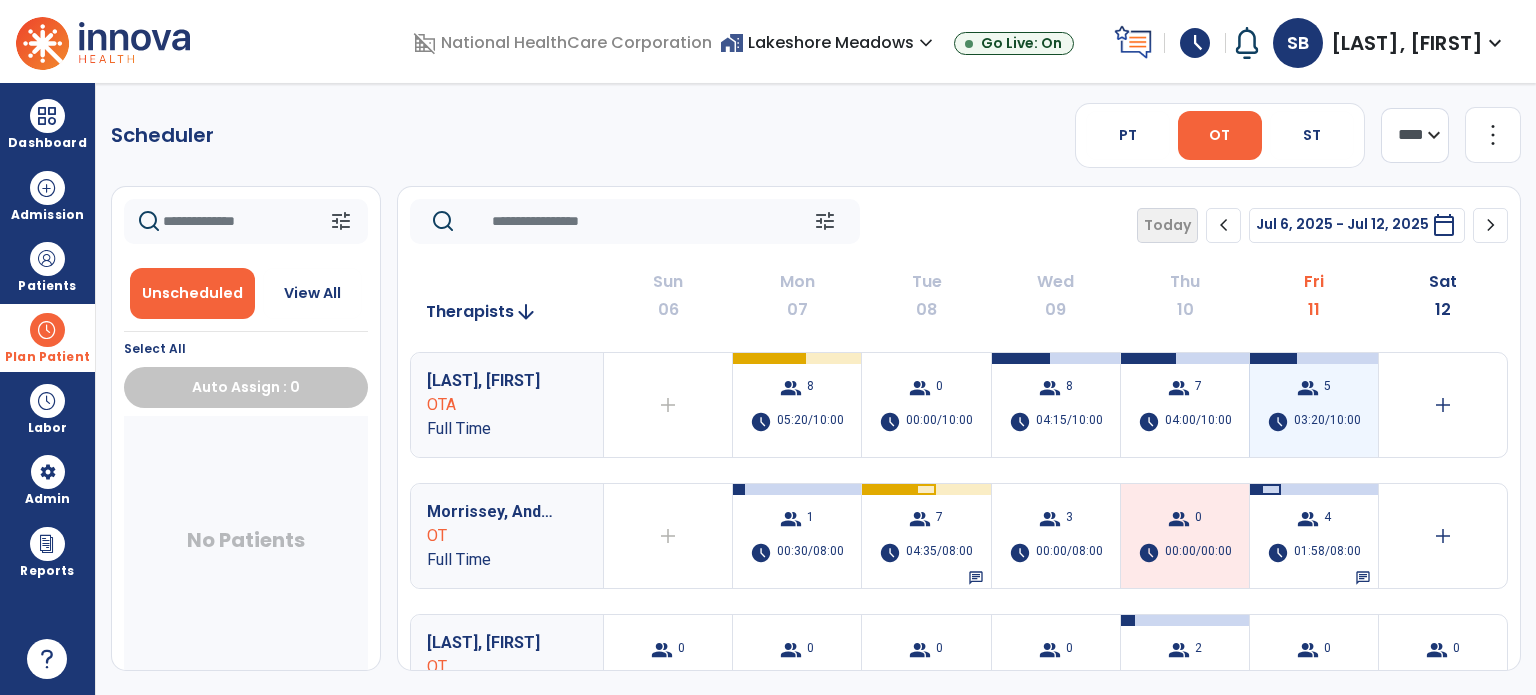 click on "5" at bounding box center (1327, 388) 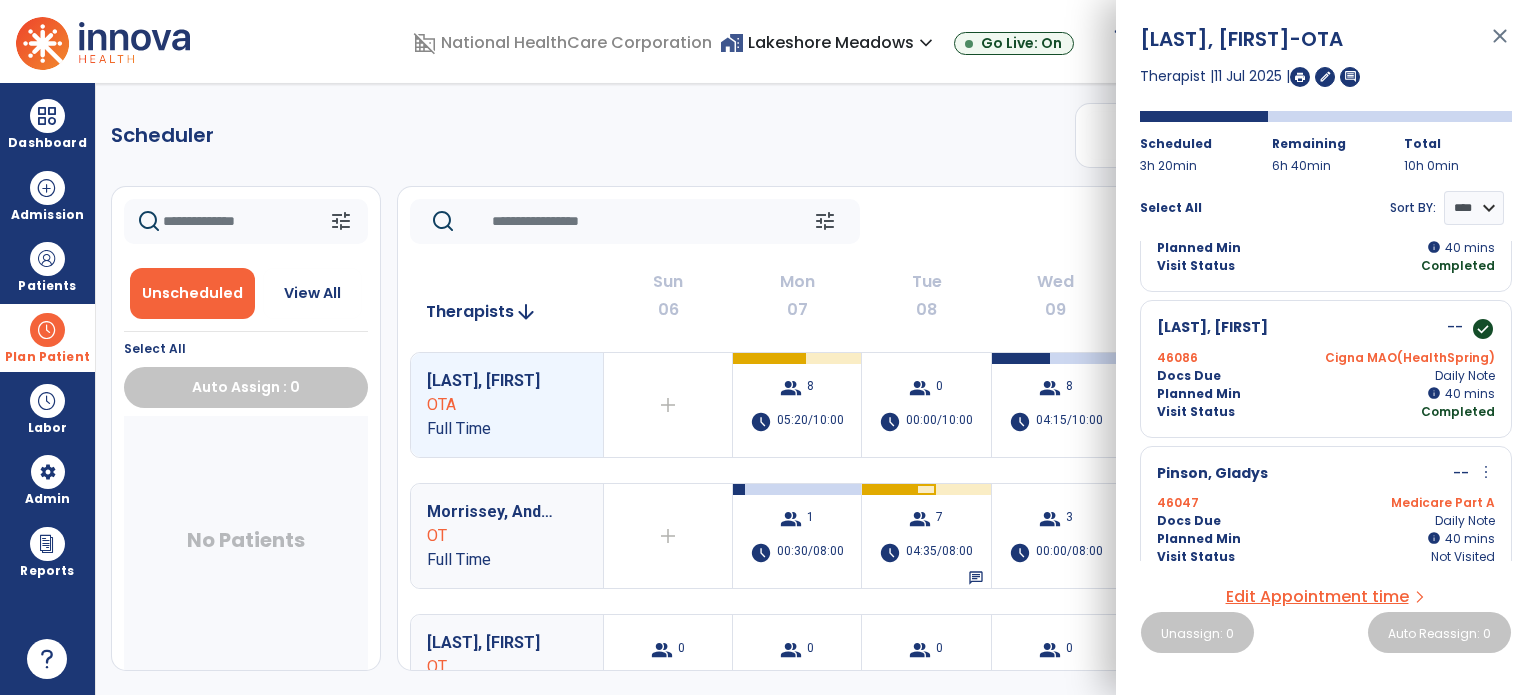 scroll, scrollTop: 406, scrollLeft: 0, axis: vertical 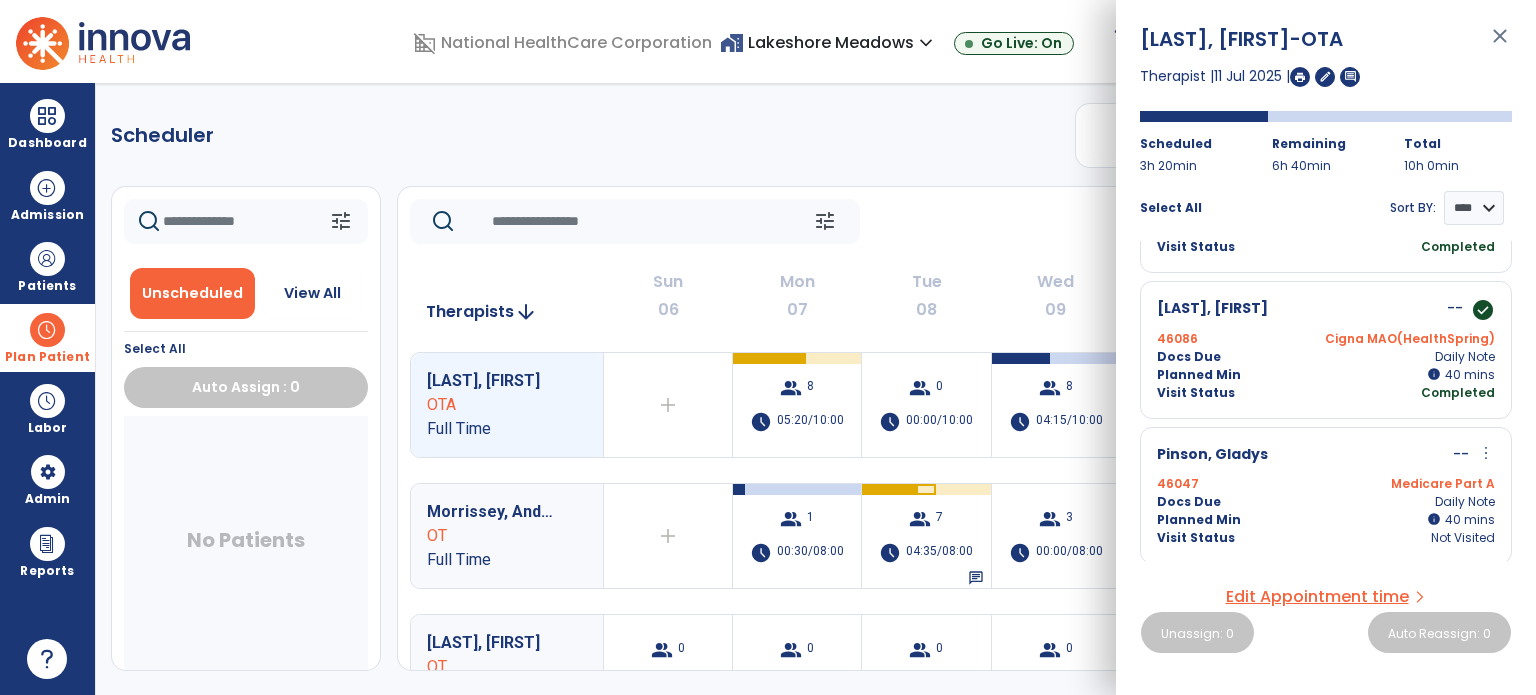 click on "tune   Today  chevron_left Jul 6, 2025 - Jul 12, 2025  *********  calendar_today  chevron_right" 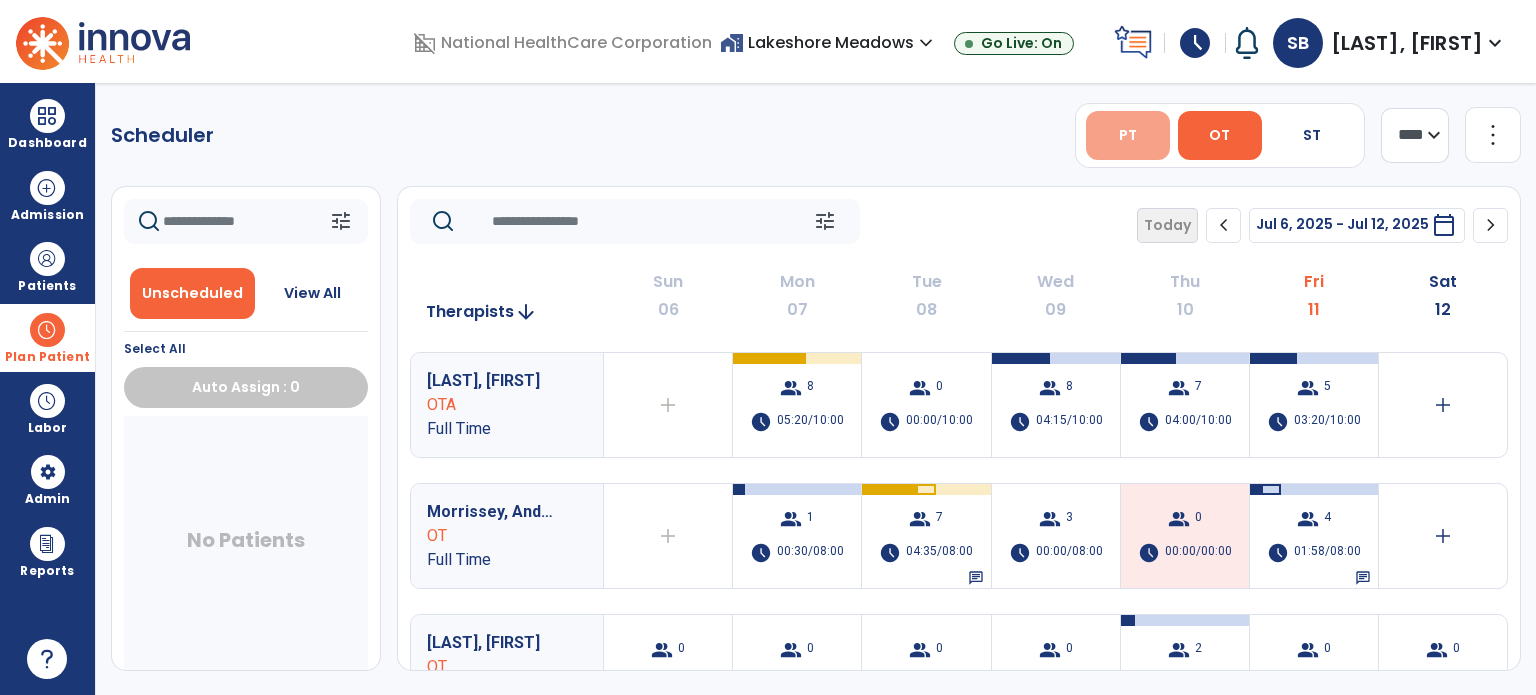 click on "PT" at bounding box center (1128, 135) 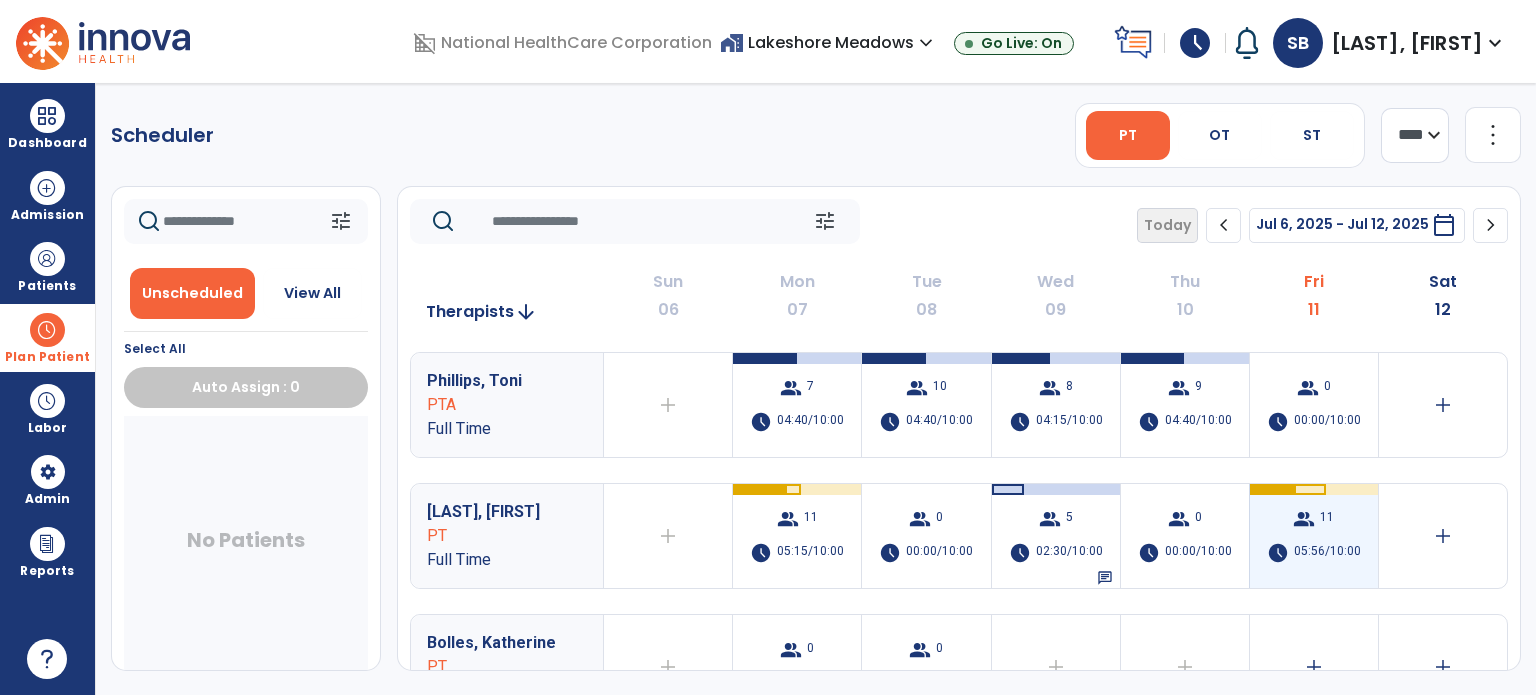 click on "schedule  05:56/10:00" at bounding box center [1314, 553] 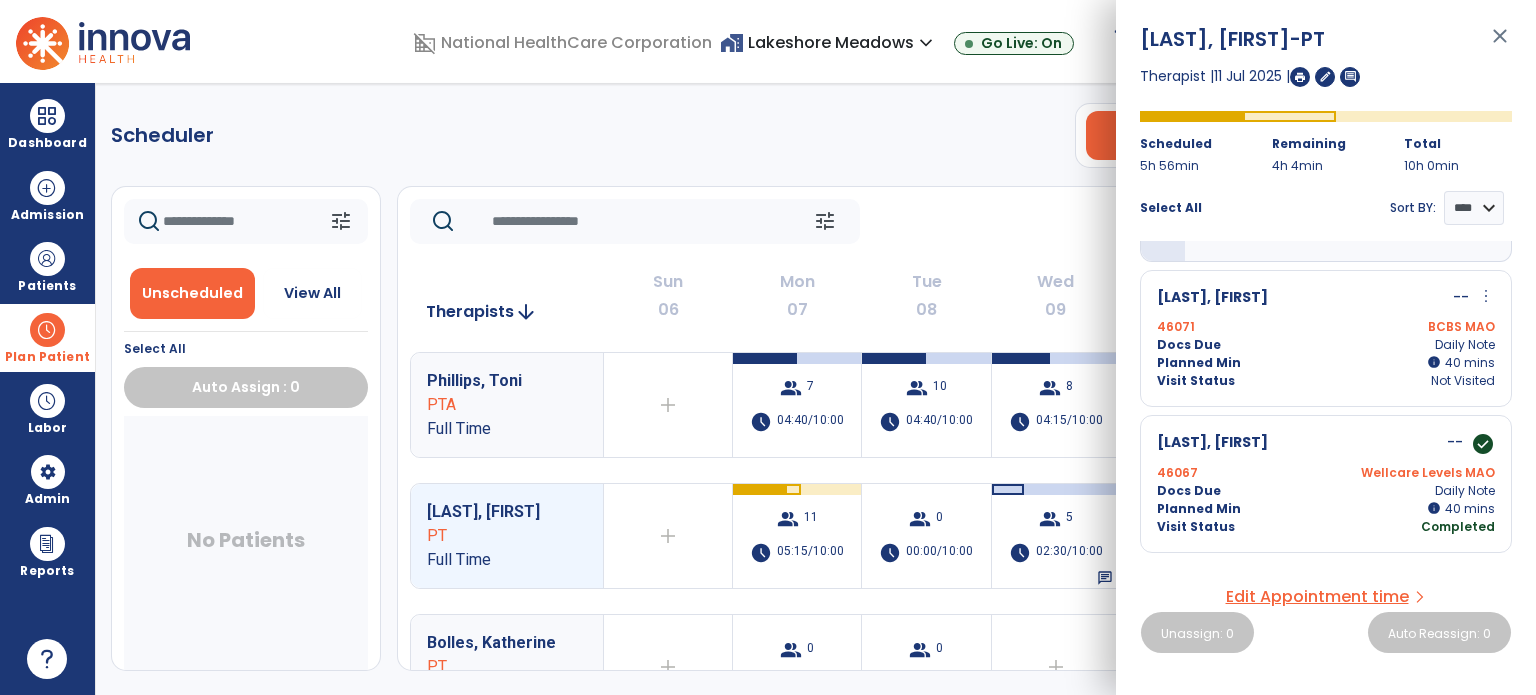 scroll, scrollTop: 0, scrollLeft: 0, axis: both 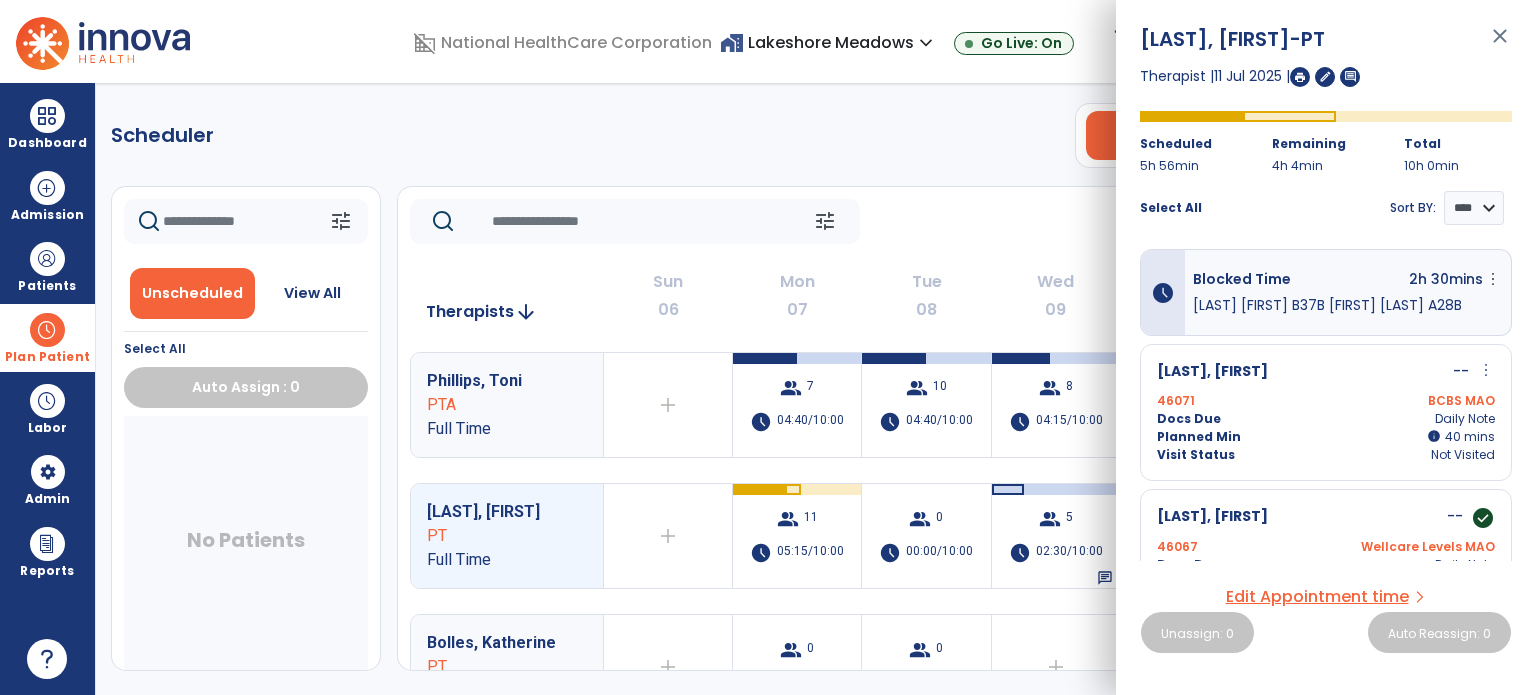 click on "Scheduler   PT   OT   ST  **** *** more_vert  Manage Labor   View All Therapists   Print" 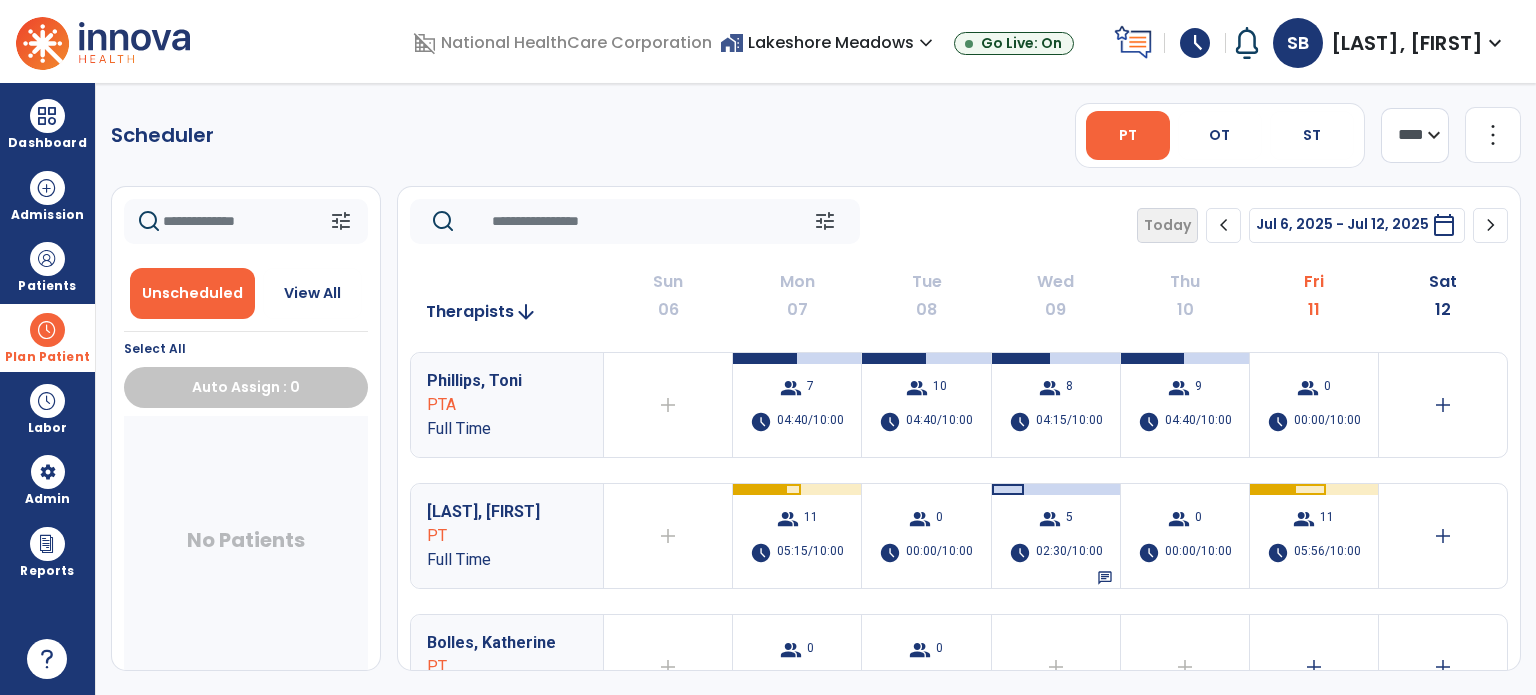 click at bounding box center (47, 330) 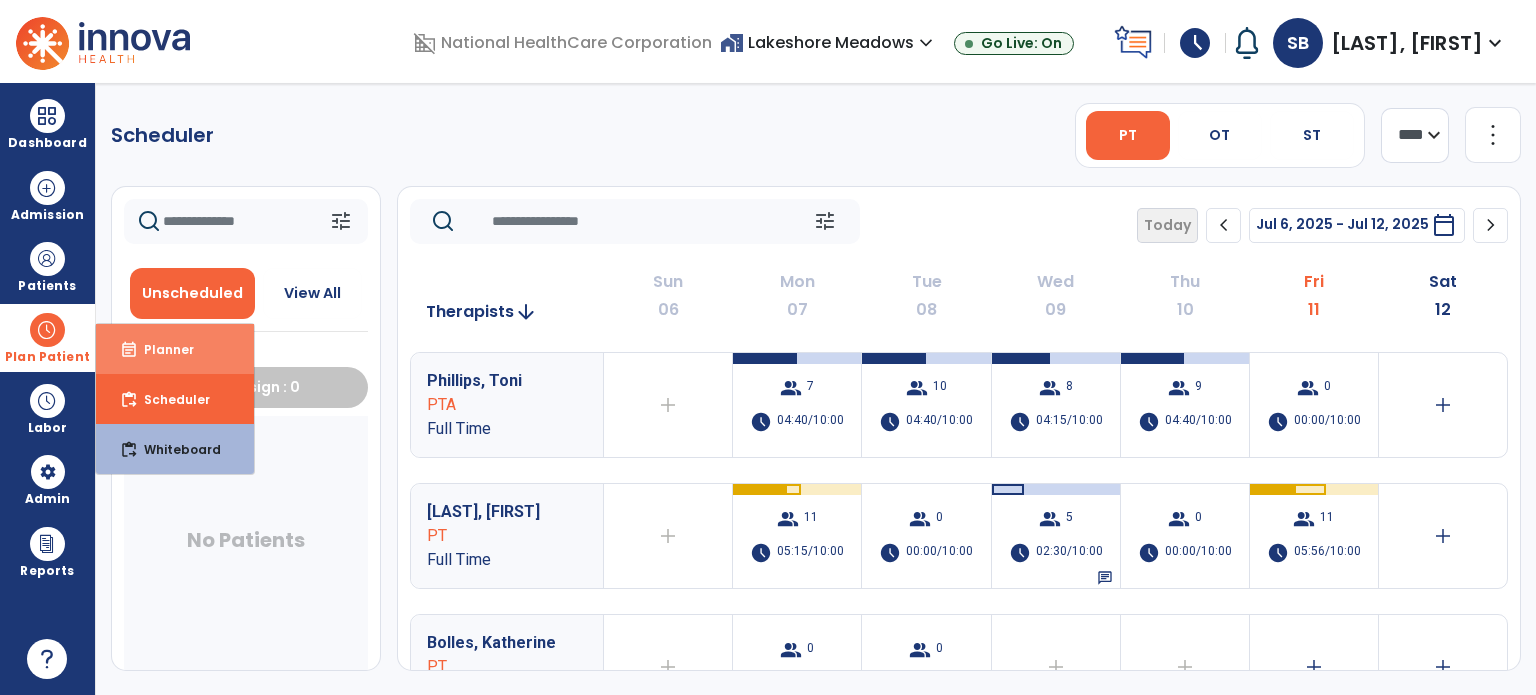 click on "Planner" at bounding box center [161, 349] 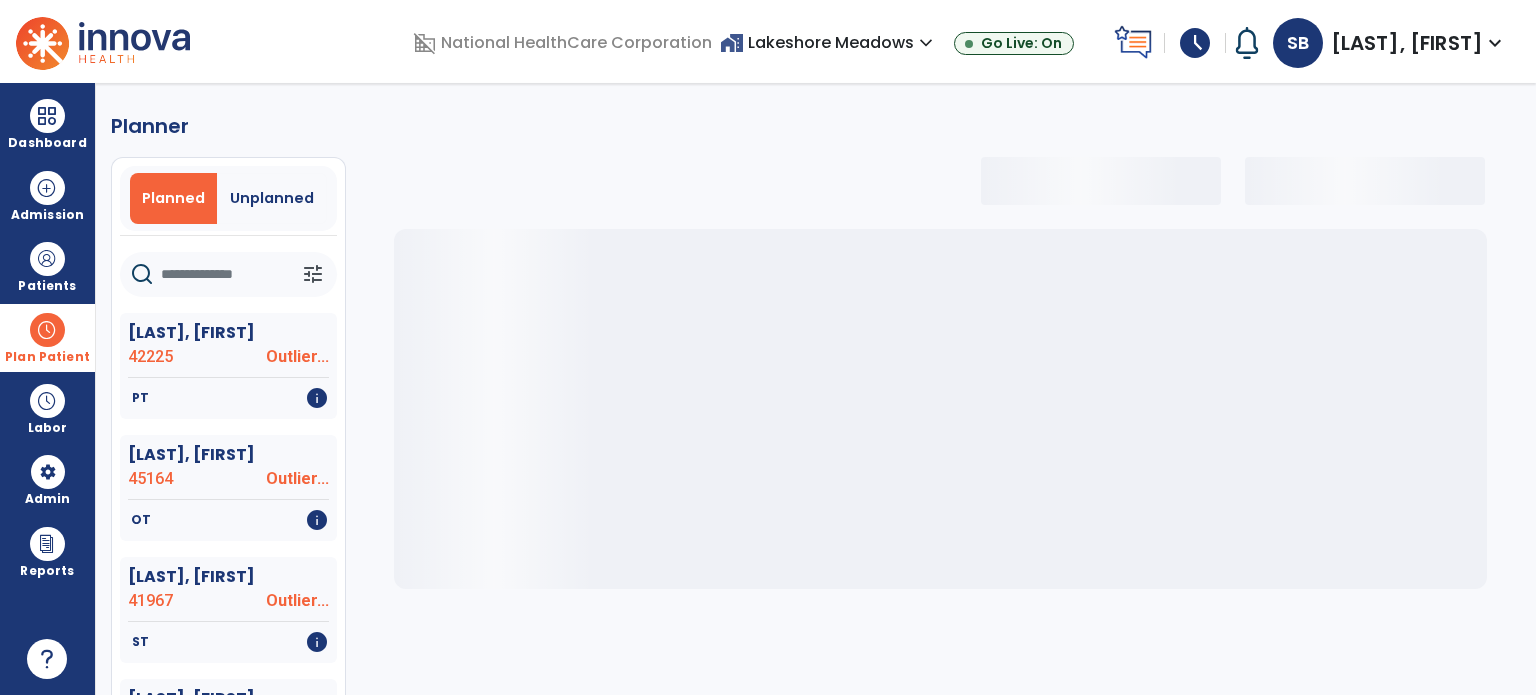 click on "Planned   Unplanned" at bounding box center (228, 198) 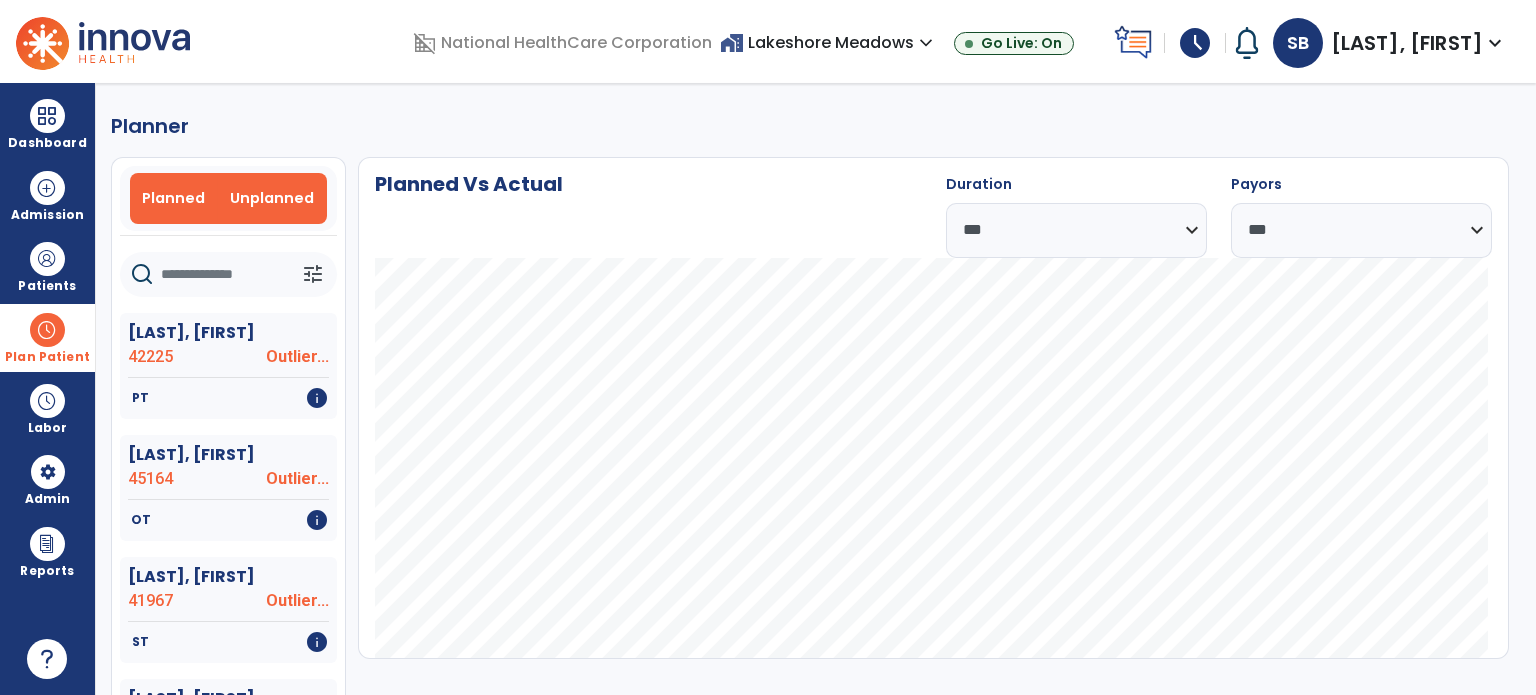 click on "Unplanned" at bounding box center (272, 198) 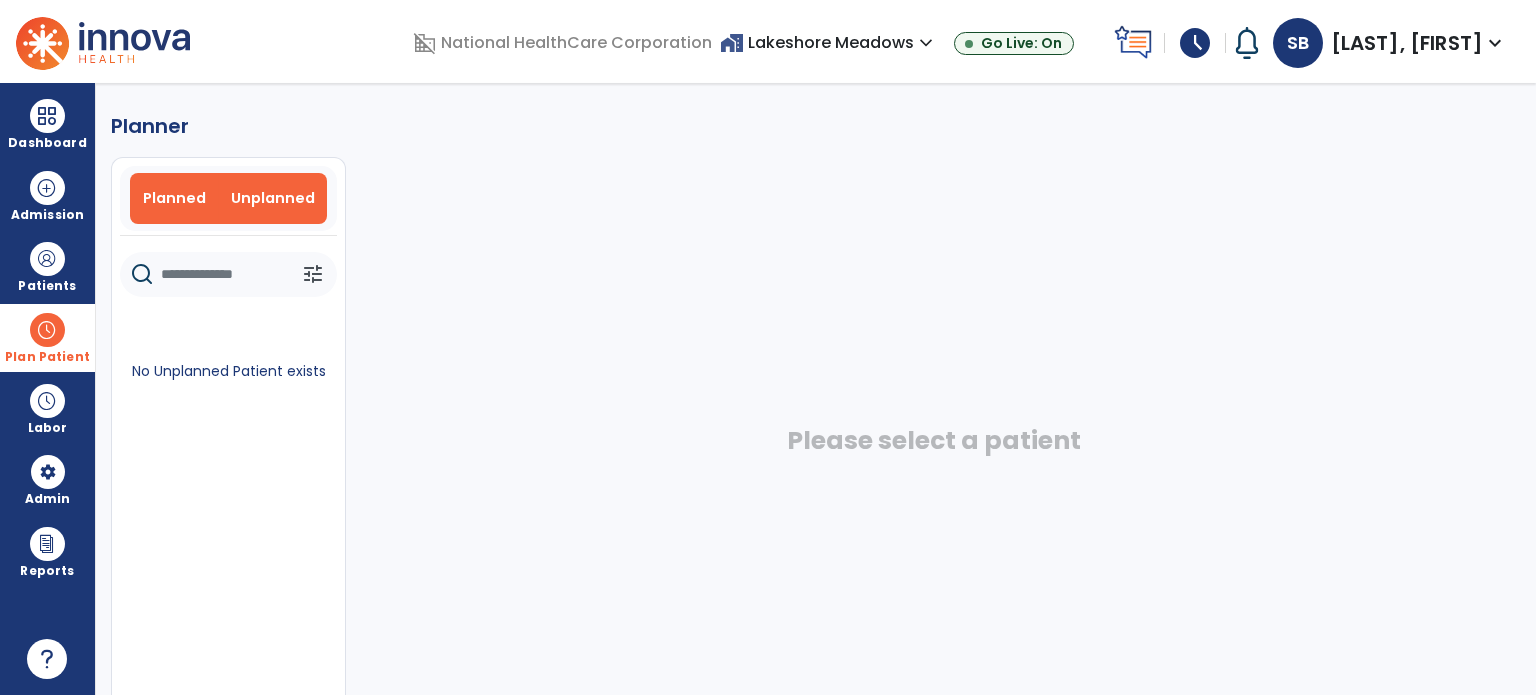click on "Planned" at bounding box center [174, 198] 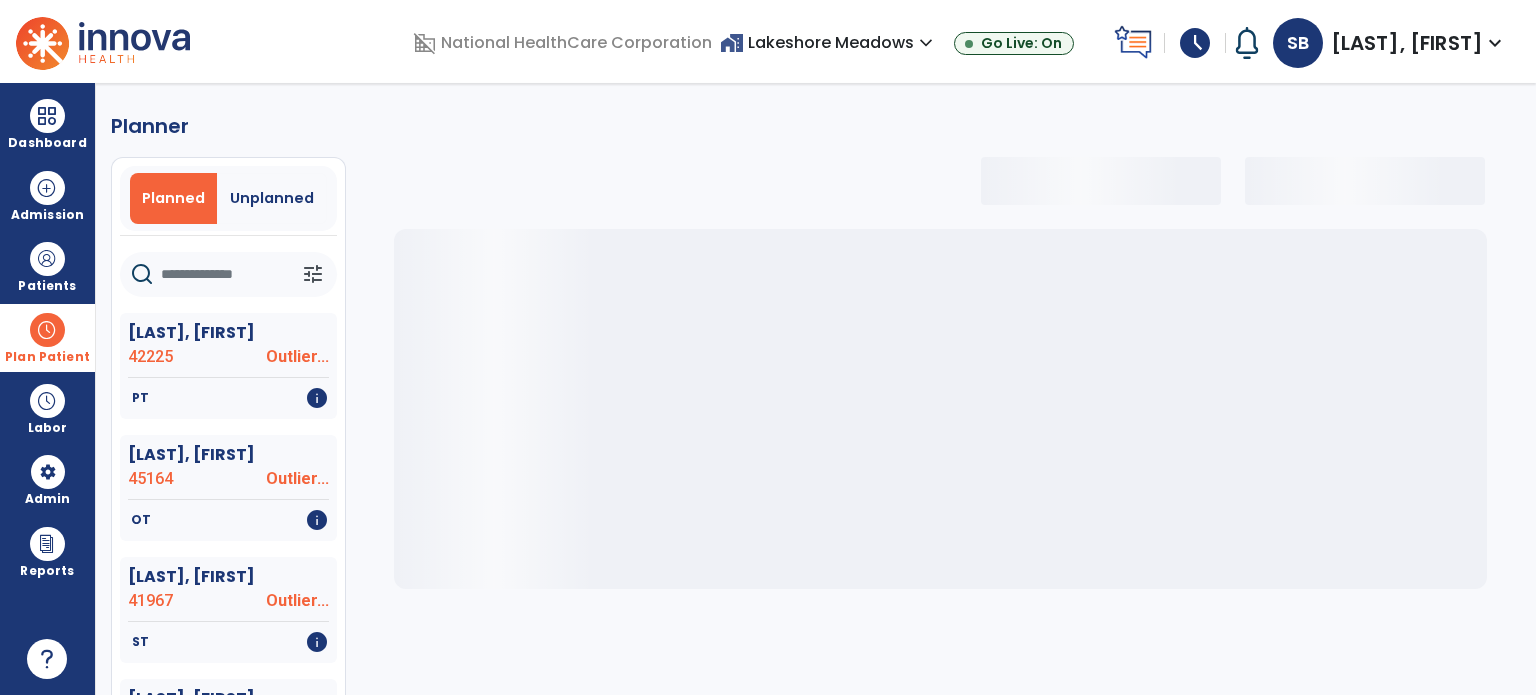 select on "***" 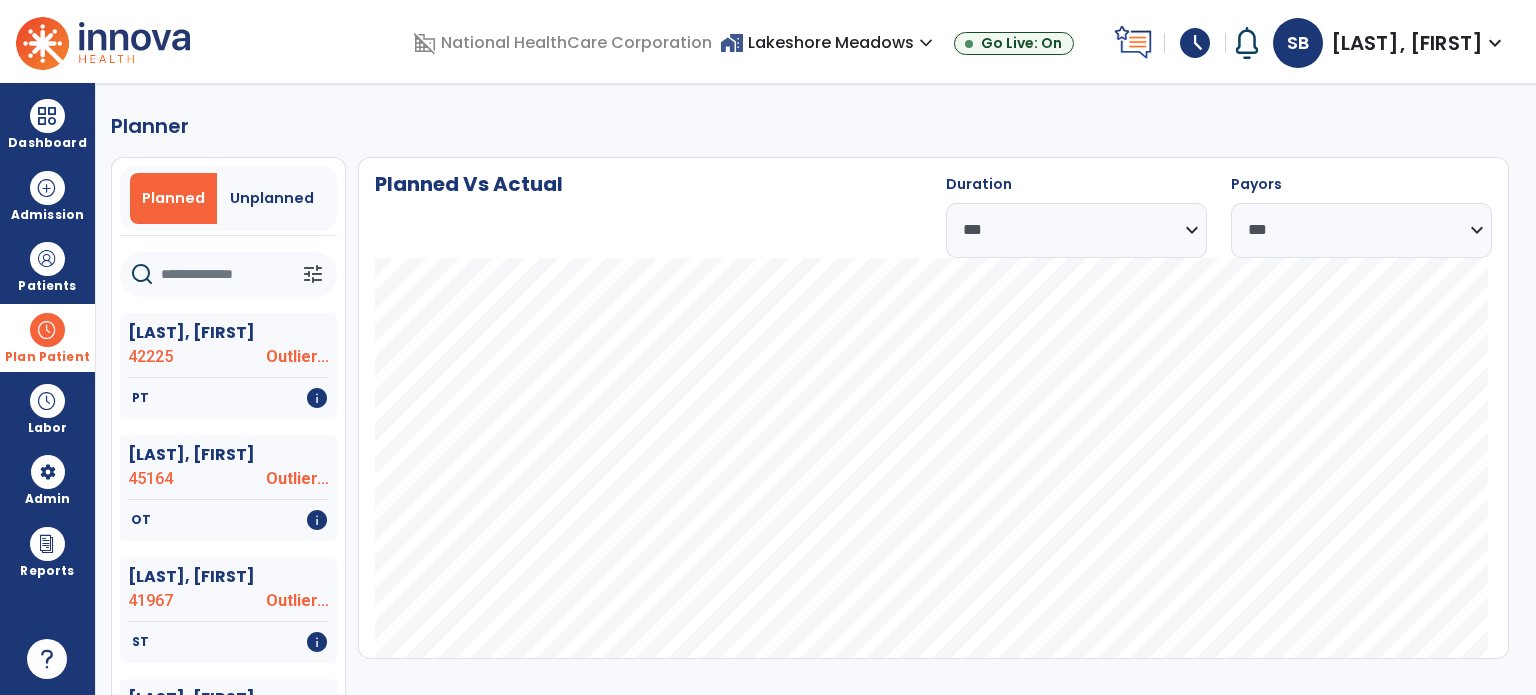 click on "Plan Patient" at bounding box center [47, 357] 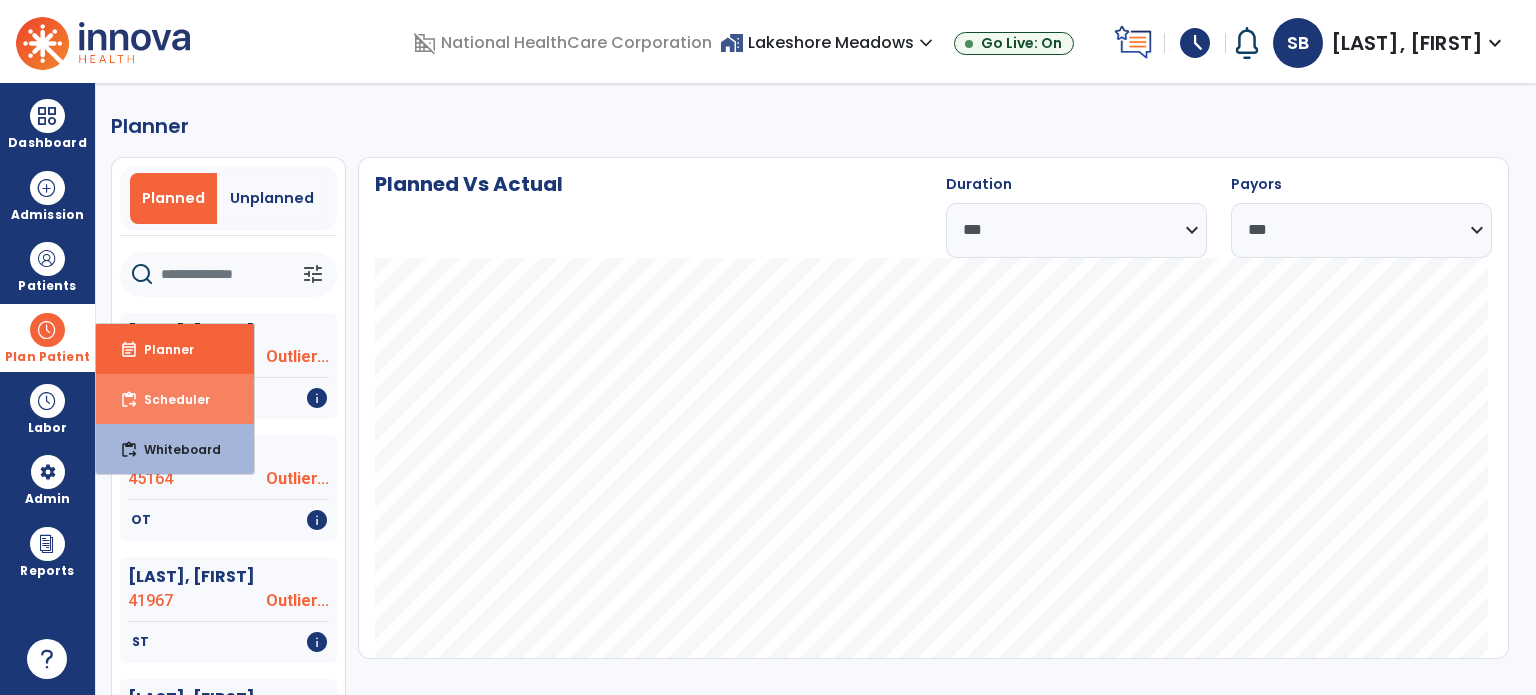 click on "content_paste_go  Scheduler" at bounding box center (175, 399) 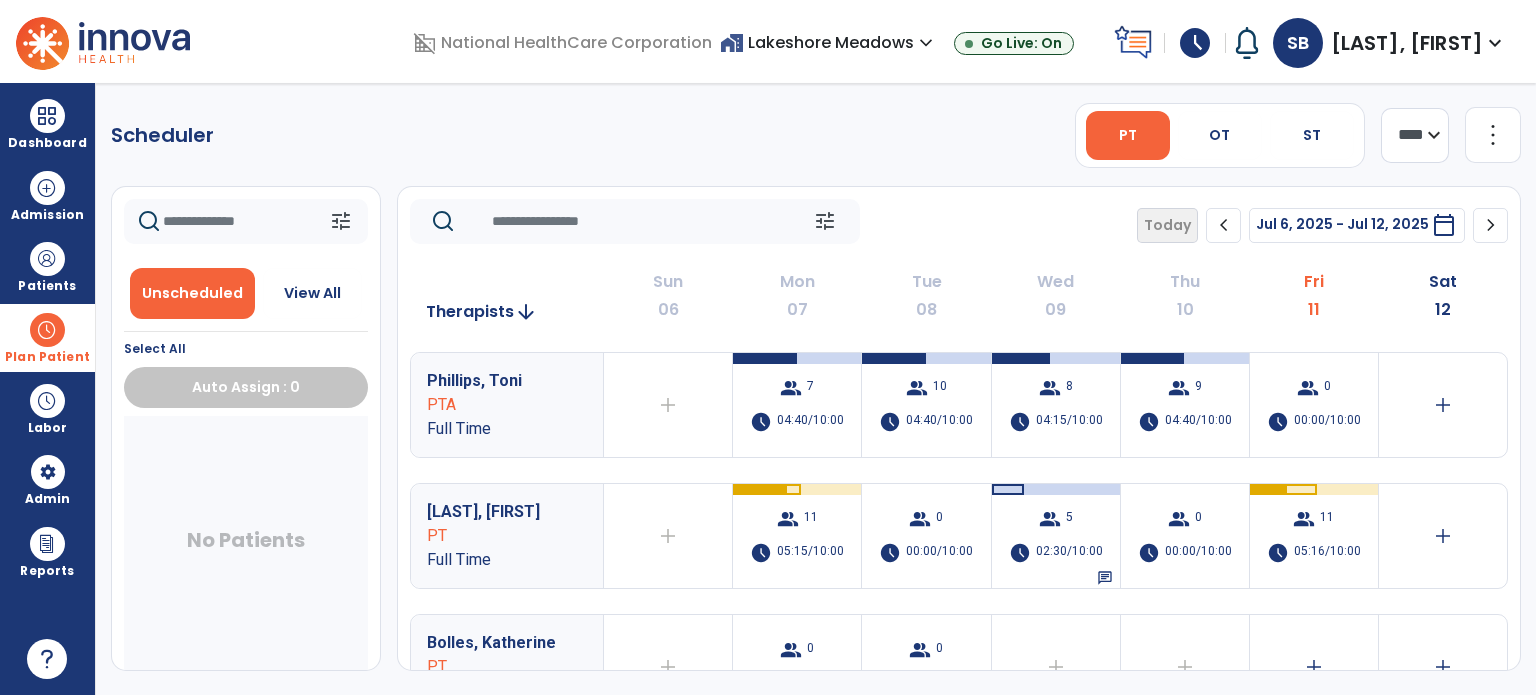 click at bounding box center [47, 330] 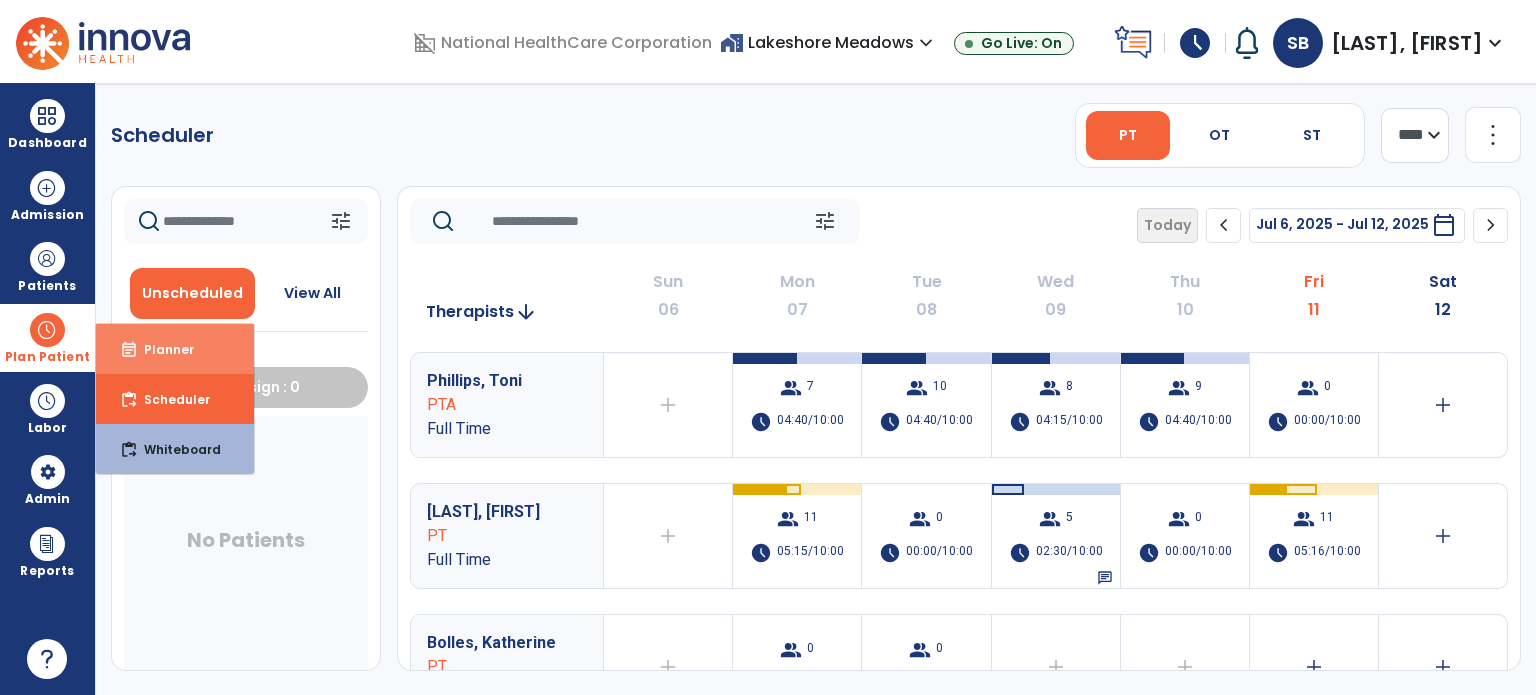 click on "Planner" at bounding box center [161, 349] 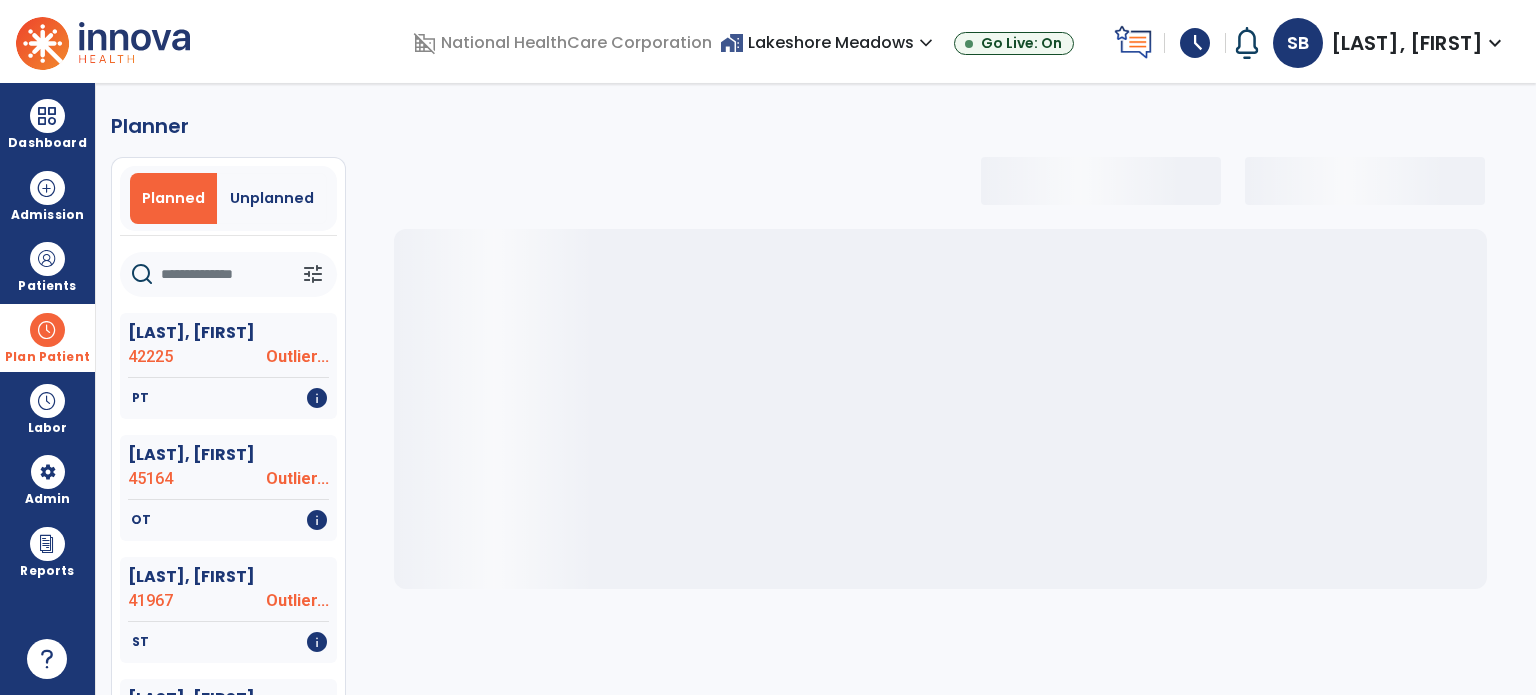 click 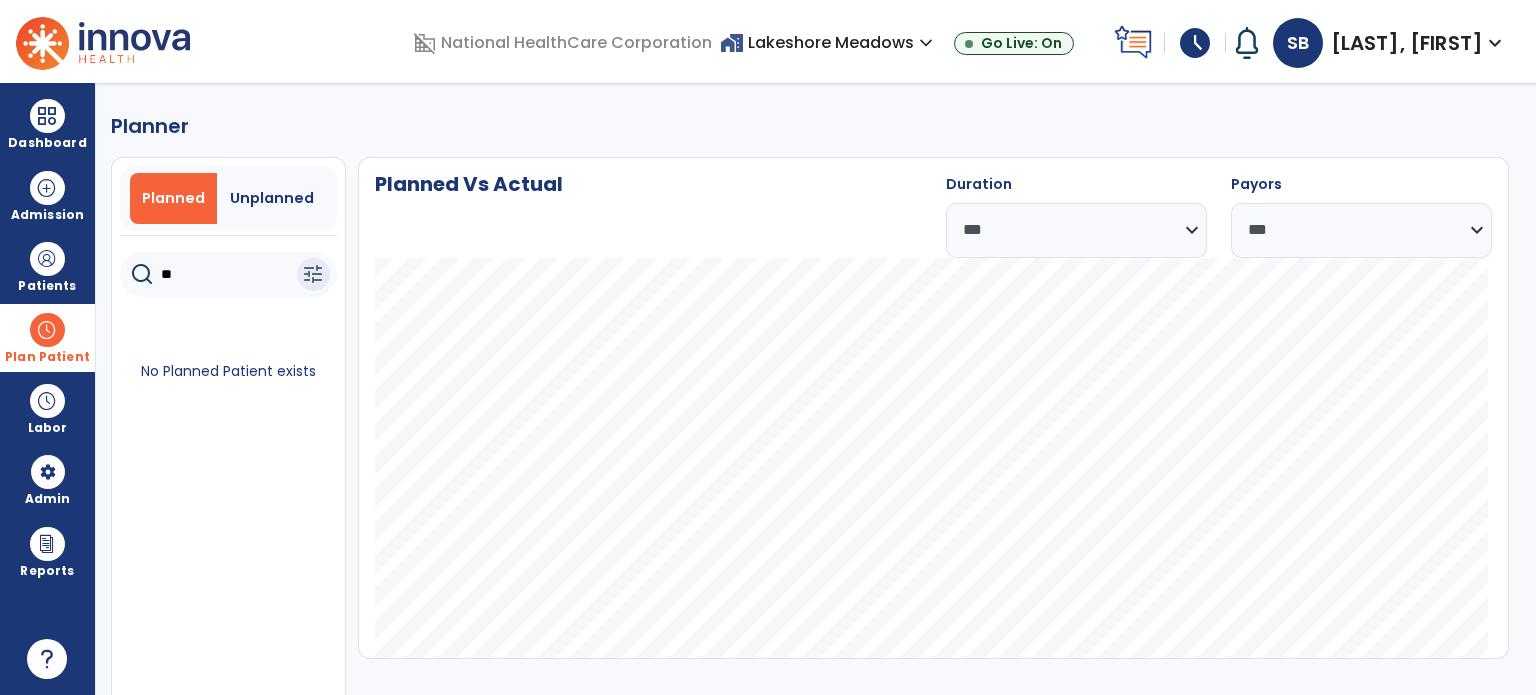 type on "*" 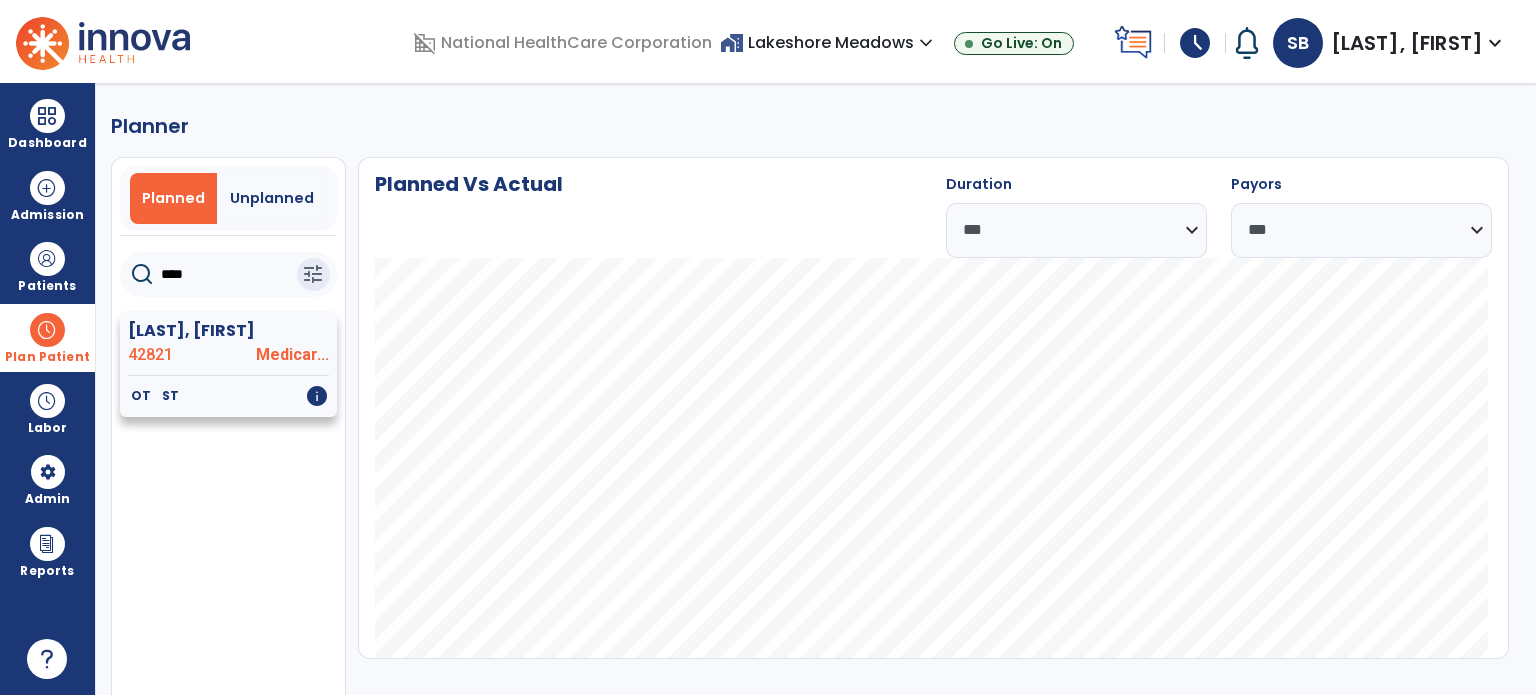 type on "****" 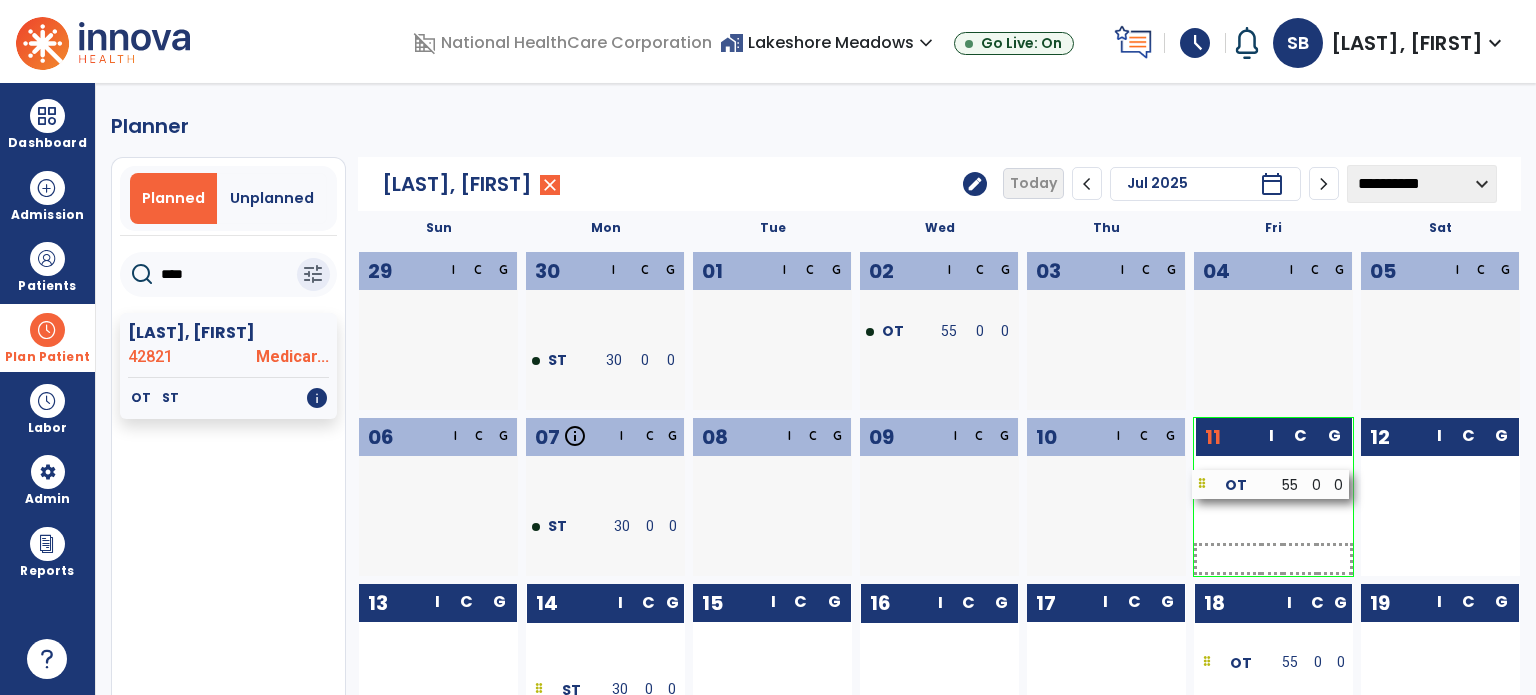 drag, startPoint x: 944, startPoint y: 667, endPoint x: 1276, endPoint y: 488, distance: 377.18033 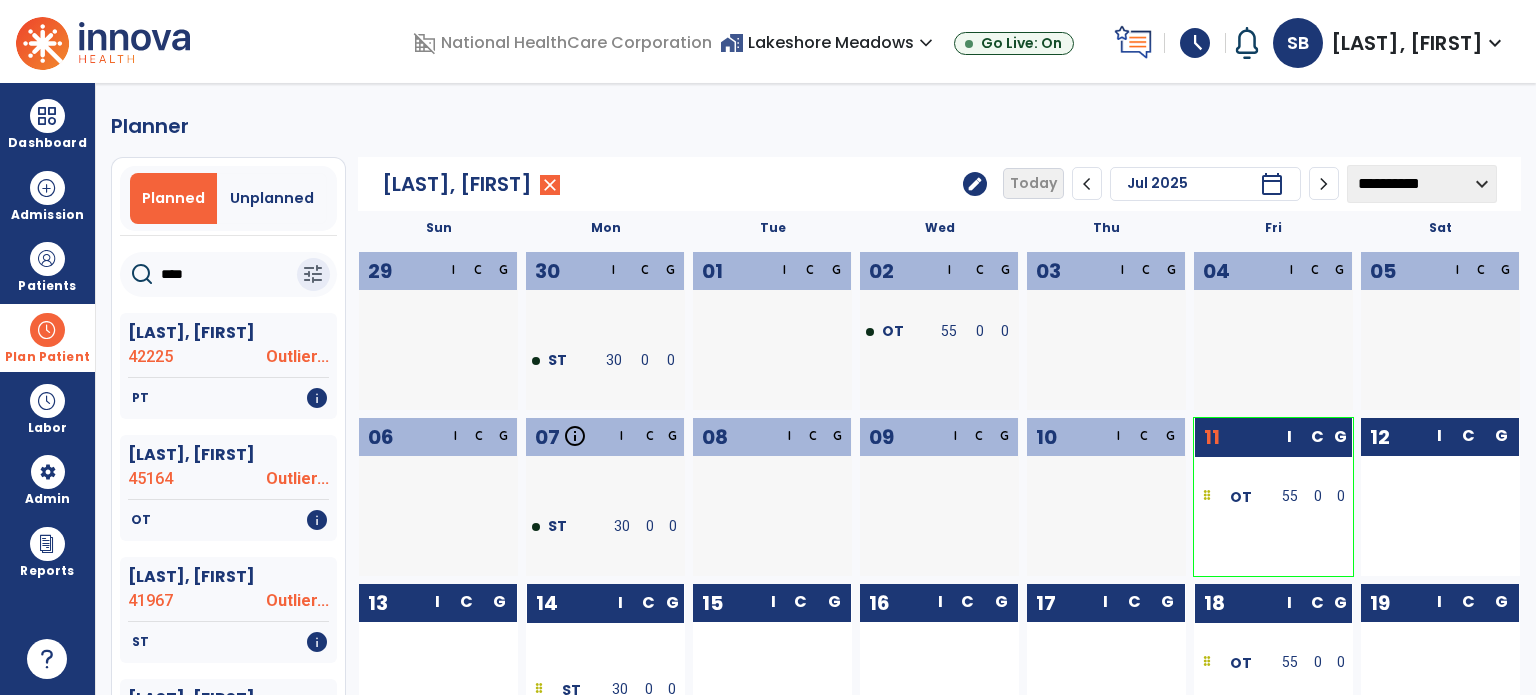click on "Plan Patient" at bounding box center (47, 337) 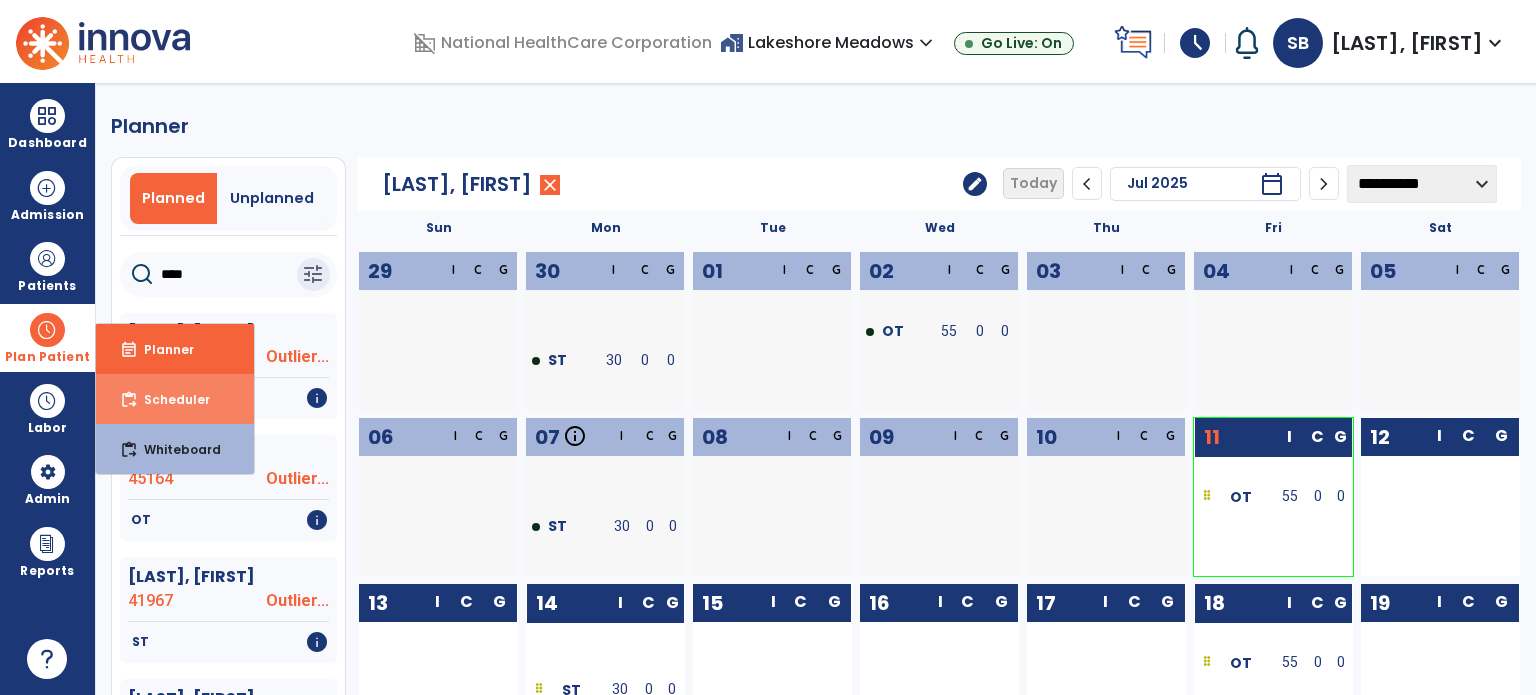 click on "Scheduler" at bounding box center [169, 399] 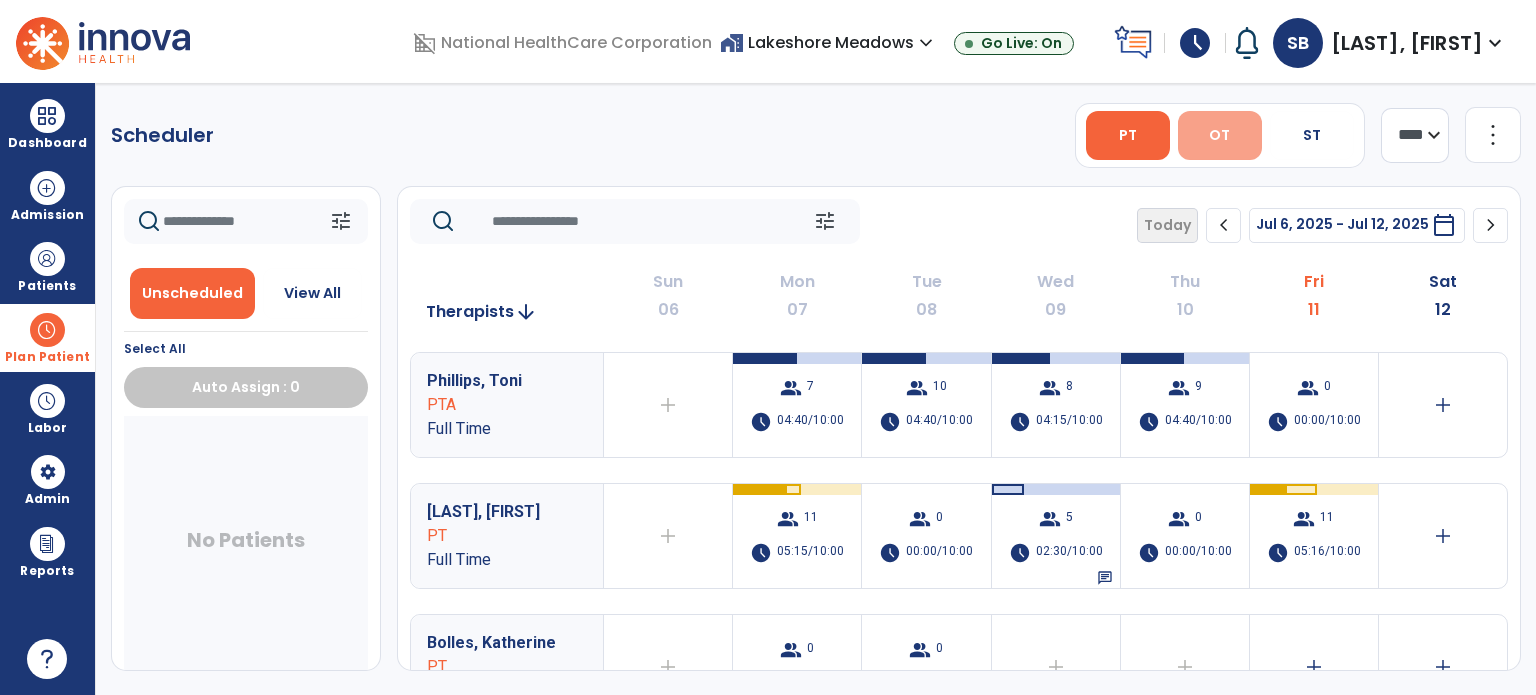 click on "OT" at bounding box center (1219, 135) 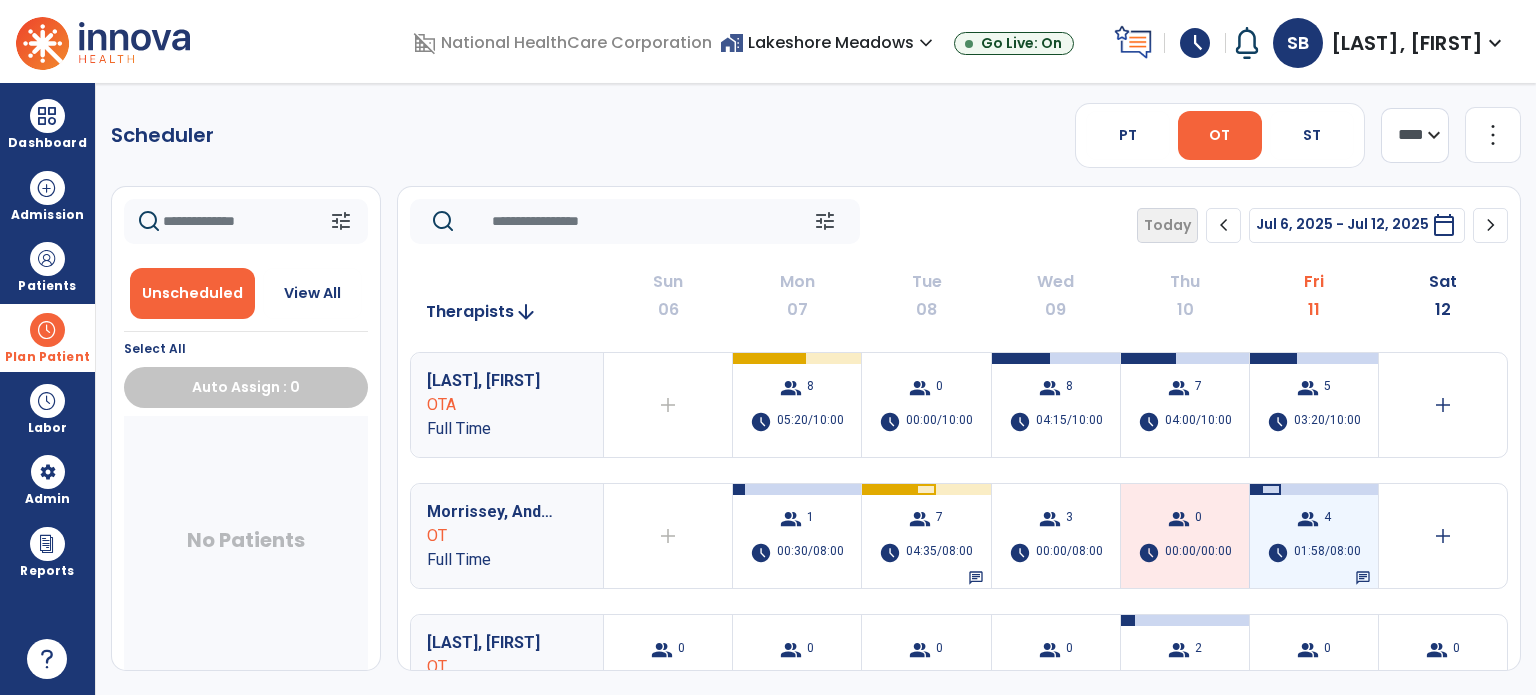 click on "group  4  schedule  01:58/08:00   chat" at bounding box center [1314, 536] 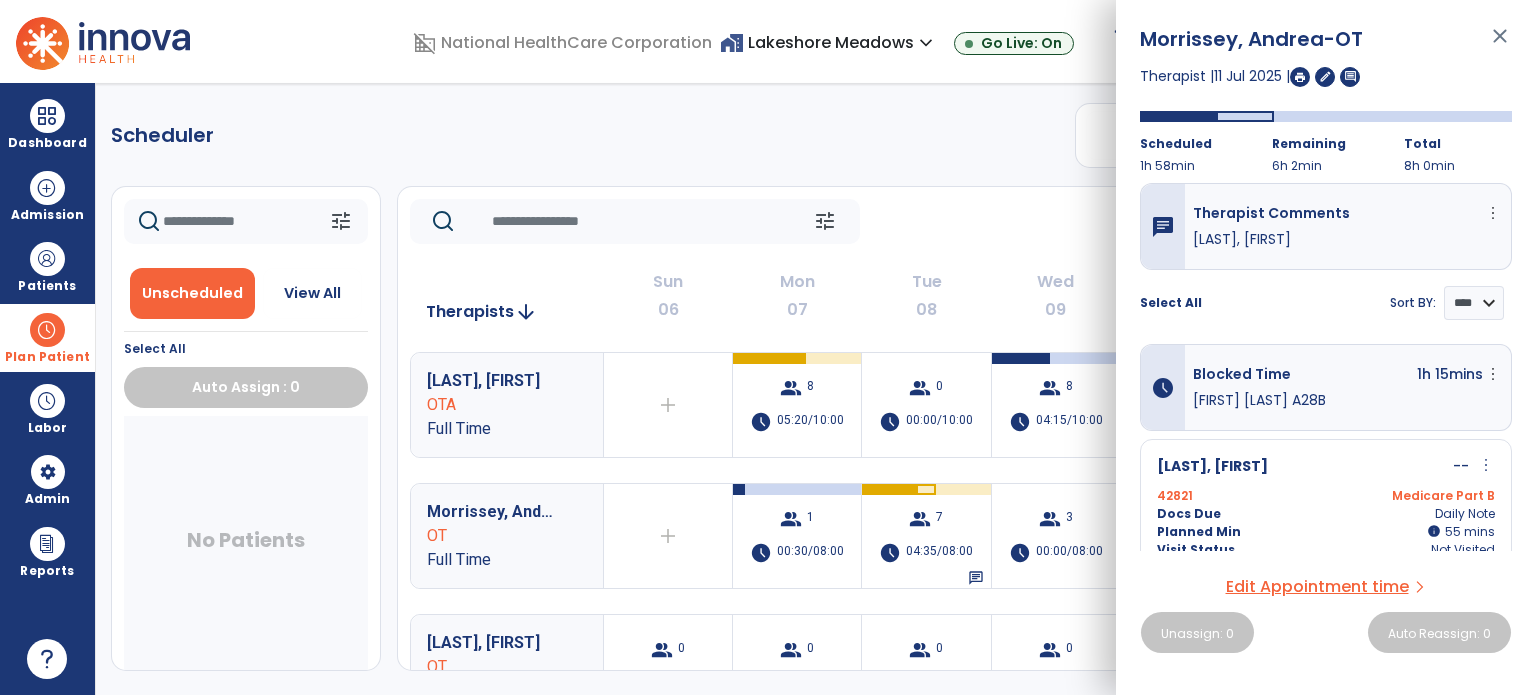 click on "Medicare Part B" at bounding box center [1410, 496] 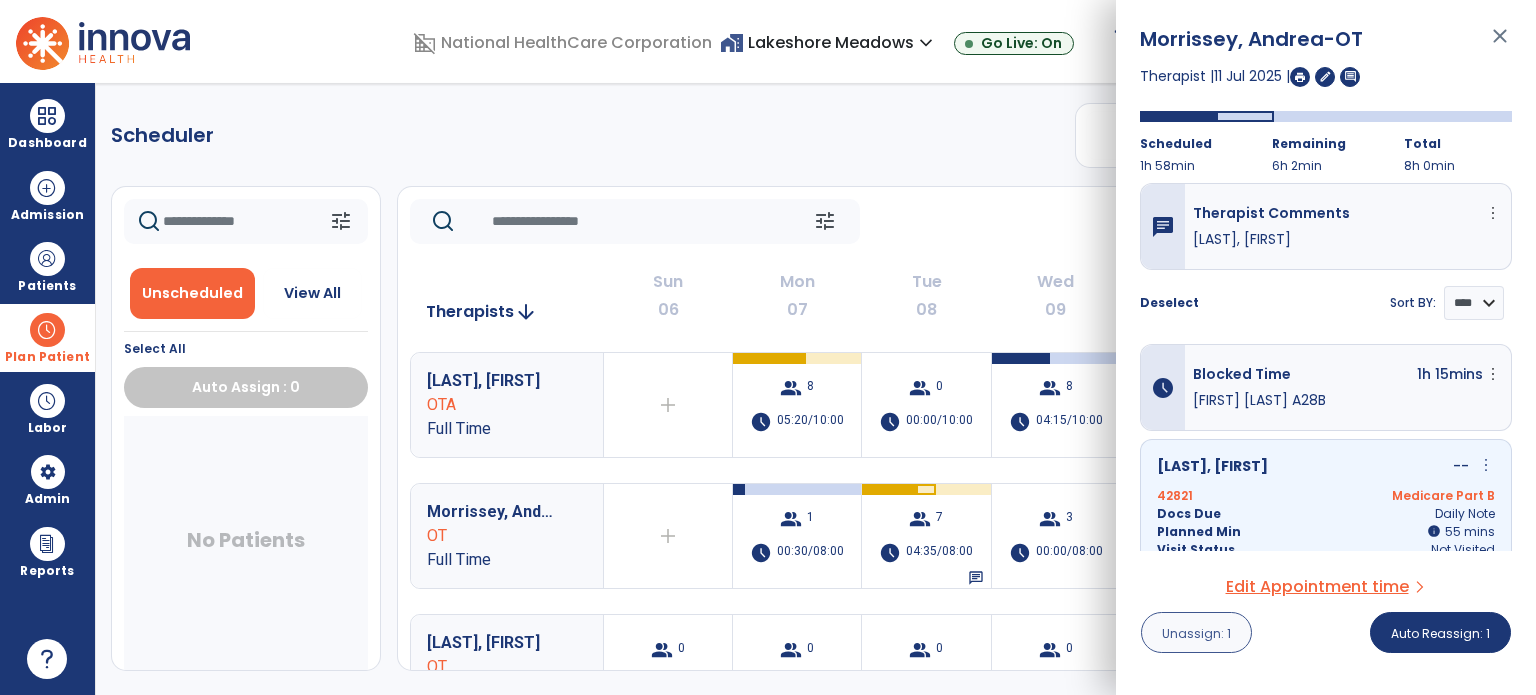 click on "Unassign: 1" at bounding box center (1196, 633) 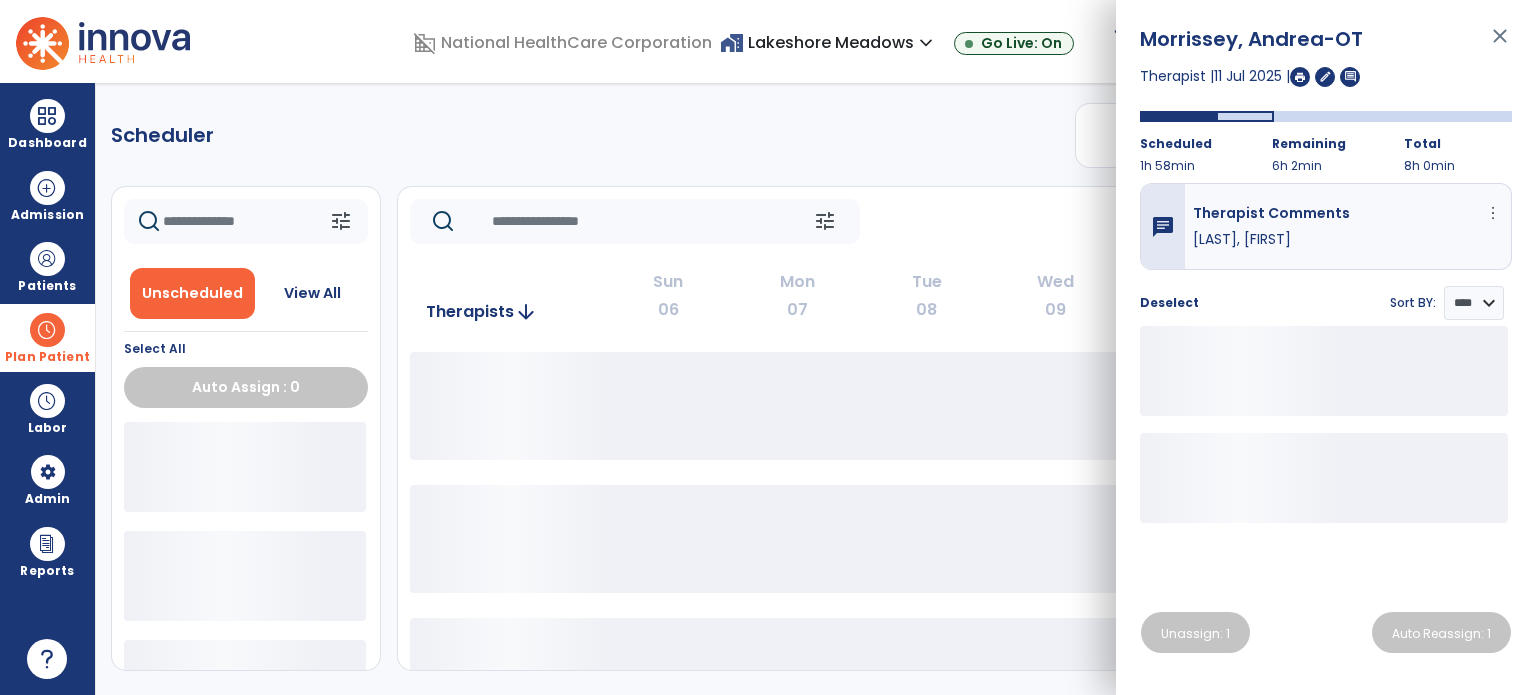 click on "Scheduler   PT   OT   ST  **** *** more_vert  Manage Labor   View All Therapists   Print   tune   Unscheduled   View All  Select All  Auto Assign : 0   tune   Today  chevron_left Jul 6, 2025 - Jul 12, 2025  *********  calendar_today  chevron_right   Therapists  arrow_downward Sun  06  Mon  07  Tue  08  Wed  09  Thu  10  Fri  11  Sat  12" at bounding box center [816, 389] 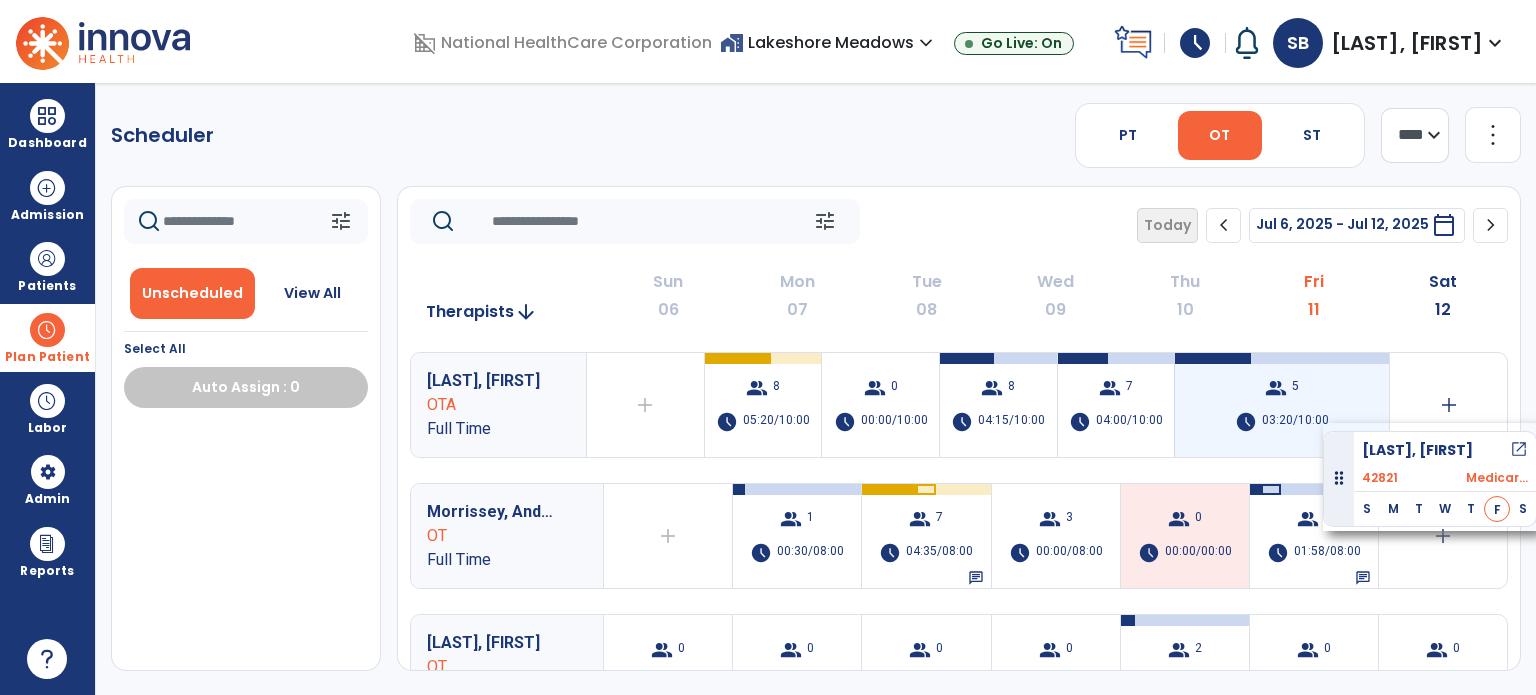 drag, startPoint x: 193, startPoint y: 450, endPoint x: 1329, endPoint y: 423, distance: 1136.3208 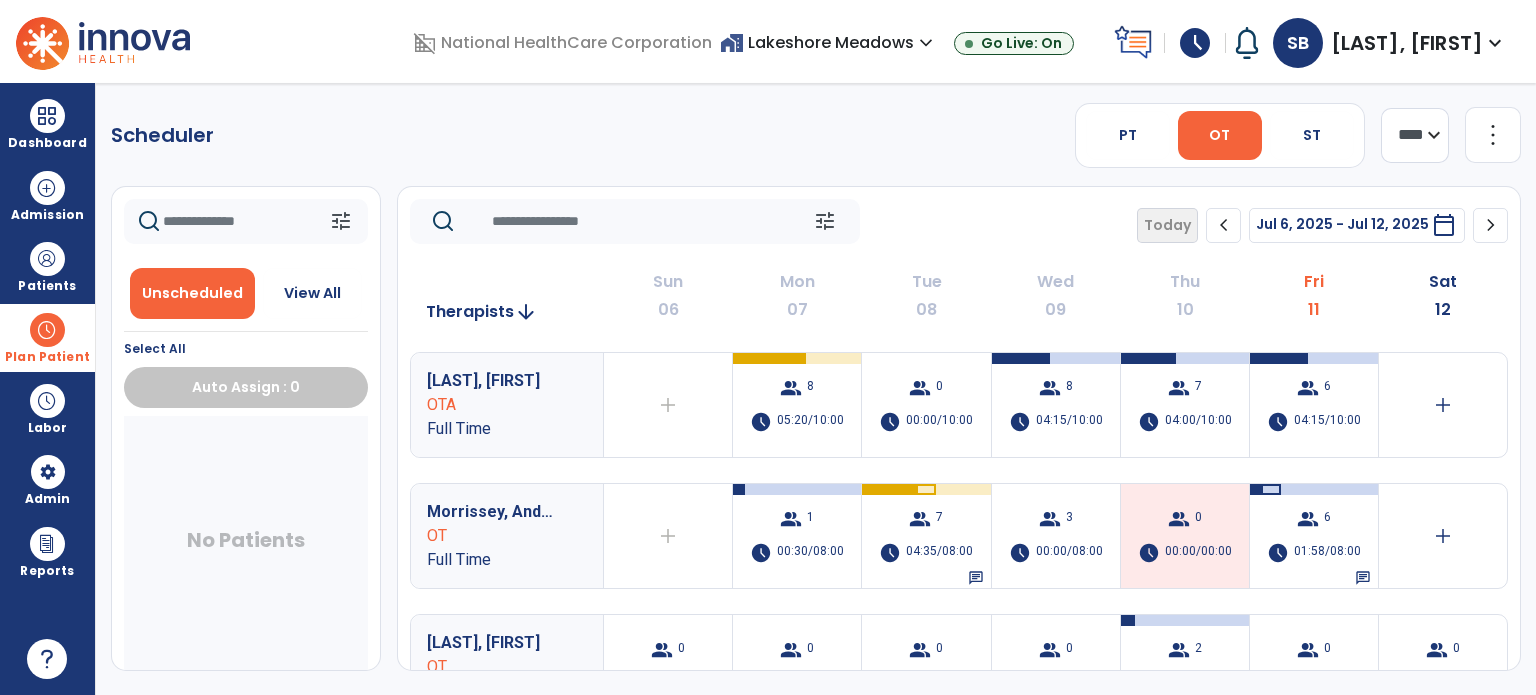 click at bounding box center [47, 330] 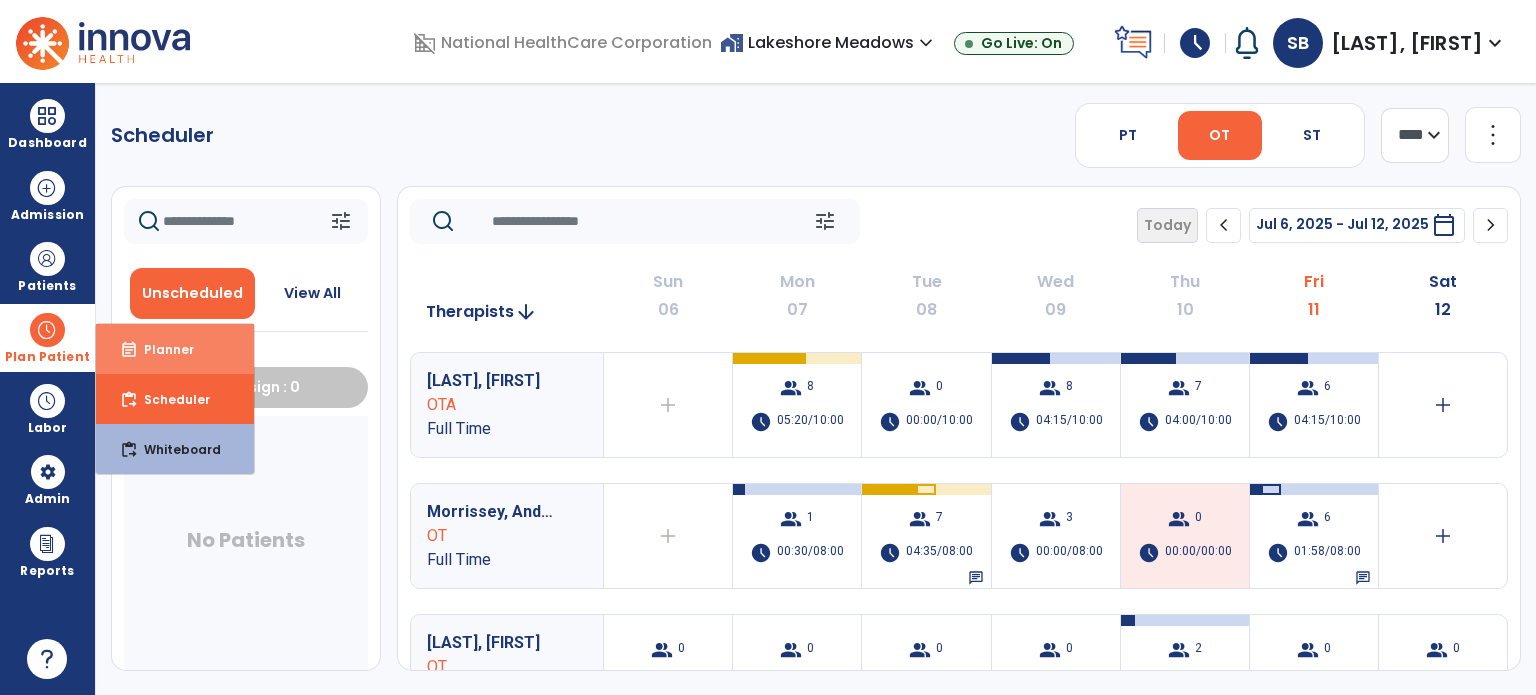 click on "Planner" at bounding box center [161, 349] 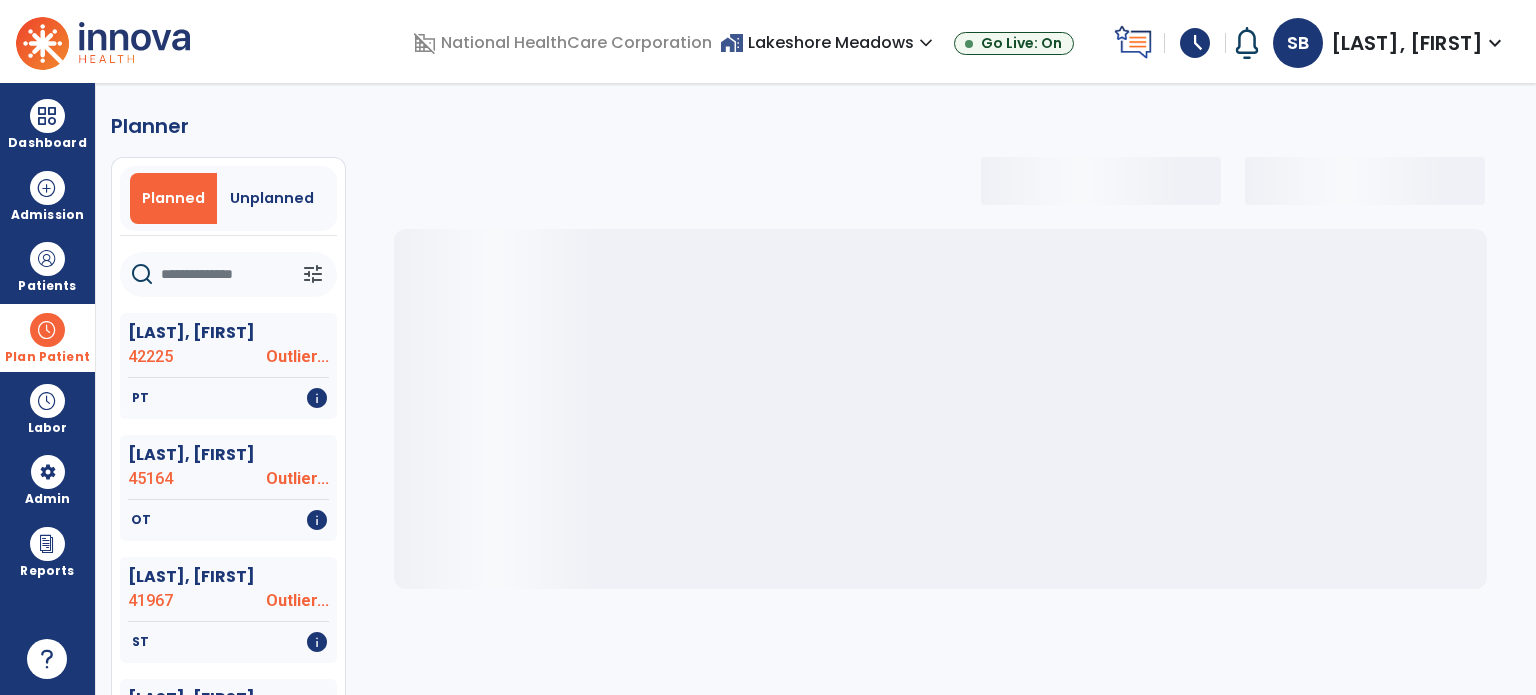select on "***" 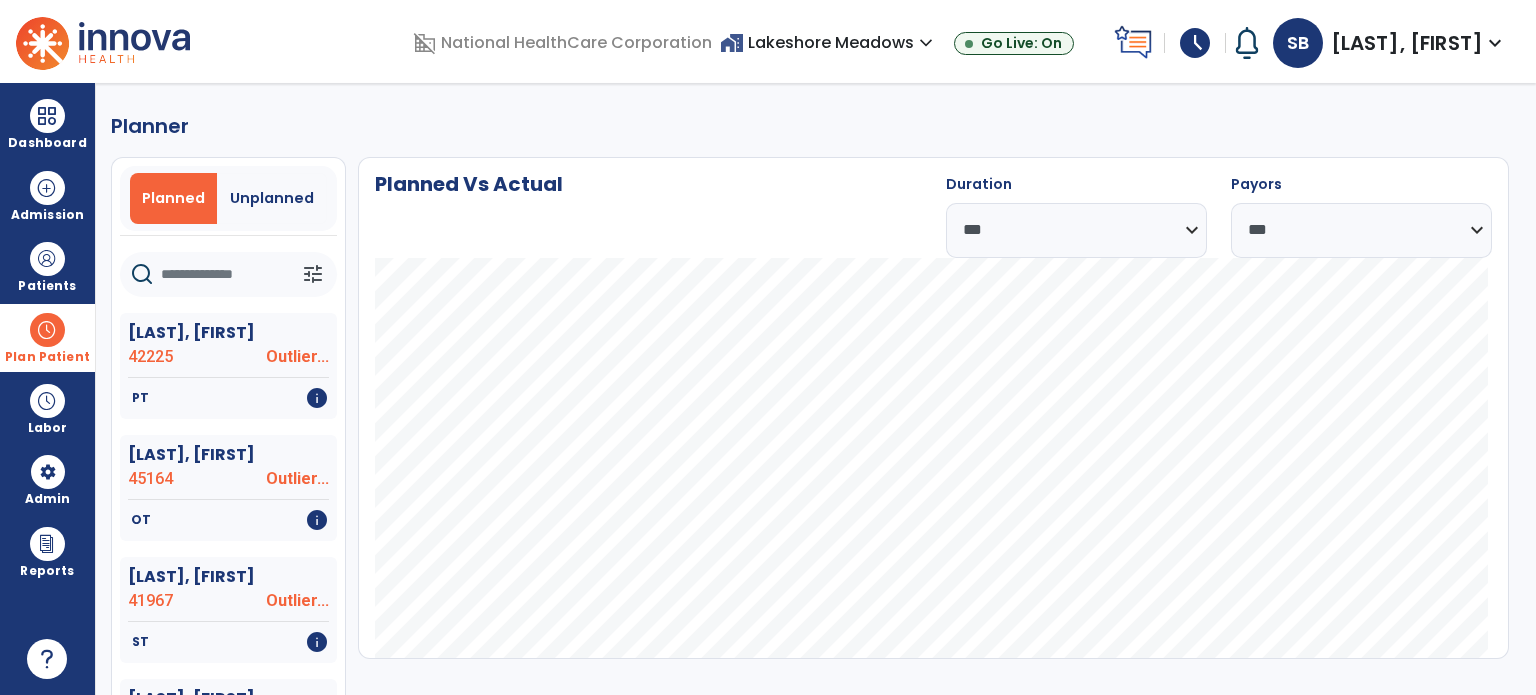 click 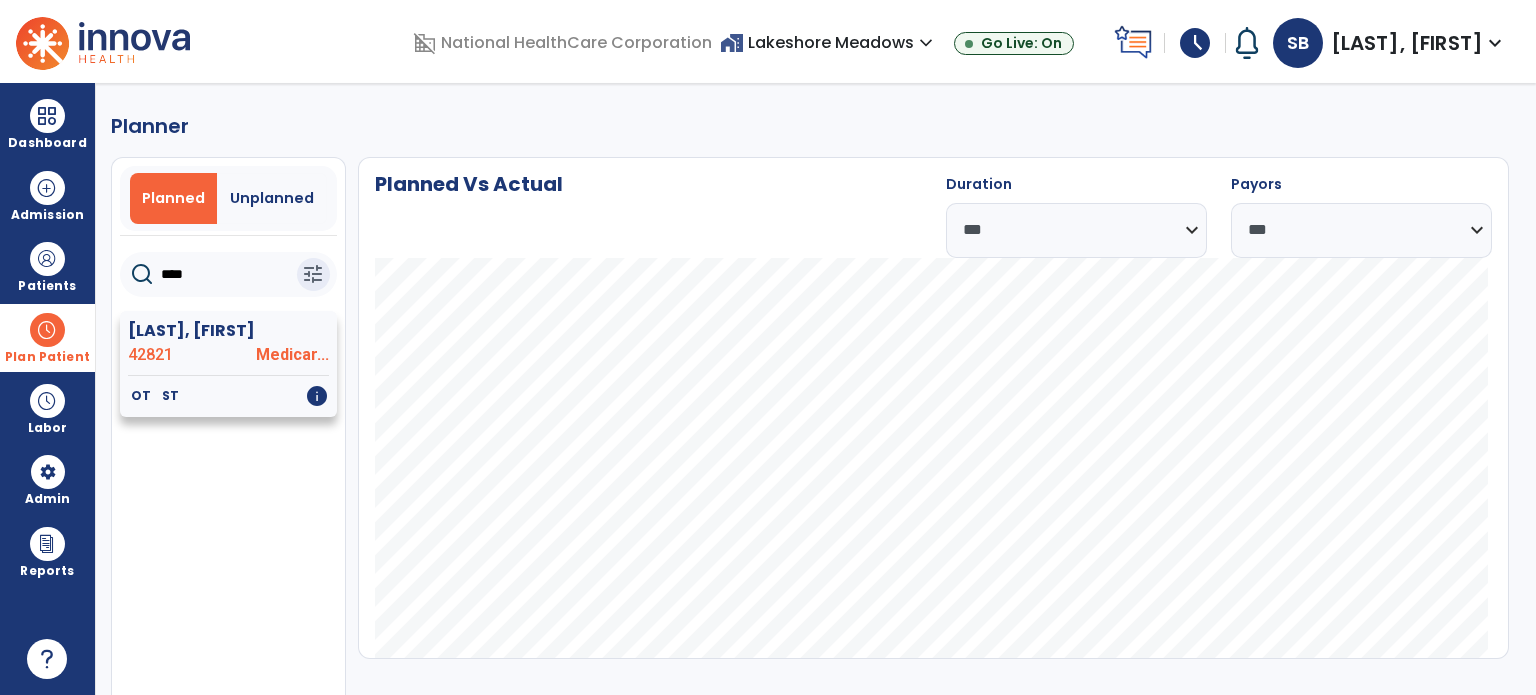 type on "****" 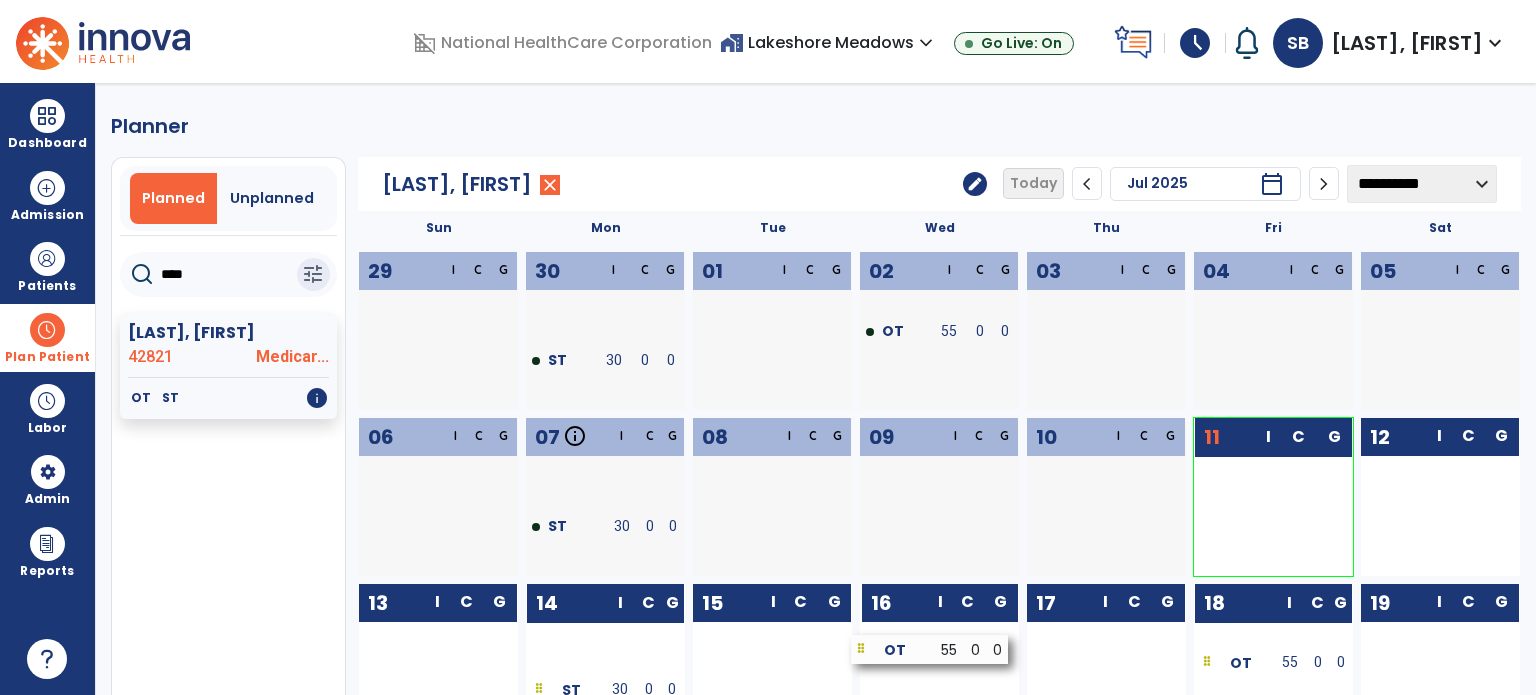 drag, startPoint x: 1265, startPoint y: 491, endPoint x: 928, endPoint y: 640, distance: 368.46982 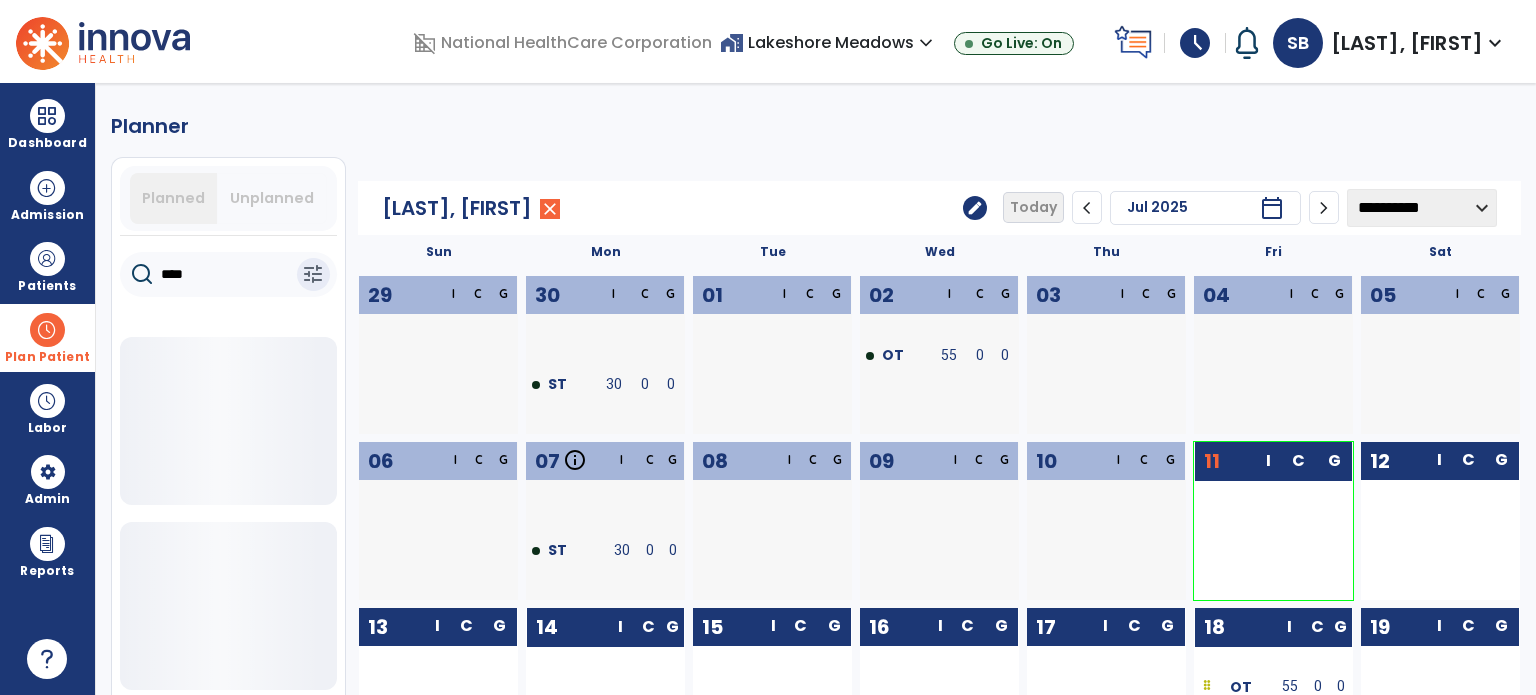 click on "Plan Patient" at bounding box center [47, 357] 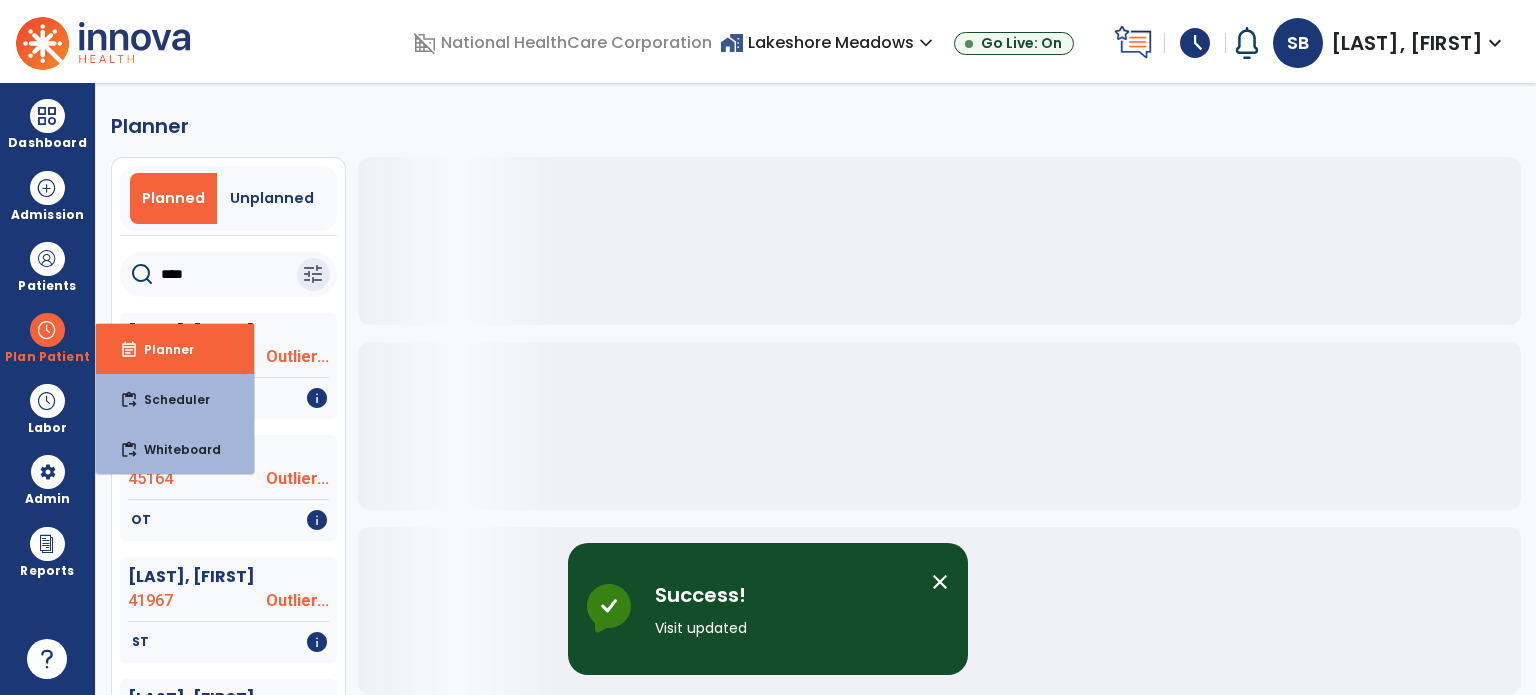 click on "Planner   Planned   Unplanned  ****  tune   [LAST], [FIRST]  42225 Outlier...   PT   info   [LAST], [FIRST]  45164 Outlier...   OT   info   [LAST], [FIRST]  41967 Outlier...   ST   info   [LAST], [FIRST]  46092 Humana MAO   OT   PT   info   [LAST], [FIRST]  44894 Medicar...   PT   info   [LAST], [FIRST]  45790 Outlier...   PT   info   [LAST], [FIRST]  45707 Medicar...   PT   info   [LAST], [FIRST]  45870 Outlier...   PT   info   [LAST], [FIRST]  45474 Outlier...   OT   info   [LAST], [FIRST]  45752 Medicar...   PT   info   [LAST], [FIRST]  45805 Outlier...   PT   info   [LAST], [FIRST]  45783 Outlier...   PT   info   [LAST], [FIRST]  45856 Medicar...   PT   info   [LAST], [FIRST]  42821 Medicar...   OT   ST   info   [LAST], [FIRST]  45259 Outlier...   PT   info   [LAST], [FIRST]  42176 Medicar...   PT   info   [LAST], [FIRST]  42357 Outlier...   OT   info   [LAST], [FIRST]  43283 Outlier...   OT   info   [LAST], [FIRST]  45794 Medicar...   PT   info   [LAST], [FIRST]  45742 Outlier...   PT   ST   info   [LAST], [FIRST]  46071 BCBS MAO" 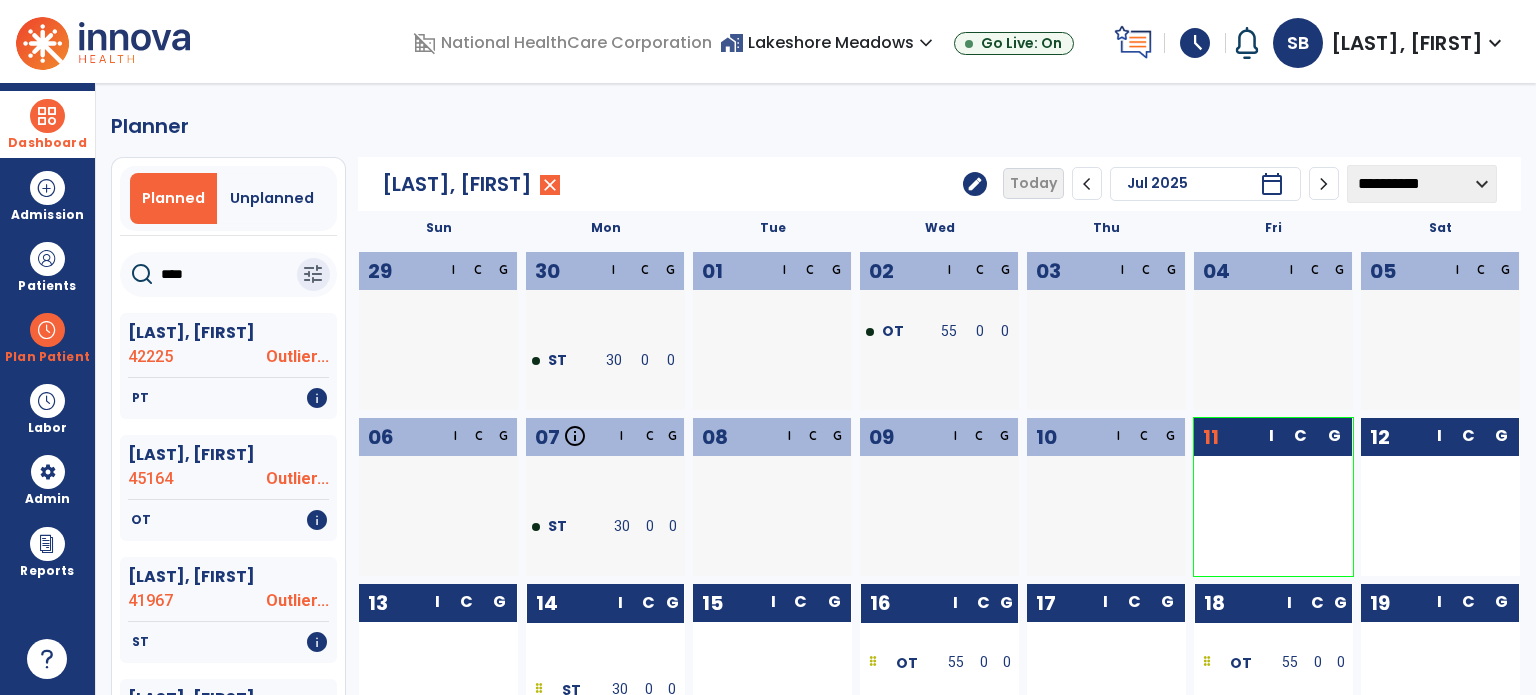 click on "Dashboard  view_quilt  Operations Dashboard" at bounding box center [47, 124] 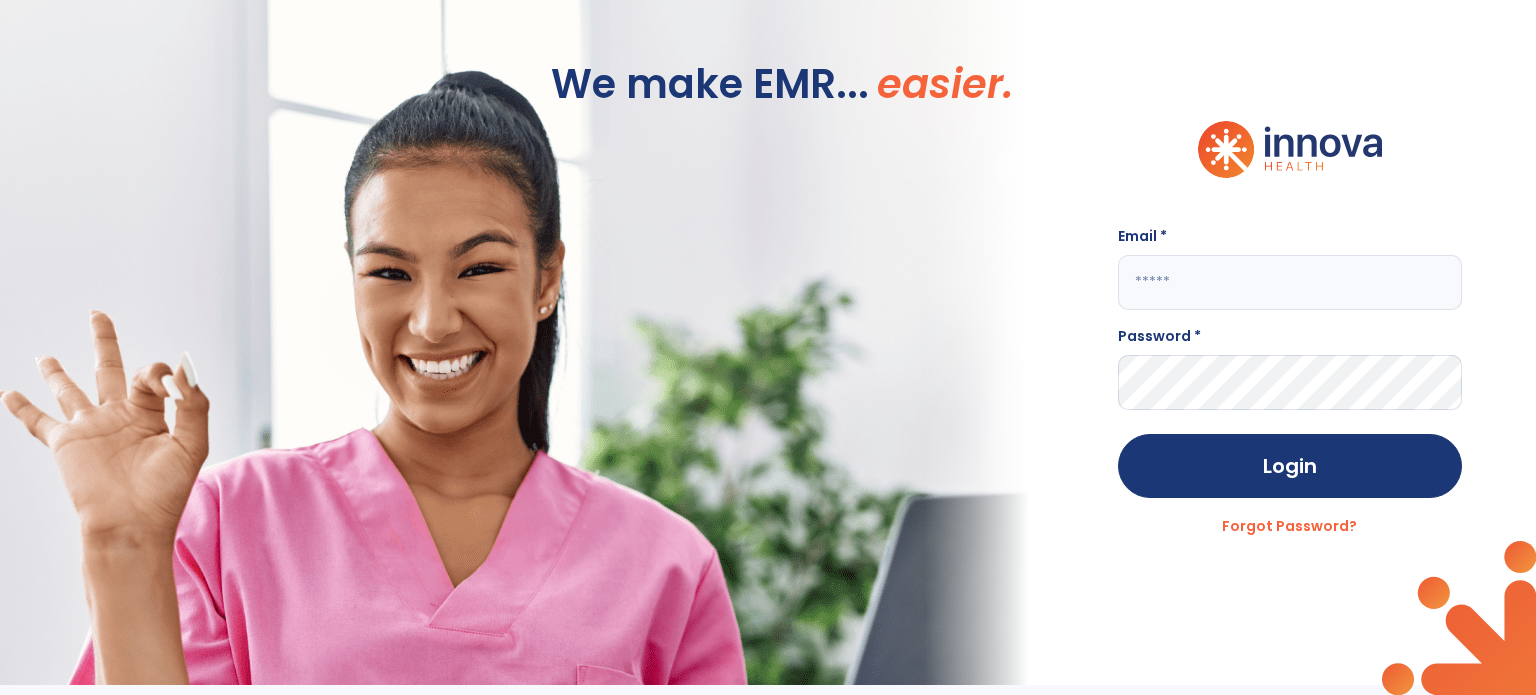 type on "**********" 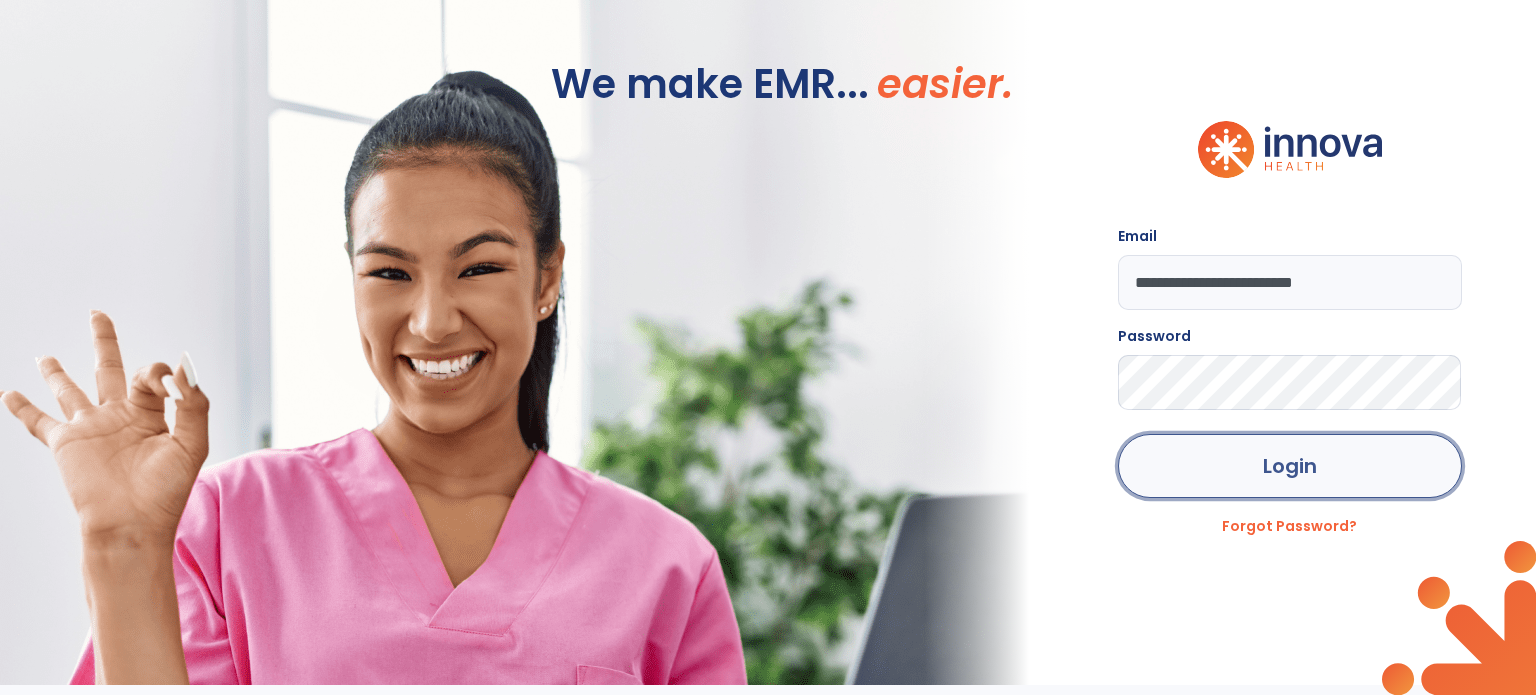 click on "Login" 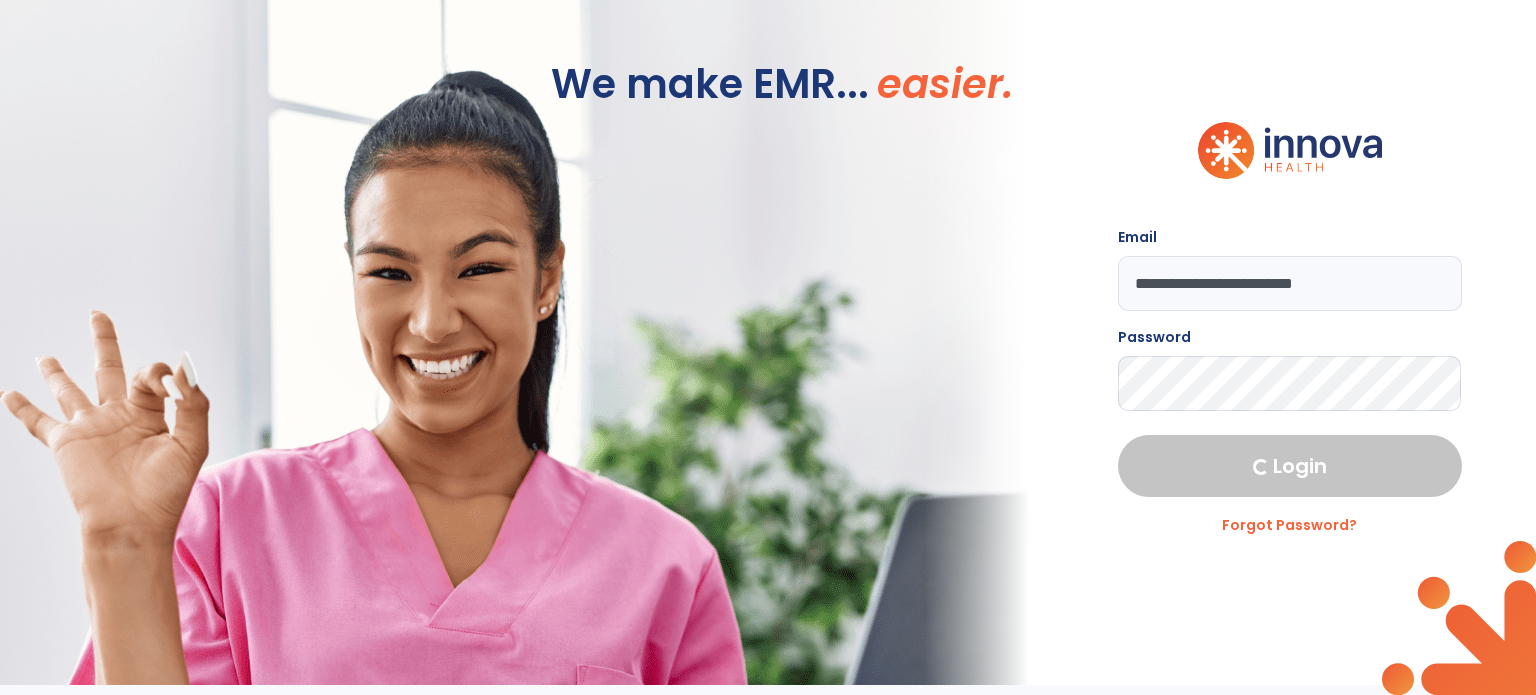 select on "***" 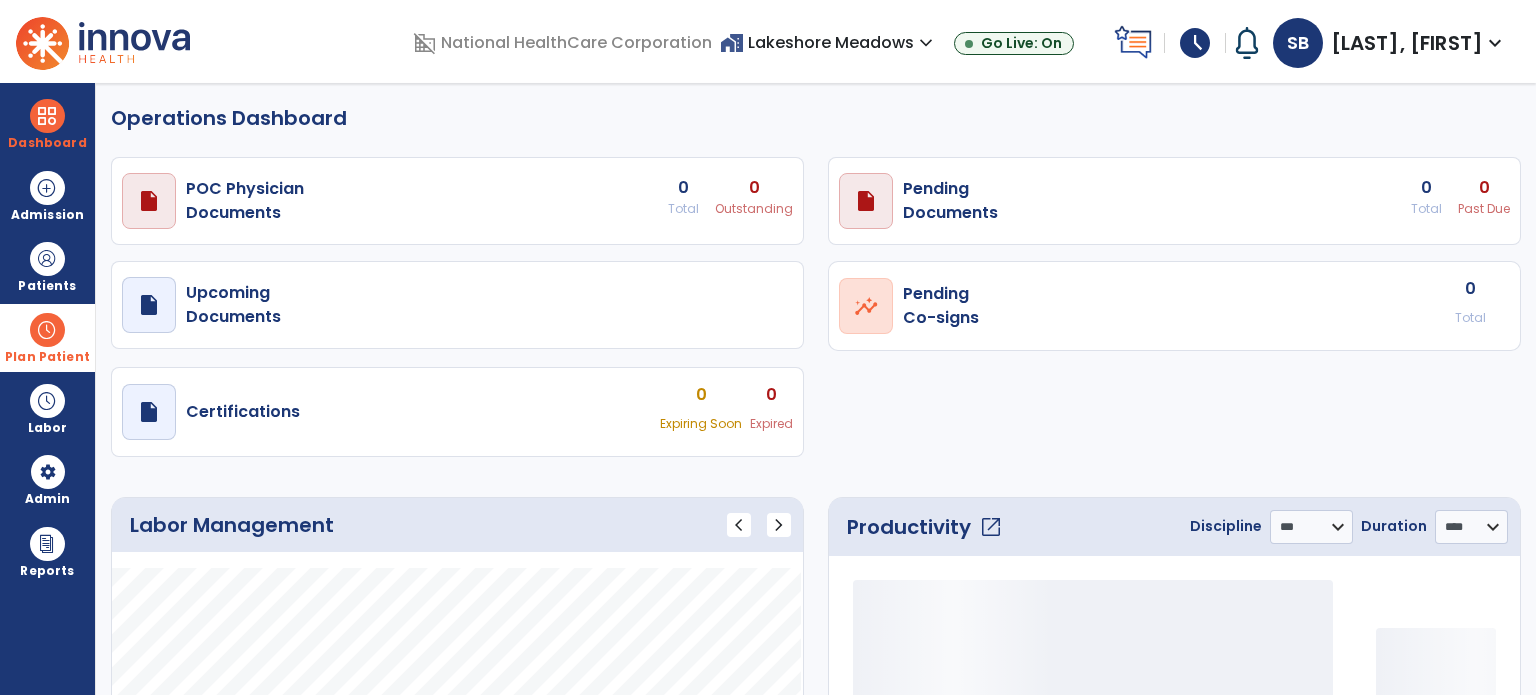 select on "***" 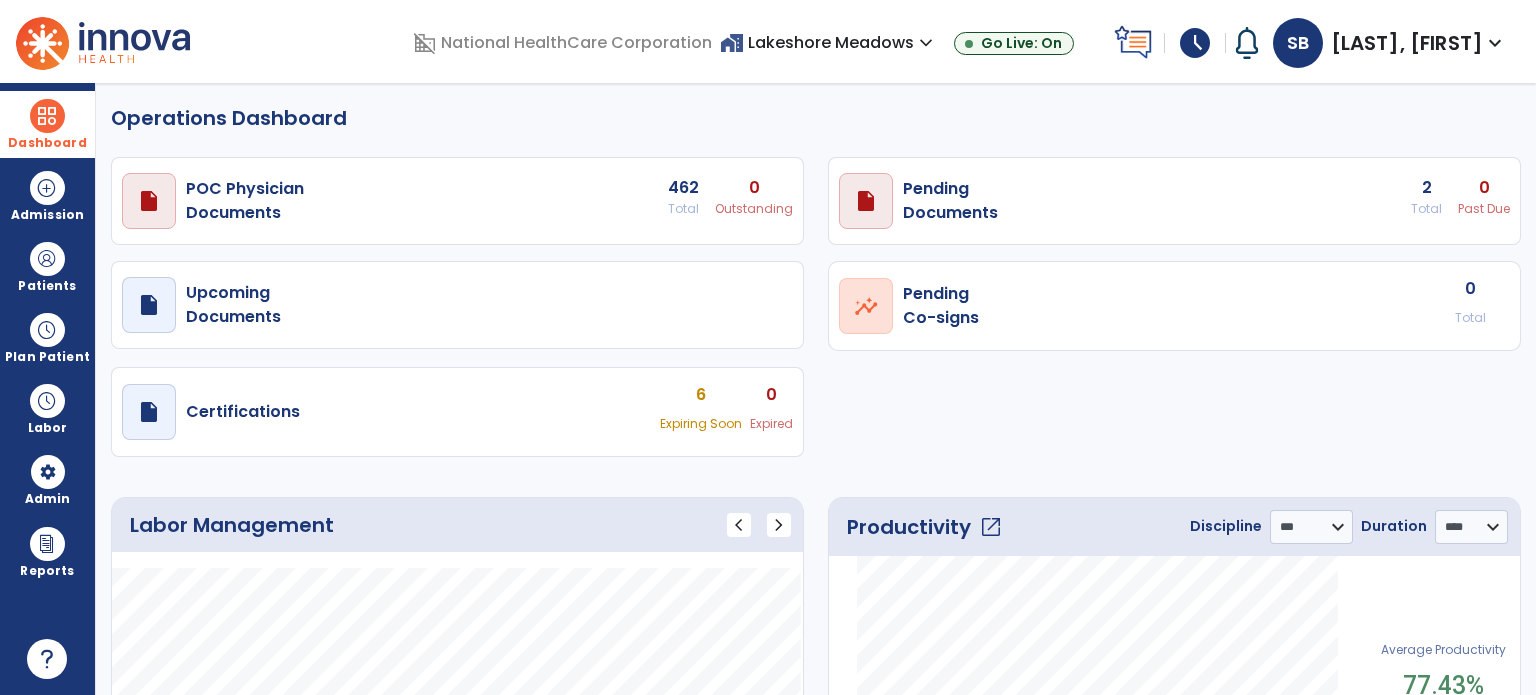 click at bounding box center [47, 116] 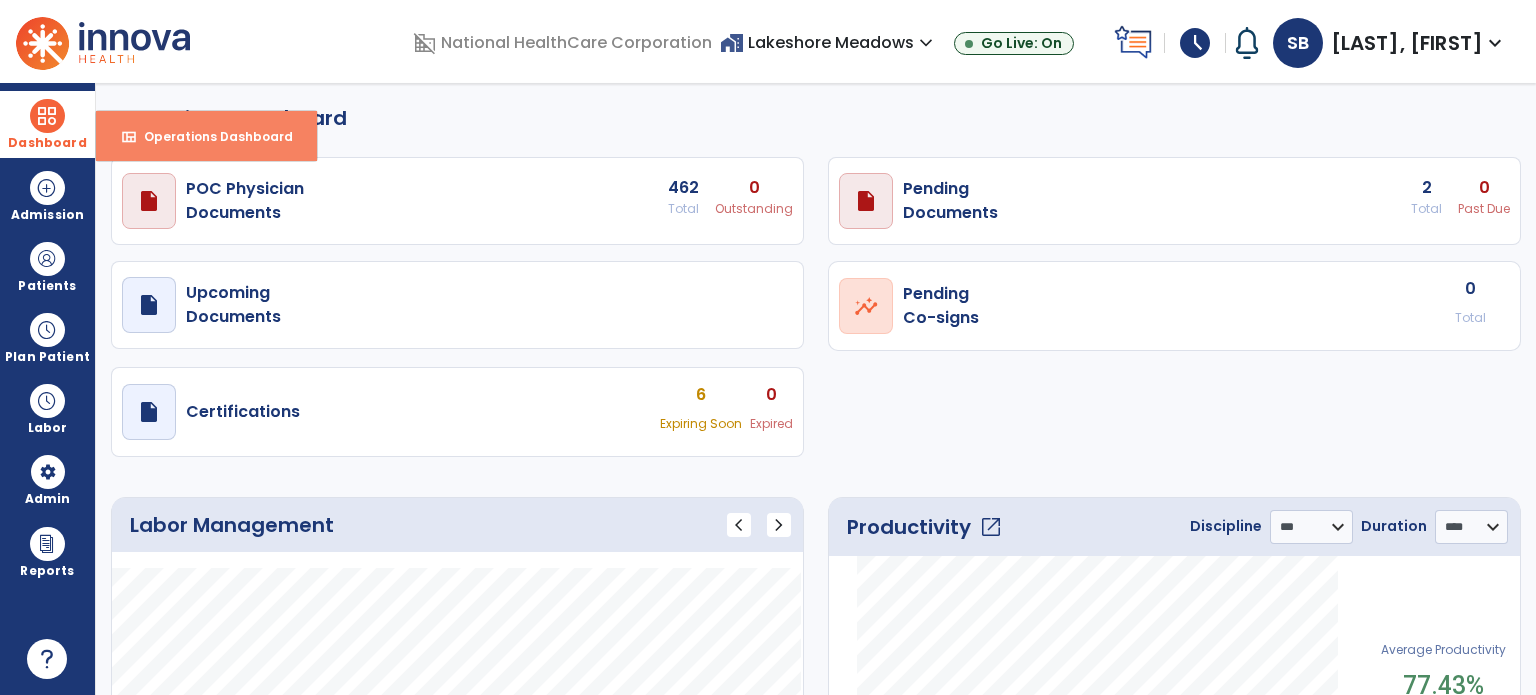 click on "Operations Dashboard" at bounding box center [210, 136] 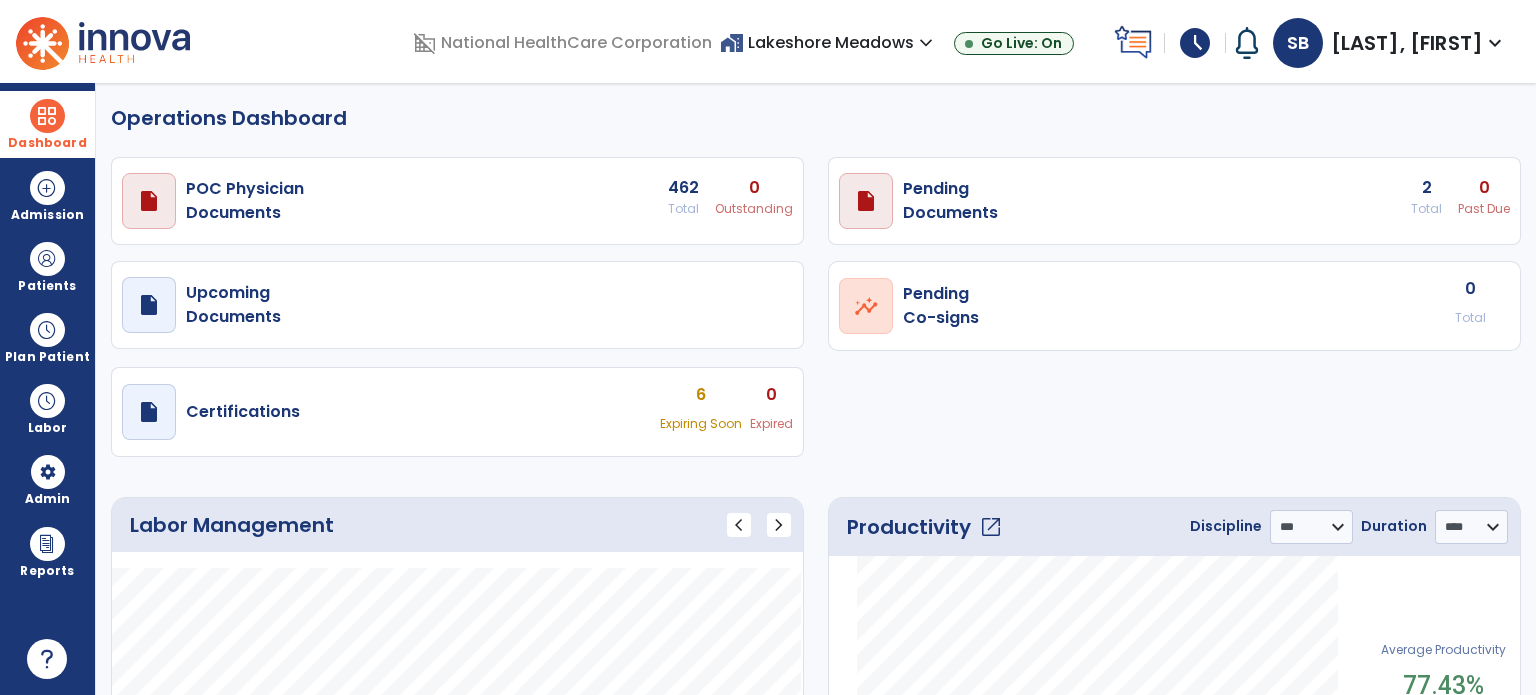 click on "draft   open_in_new  Pending   Documents 2 Total 0 Past Due" at bounding box center [457, 201] 